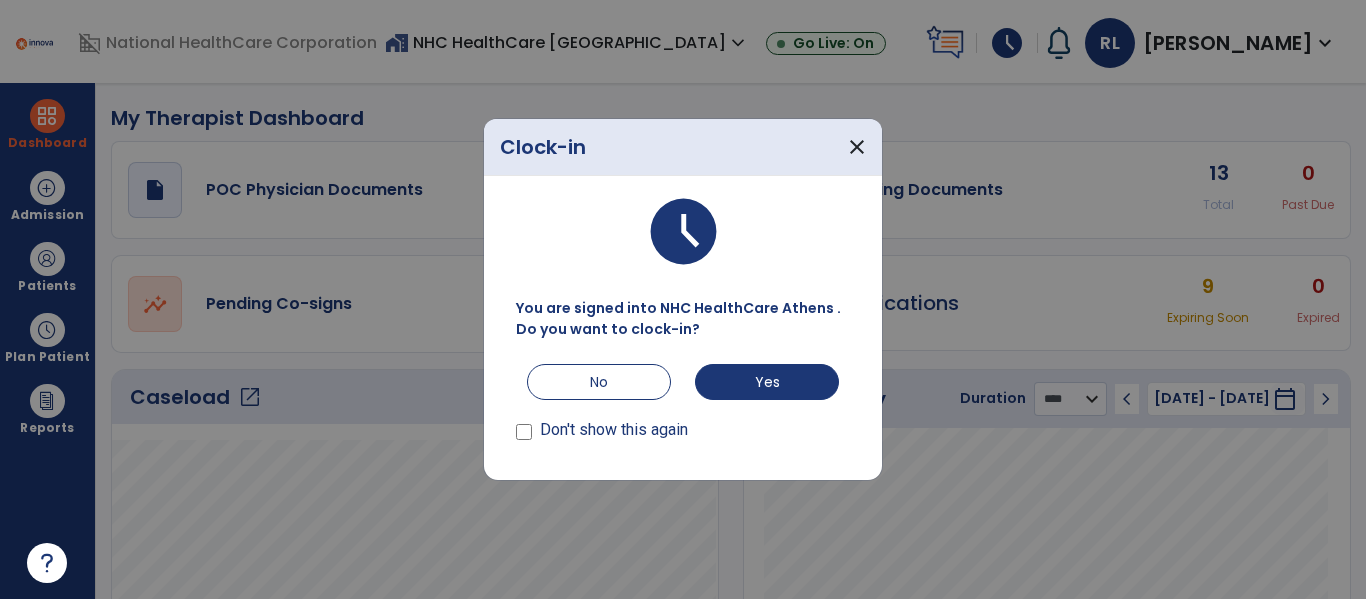 select on "****" 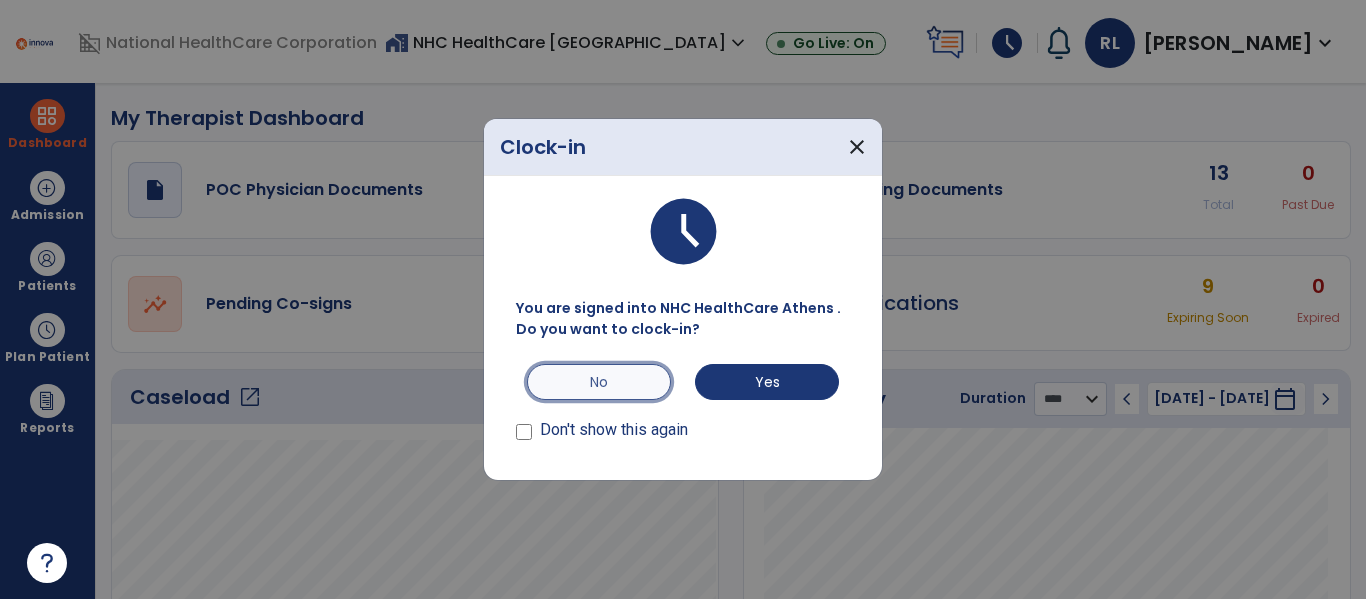 click on "No" at bounding box center [599, 382] 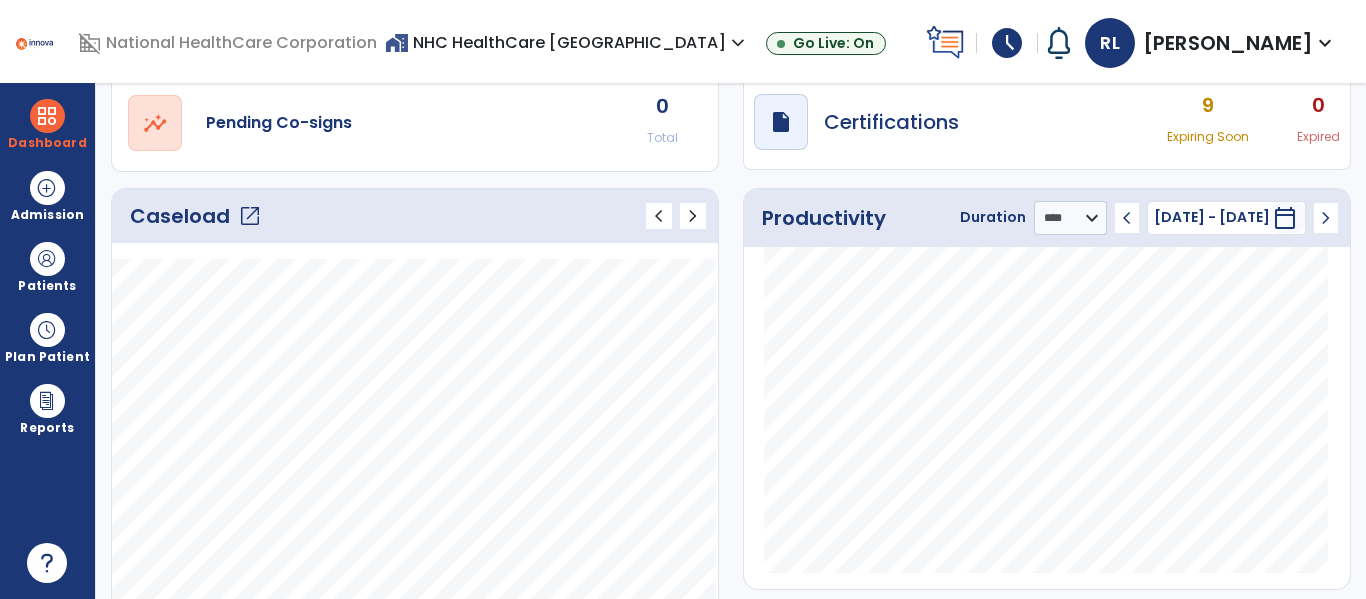 scroll, scrollTop: 0, scrollLeft: 0, axis: both 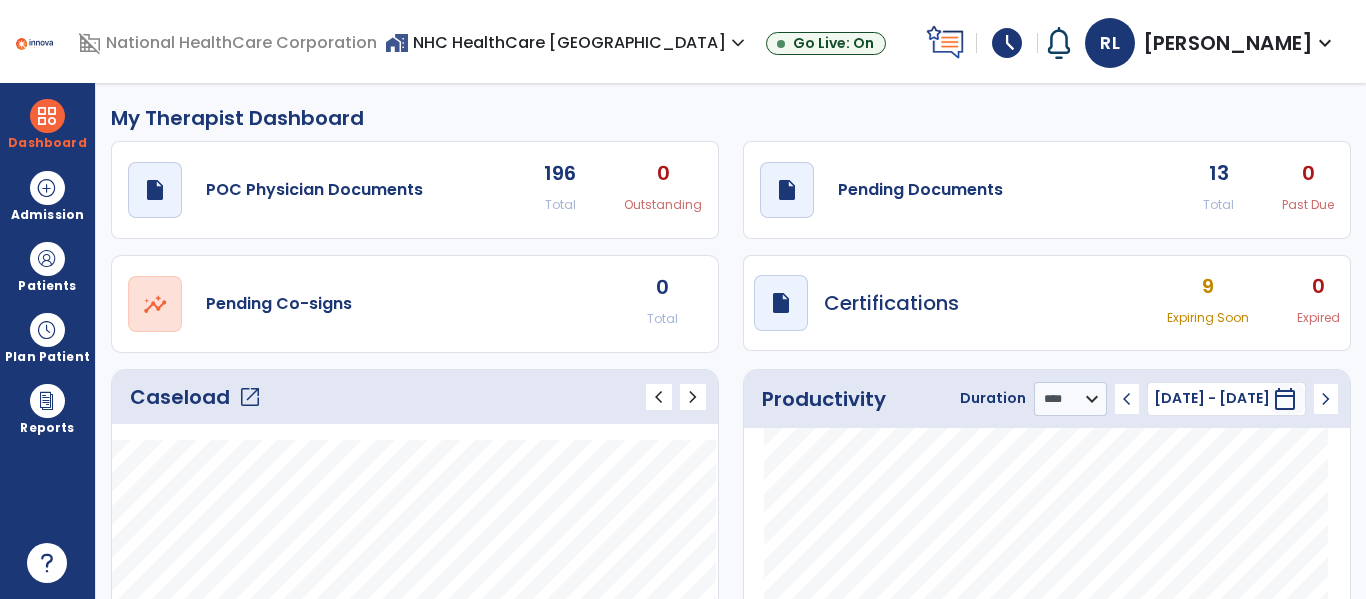 click on "open_in_new" 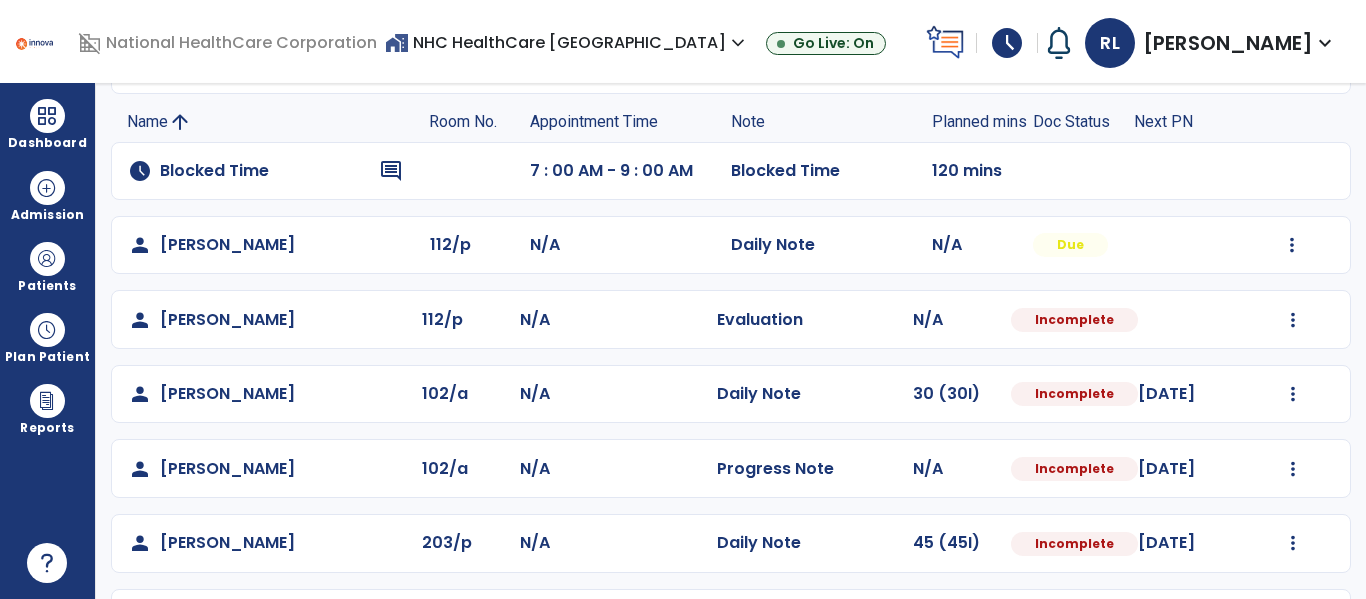 scroll, scrollTop: 187, scrollLeft: 0, axis: vertical 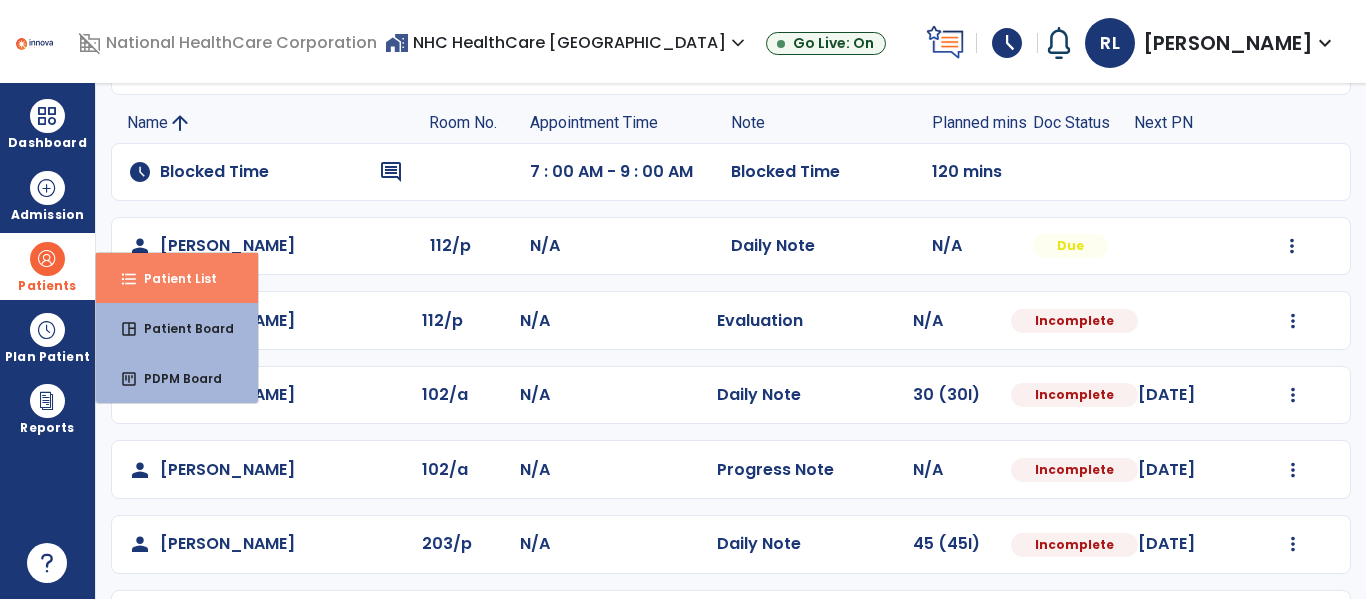 click on "Patient List" at bounding box center (172, 278) 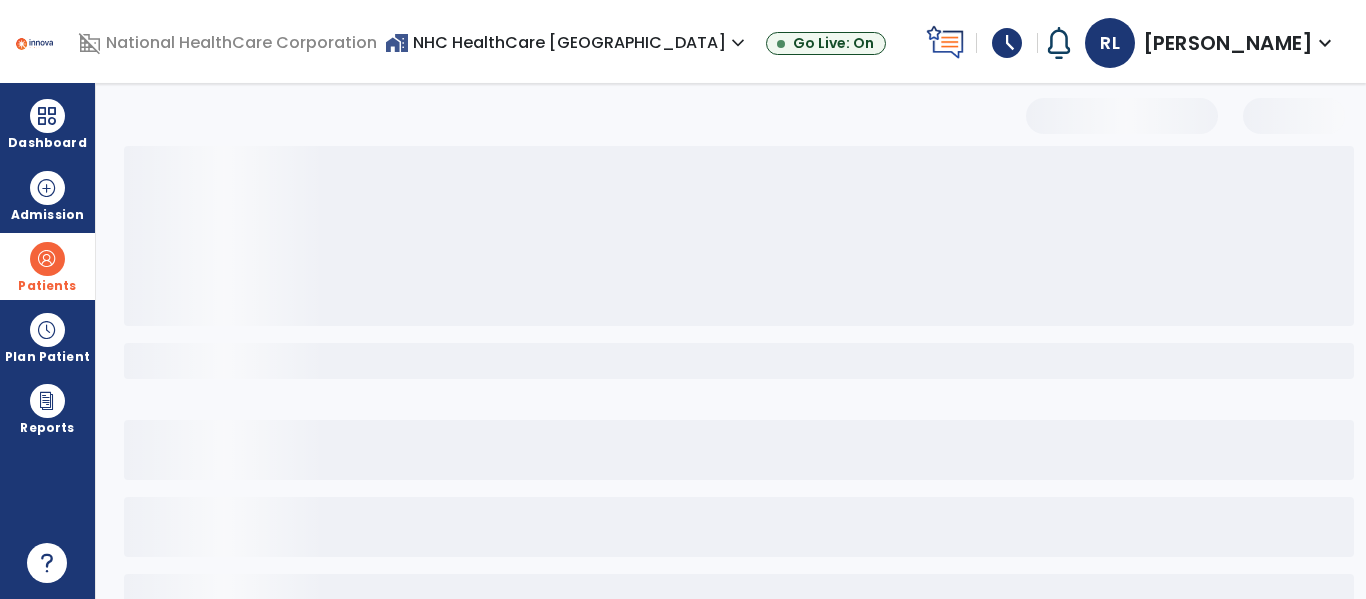 scroll, scrollTop: 144, scrollLeft: 0, axis: vertical 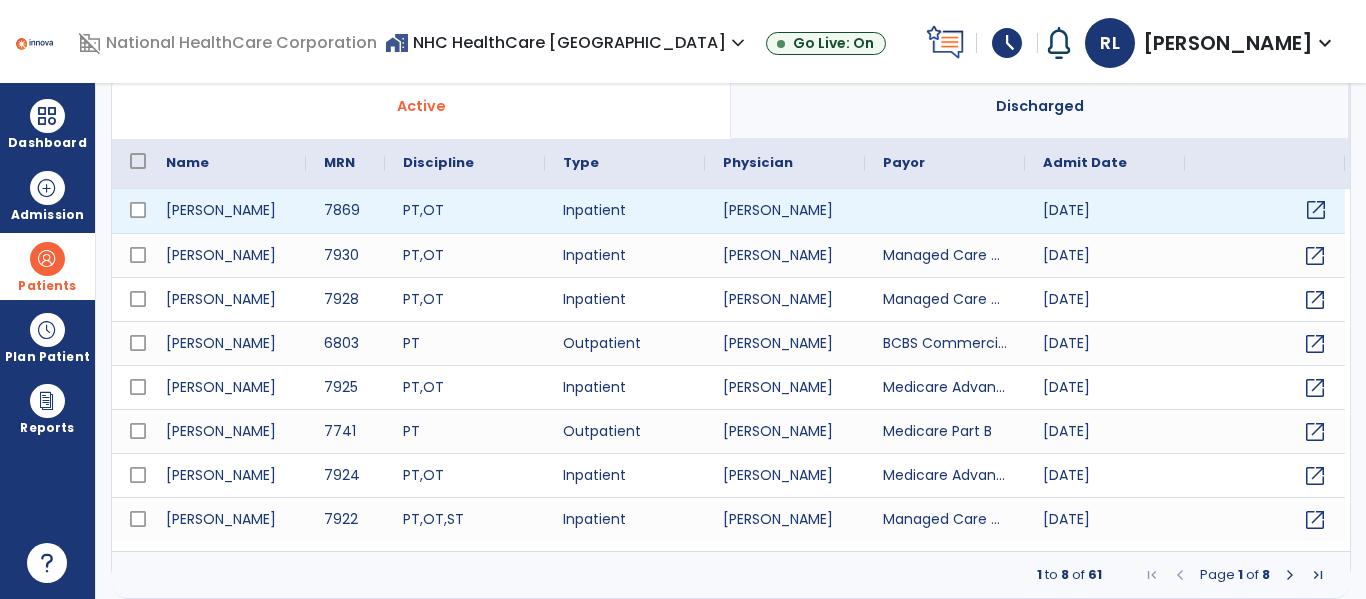 click on "open_in_new" at bounding box center [1316, 210] 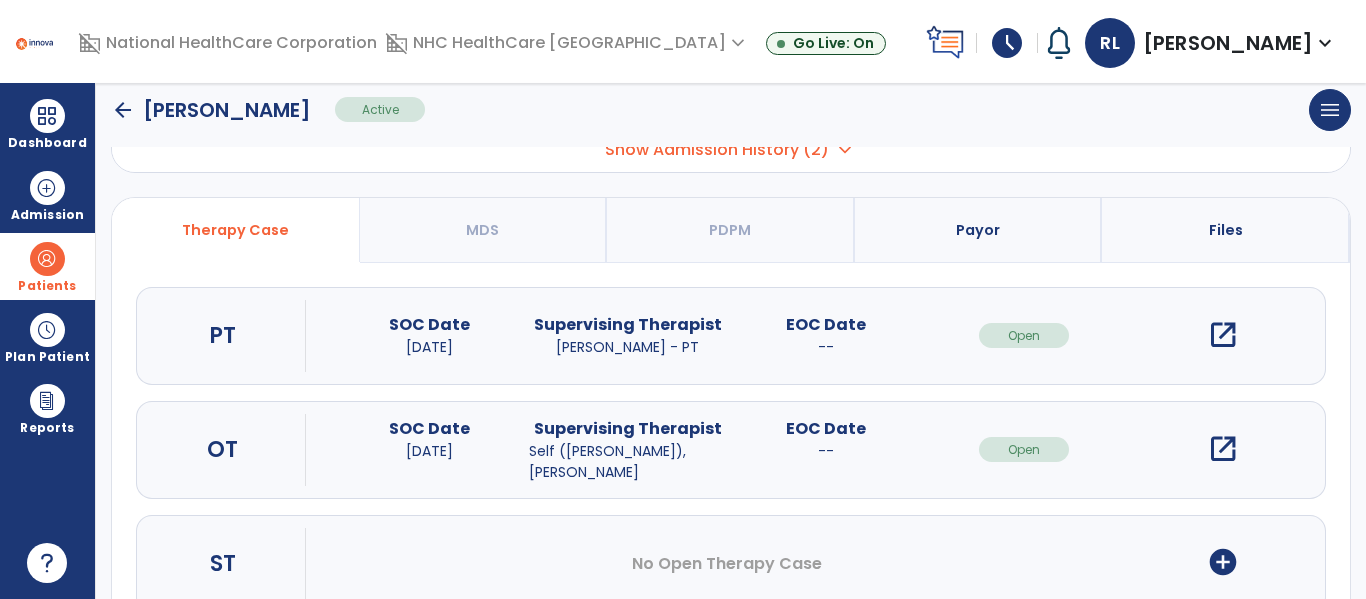 scroll, scrollTop: 0, scrollLeft: 0, axis: both 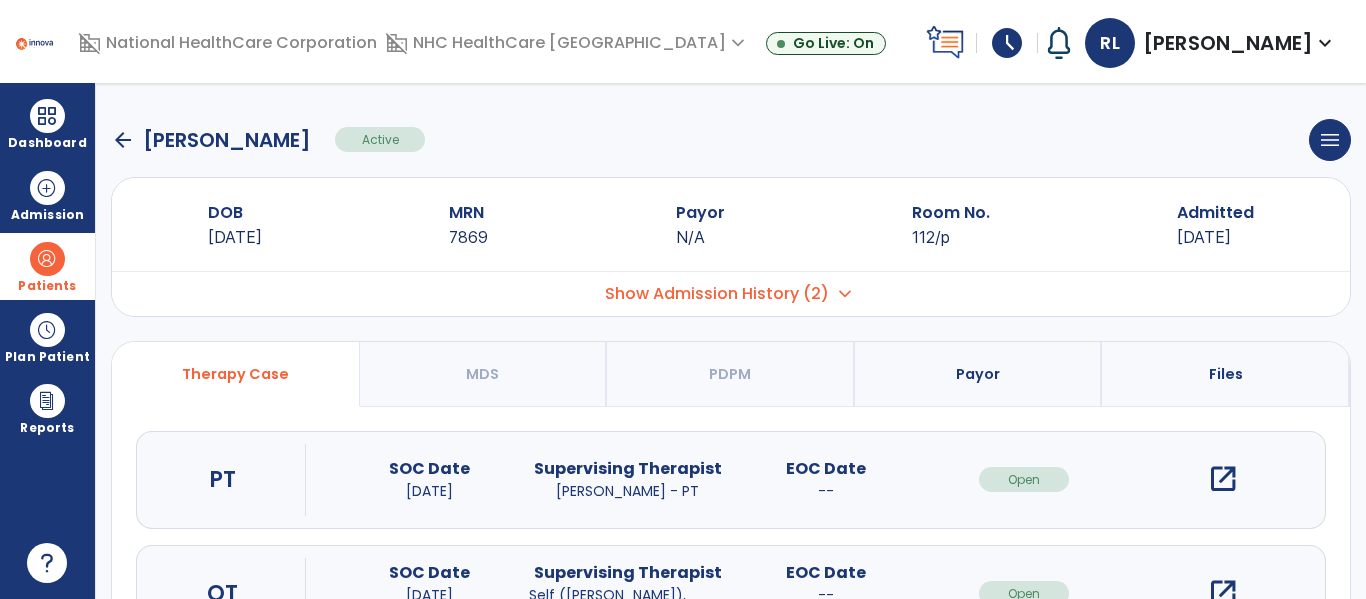 click on "open_in_new" at bounding box center [1223, 479] 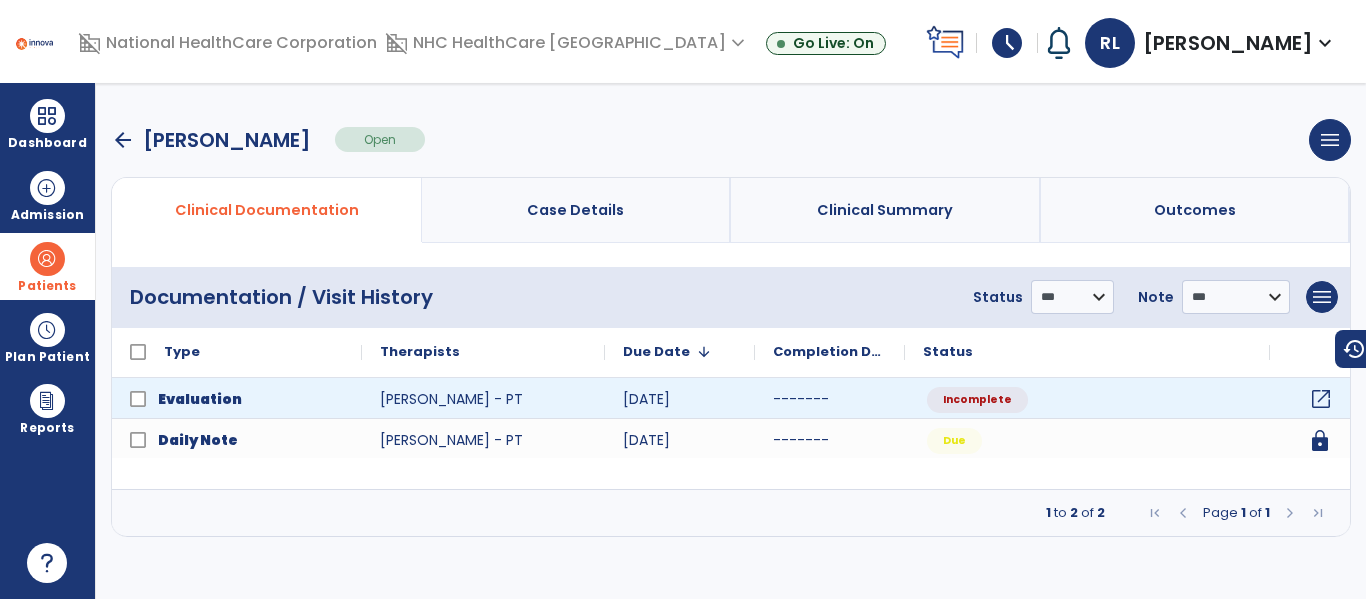 click on "open_in_new" 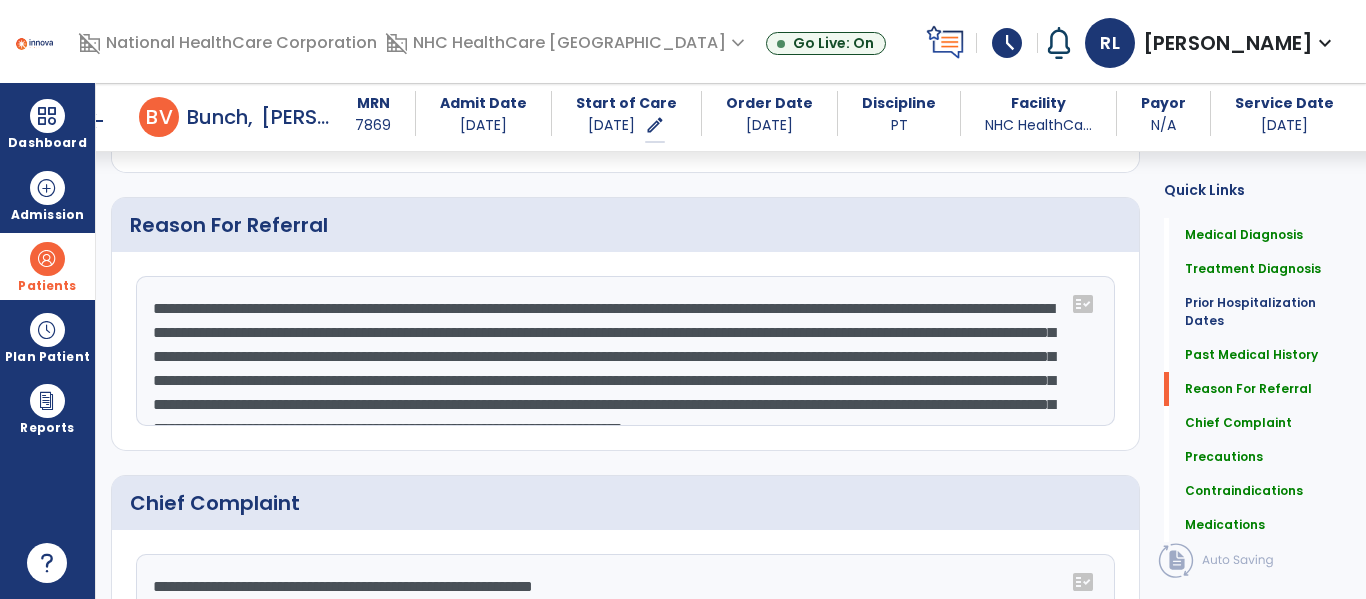 scroll, scrollTop: 1226, scrollLeft: 0, axis: vertical 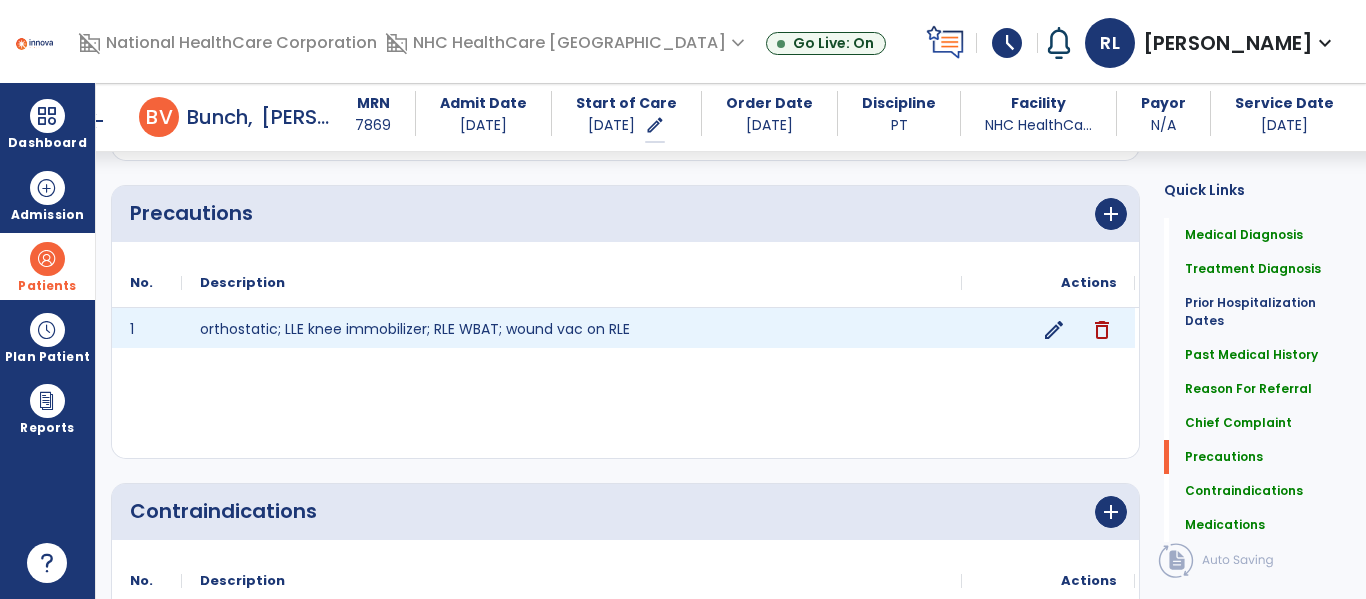 click on "edit" 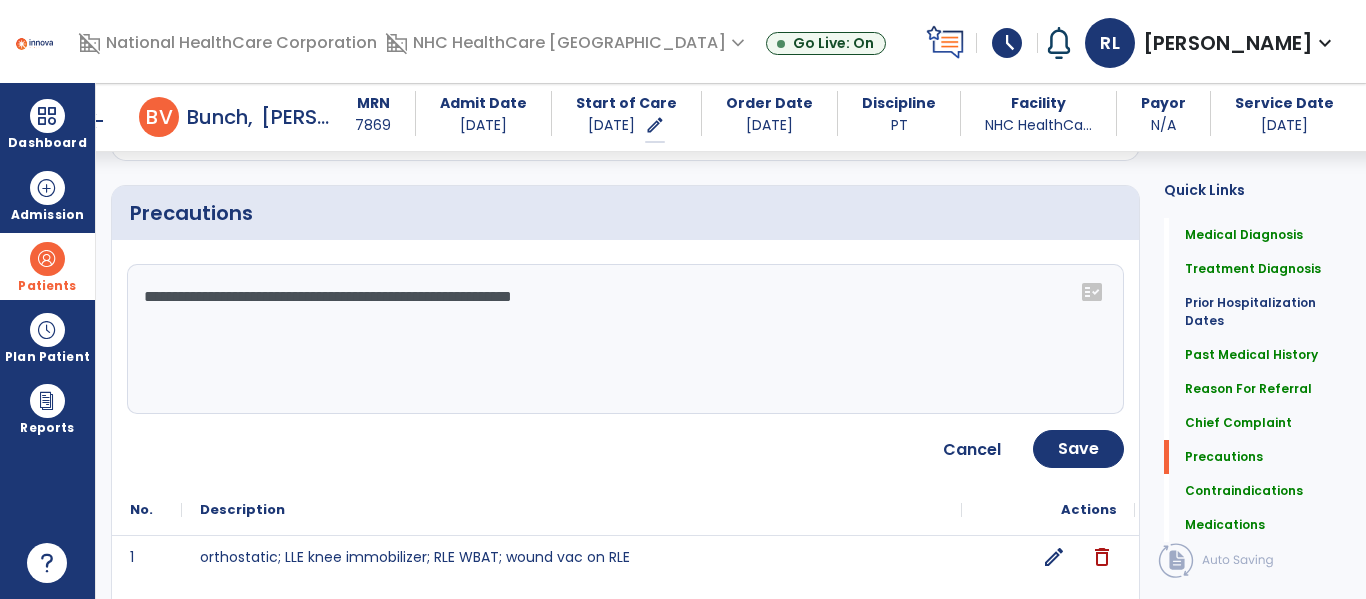 click on "**********" 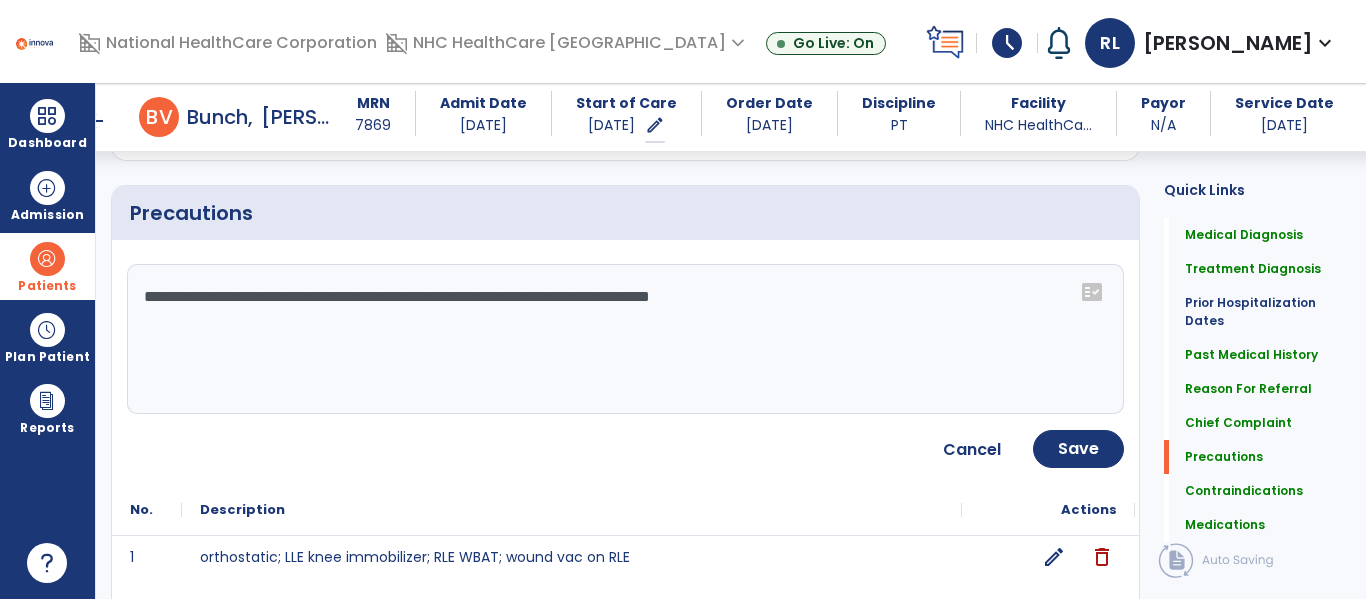 click on "**********" 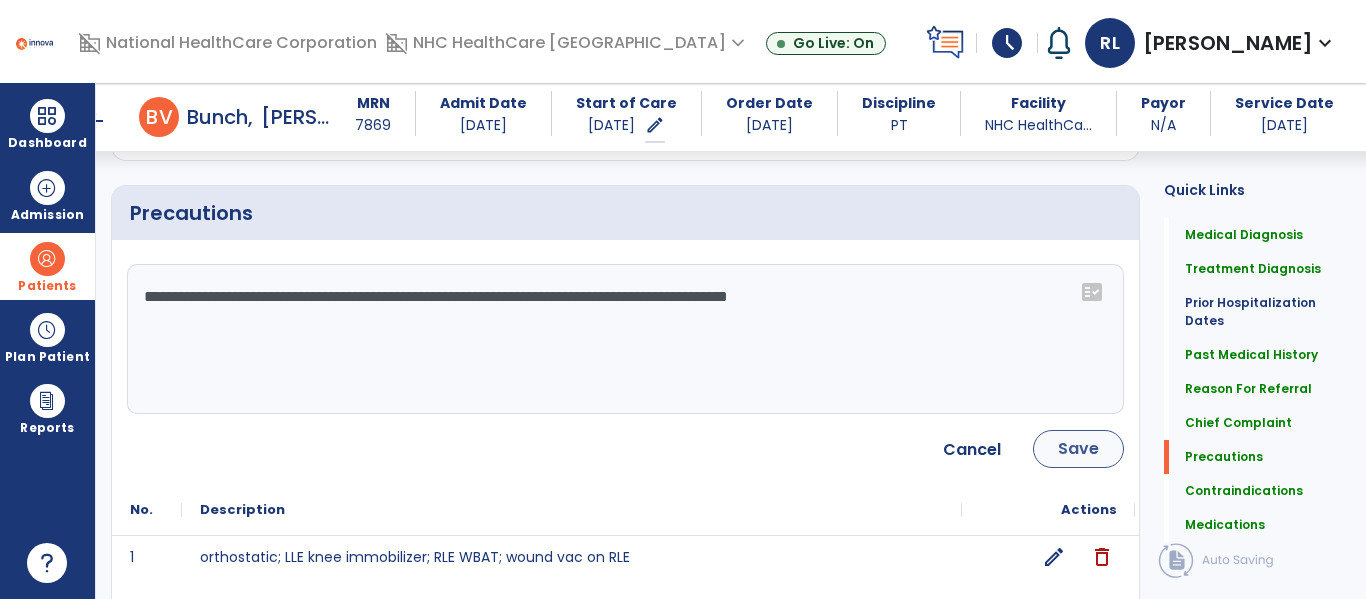 type on "**********" 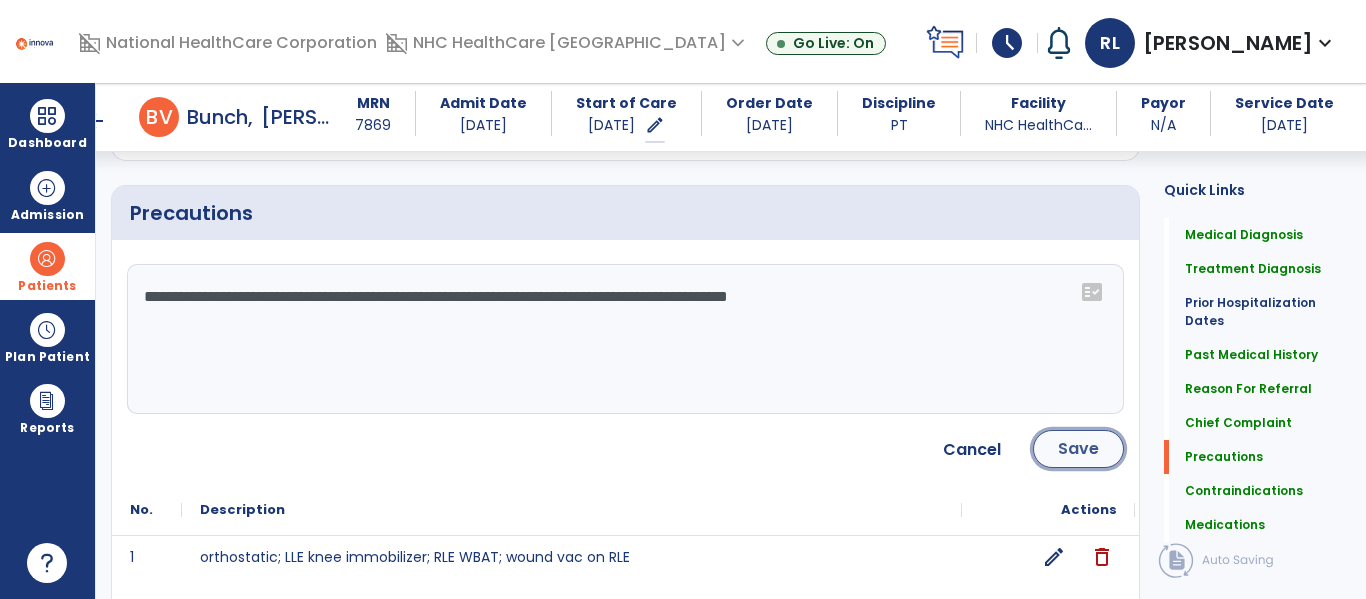 click on "Save" 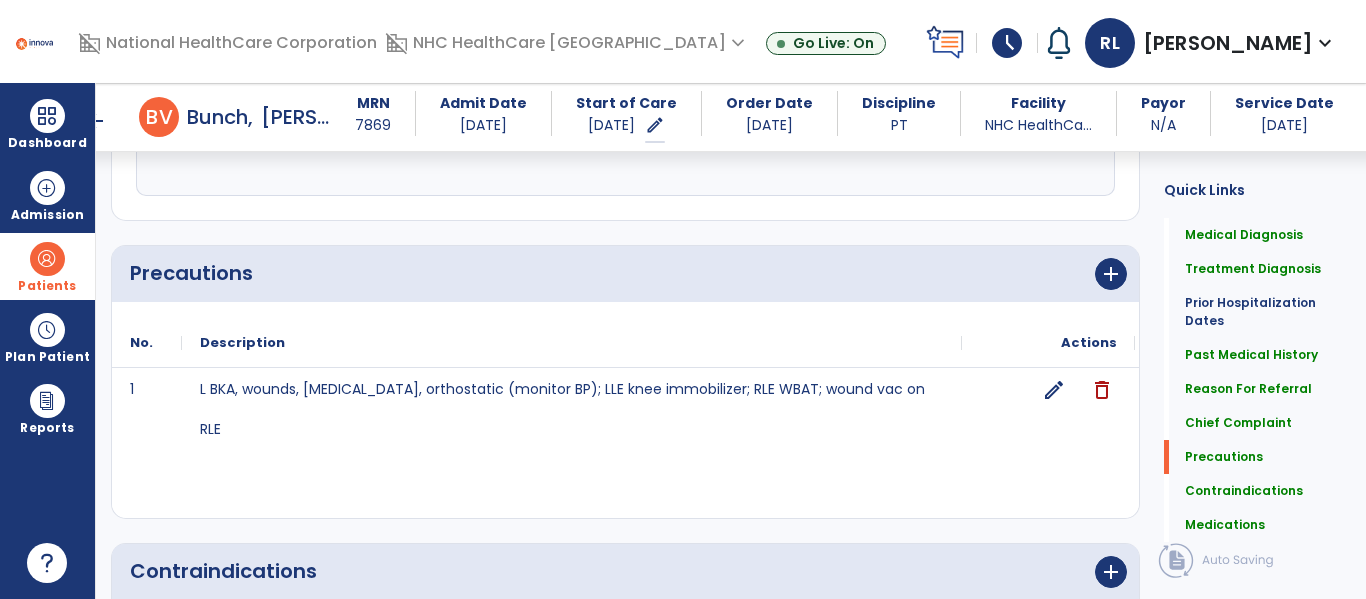 scroll, scrollTop: 1733, scrollLeft: 0, axis: vertical 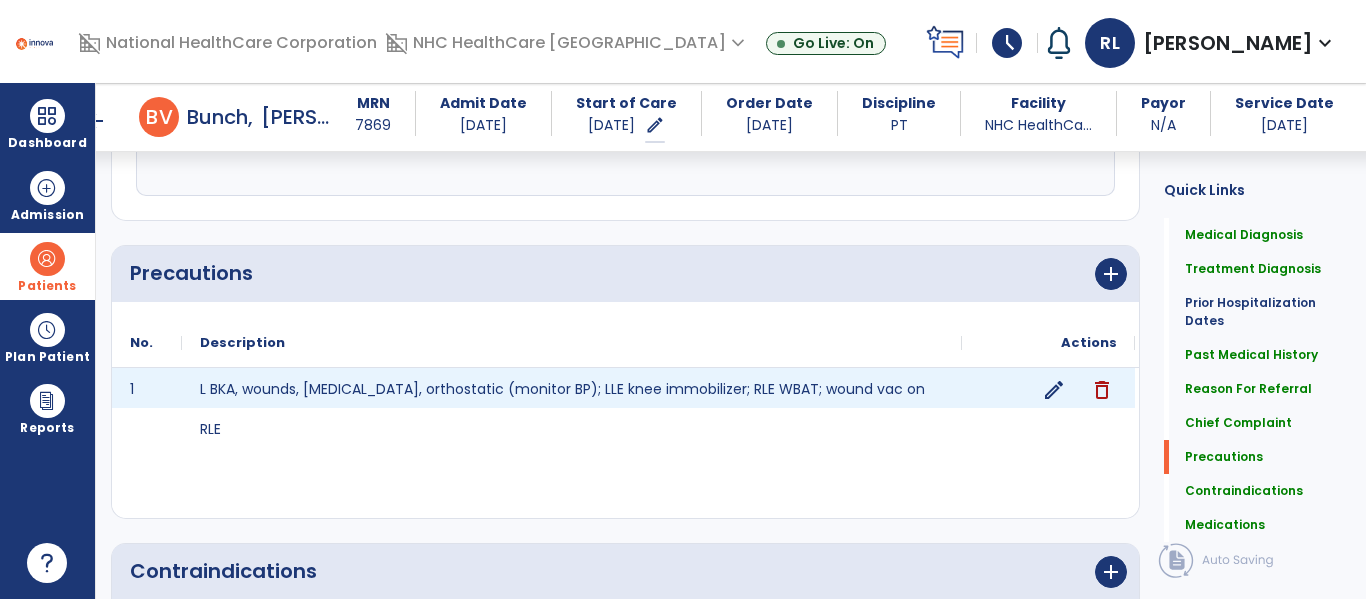click on "edit" 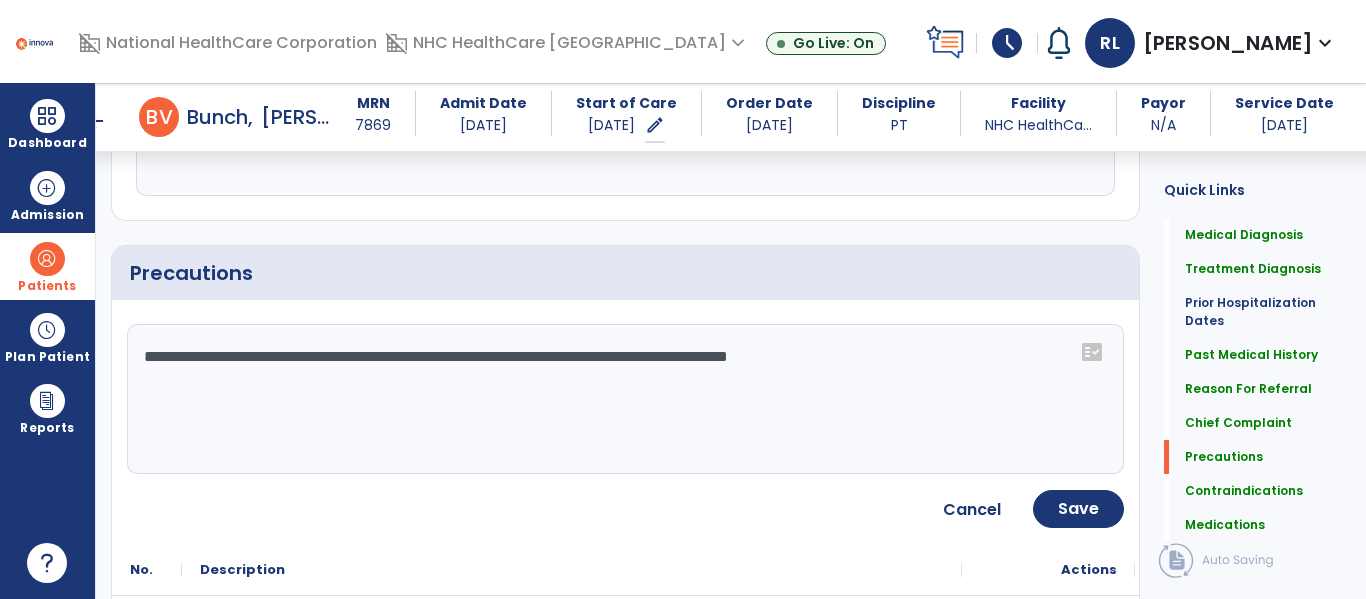 click on "**********" 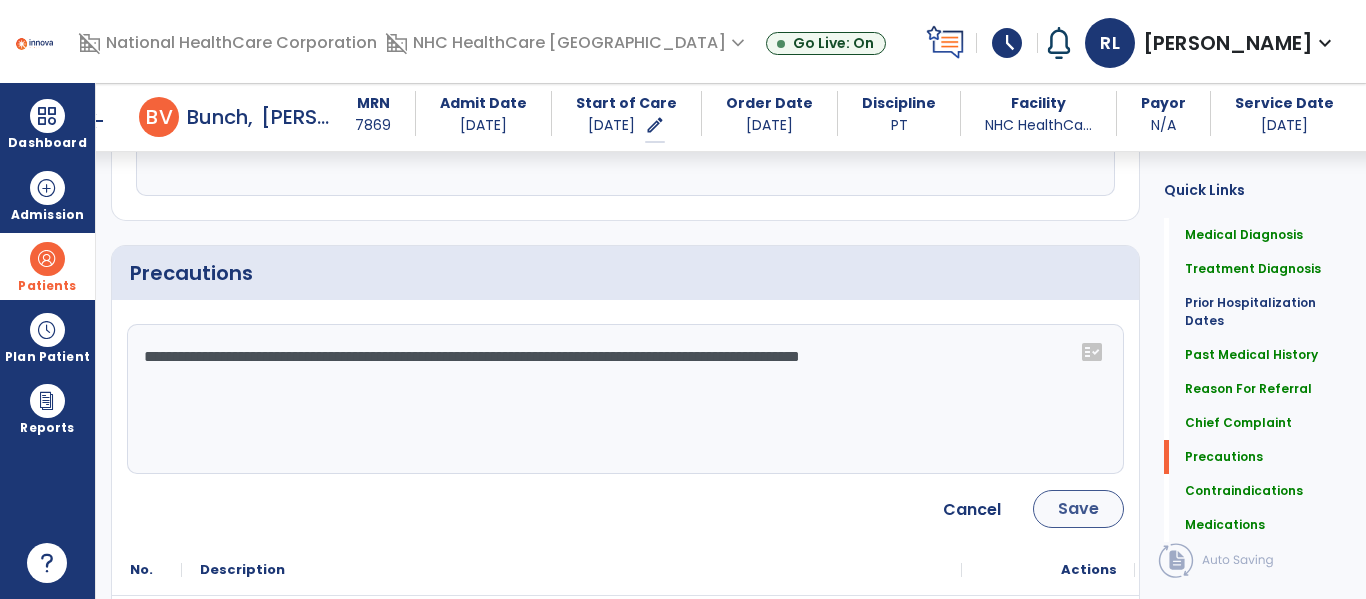 type on "**********" 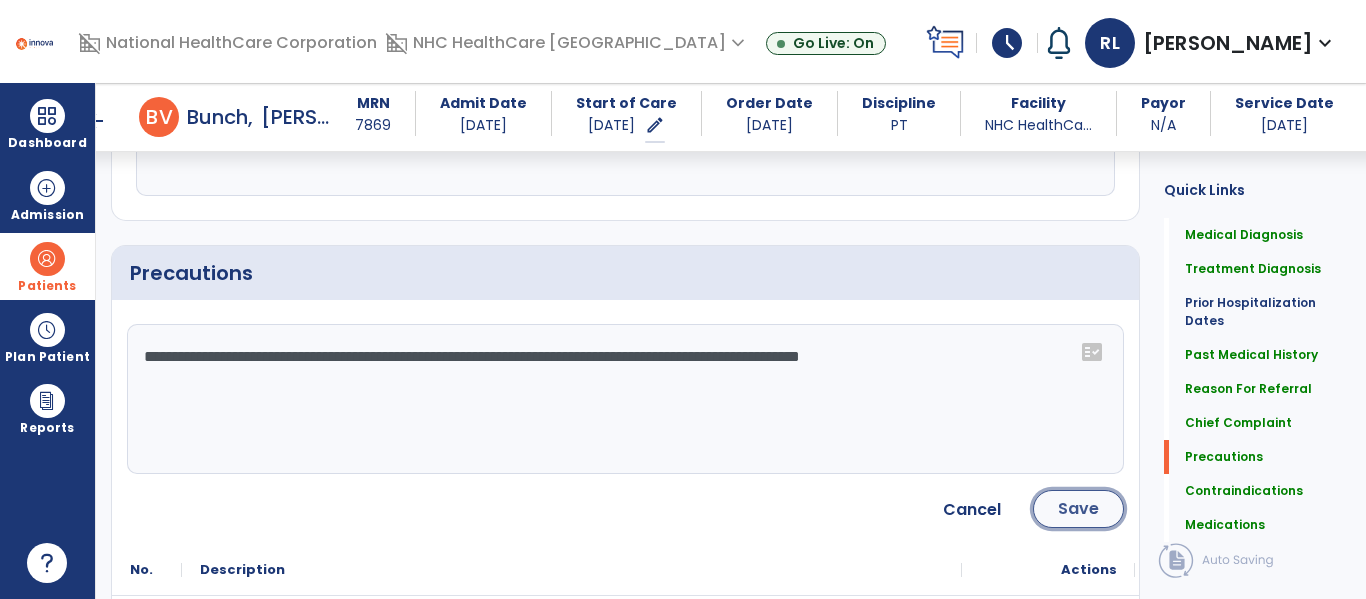 click on "Save" 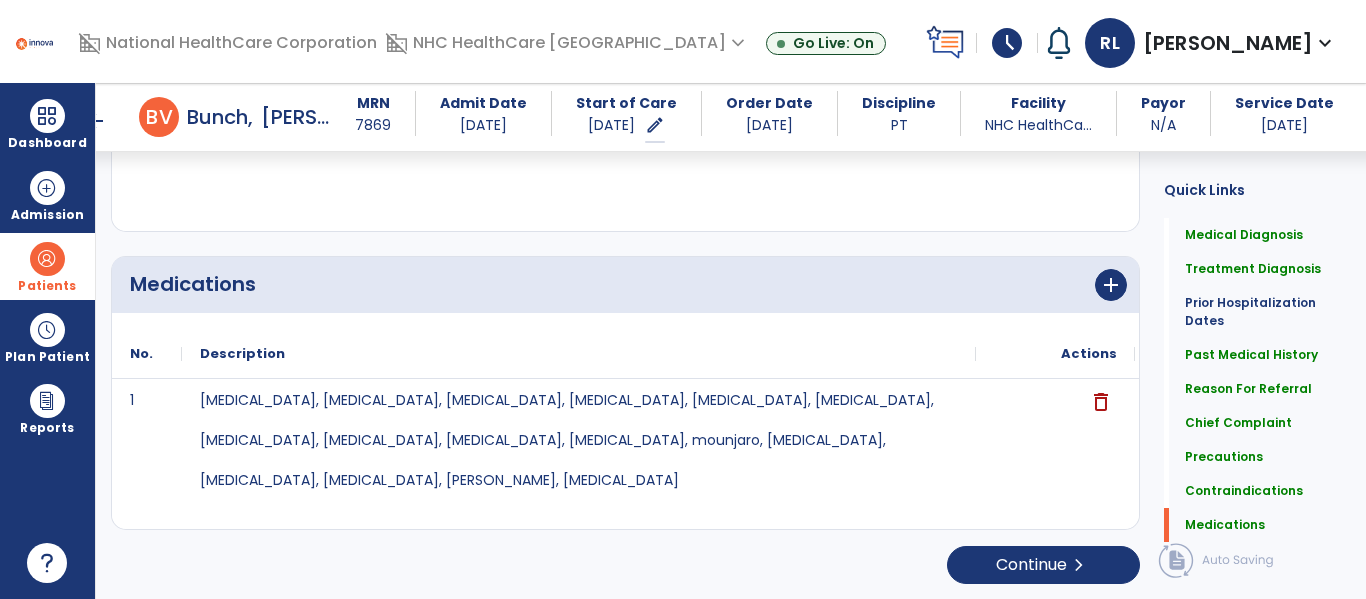 scroll, scrollTop: 2319, scrollLeft: 0, axis: vertical 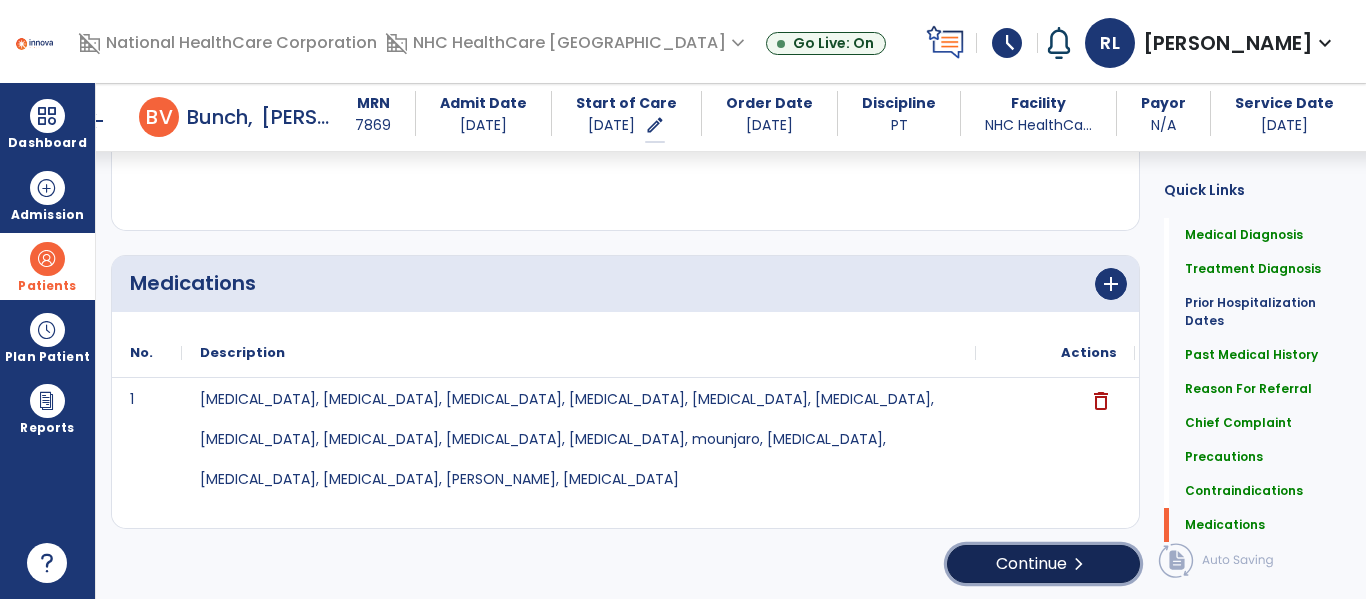 click on "Continue  chevron_right" 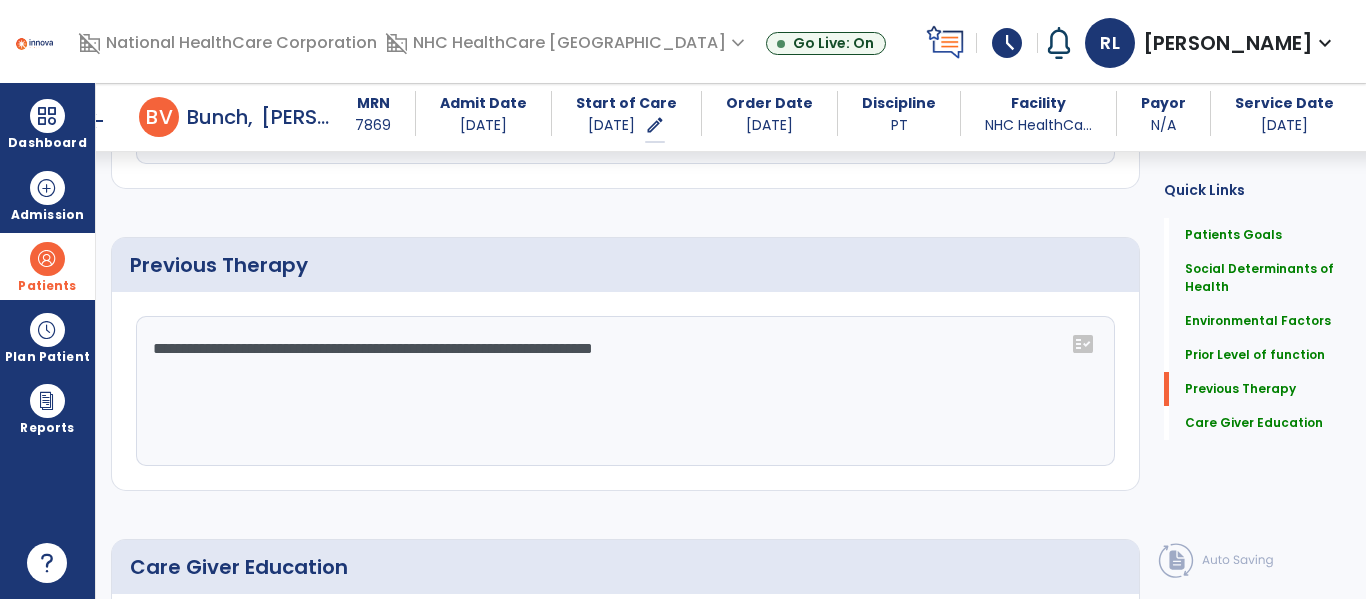 scroll, scrollTop: 1623, scrollLeft: 0, axis: vertical 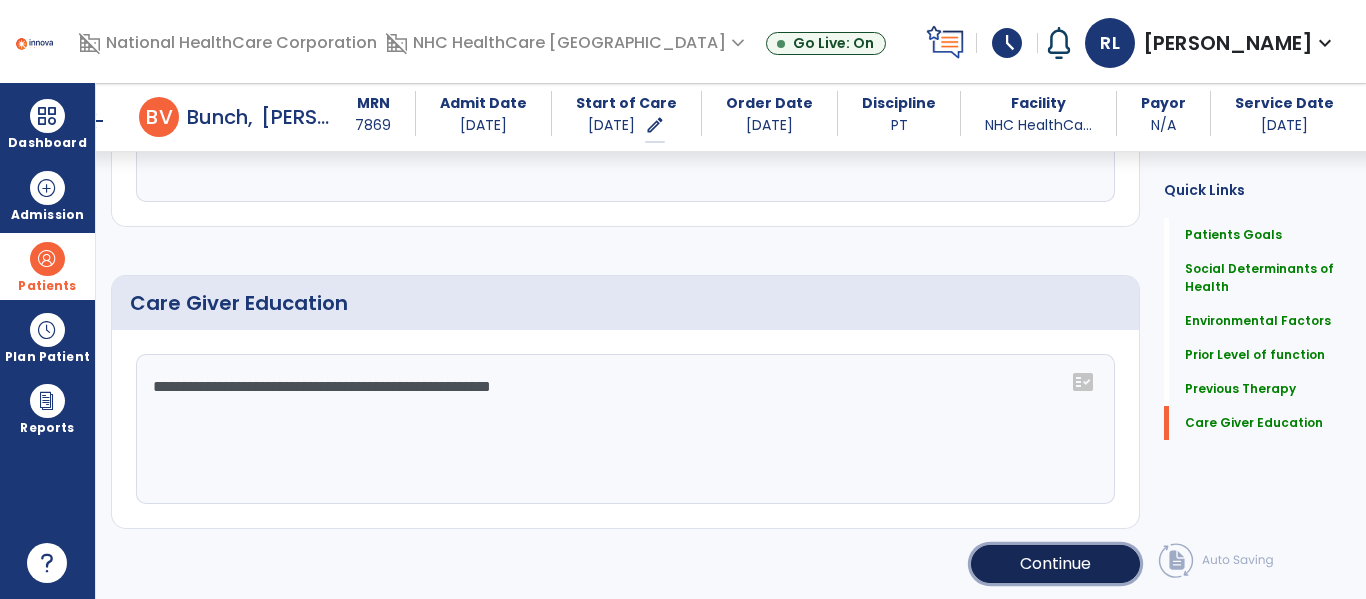 click on "Continue" 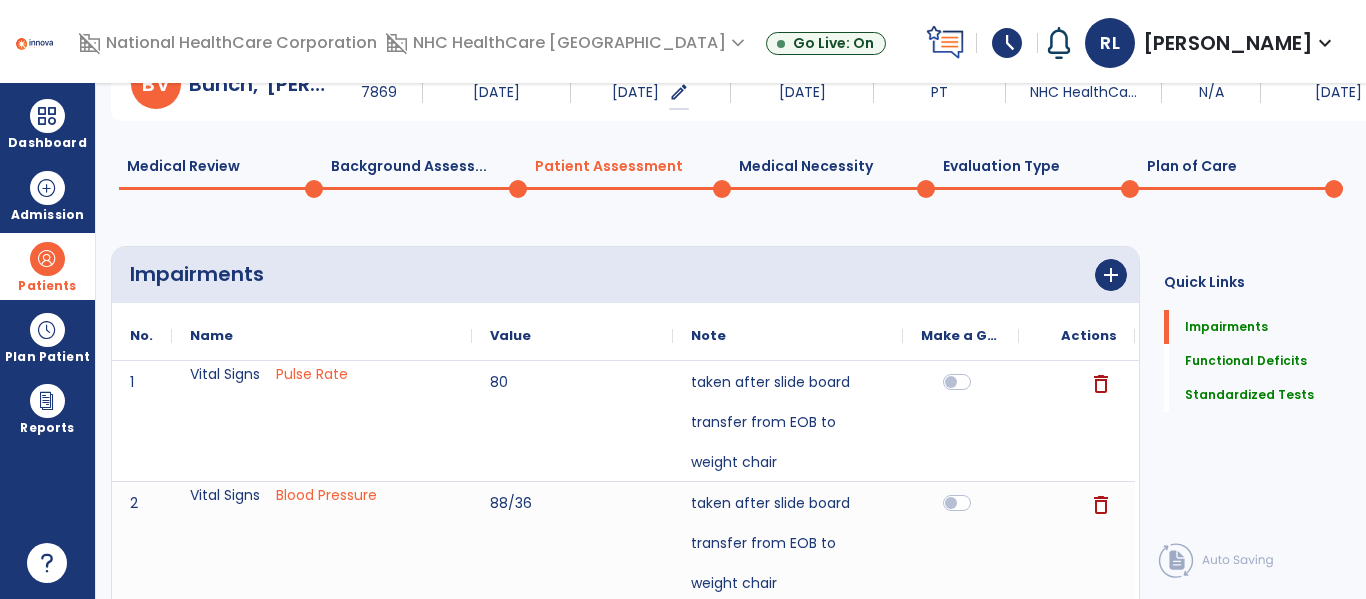 scroll, scrollTop: 0, scrollLeft: 0, axis: both 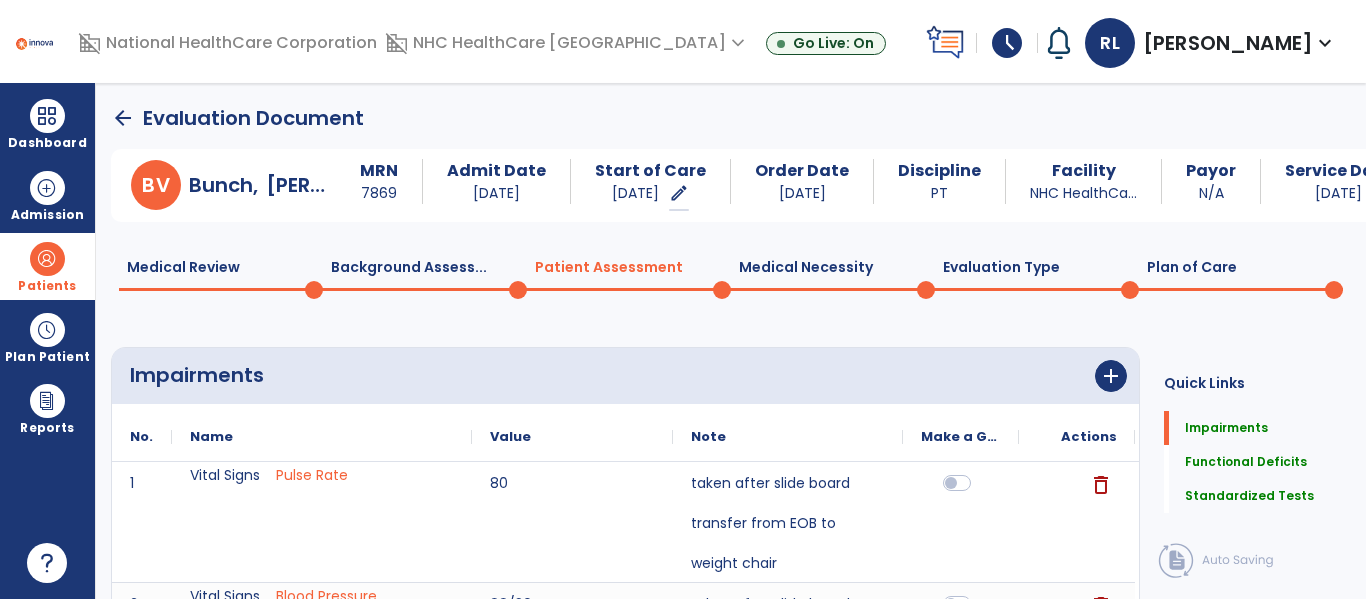 click on "arrow_back" 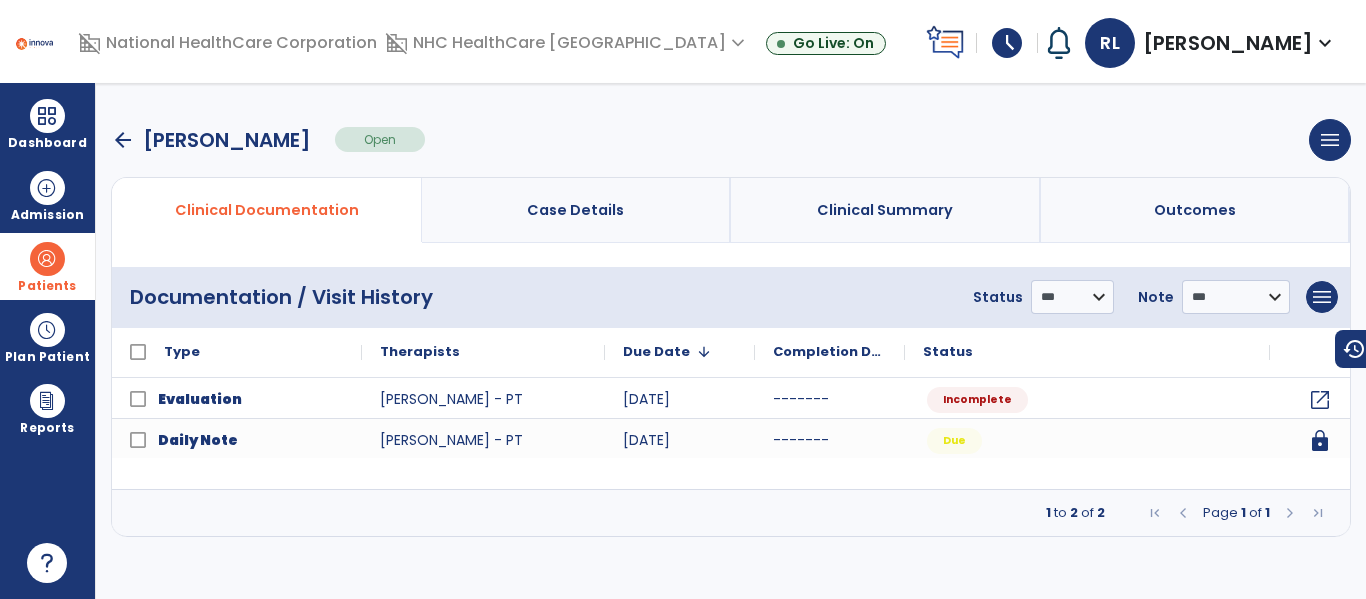 click on "arrow_back" at bounding box center [123, 140] 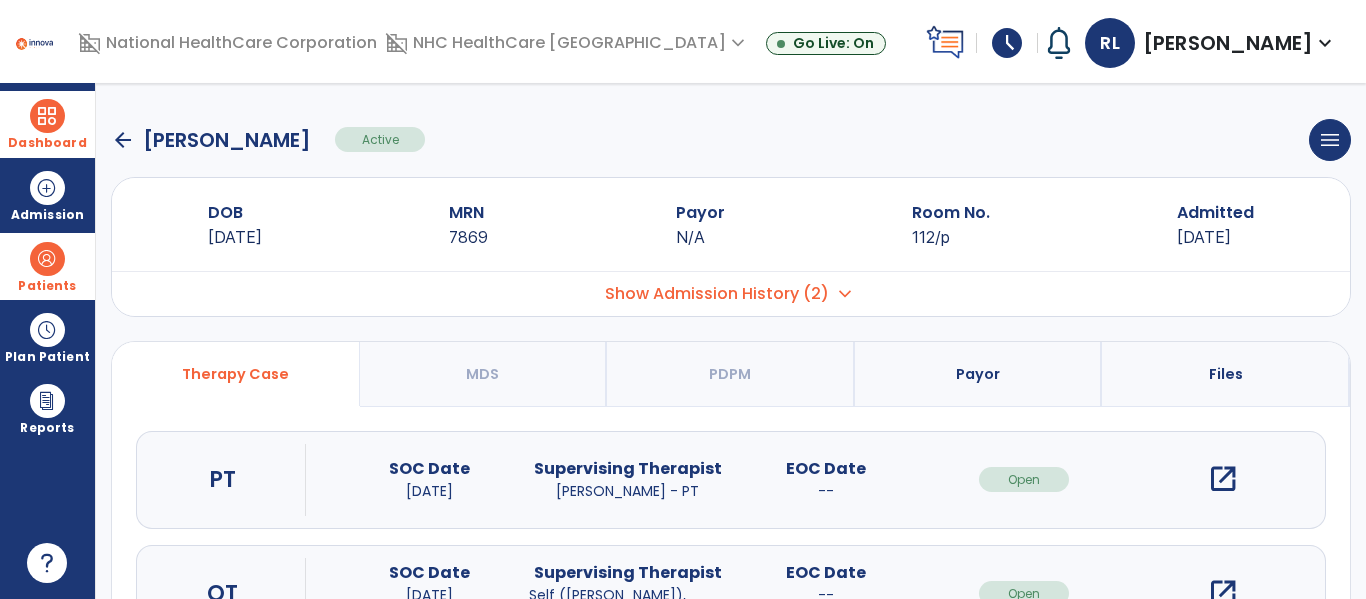 click at bounding box center (47, 116) 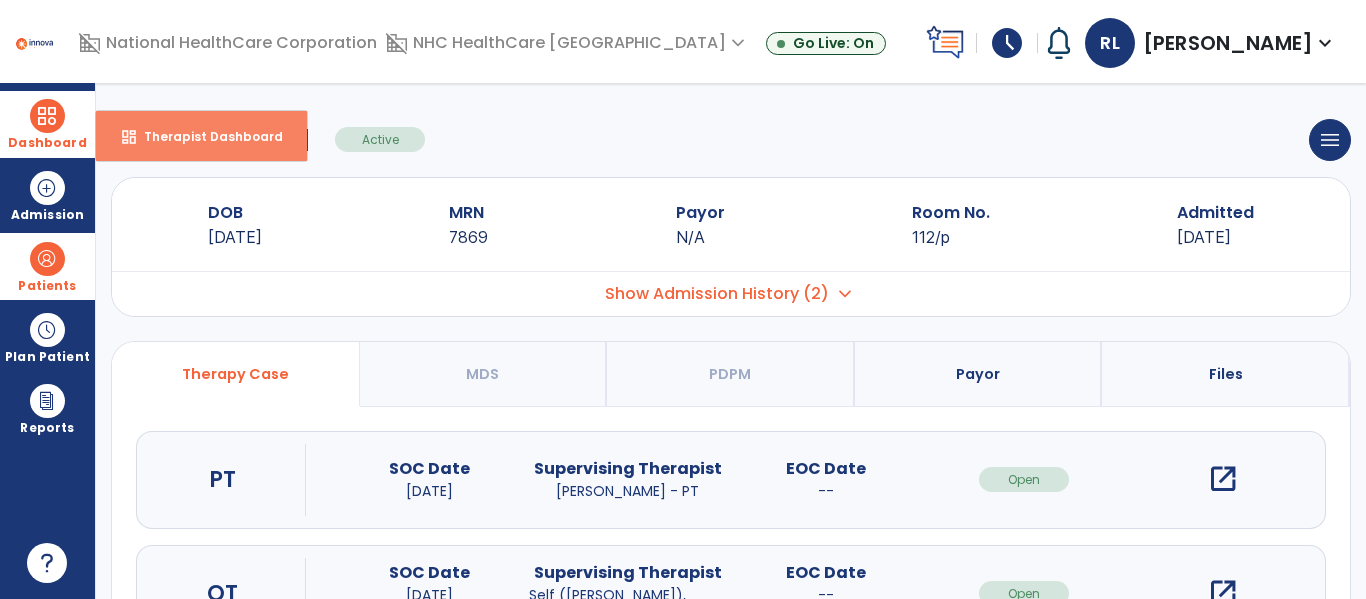 click on "dashboard  Therapist Dashboard" at bounding box center (201, 136) 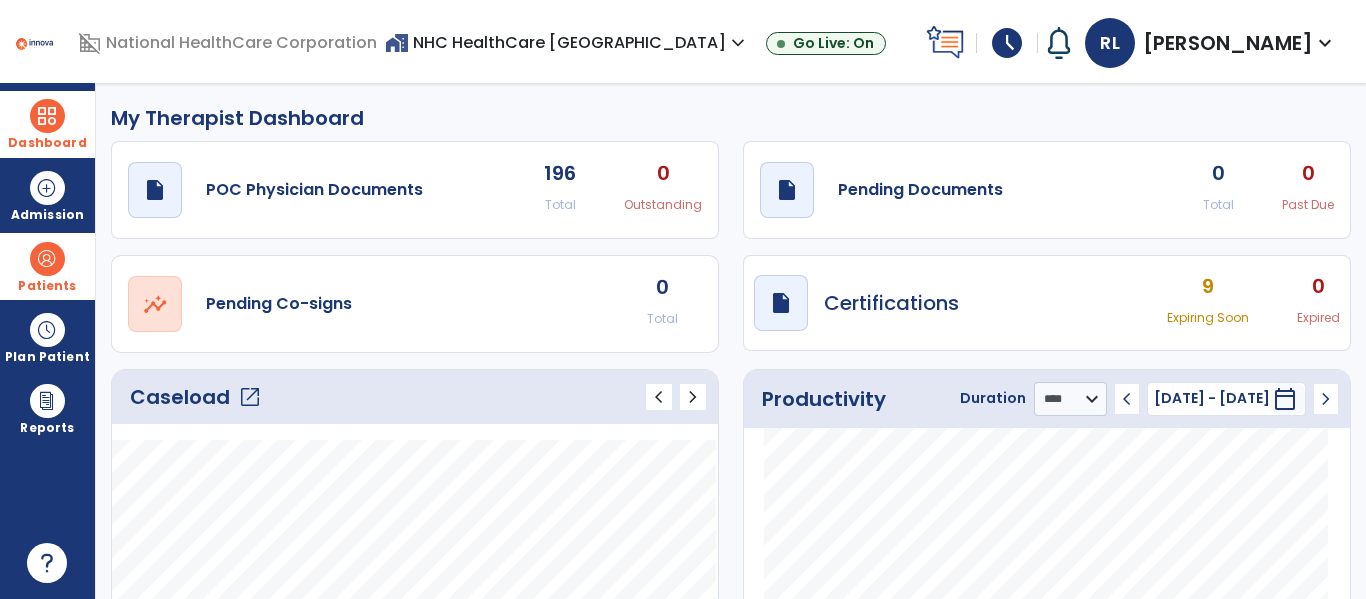 click on "open_in_new" 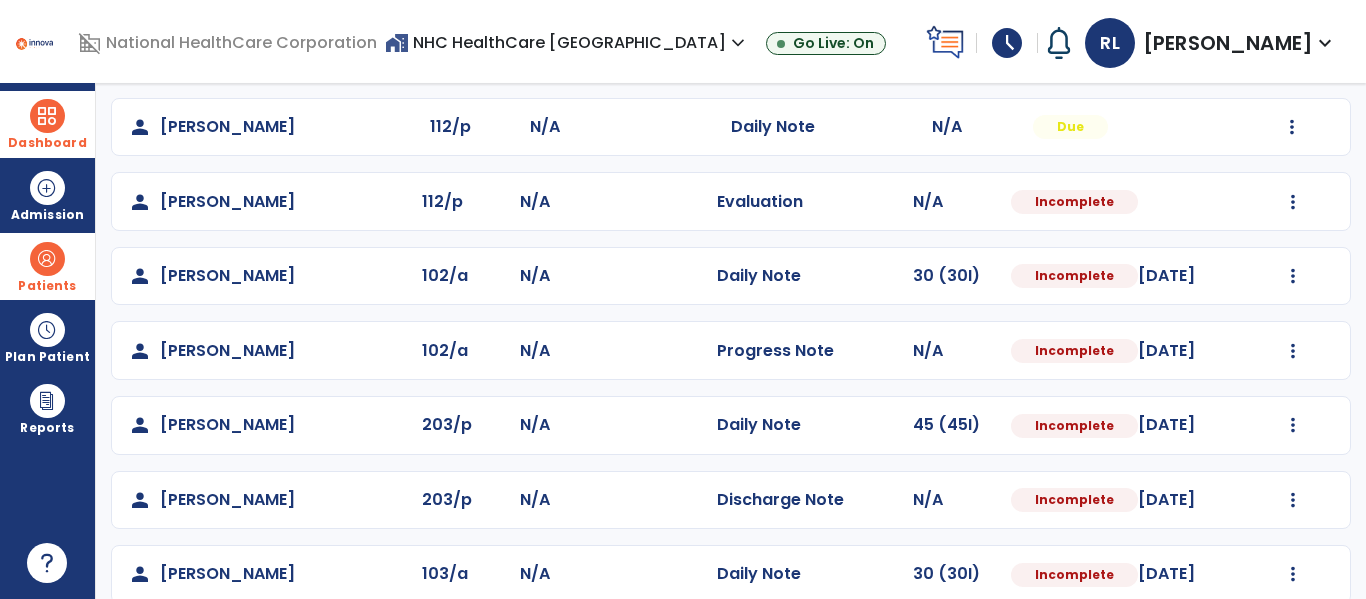 scroll, scrollTop: 307, scrollLeft: 0, axis: vertical 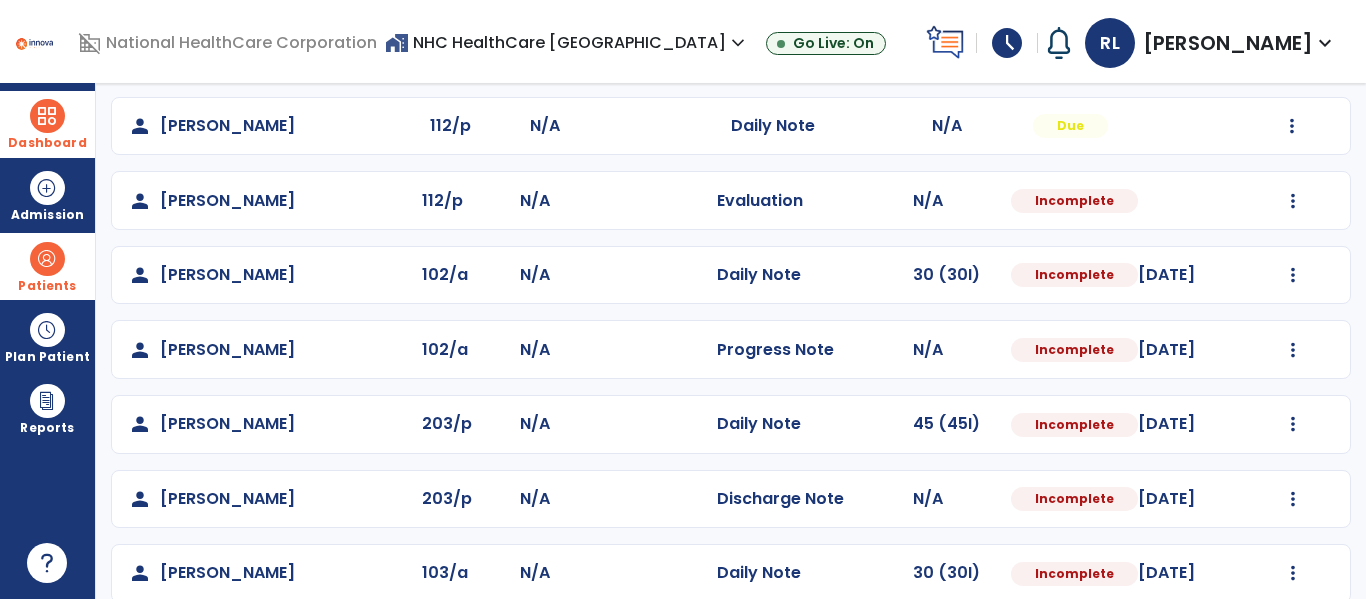 click on "Mark Visit As Complete   Reset Note   Open Document   G + C Mins" 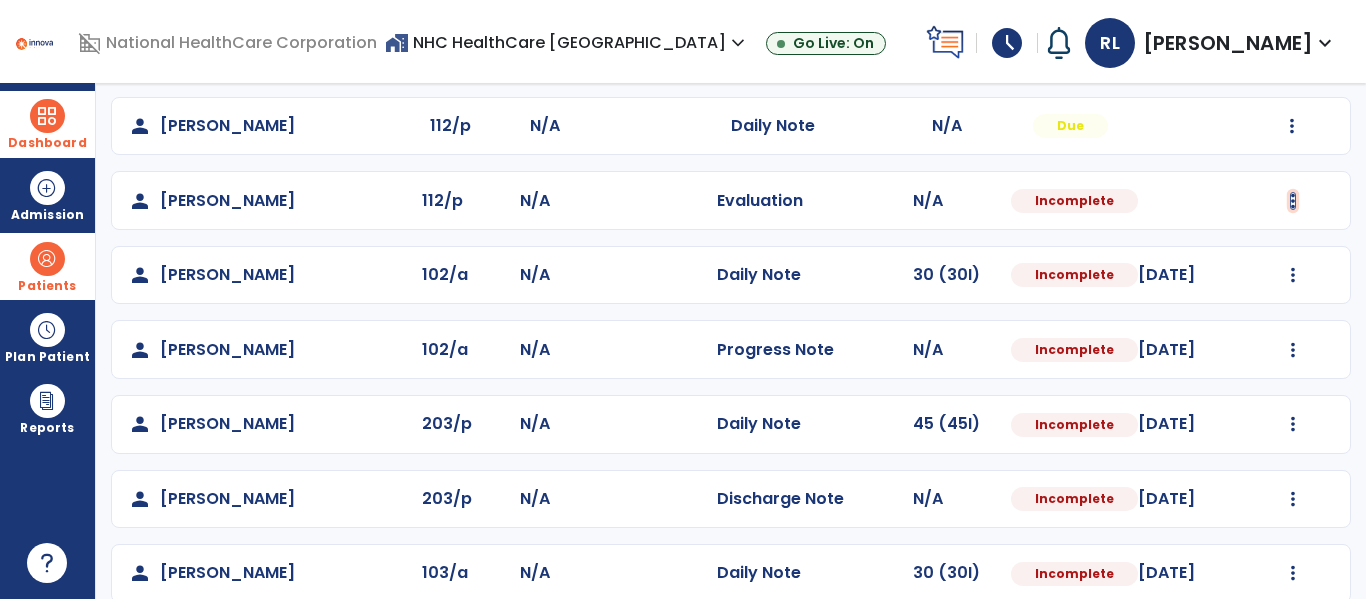 click at bounding box center (1292, 126) 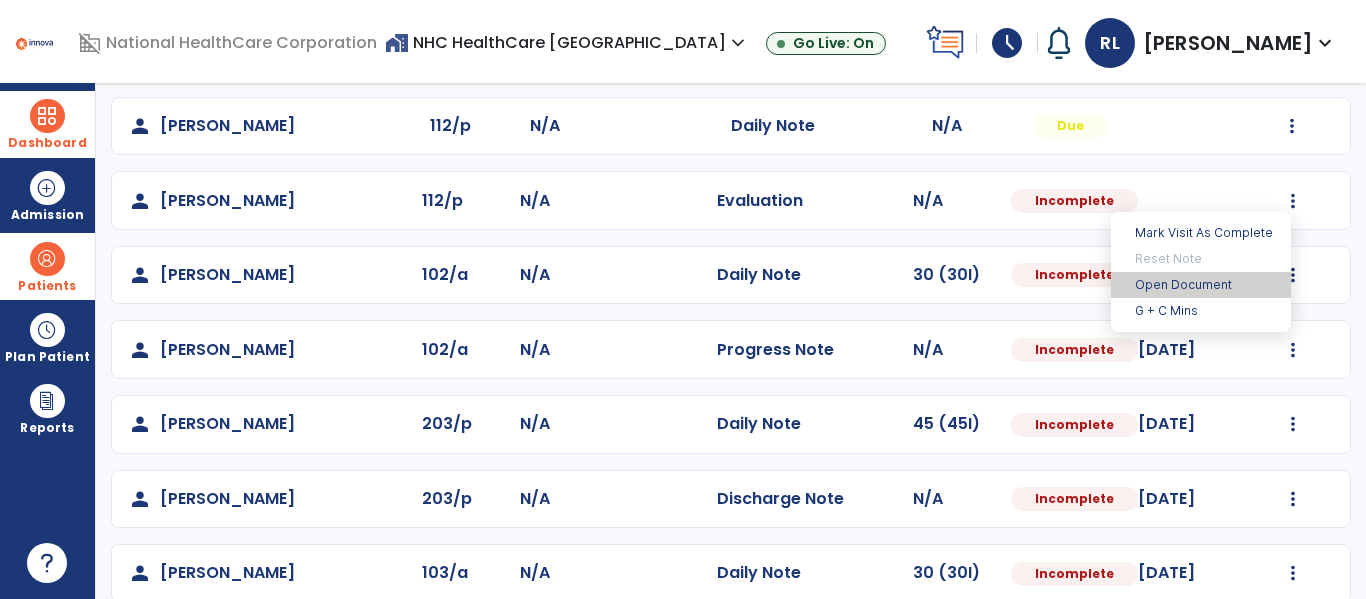 click on "Open Document" at bounding box center [1201, 285] 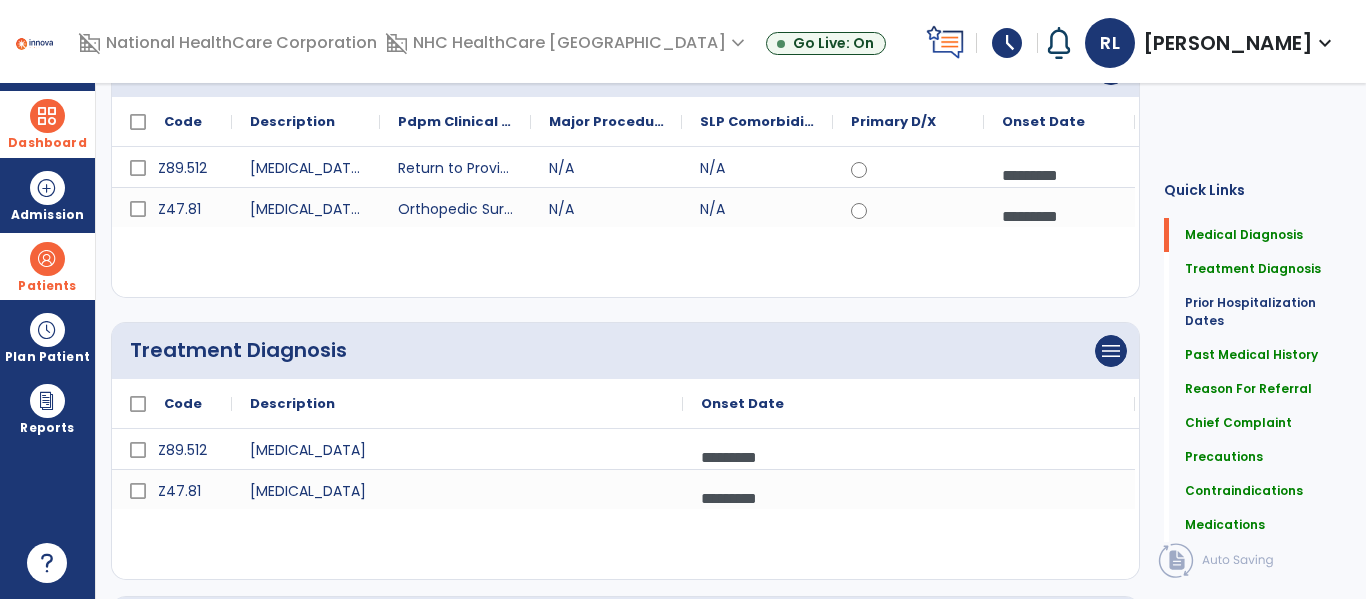 scroll, scrollTop: 0, scrollLeft: 0, axis: both 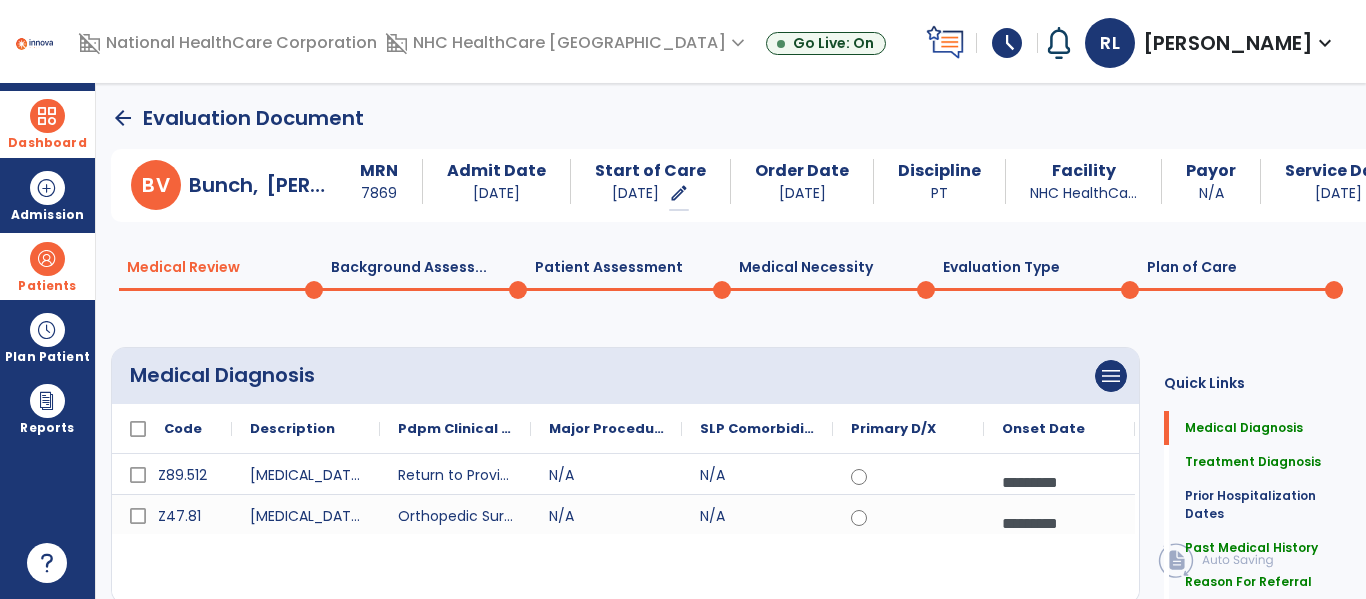 click on "arrow_back" 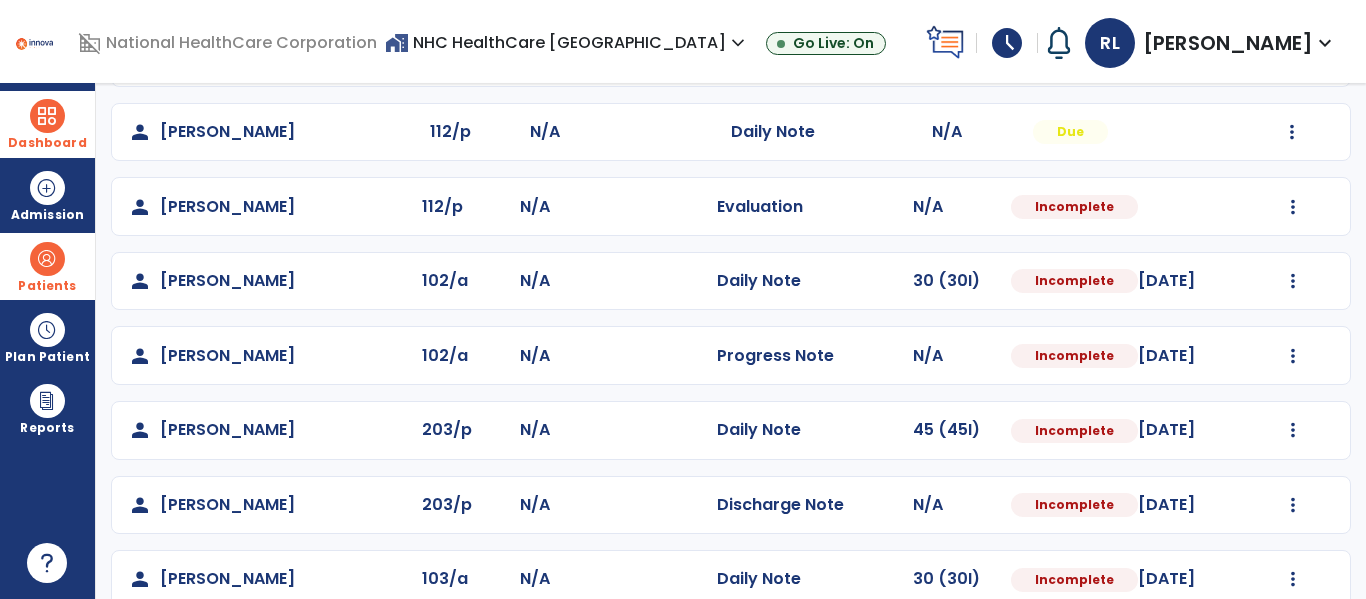 scroll, scrollTop: 305, scrollLeft: 0, axis: vertical 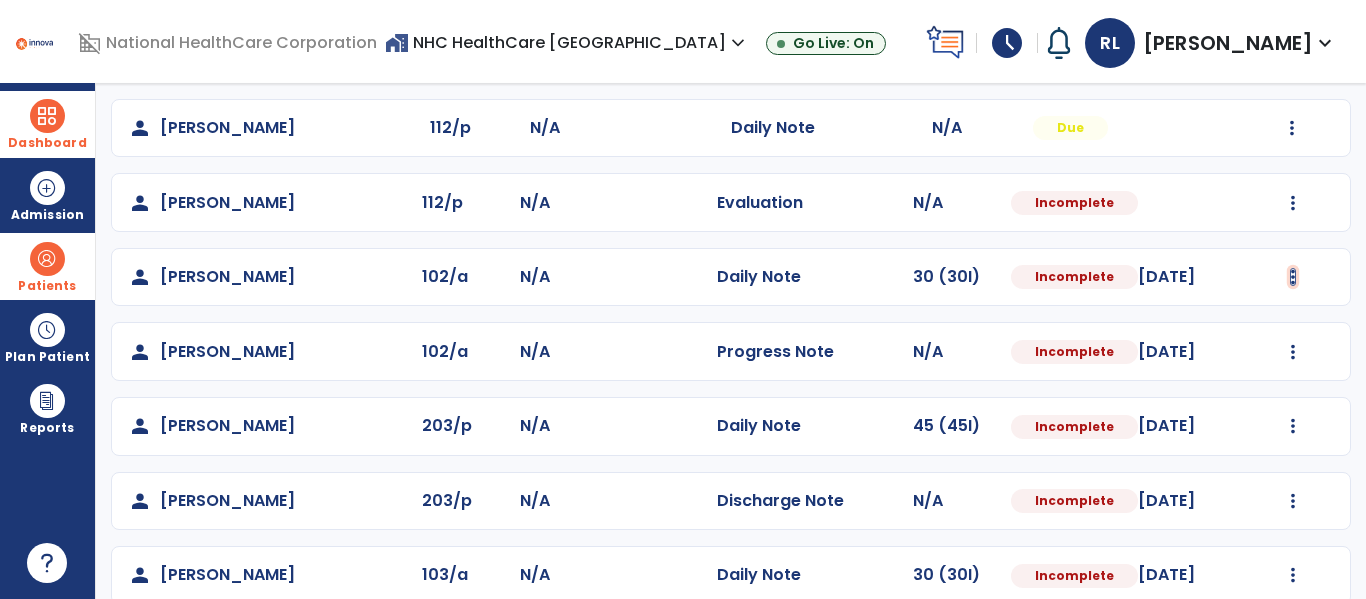 click at bounding box center [1292, 128] 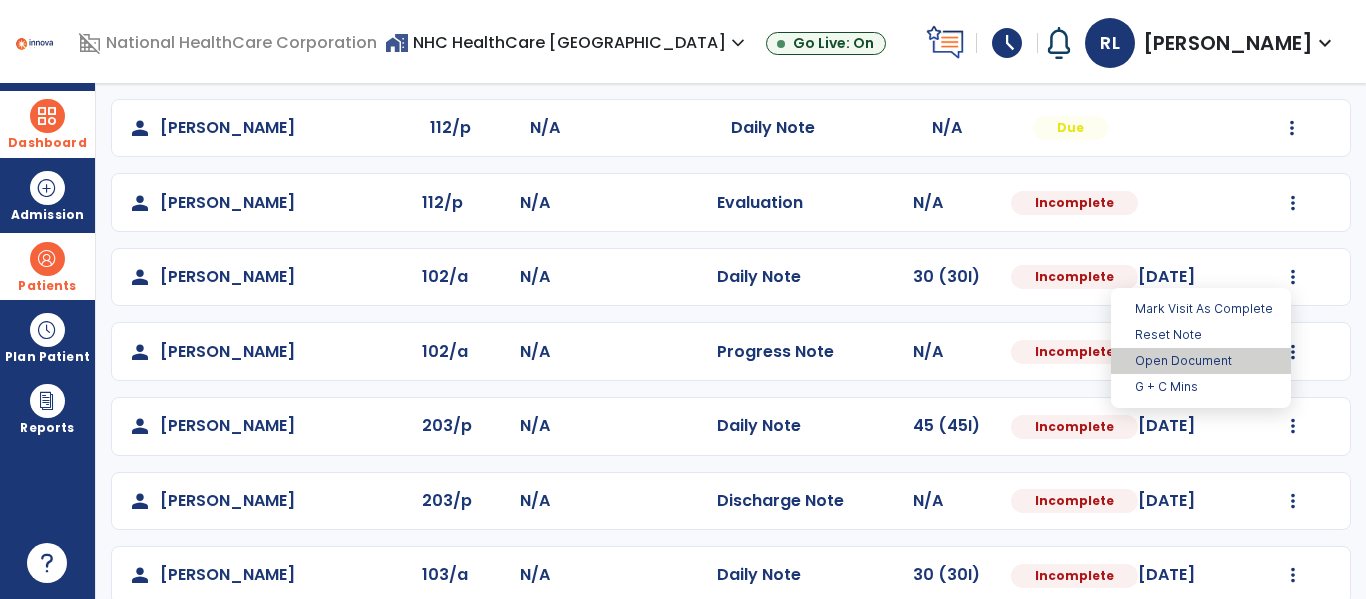 click on "Open Document" at bounding box center (1201, 361) 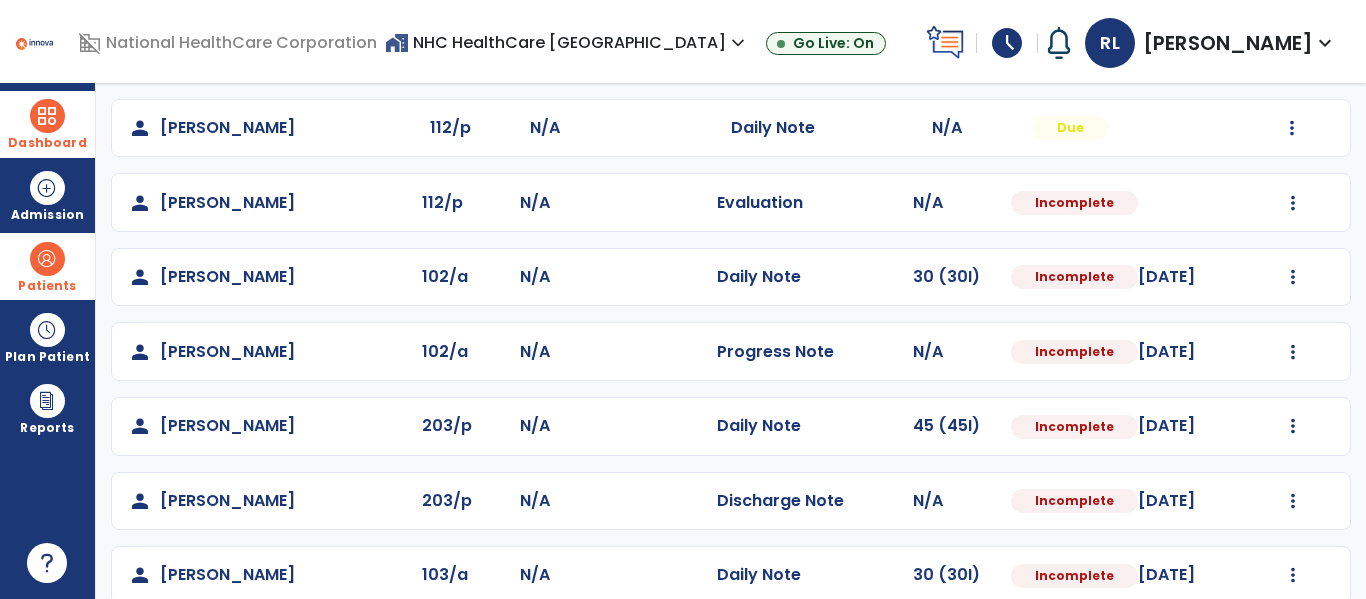 select on "*" 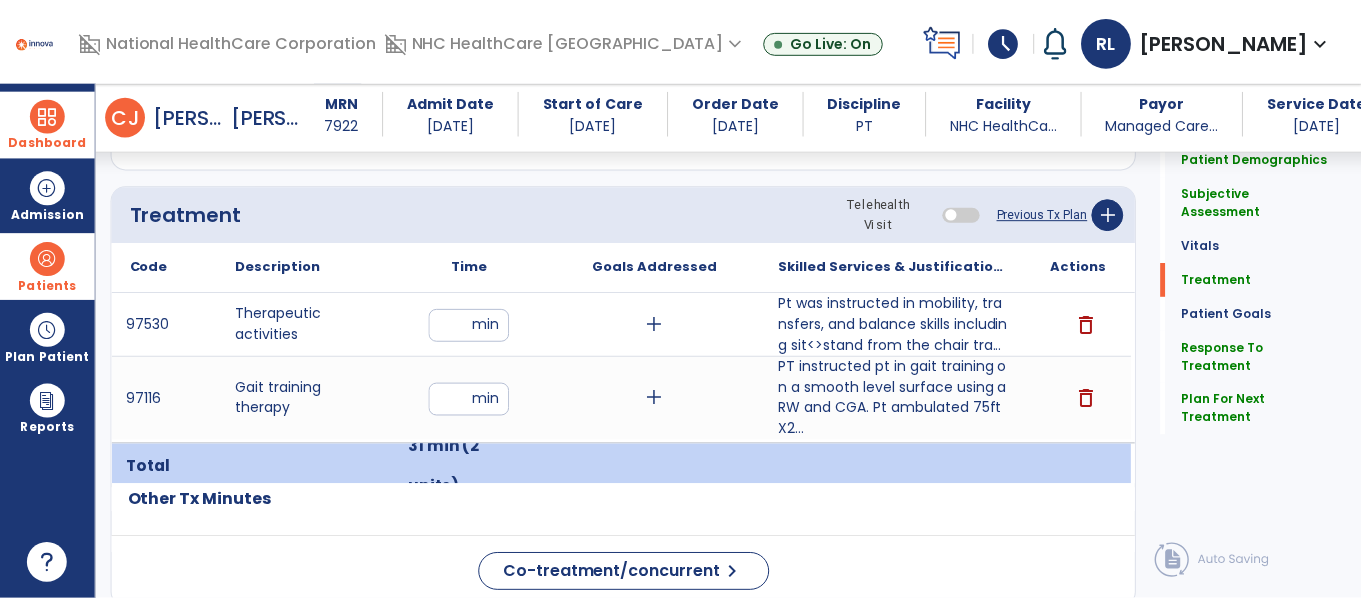 scroll, scrollTop: 1181, scrollLeft: 0, axis: vertical 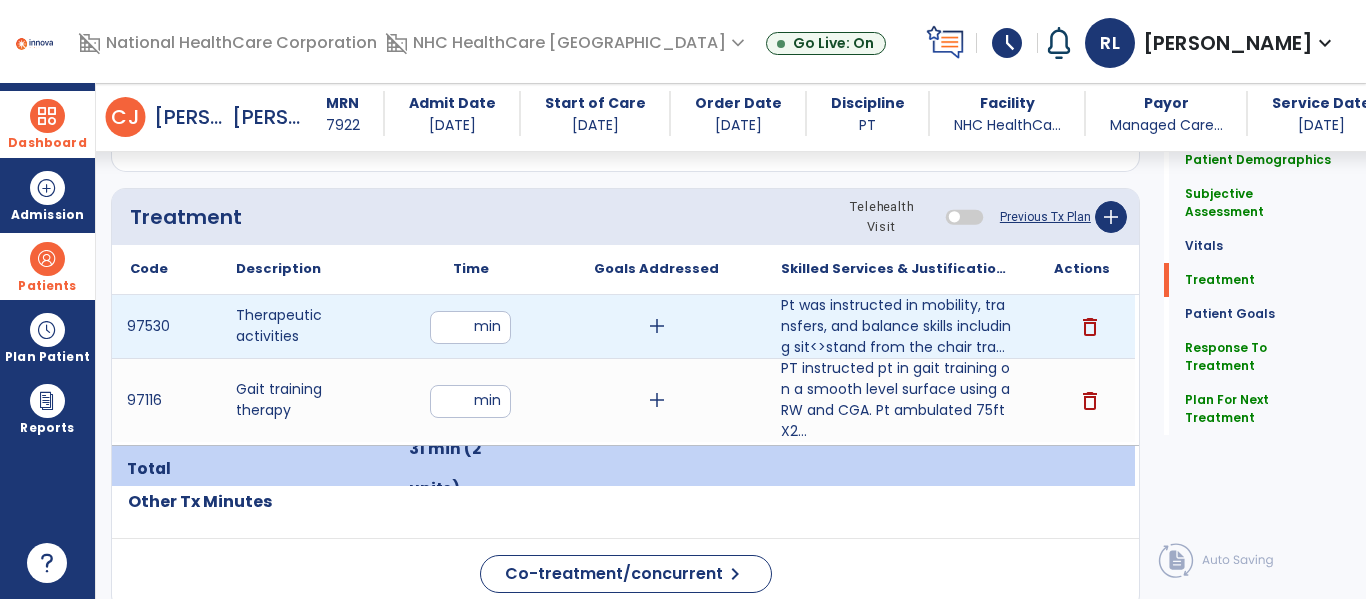 click on "**" at bounding box center (470, 327) 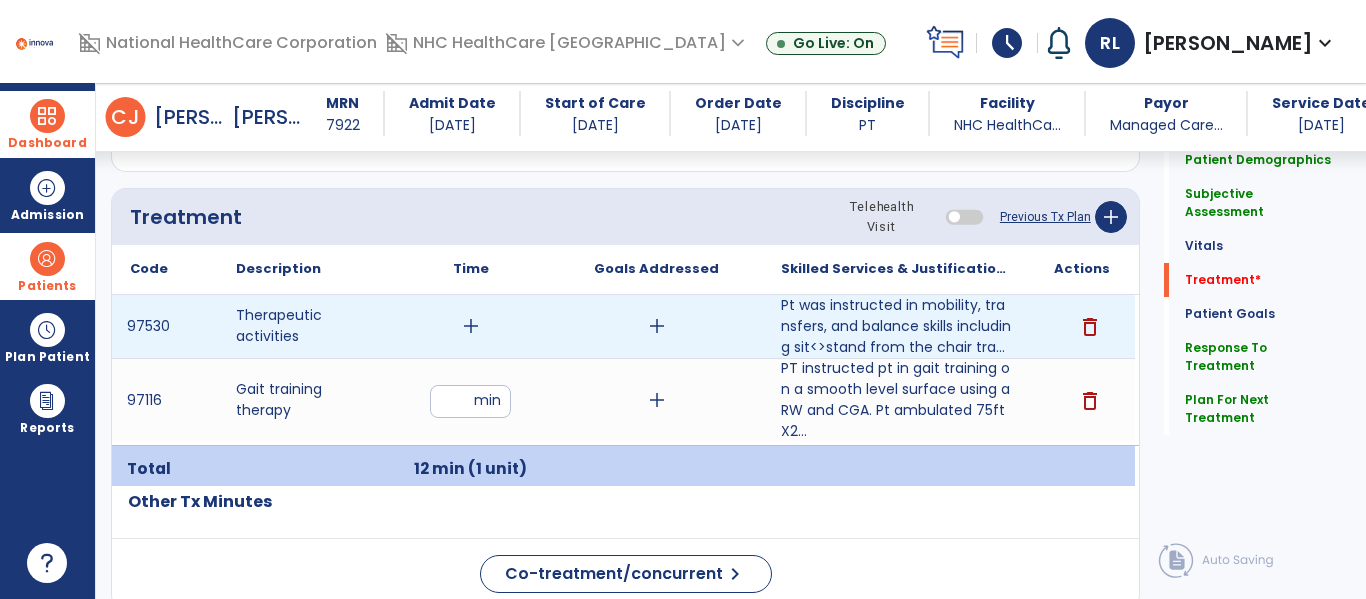 click on "add" at bounding box center [471, 326] 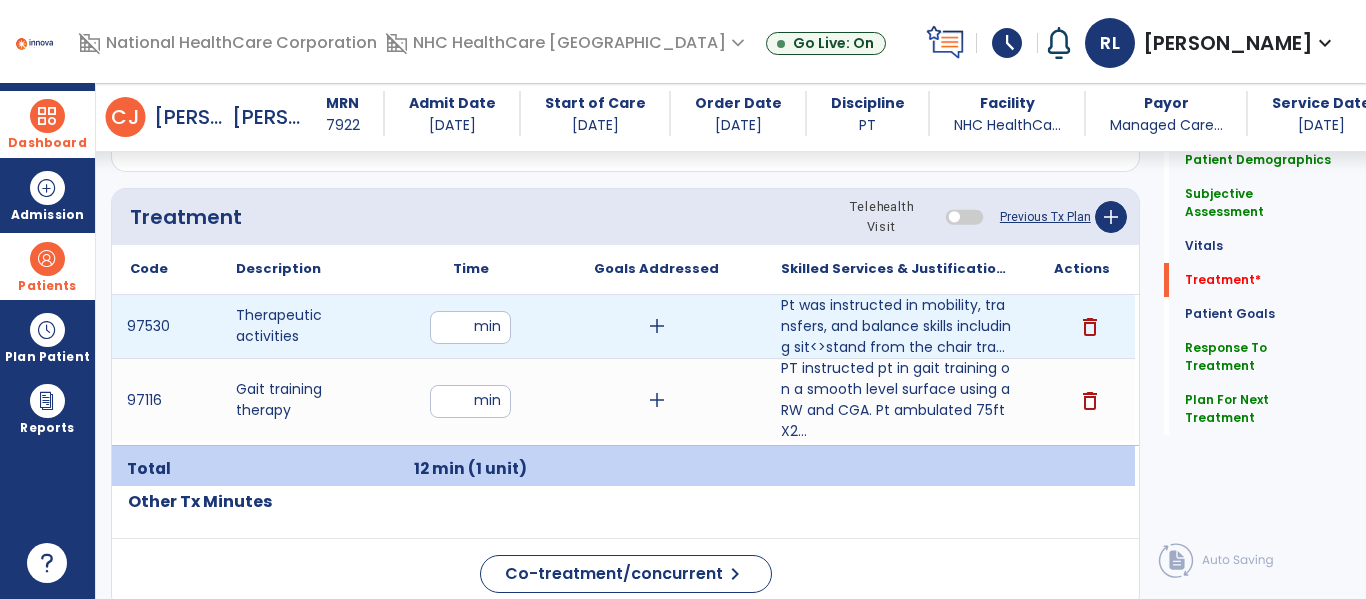 type on "**" 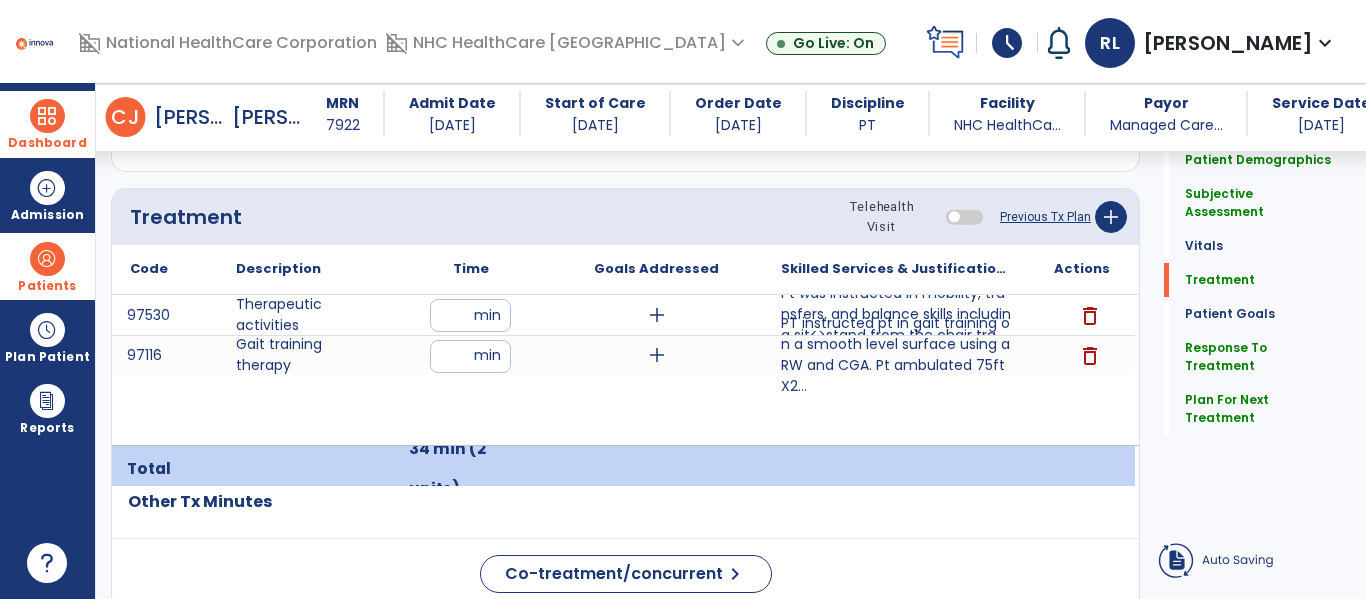 click on "Other Tx Minutes" 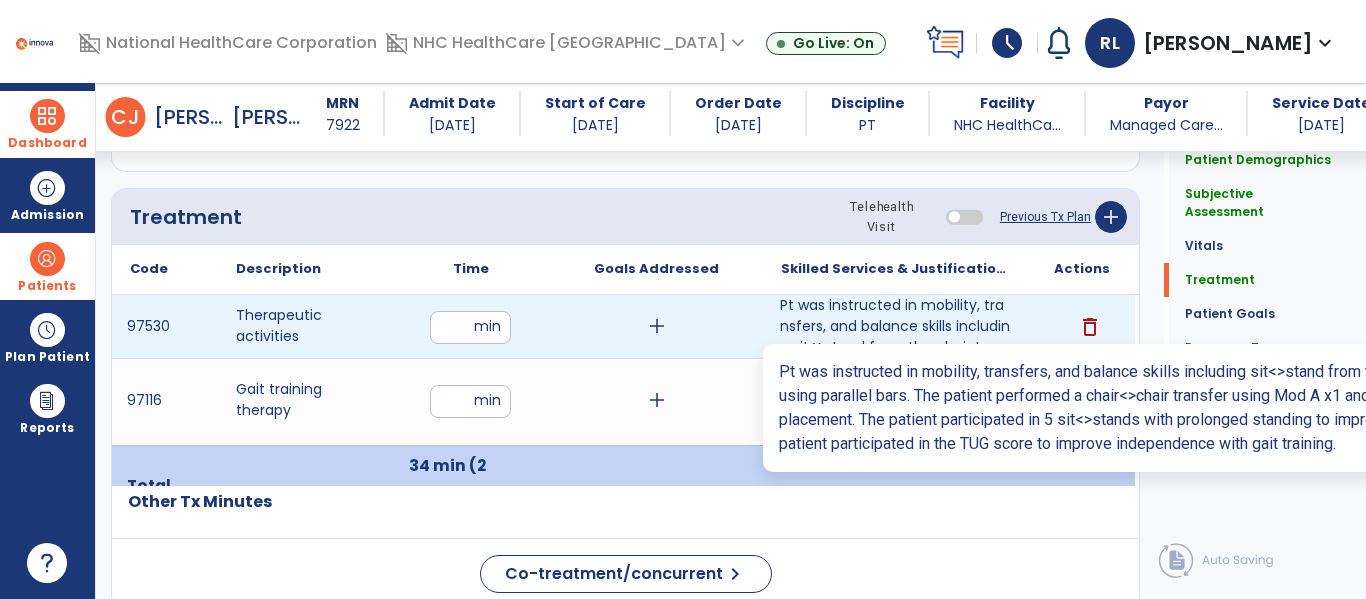 click on "Pt was instructed in mobility, transfers, and balance skills including sit<>stand from the chair tra..." at bounding box center [896, 326] 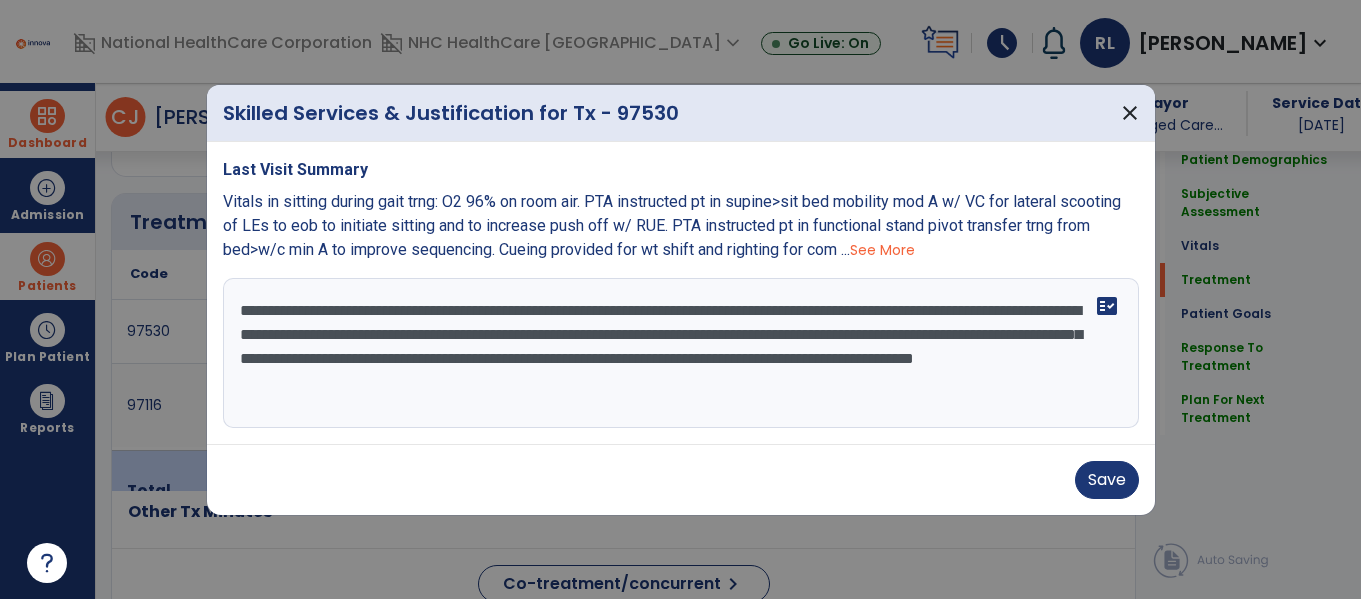 scroll, scrollTop: 1181, scrollLeft: 0, axis: vertical 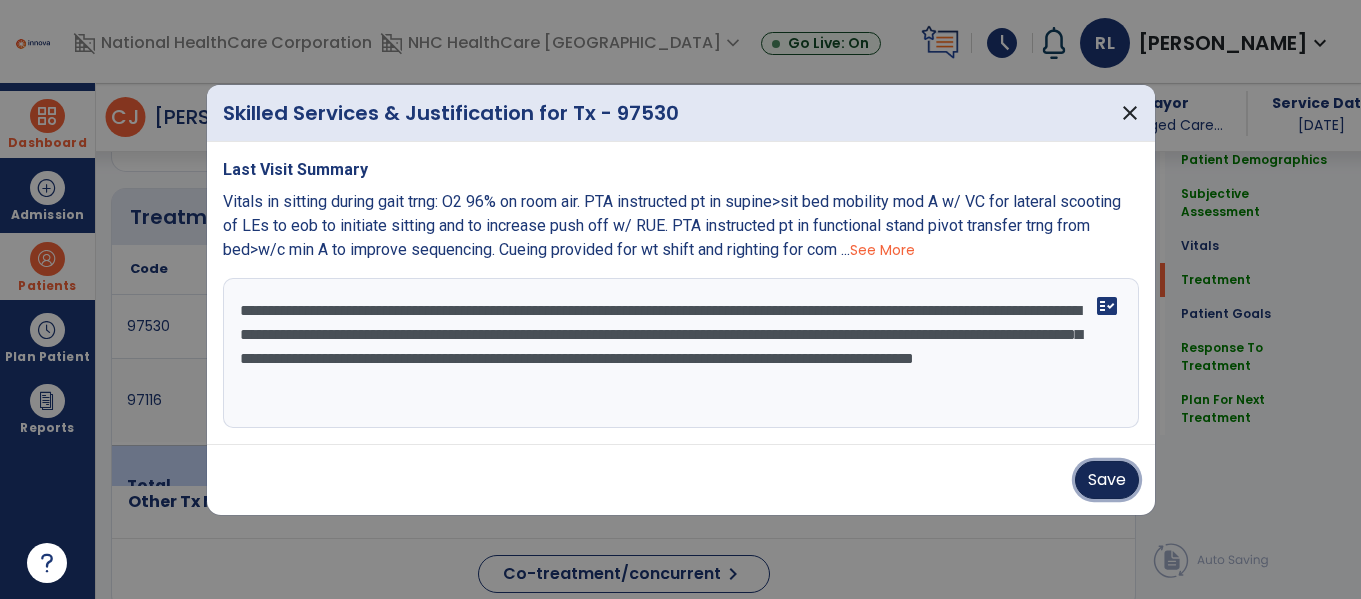 click on "Save" at bounding box center [1107, 480] 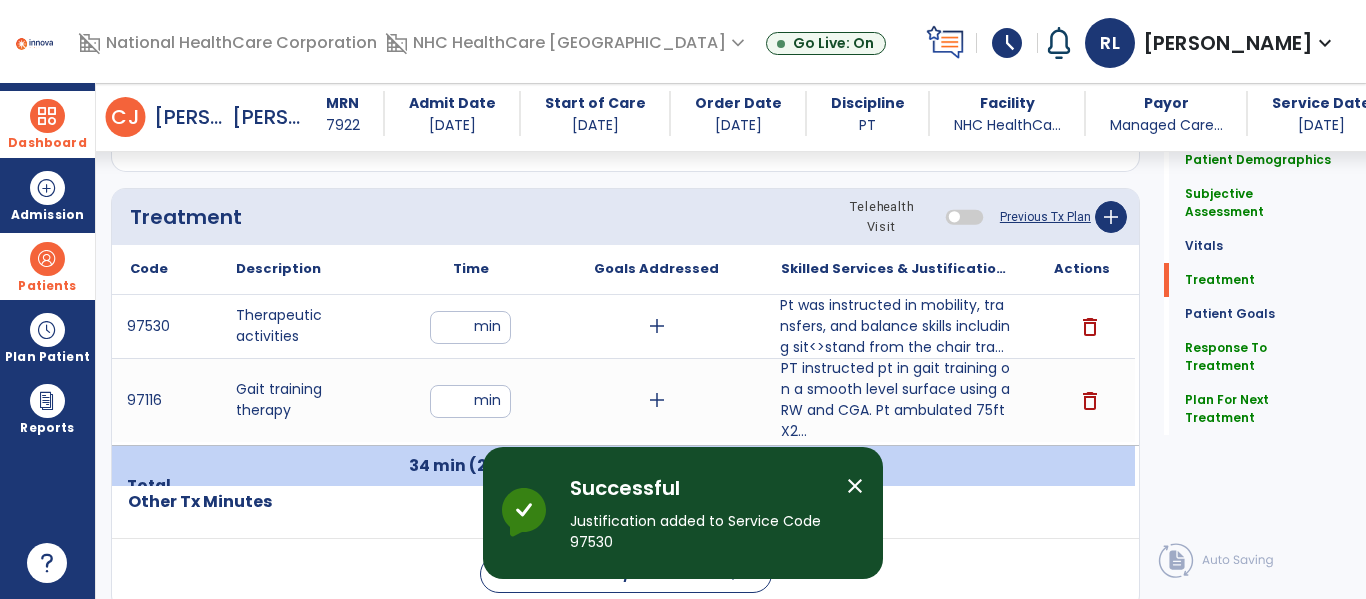 click on "close" at bounding box center (855, 486) 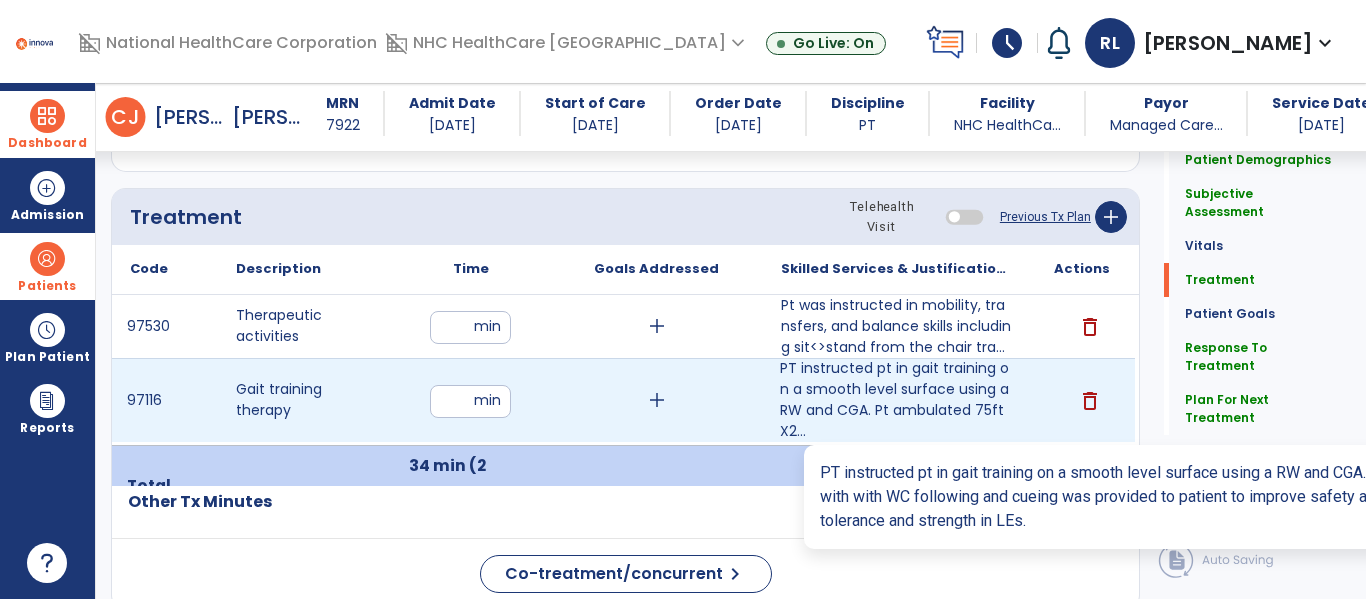 click on "PT instructed pt in gait training on a smooth level surface using a RW and CGA. Pt ambulated 75ft X2..." at bounding box center (896, 400) 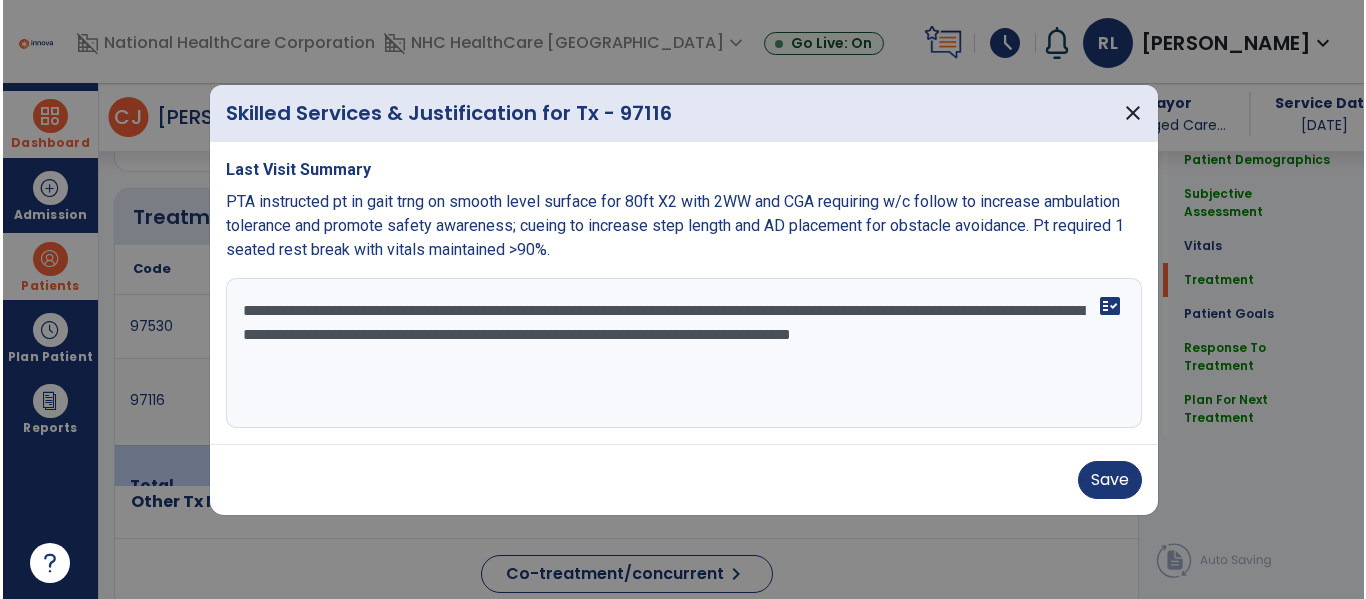 scroll, scrollTop: 1181, scrollLeft: 0, axis: vertical 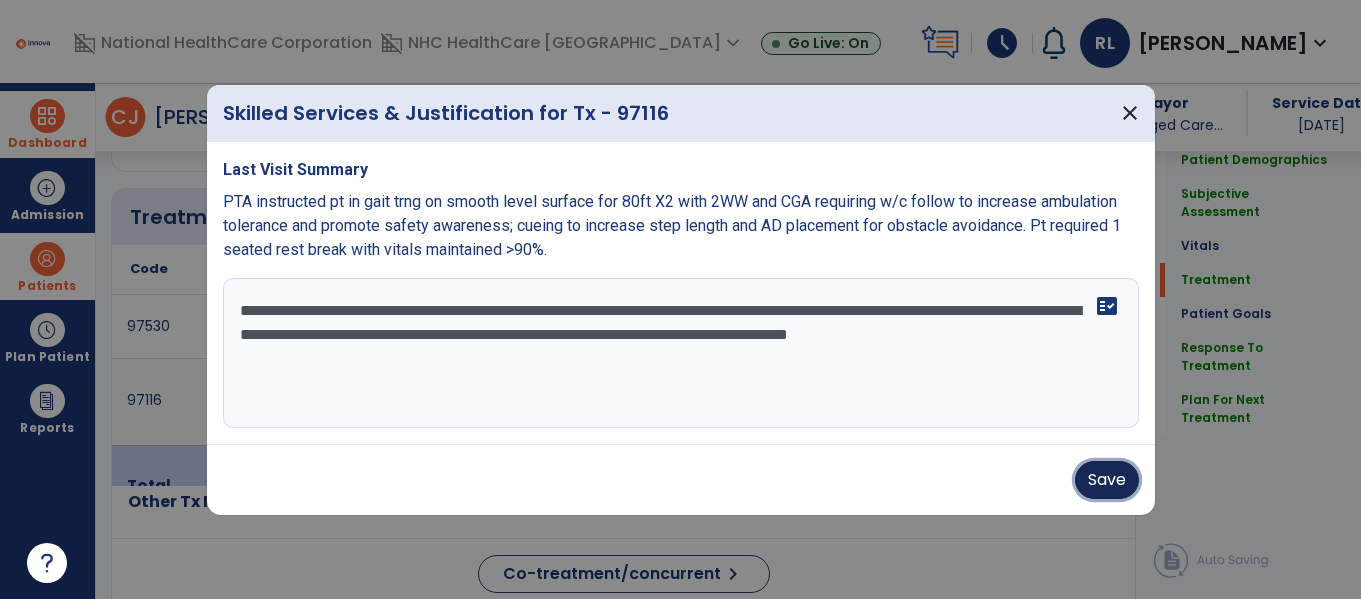 click on "Save" at bounding box center (1107, 480) 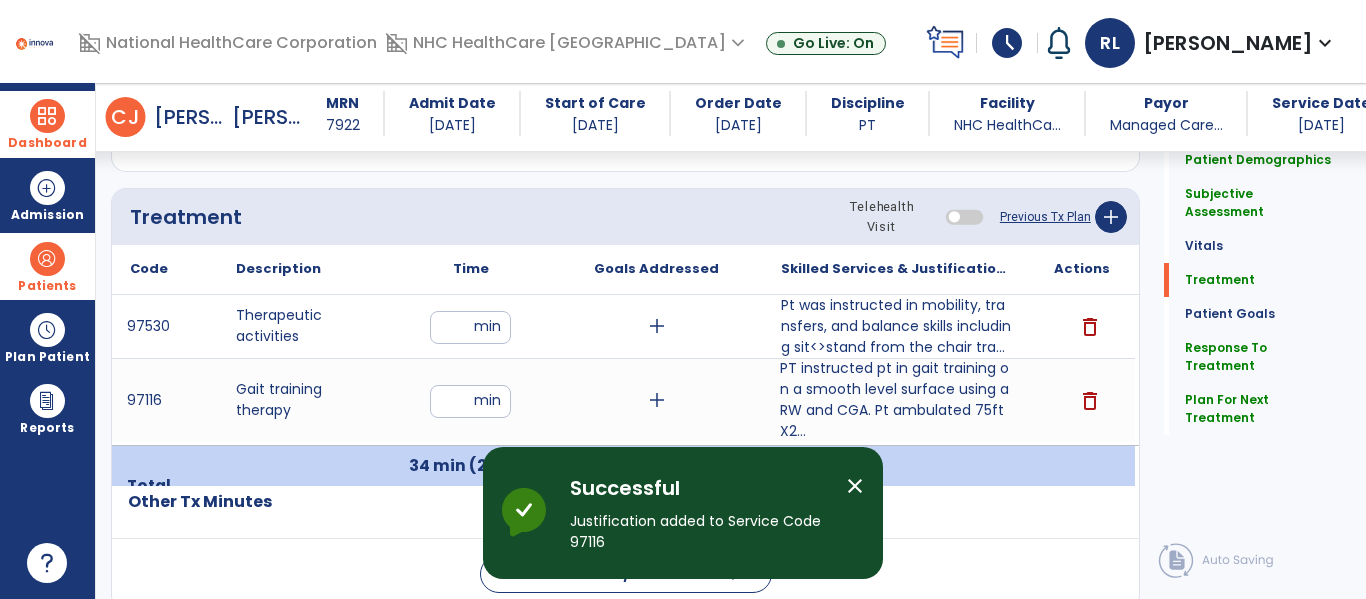 click on "close" at bounding box center (855, 486) 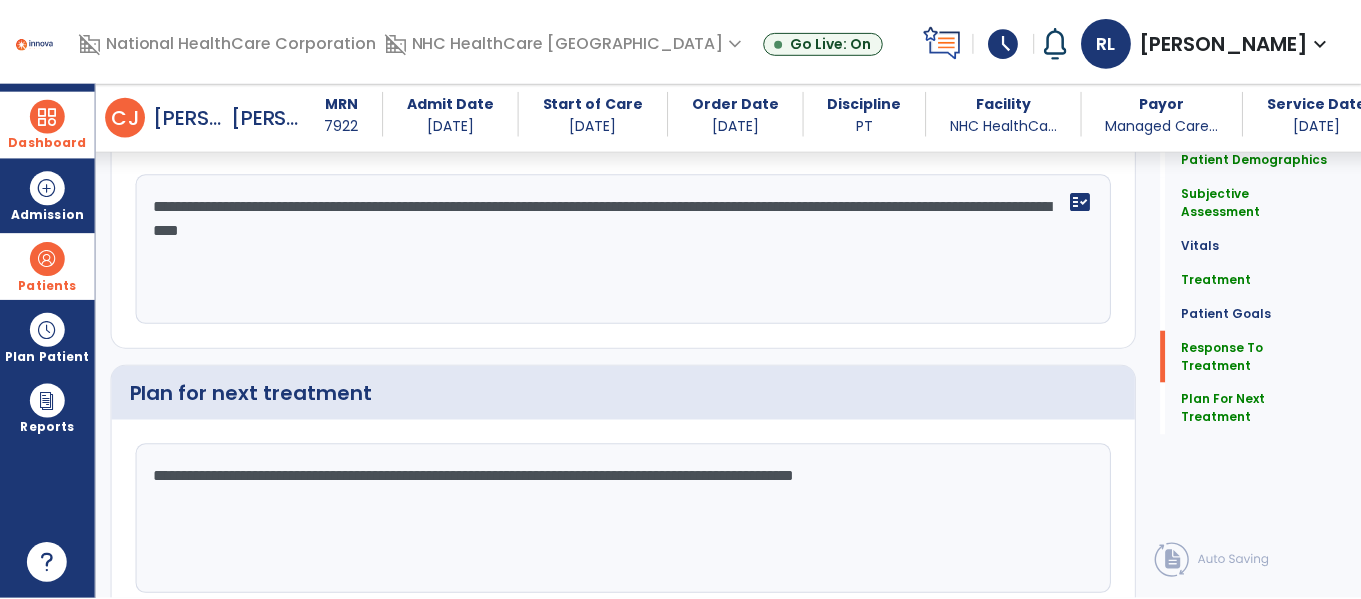 scroll, scrollTop: 2626, scrollLeft: 0, axis: vertical 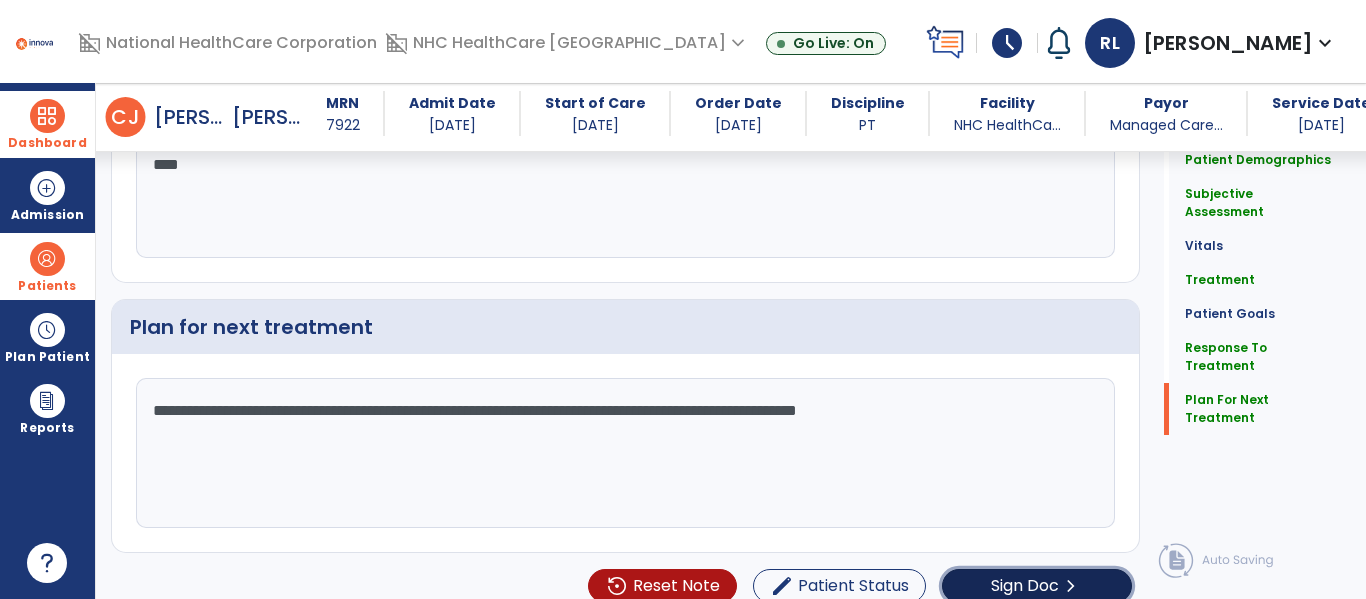click on "Sign Doc" 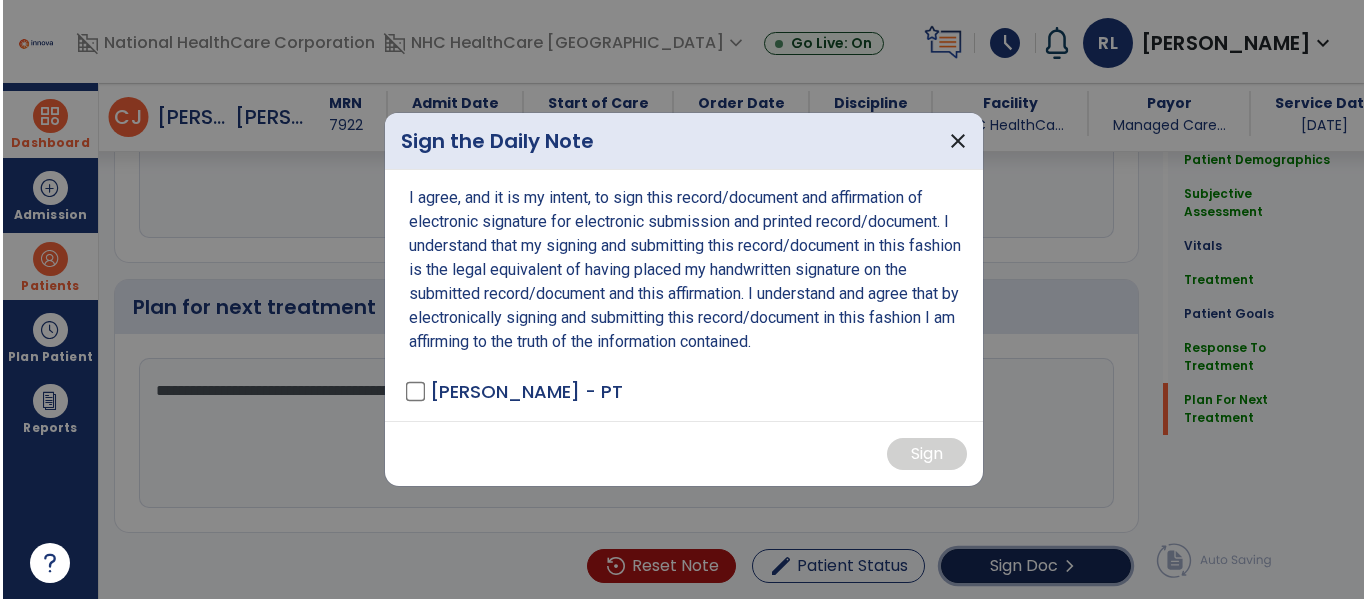 scroll, scrollTop: 2647, scrollLeft: 0, axis: vertical 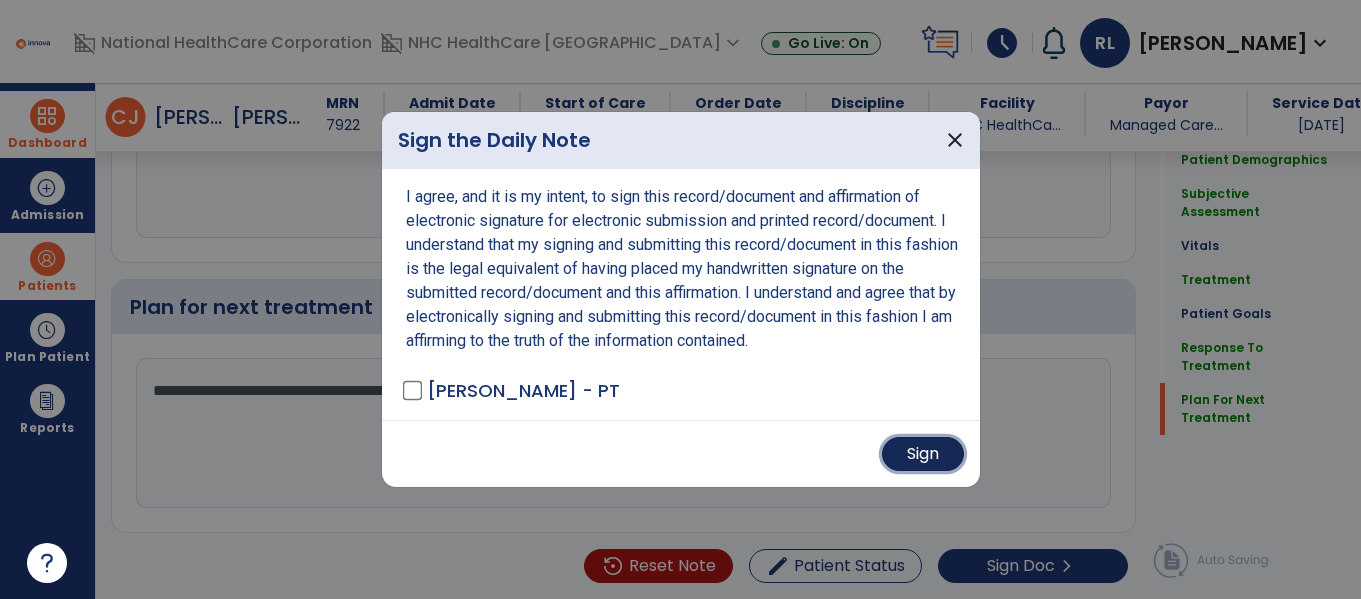 click on "Sign" at bounding box center (923, 454) 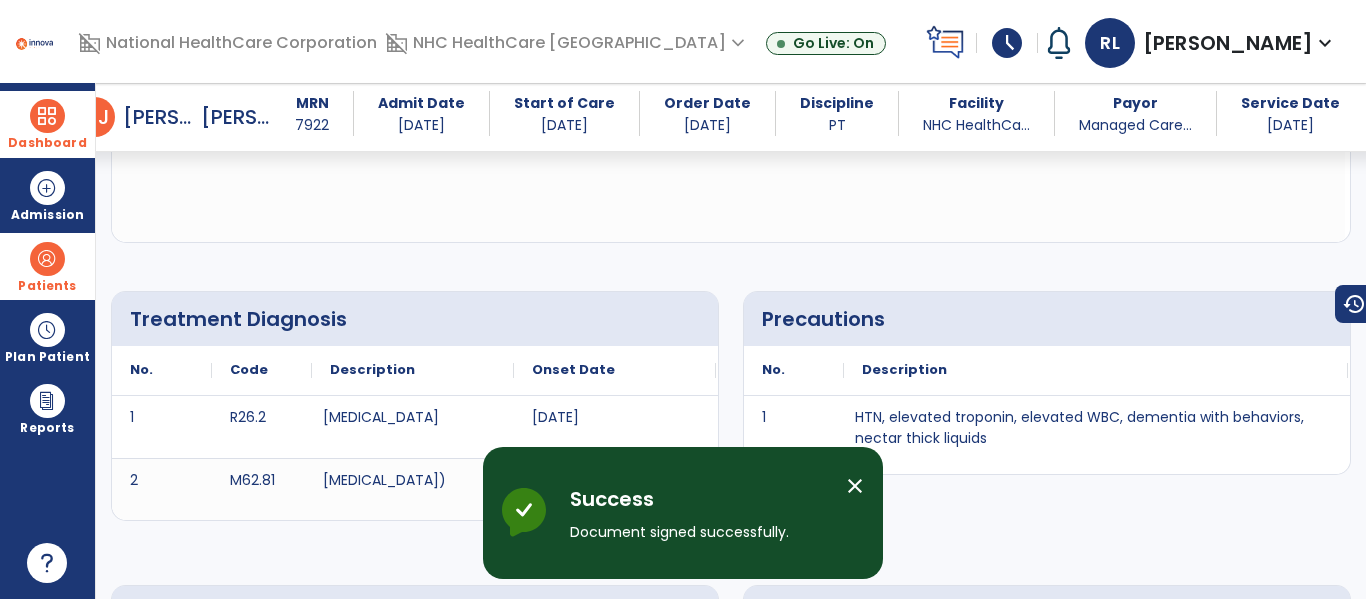 scroll, scrollTop: 0, scrollLeft: 0, axis: both 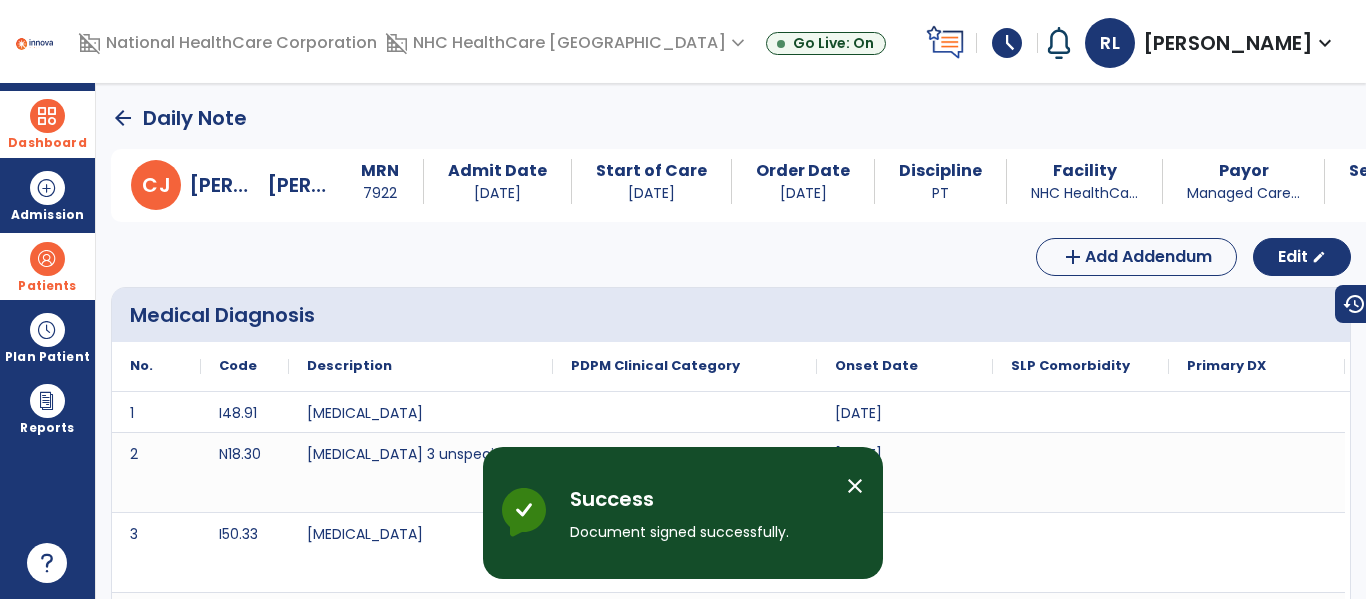 click on "arrow_back" 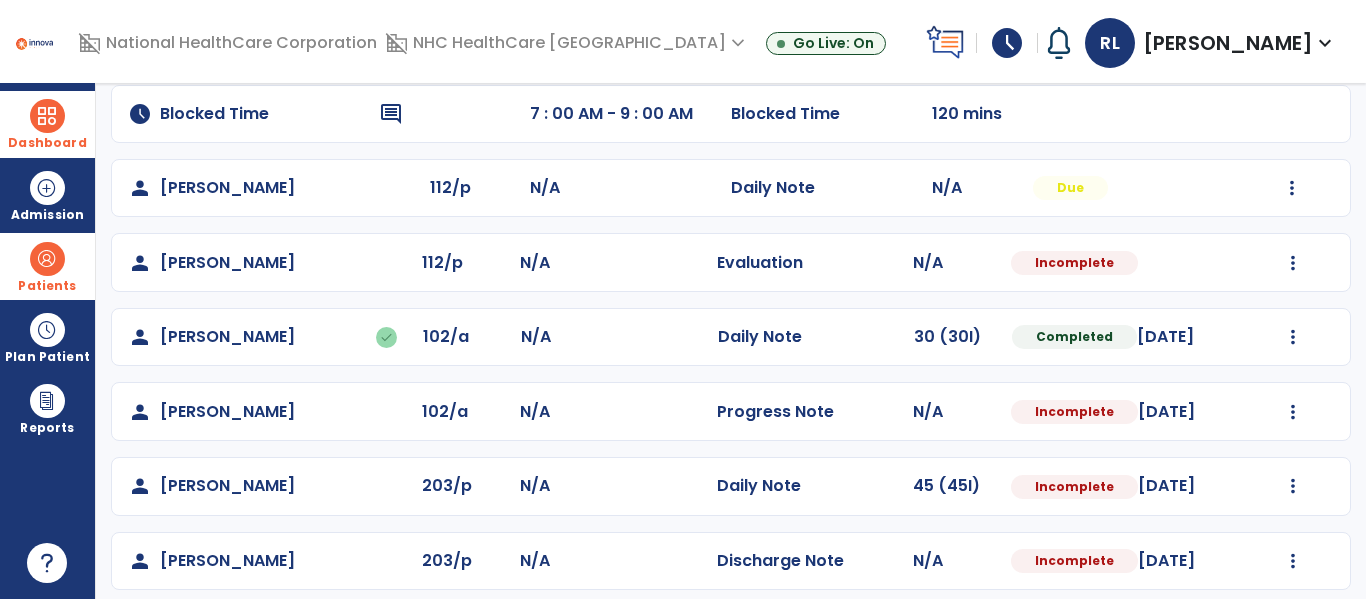 scroll, scrollTop: 251, scrollLeft: 0, axis: vertical 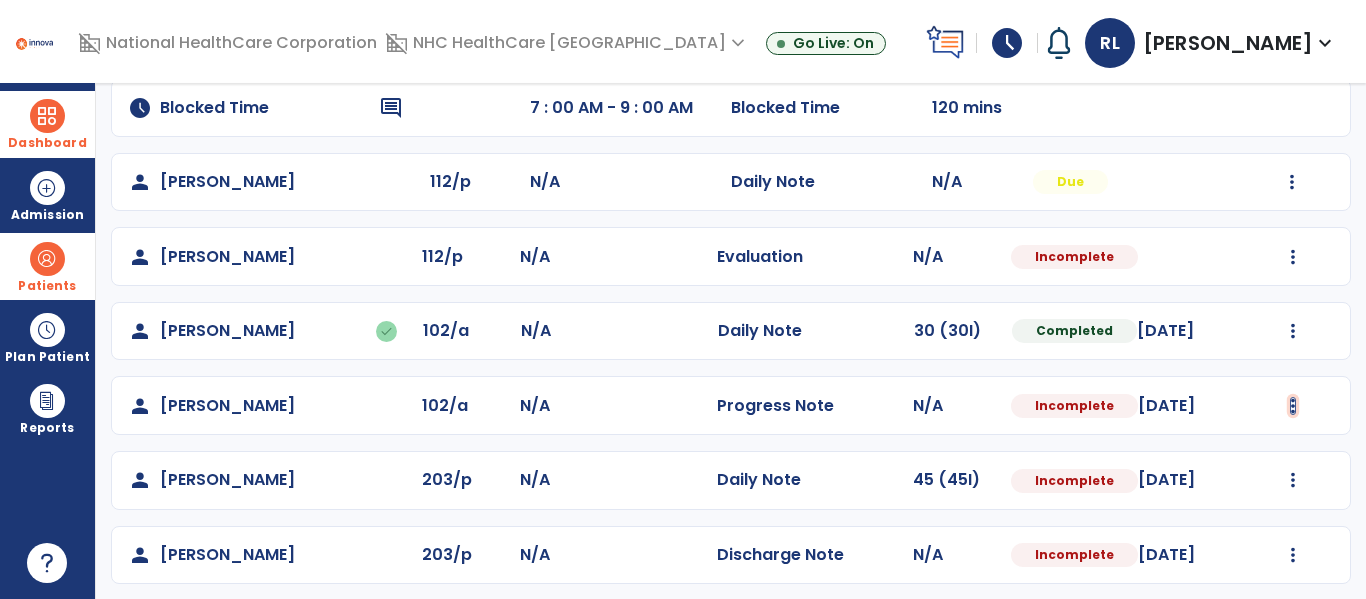 click at bounding box center (1292, 182) 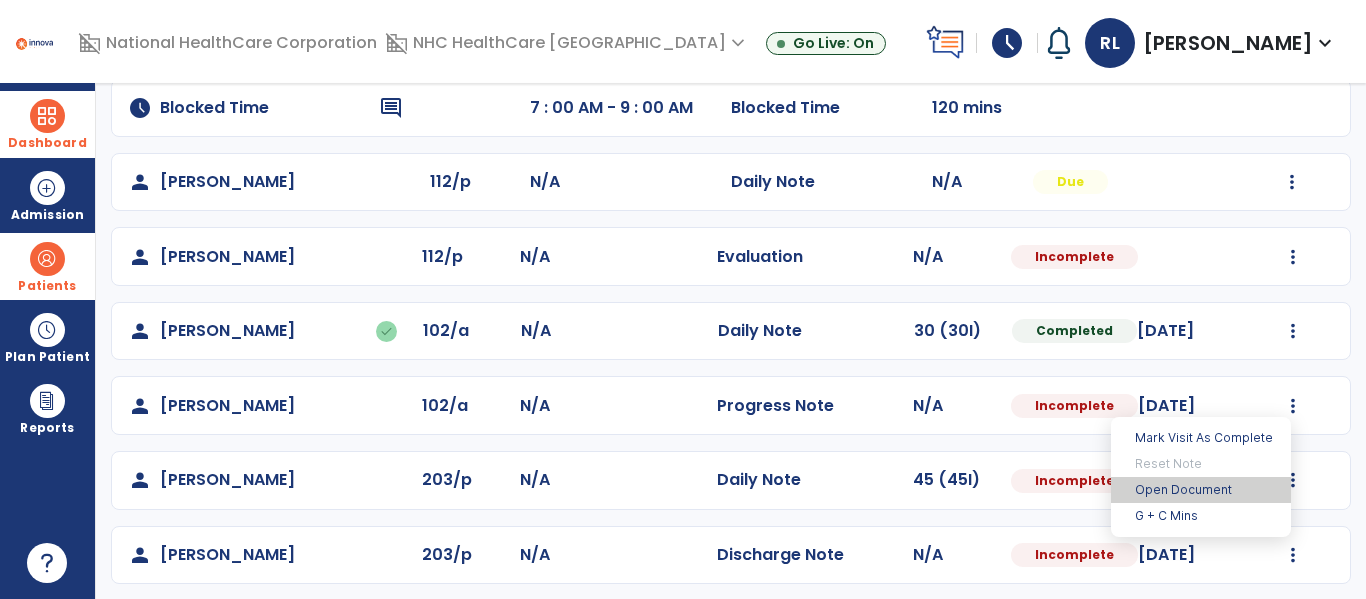 click on "Open Document" at bounding box center [1201, 490] 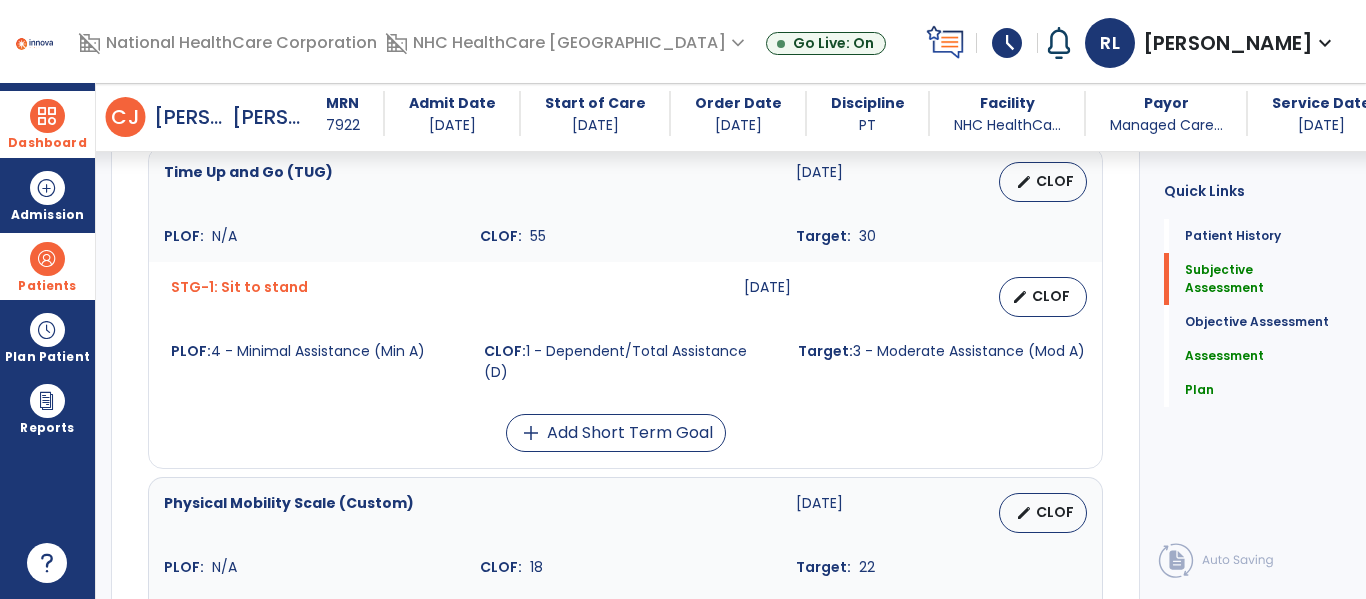 scroll, scrollTop: 0, scrollLeft: 0, axis: both 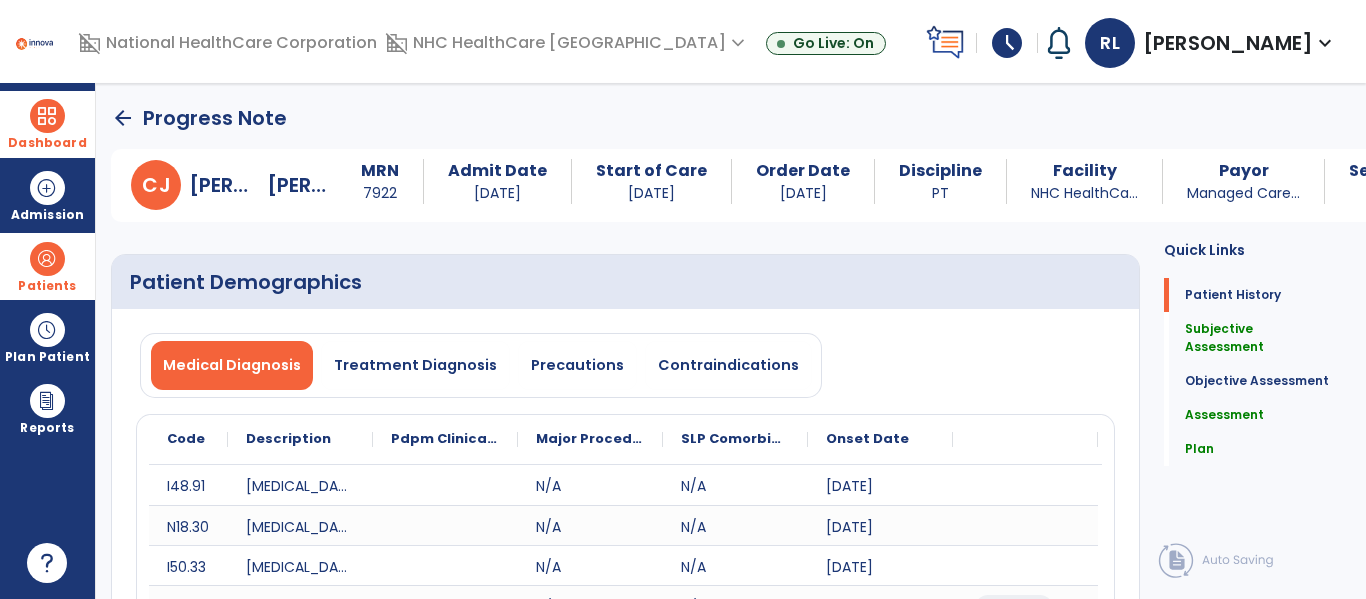 click on "arrow_back" 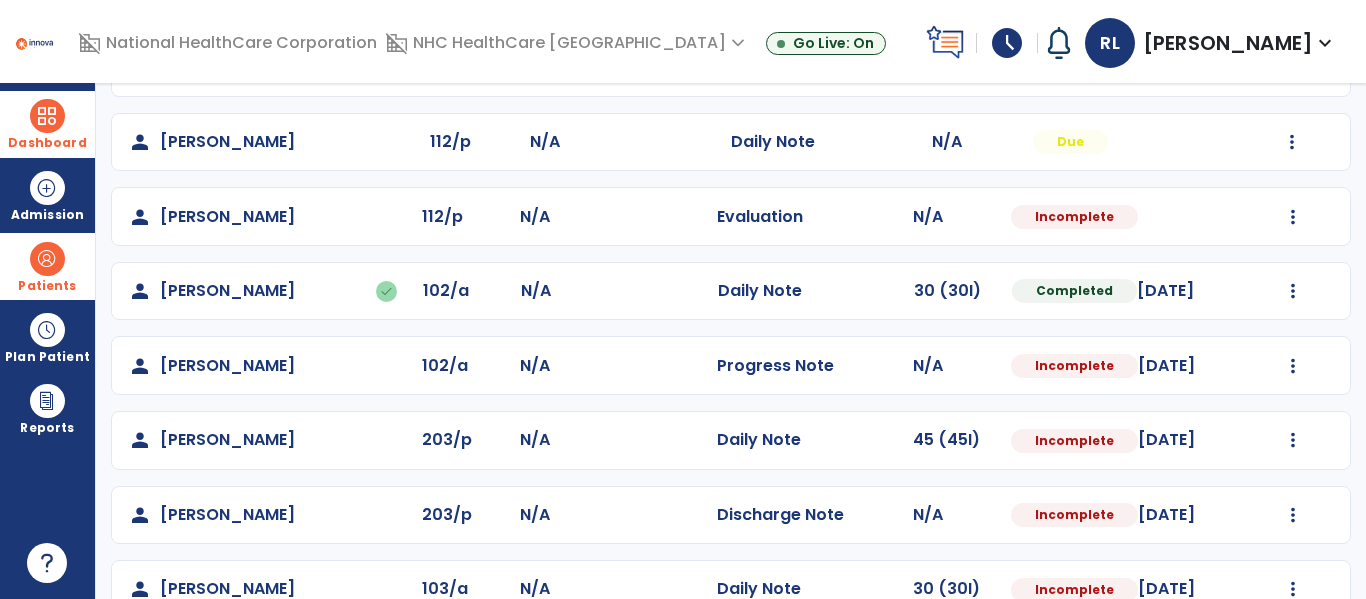 scroll, scrollTop: 292, scrollLeft: 0, axis: vertical 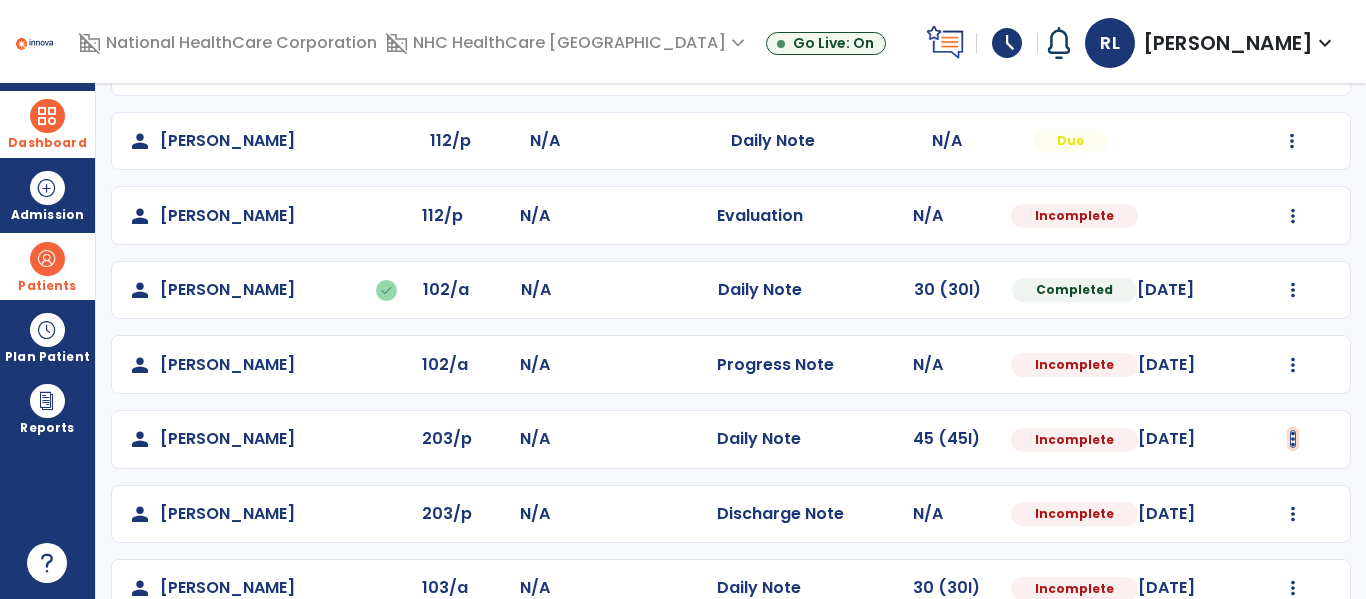 click at bounding box center [1292, 141] 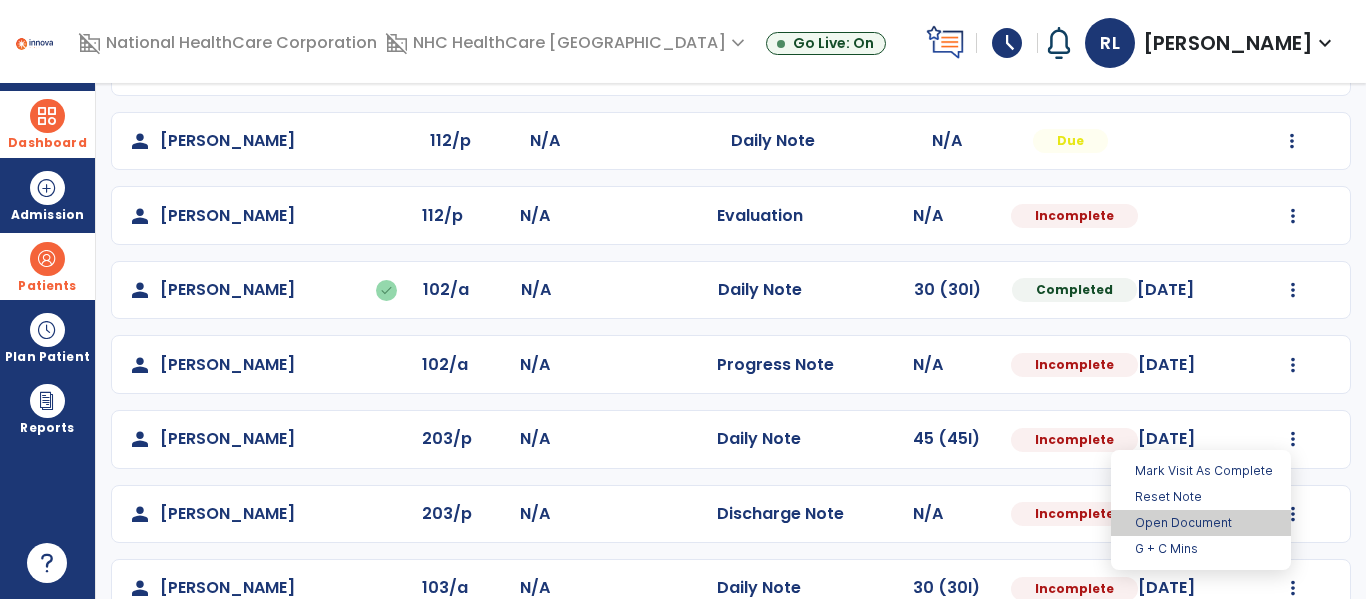 click on "Open Document" at bounding box center [1201, 523] 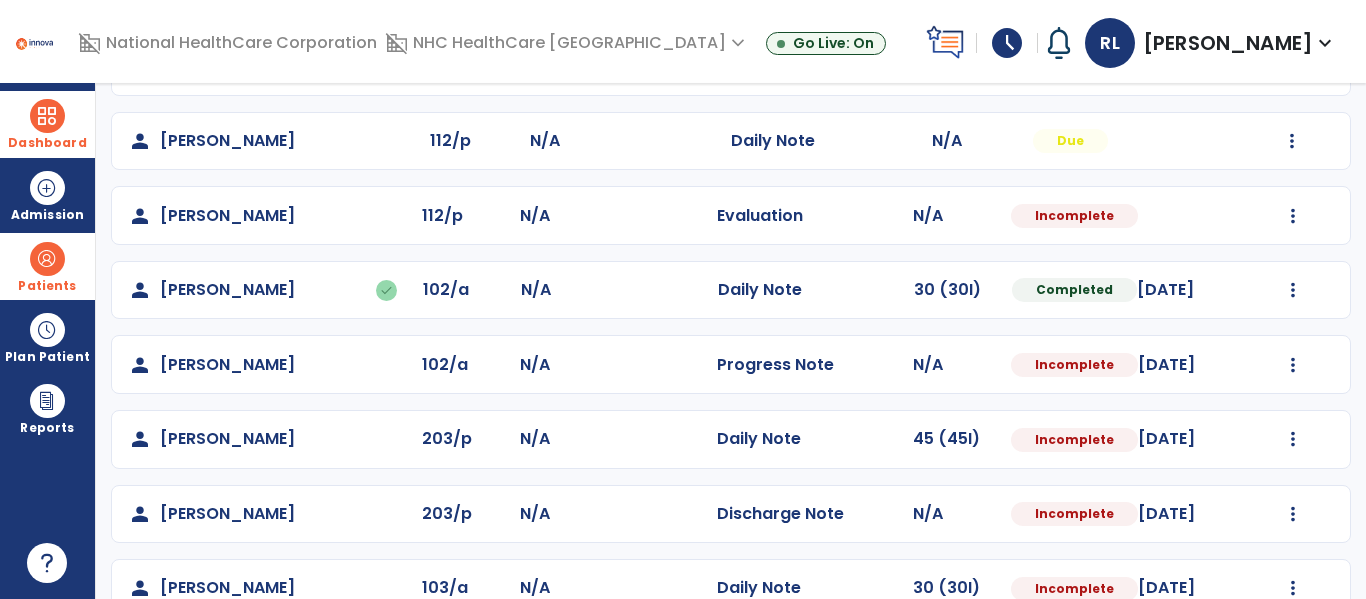 select on "*" 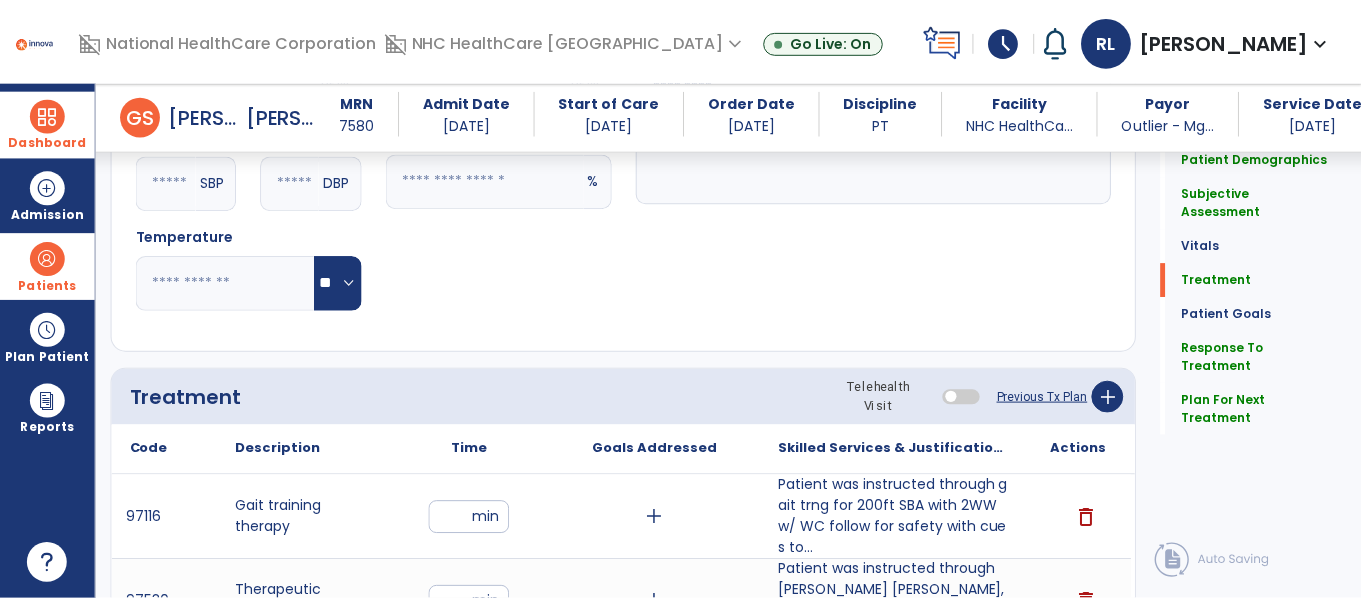 scroll, scrollTop: 1031, scrollLeft: 0, axis: vertical 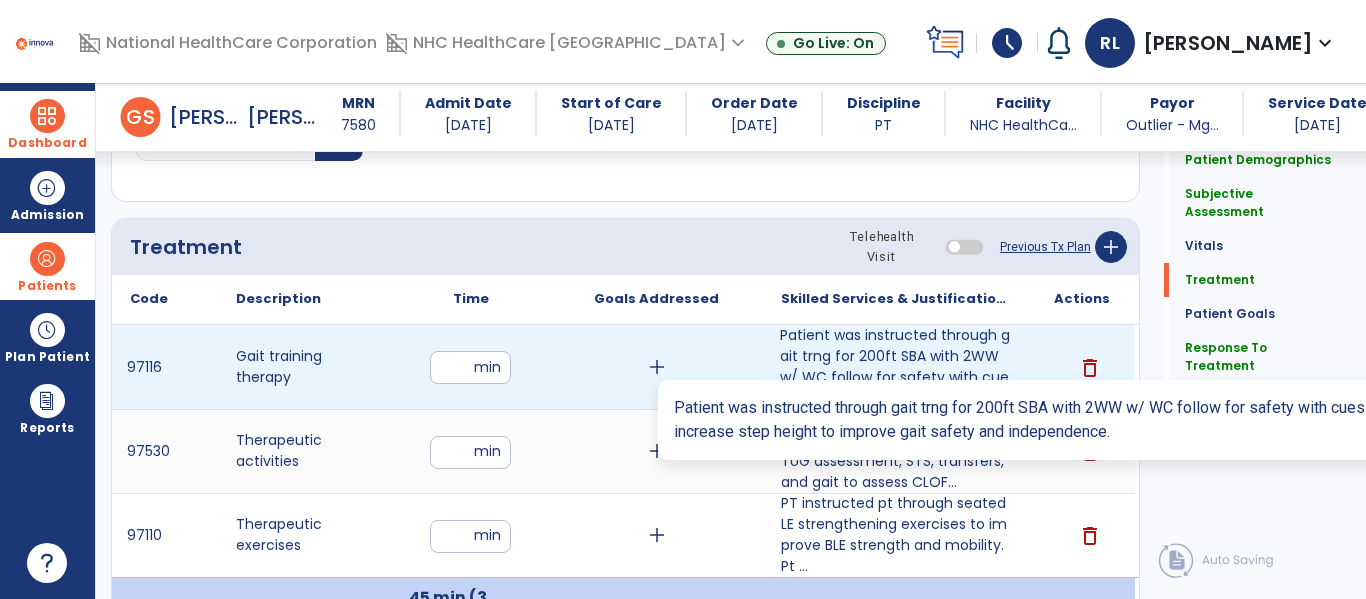 click on "Patient was instructed through gait trng for 200ft SBA with 2WW w/ WC follow for safety with cues to..." at bounding box center (896, 367) 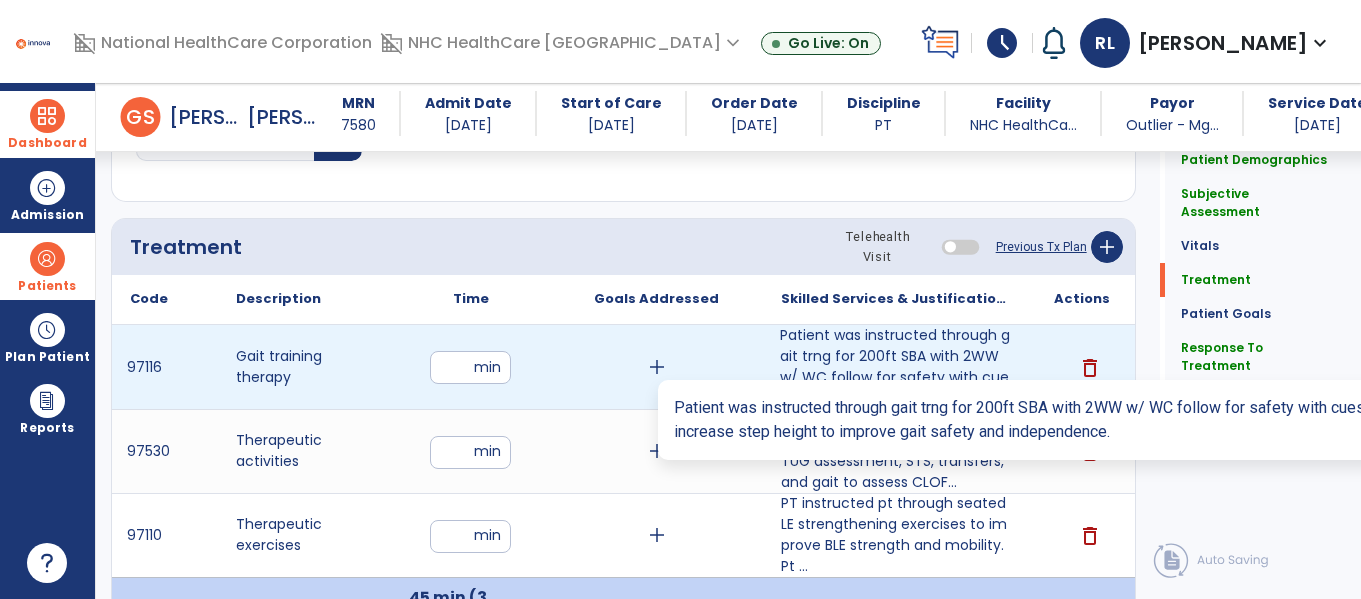 scroll, scrollTop: 1031, scrollLeft: 0, axis: vertical 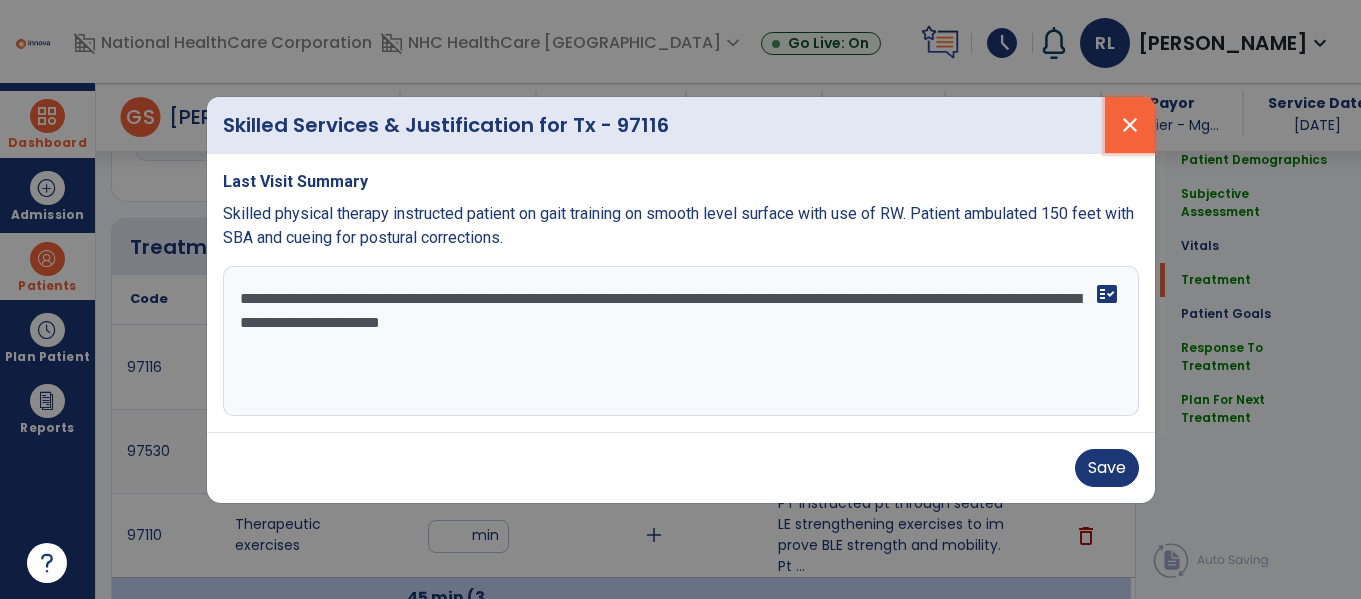 click on "close" at bounding box center [1130, 125] 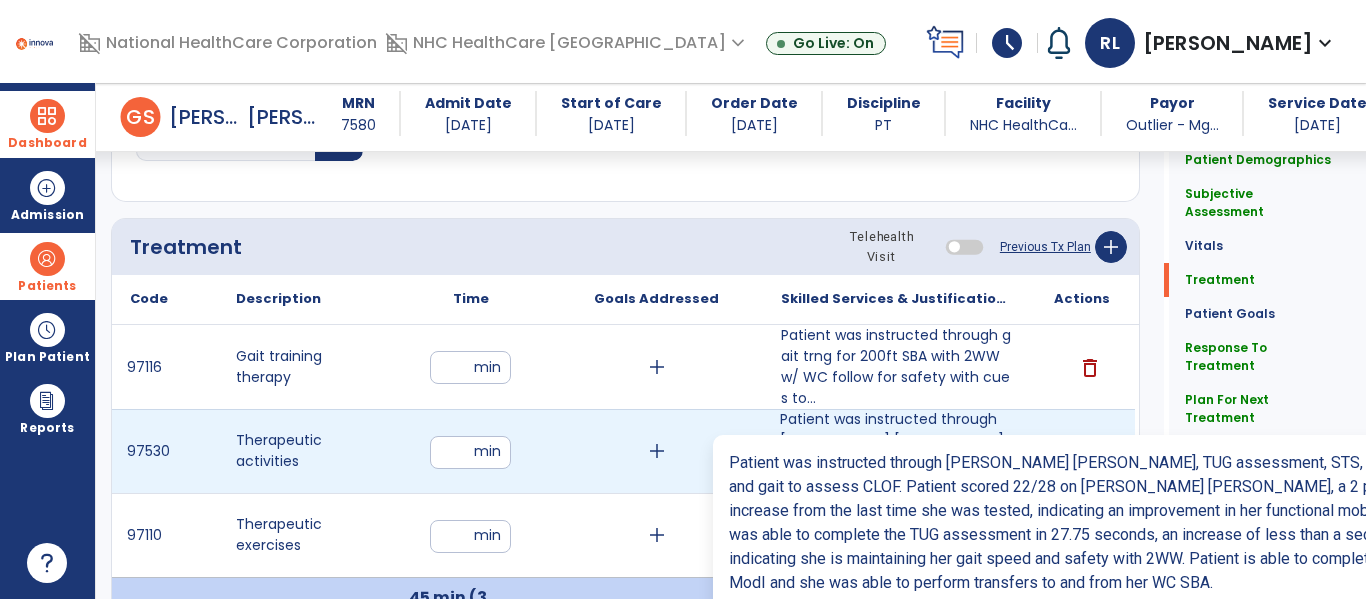 click on "Patient was instructed through [PERSON_NAME] [PERSON_NAME], TUG assessment, STS, transfers, and gait to assess CLOF..." at bounding box center (896, 451) 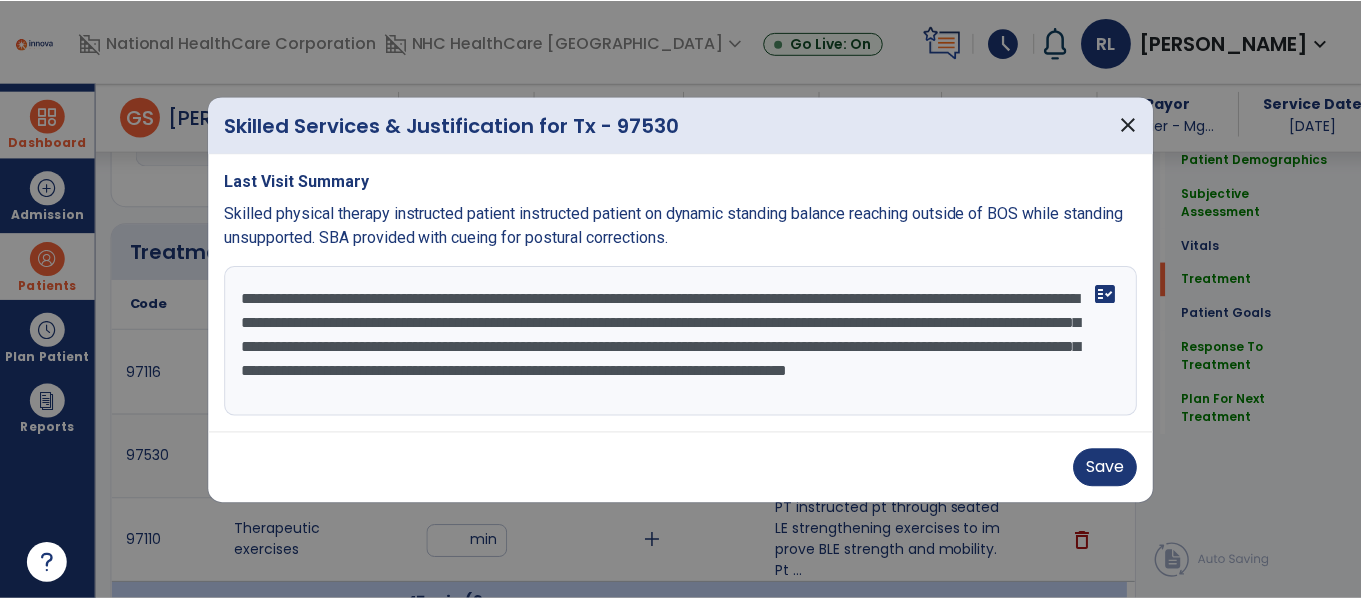 scroll, scrollTop: 1031, scrollLeft: 0, axis: vertical 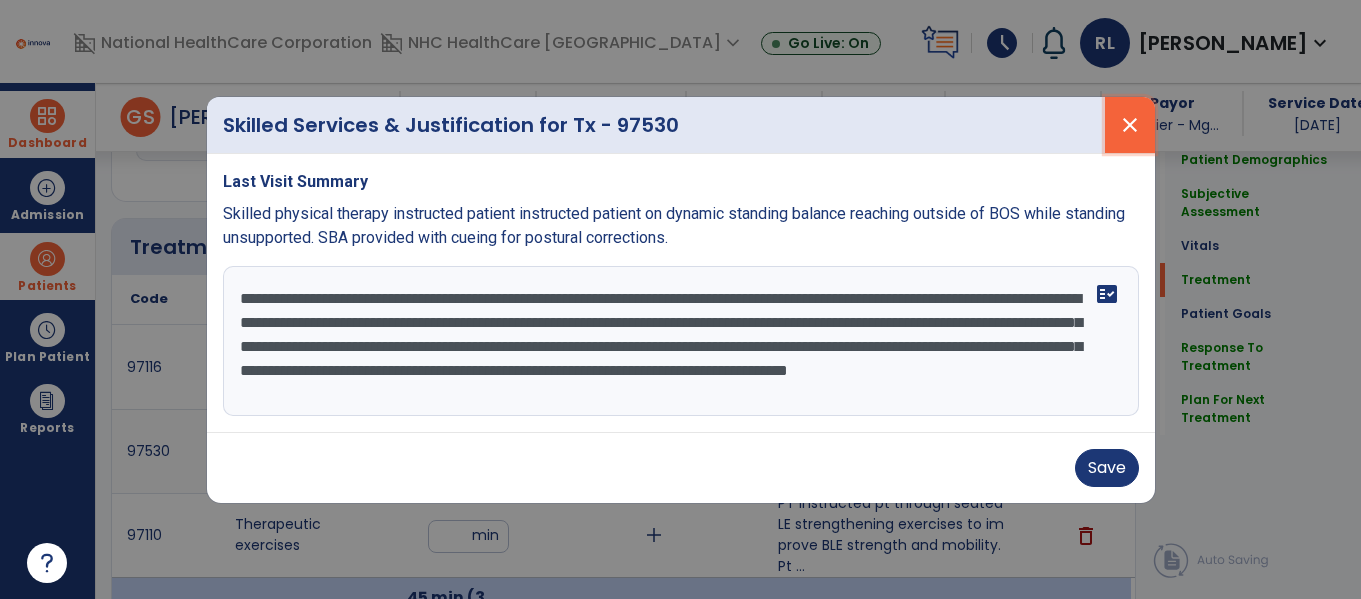click on "close" at bounding box center [1130, 125] 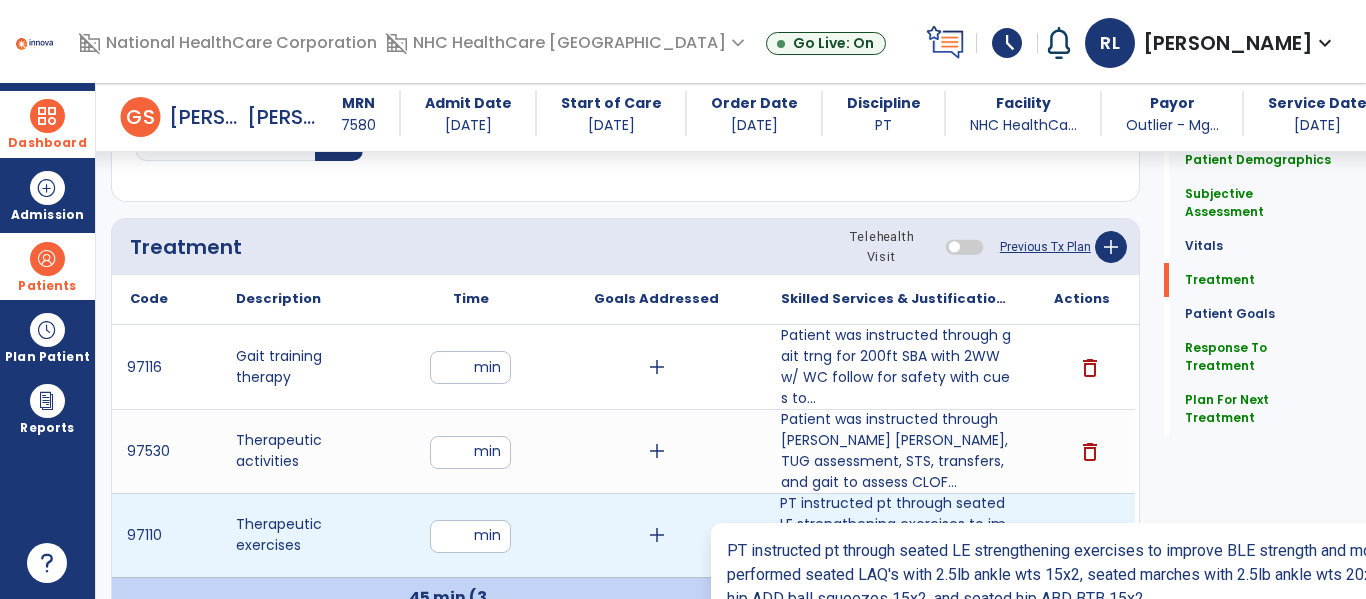 click on "PT instructed pt through seated LE strengthening exercises to improve BLE strength and mobility. Pt ..." at bounding box center (896, 535) 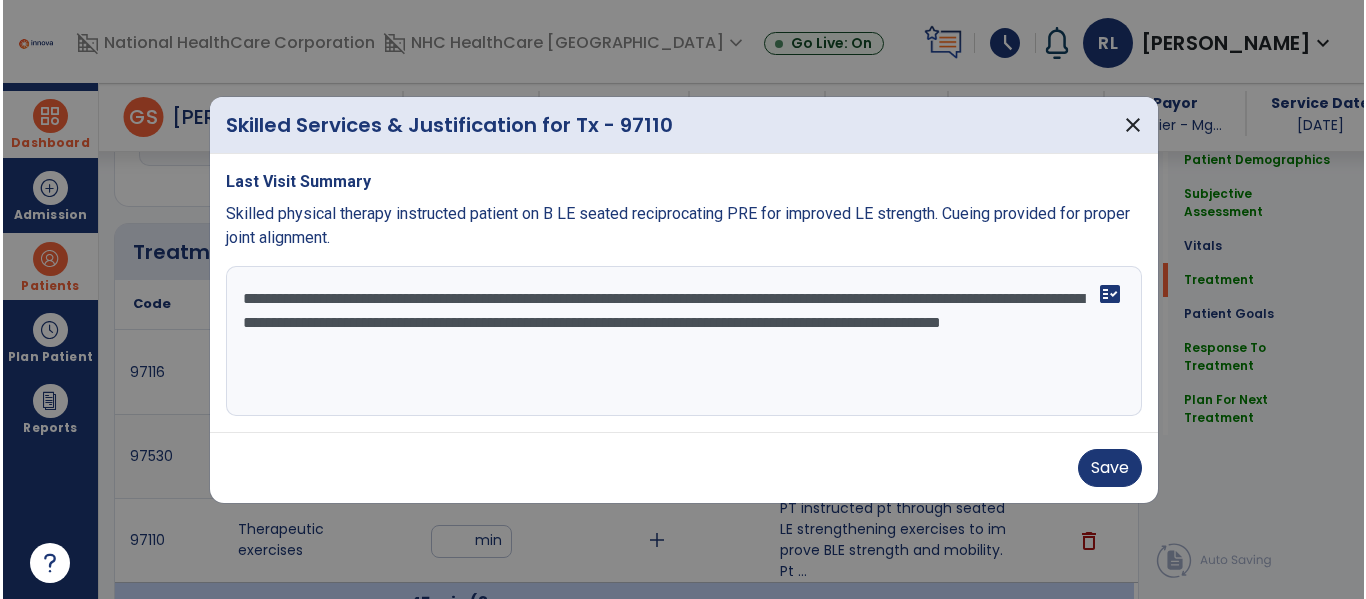 scroll, scrollTop: 1031, scrollLeft: 0, axis: vertical 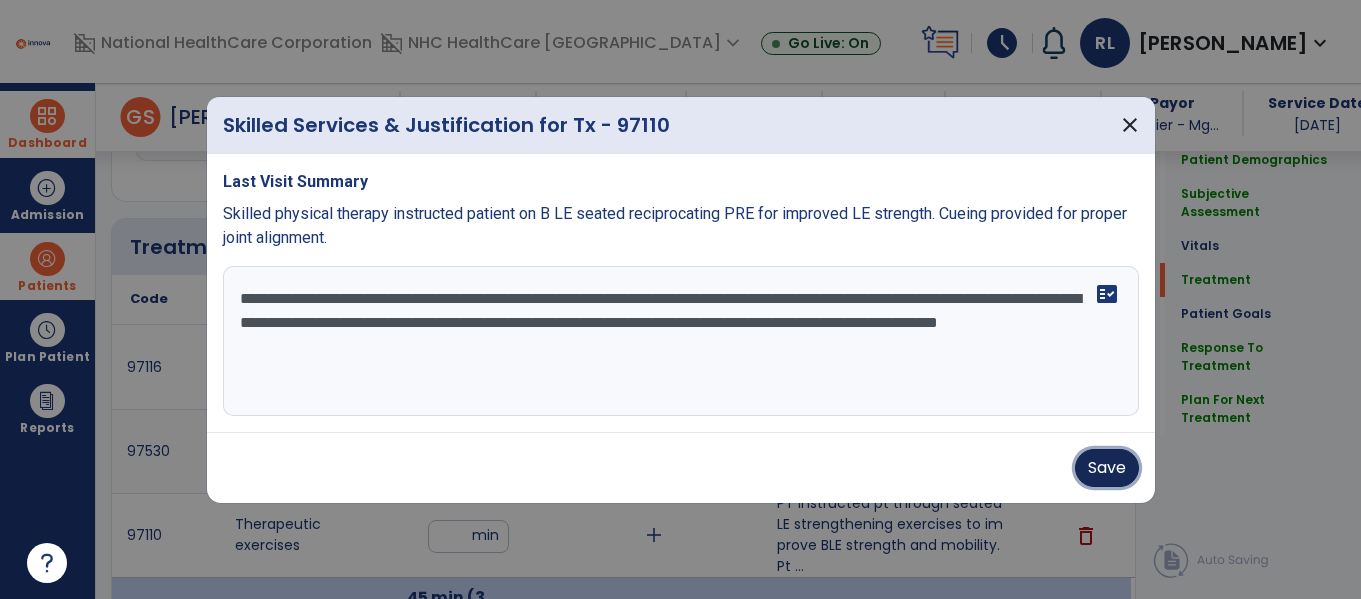 click on "Save" at bounding box center [1107, 468] 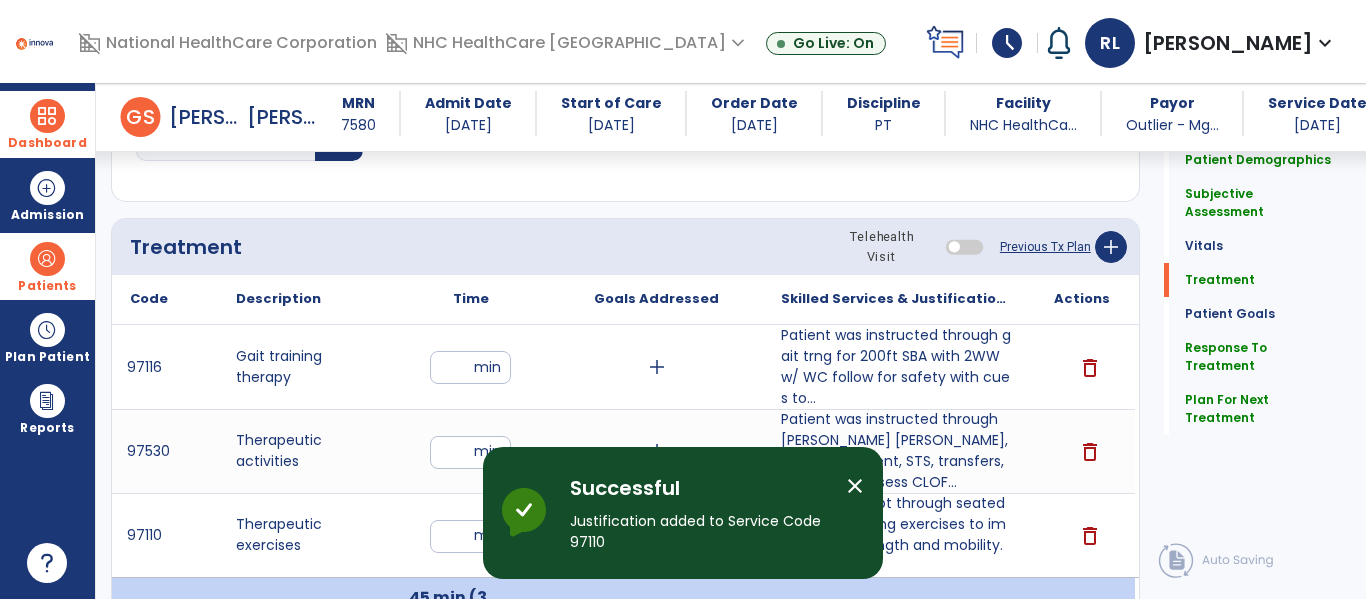 click on "close" at bounding box center (855, 486) 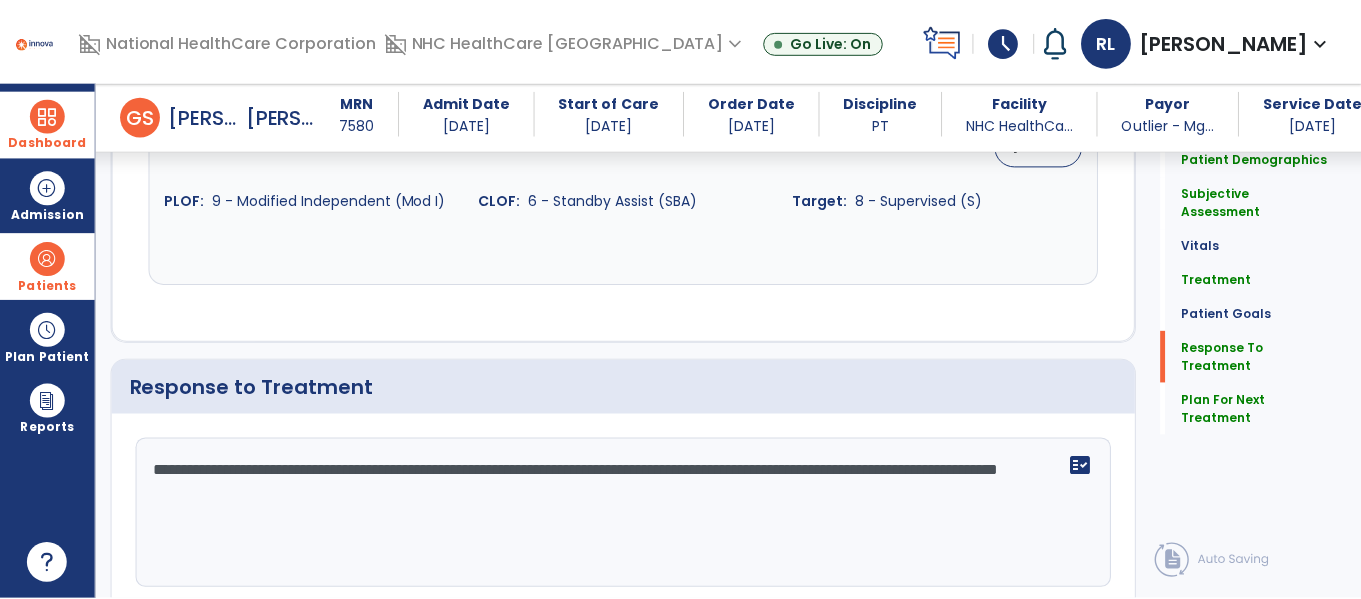 scroll, scrollTop: 2880, scrollLeft: 0, axis: vertical 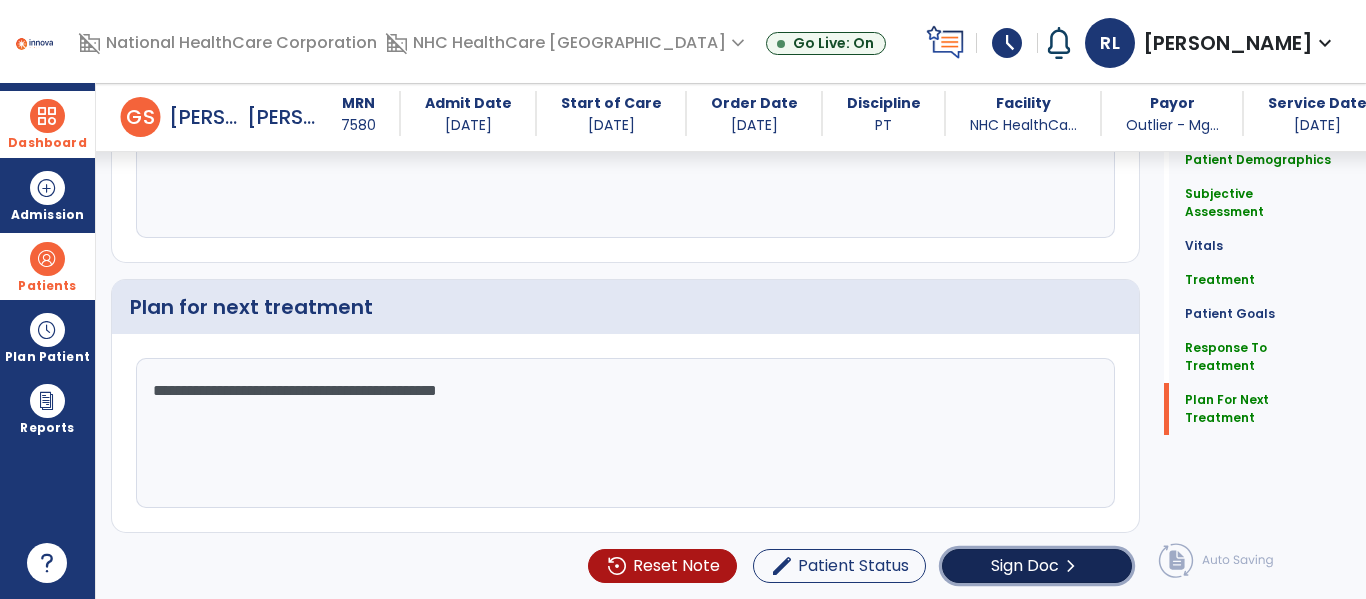 click on "Sign Doc" 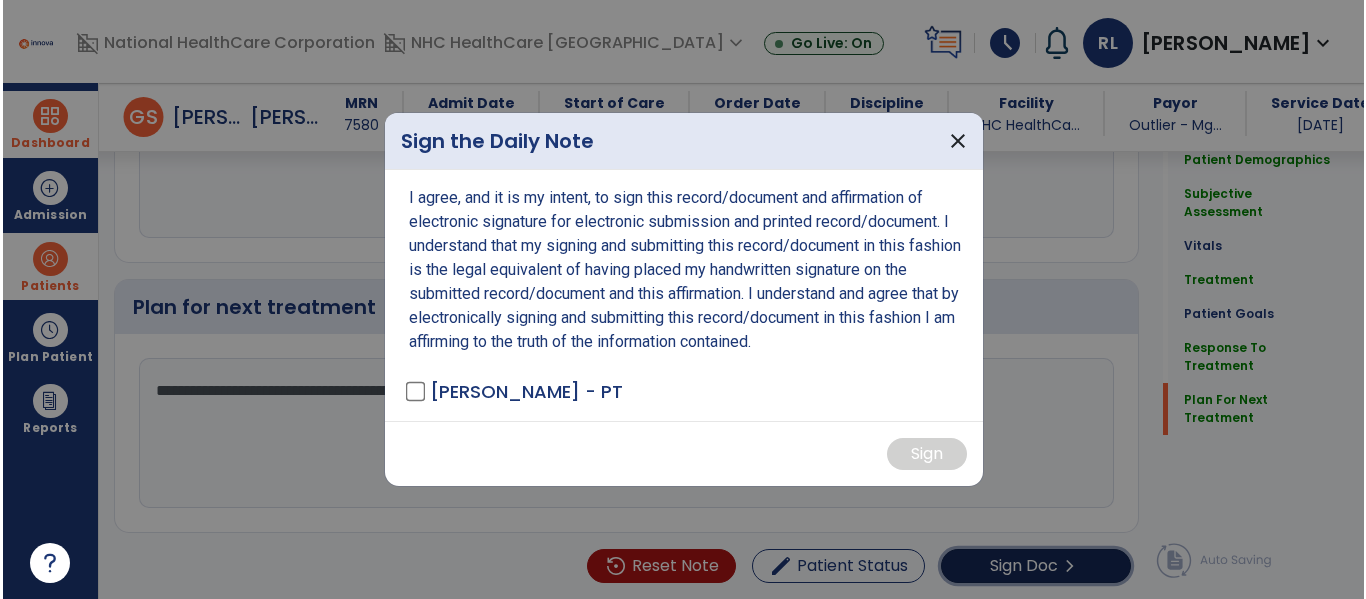 scroll, scrollTop: 2880, scrollLeft: 0, axis: vertical 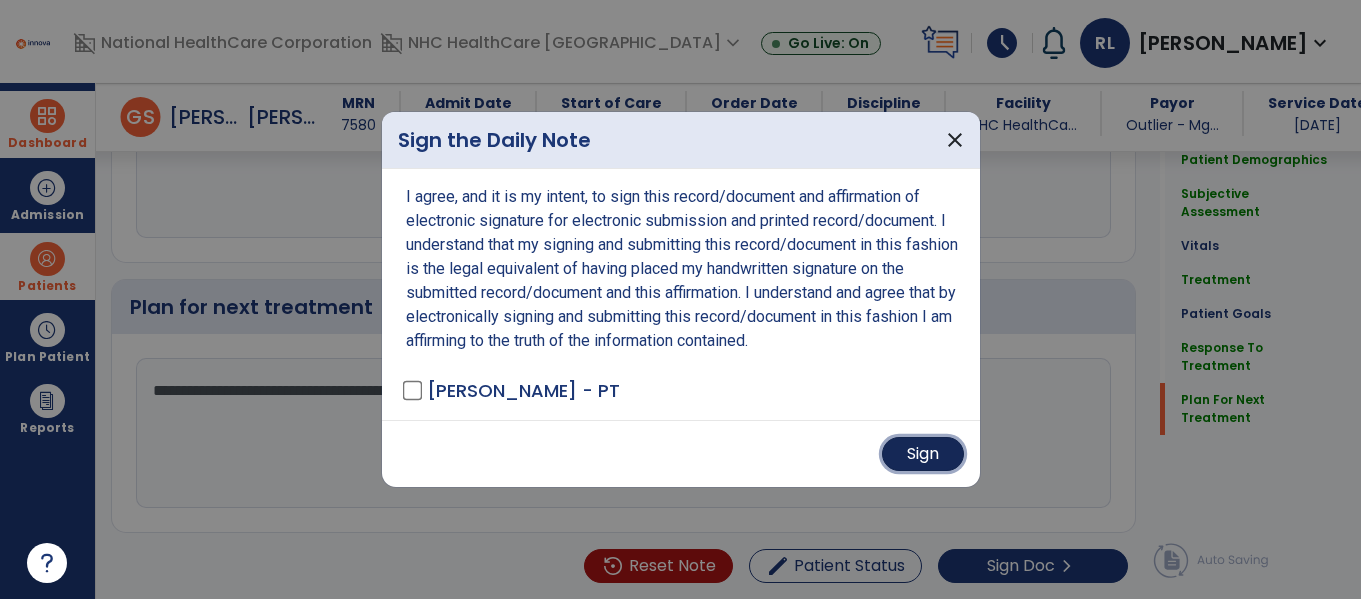 click on "Sign" at bounding box center (923, 454) 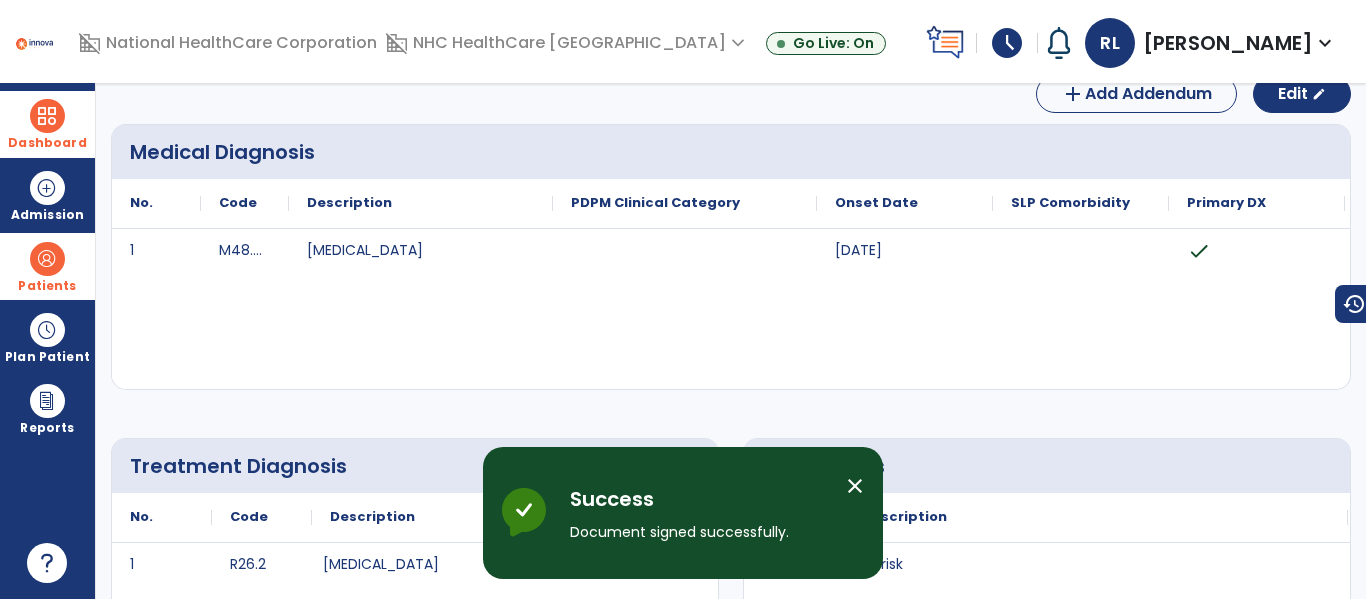 scroll, scrollTop: 0, scrollLeft: 0, axis: both 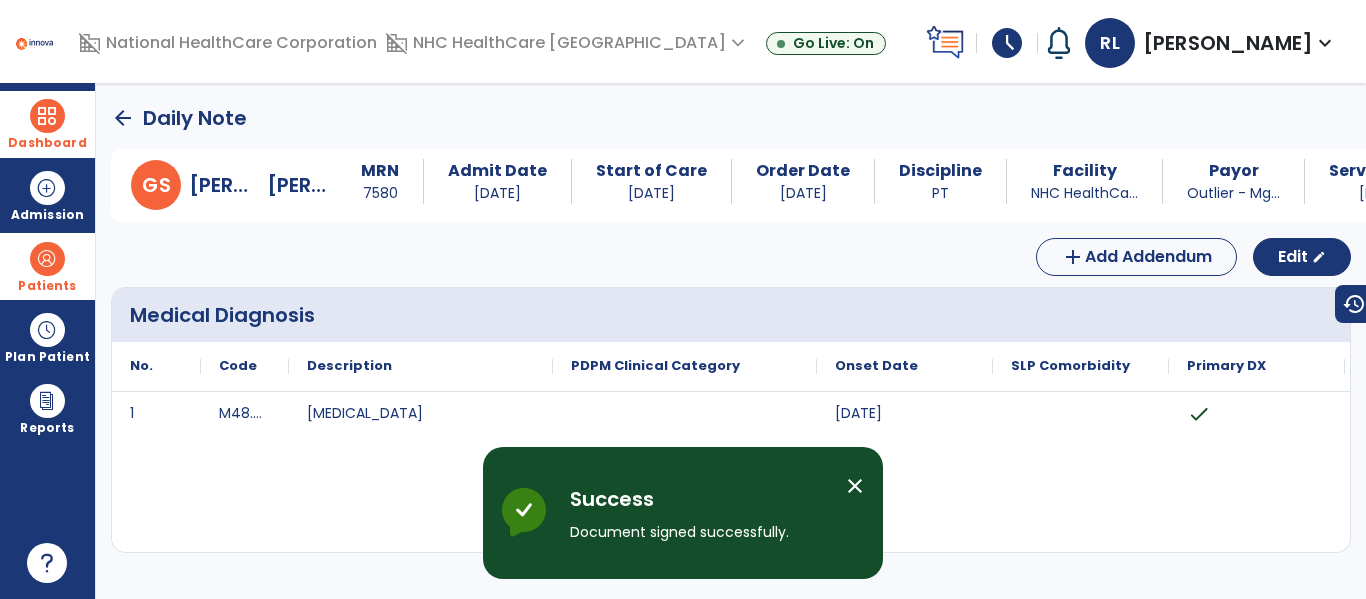 click on "arrow_back" 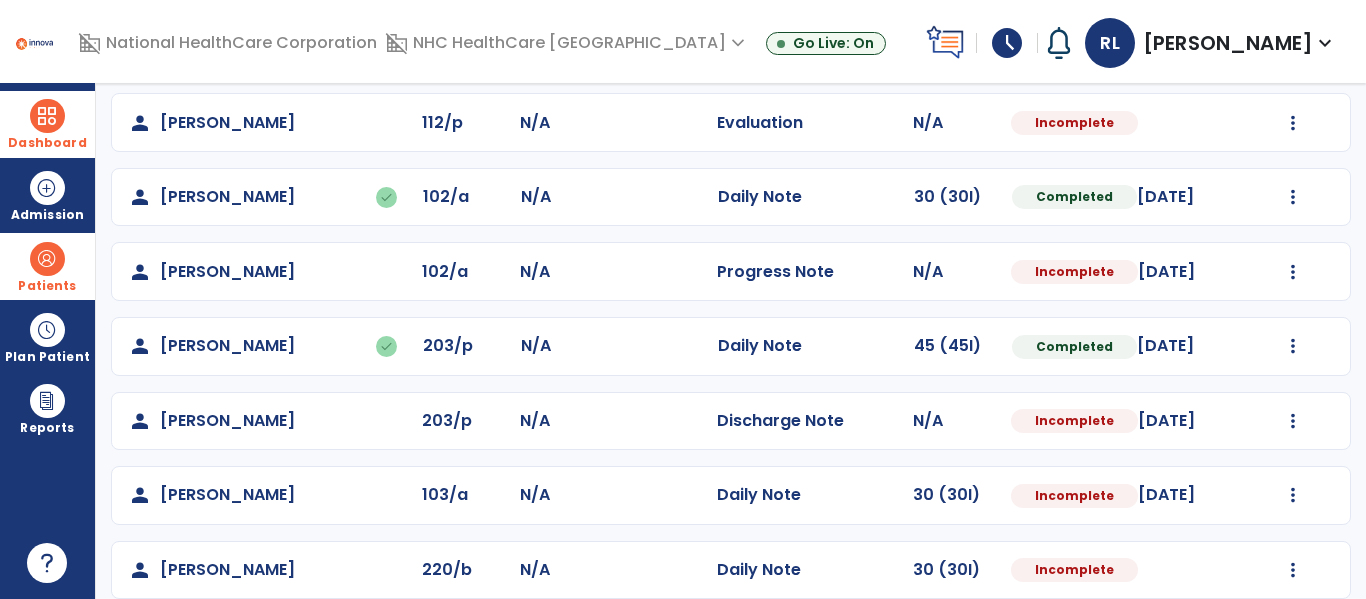 scroll, scrollTop: 397, scrollLeft: 0, axis: vertical 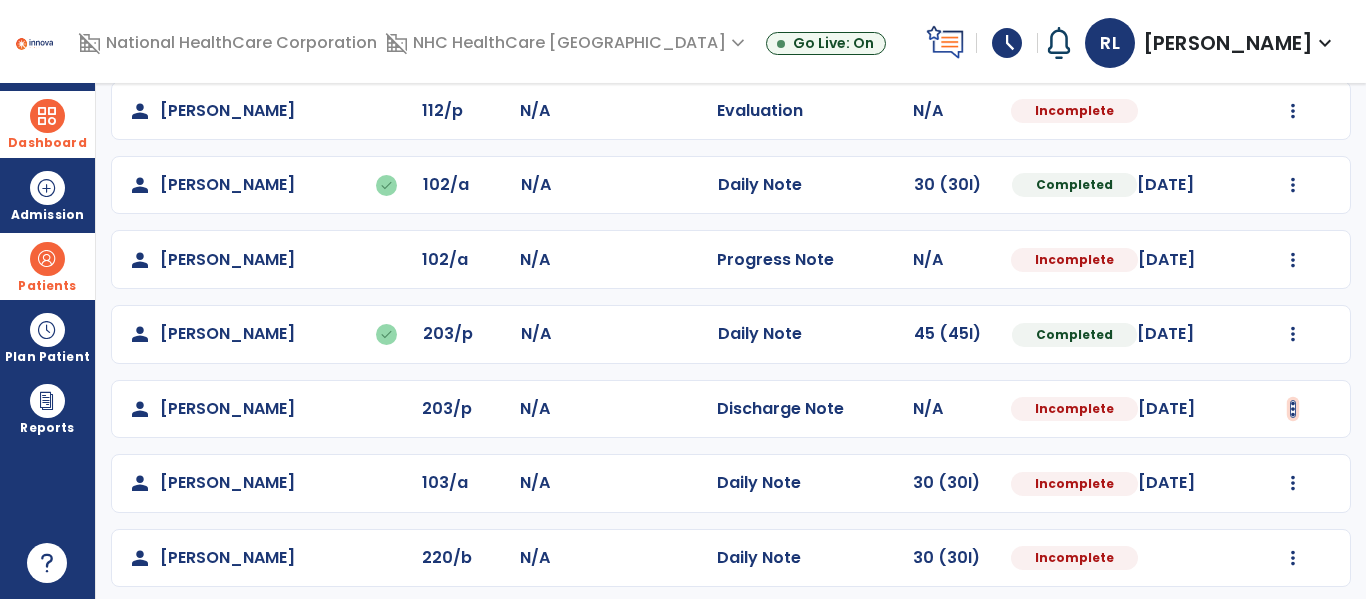click at bounding box center (1292, 36) 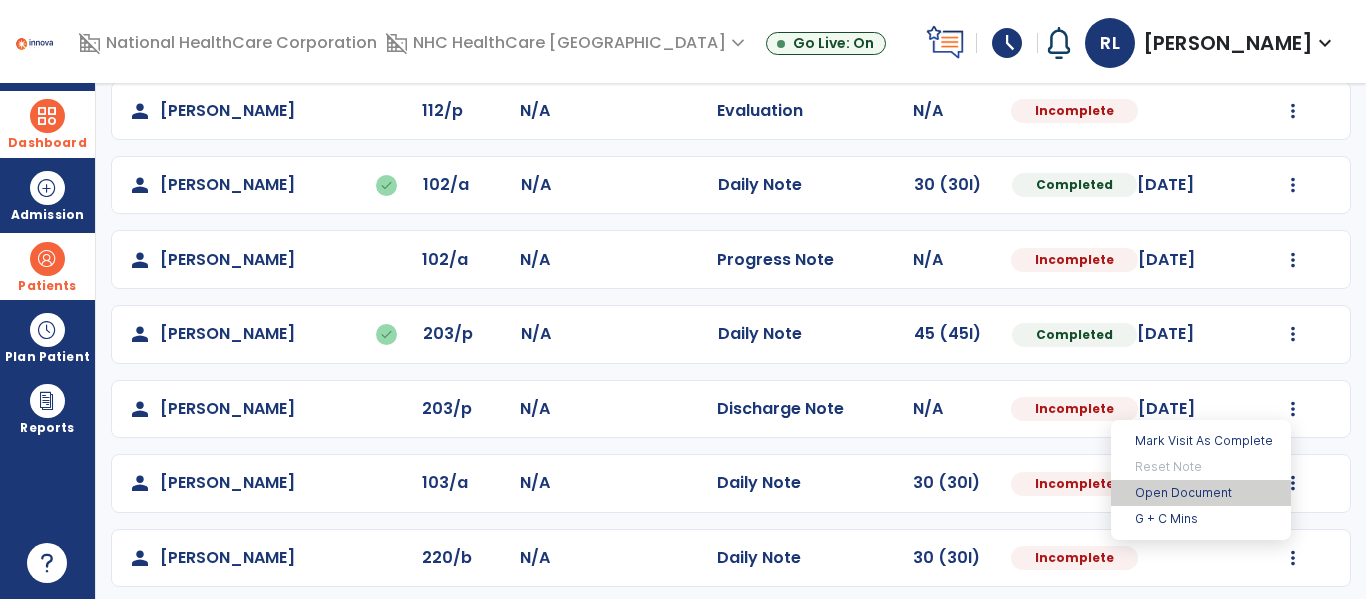 click on "Open Document" at bounding box center [1201, 493] 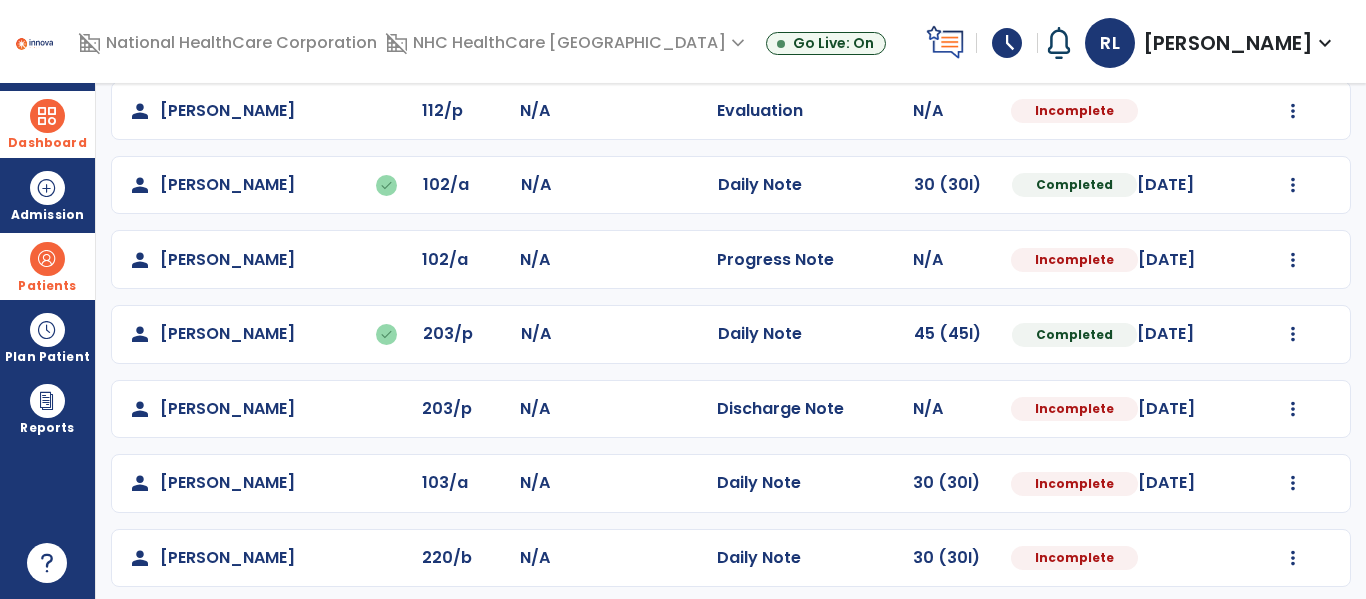 select on "**********" 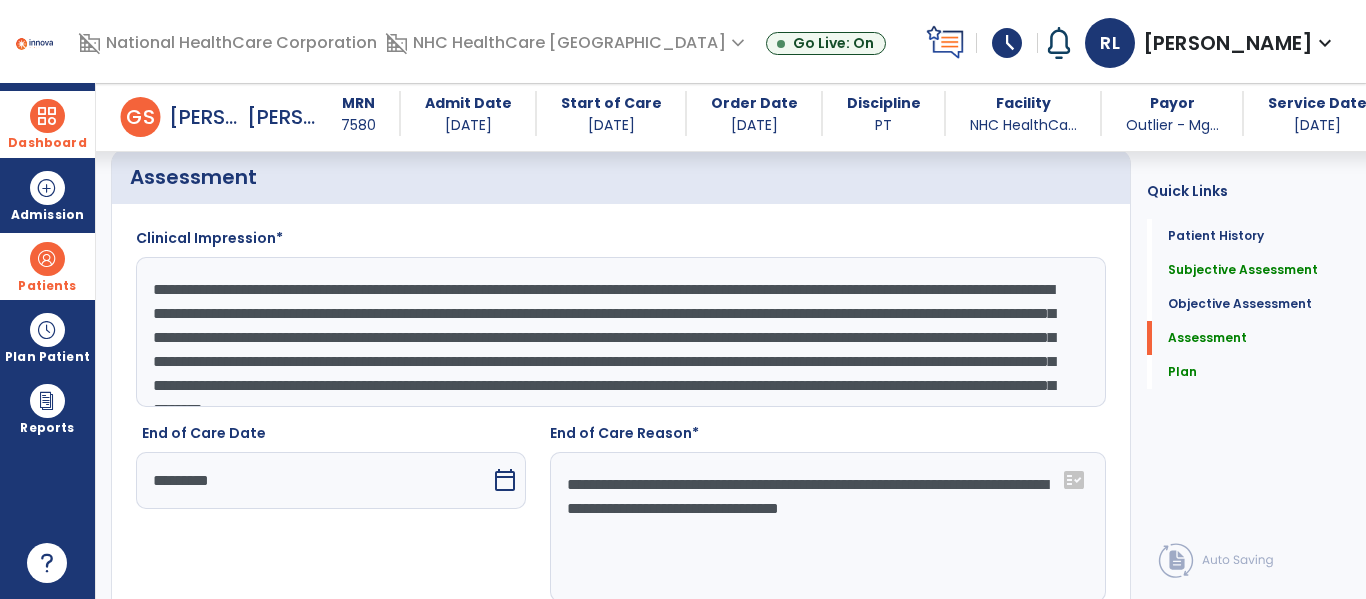 scroll, scrollTop: 2157, scrollLeft: 0, axis: vertical 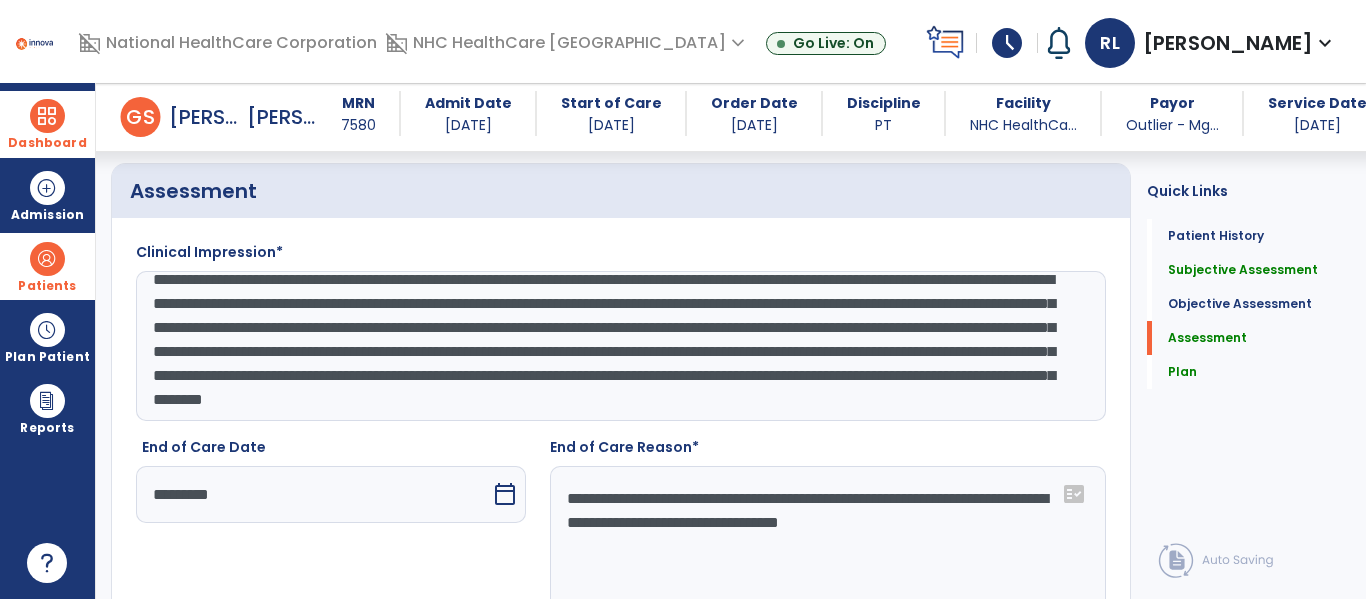 drag, startPoint x: 984, startPoint y: 377, endPoint x: 1008, endPoint y: 398, distance: 31.890438 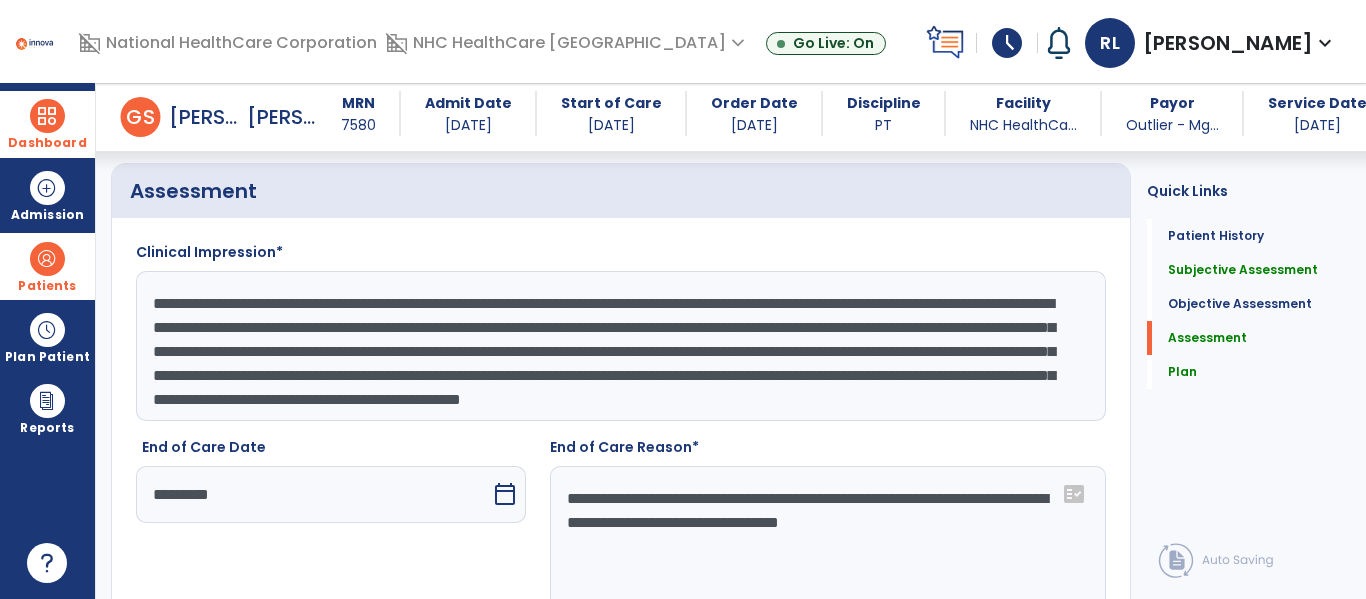 scroll, scrollTop: 24, scrollLeft: 0, axis: vertical 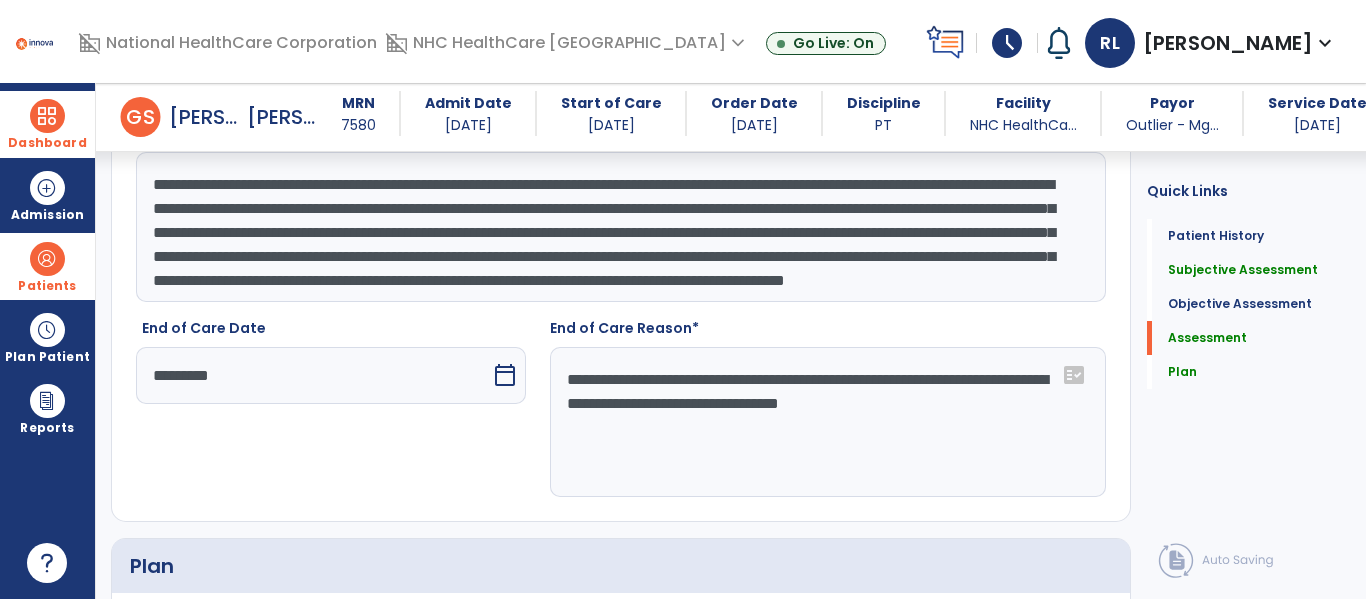 drag, startPoint x: 985, startPoint y: 254, endPoint x: 1047, endPoint y: 295, distance: 74.330345 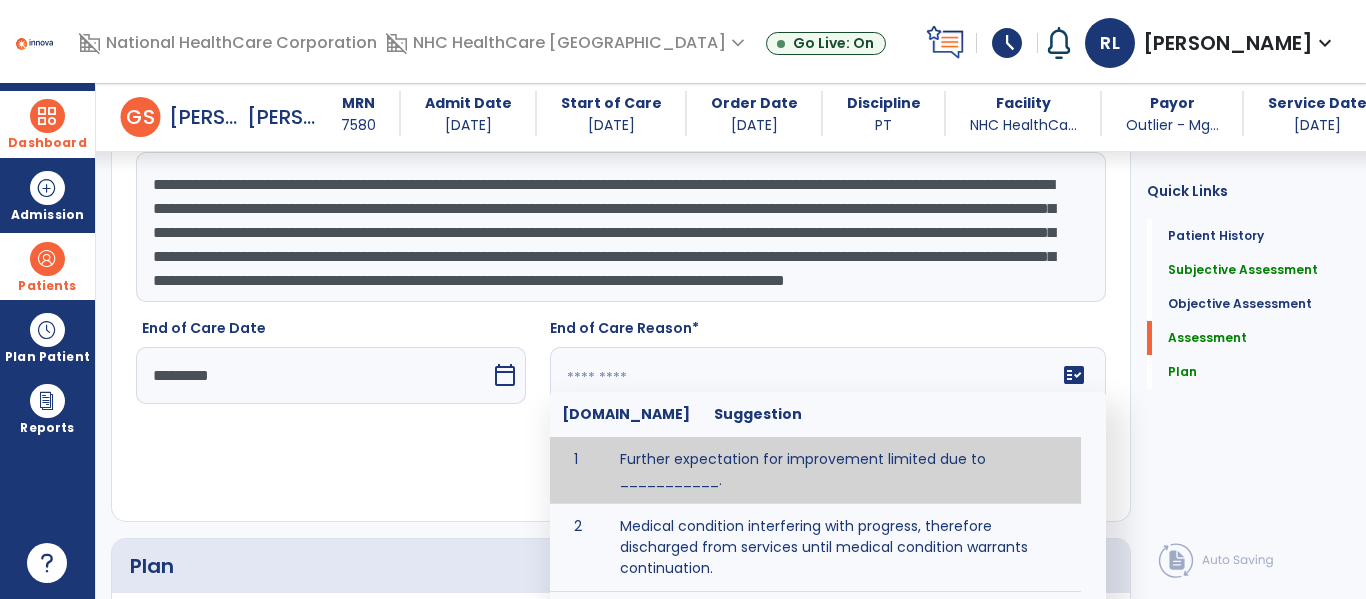 paste on "**********" 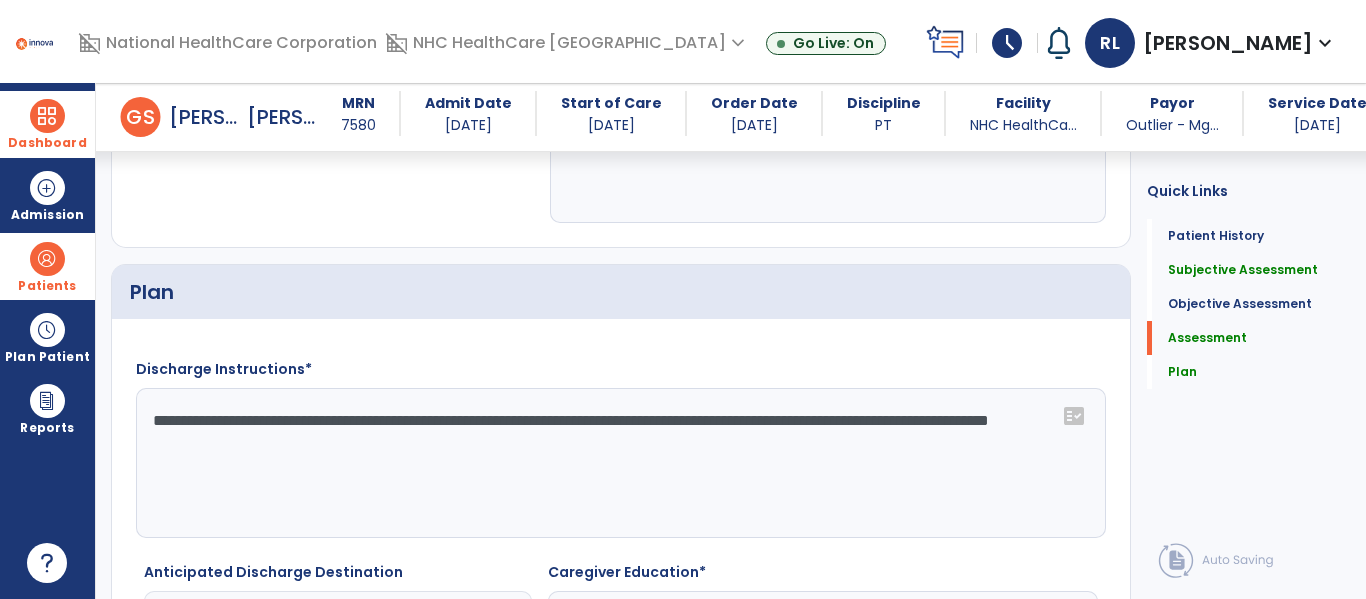 scroll, scrollTop: 2551, scrollLeft: 0, axis: vertical 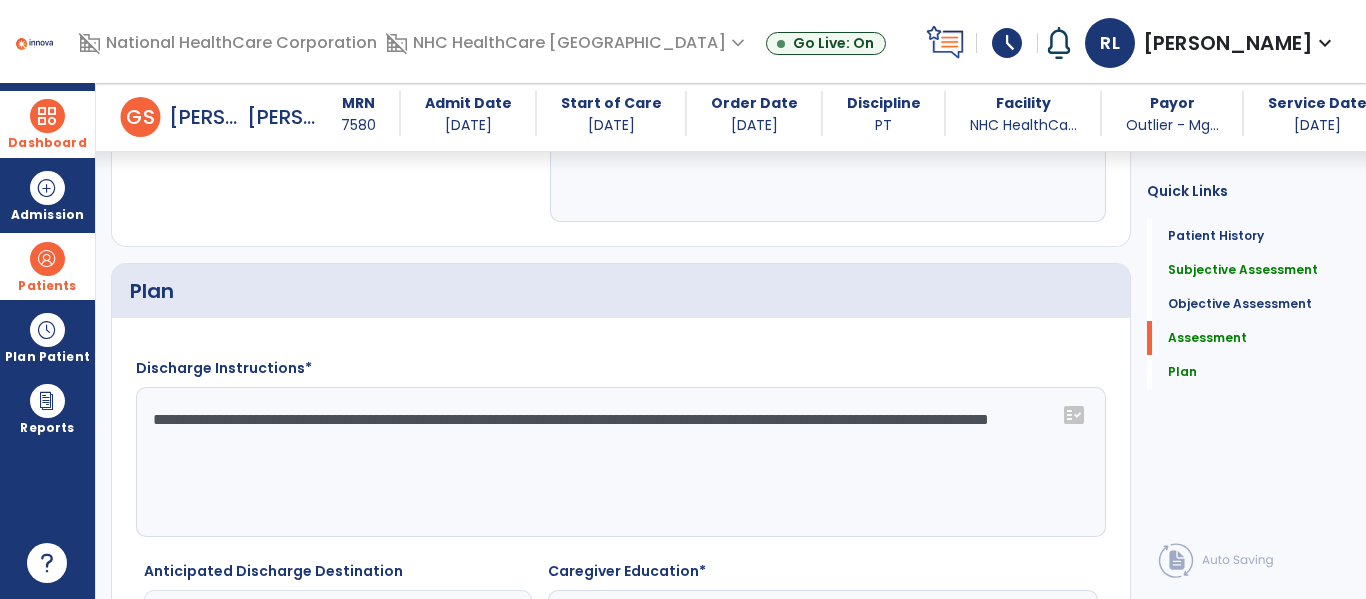 type on "**********" 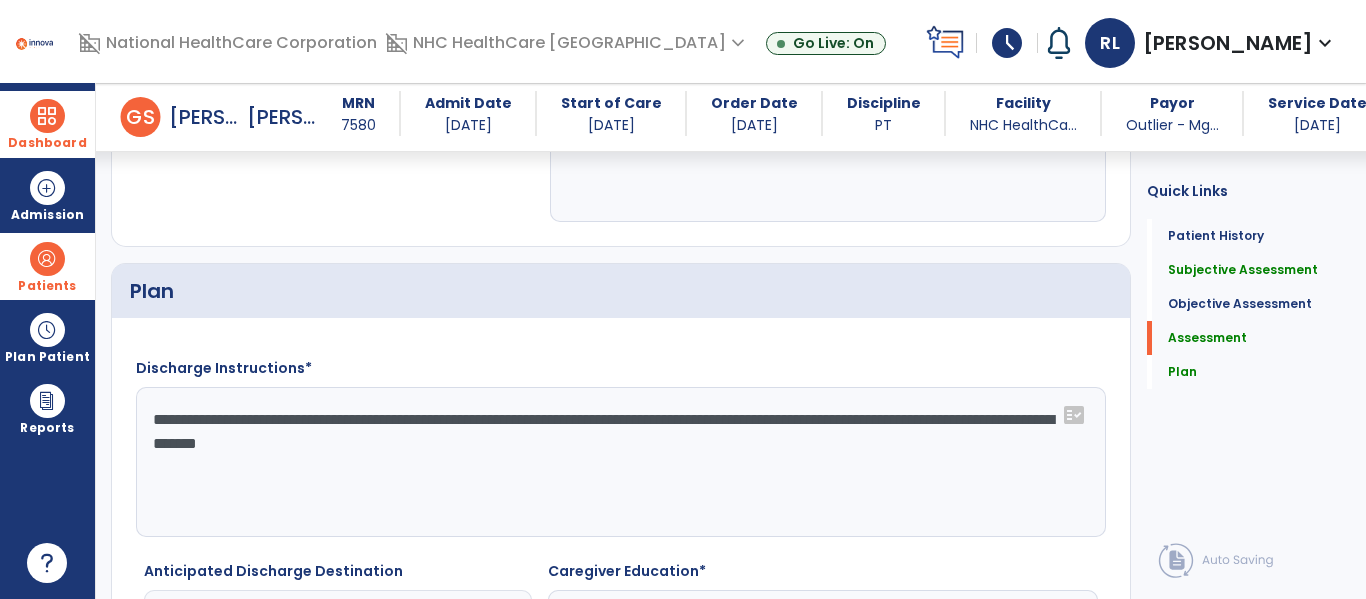 click on "**********" 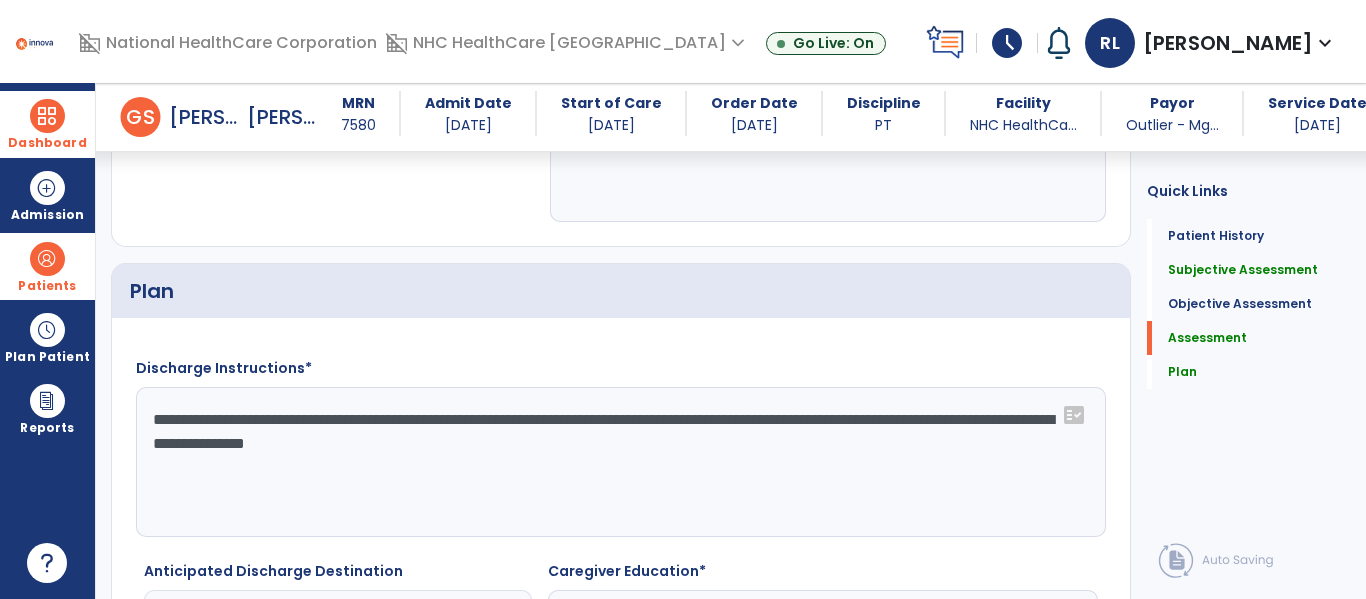 drag, startPoint x: 623, startPoint y: 415, endPoint x: 735, endPoint y: 465, distance: 122.653984 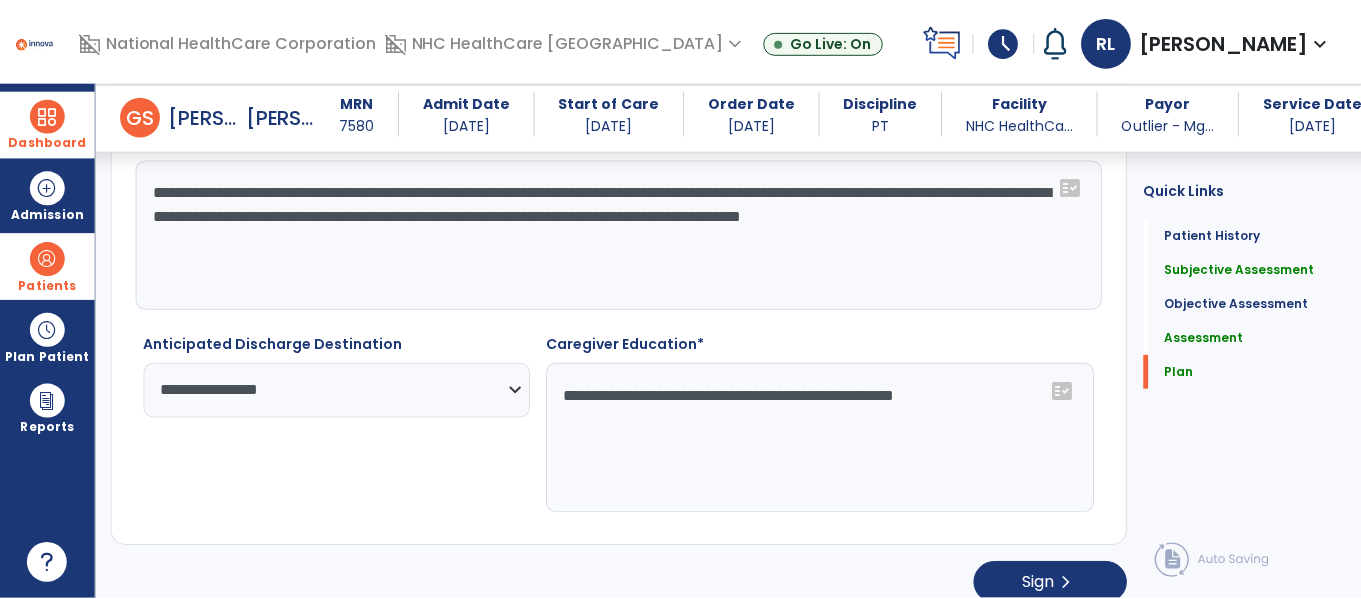 scroll, scrollTop: 2798, scrollLeft: 0, axis: vertical 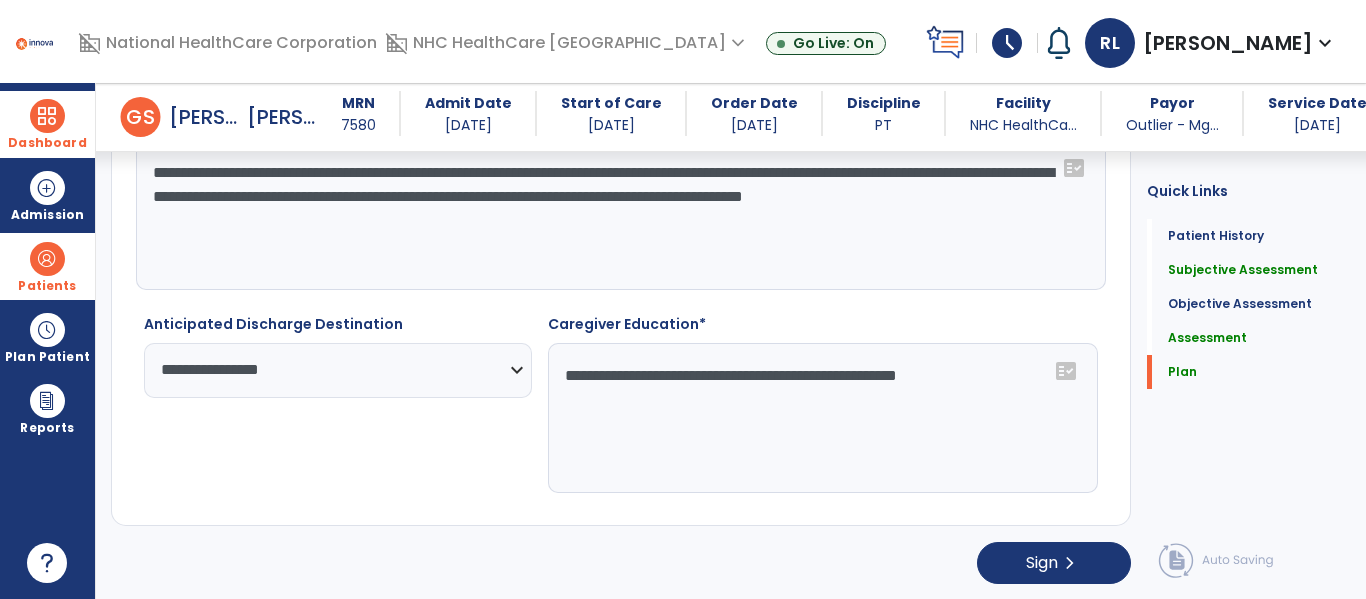 type on "**********" 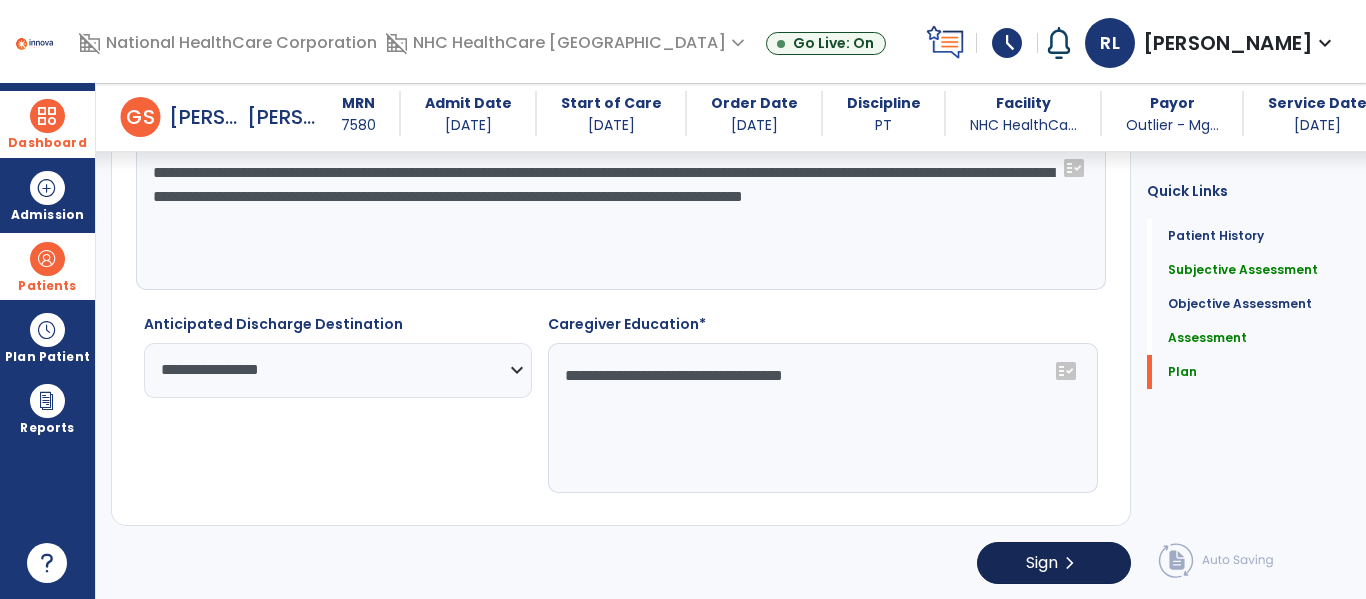 type on "**********" 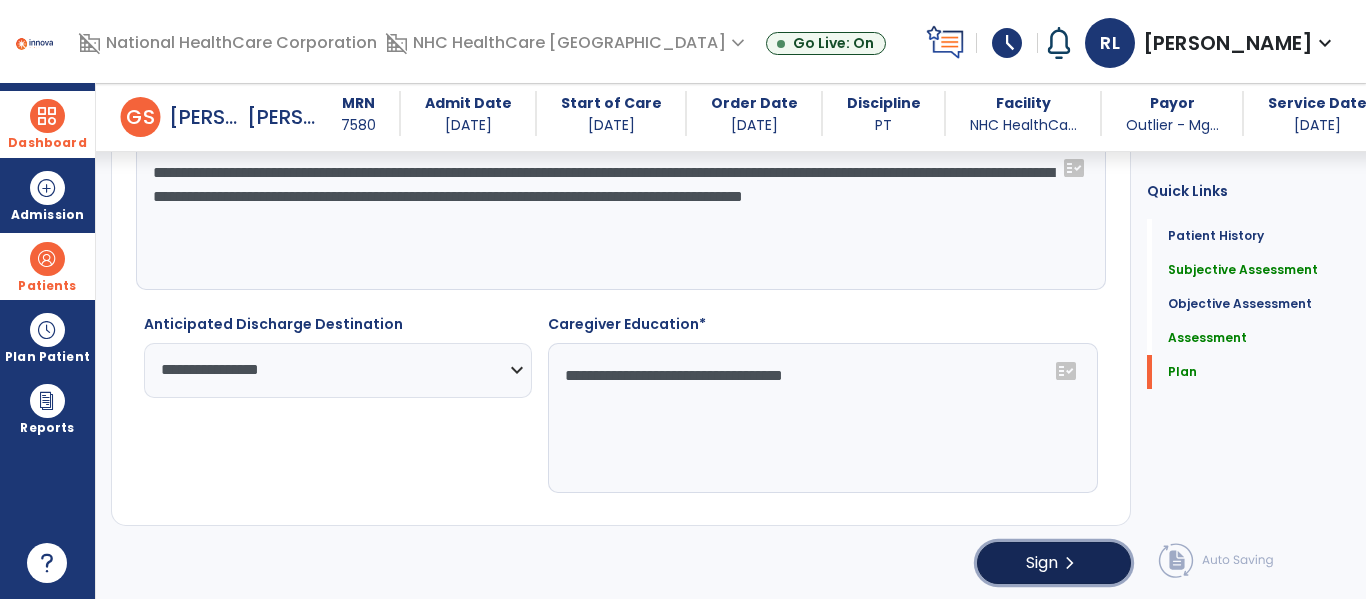 click on "chevron_right" 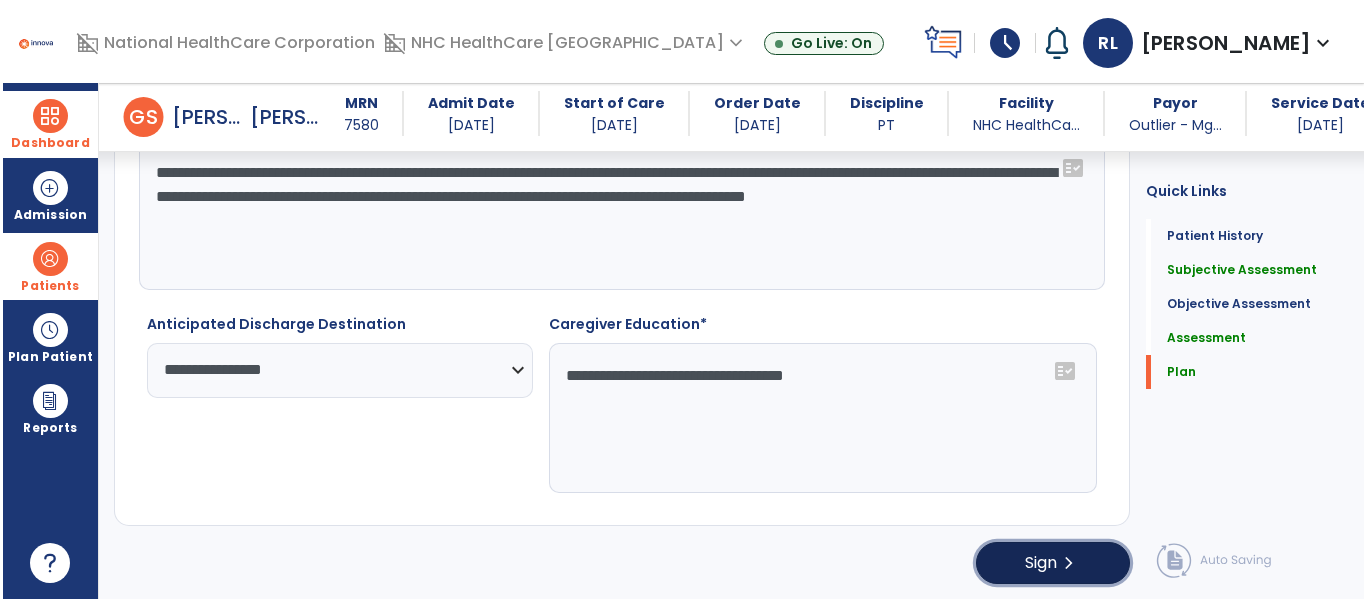 scroll, scrollTop: 2798, scrollLeft: 0, axis: vertical 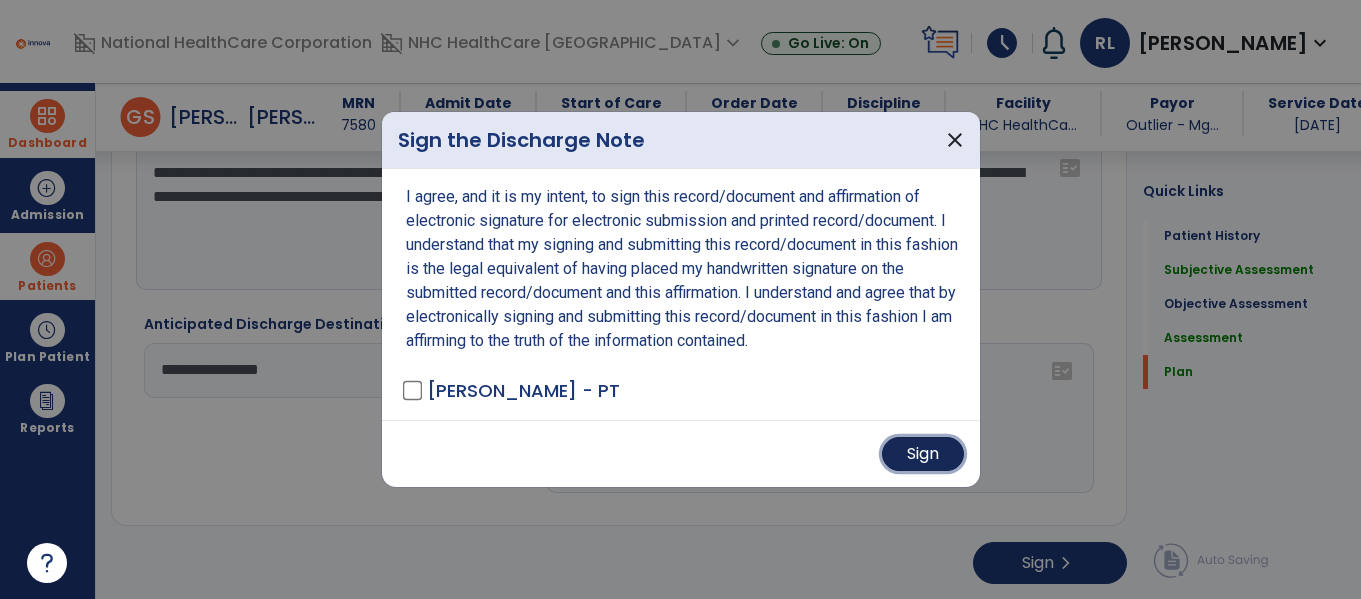 click on "Sign" at bounding box center [923, 454] 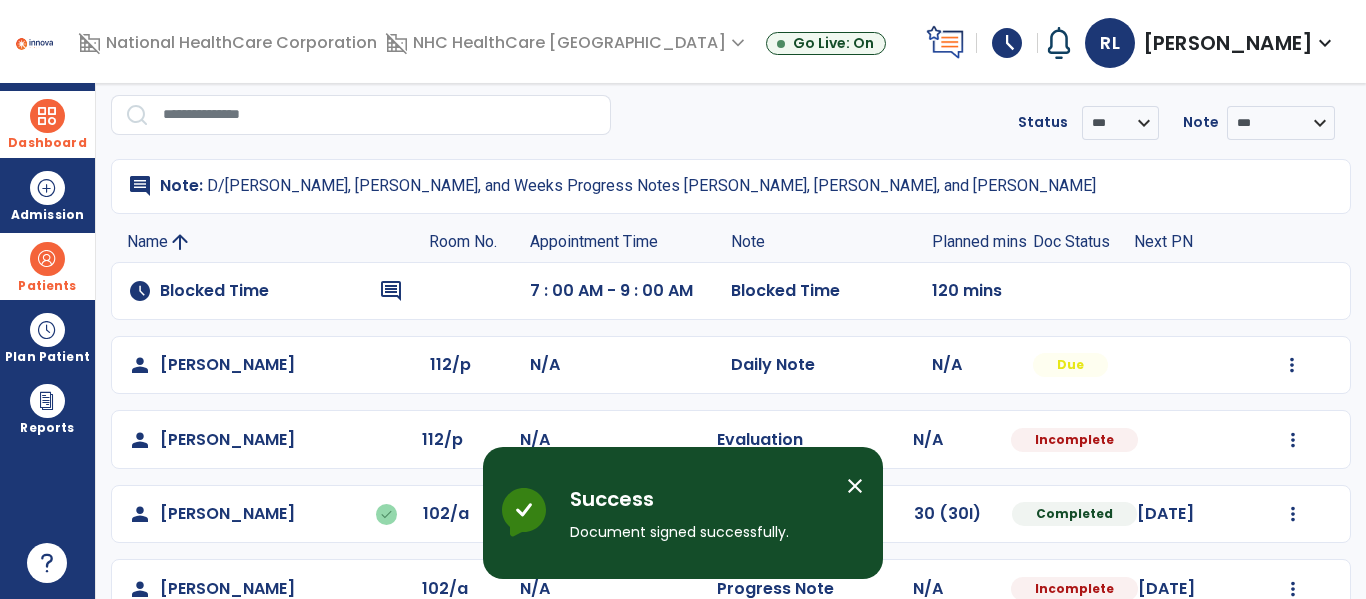 scroll, scrollTop: 0, scrollLeft: 0, axis: both 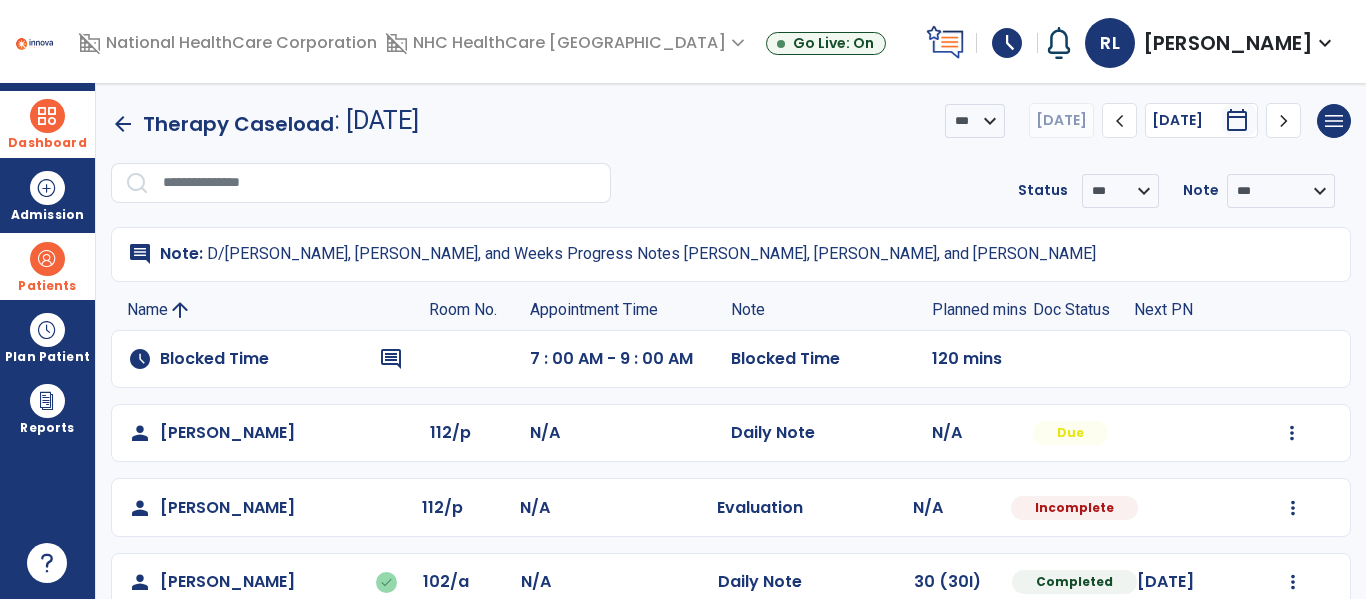 drag, startPoint x: 254, startPoint y: 239, endPoint x: 805, endPoint y: 86, distance: 571.8479 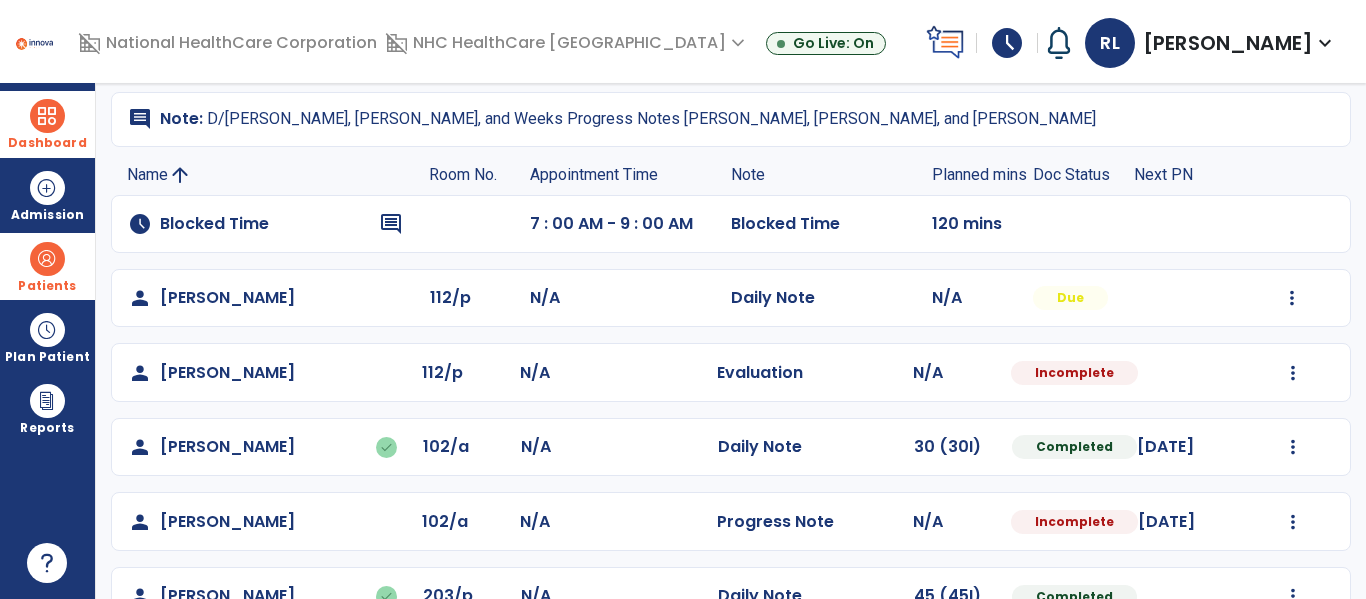 scroll, scrollTop: 135, scrollLeft: 0, axis: vertical 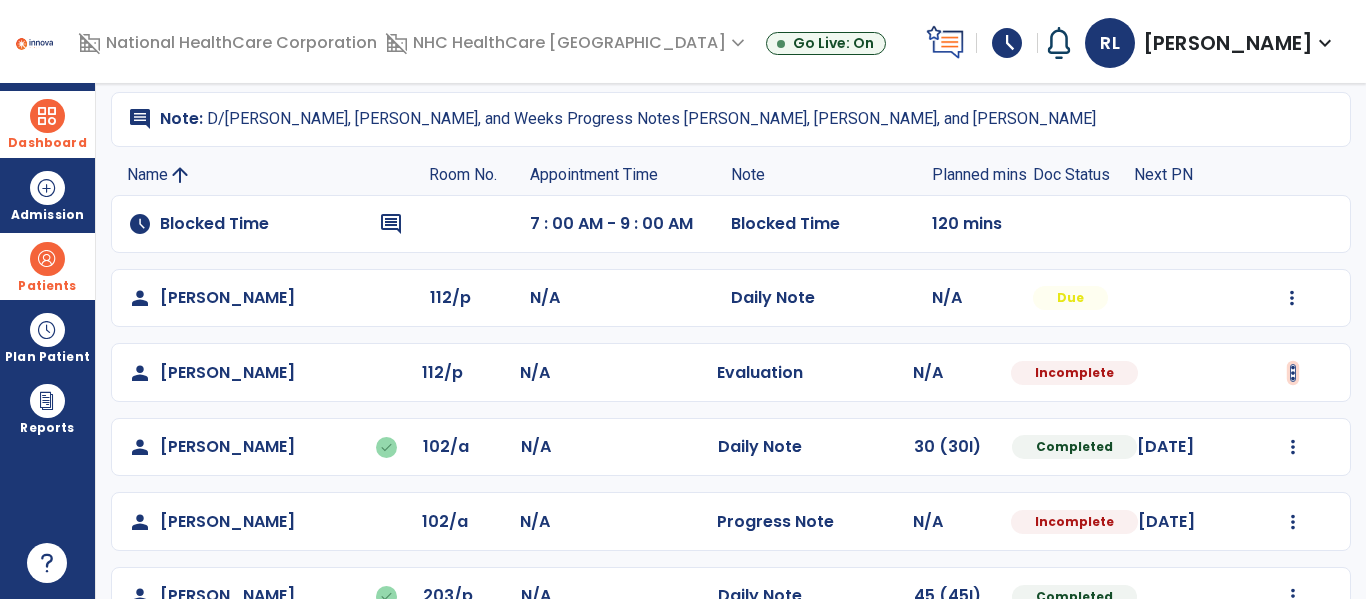 click at bounding box center (1292, 298) 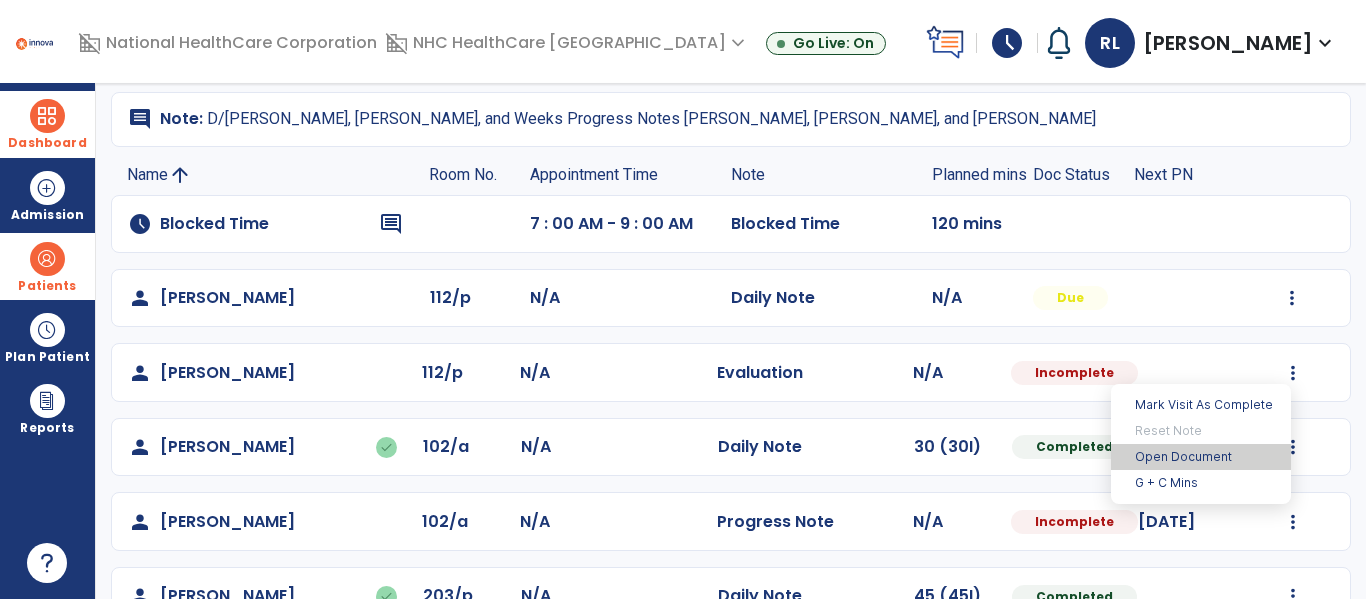 click on "Open Document" at bounding box center [1201, 457] 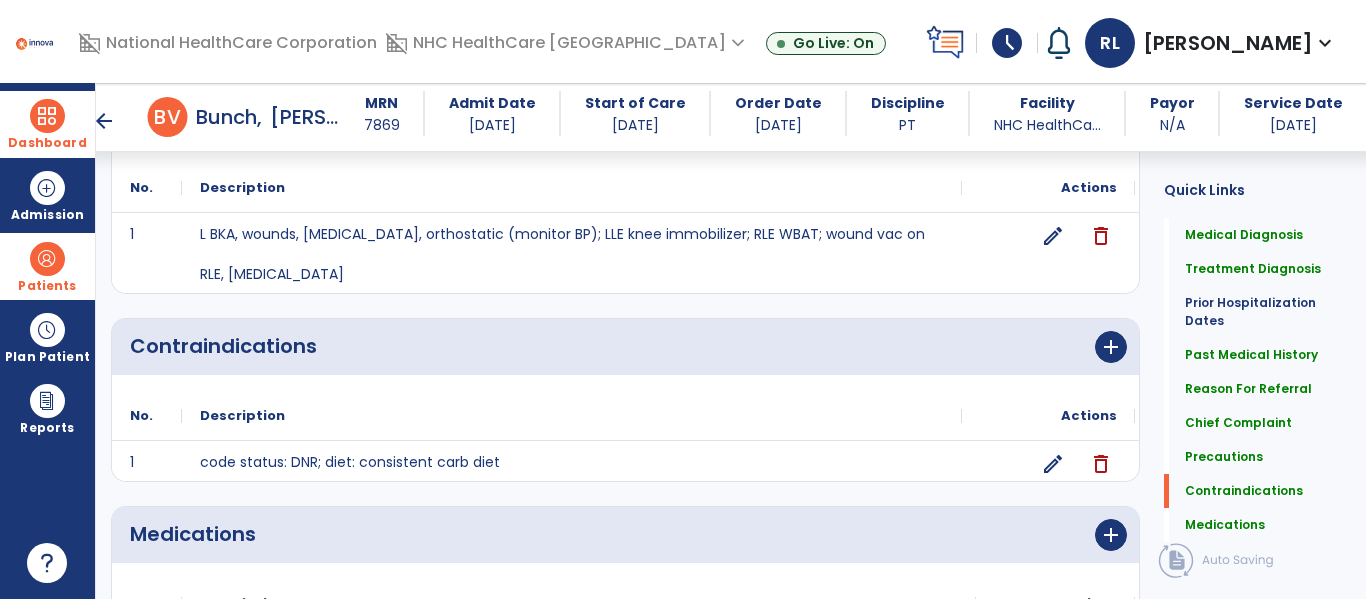 scroll, scrollTop: 1859, scrollLeft: 0, axis: vertical 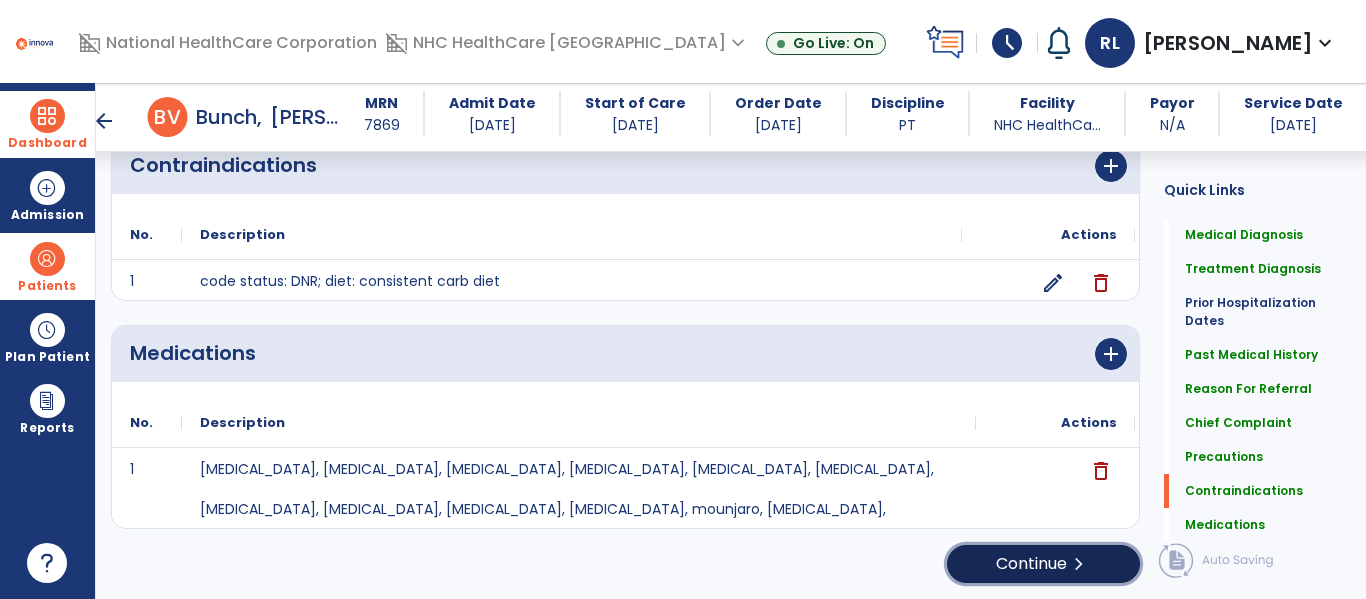 click on "Continue  chevron_right" 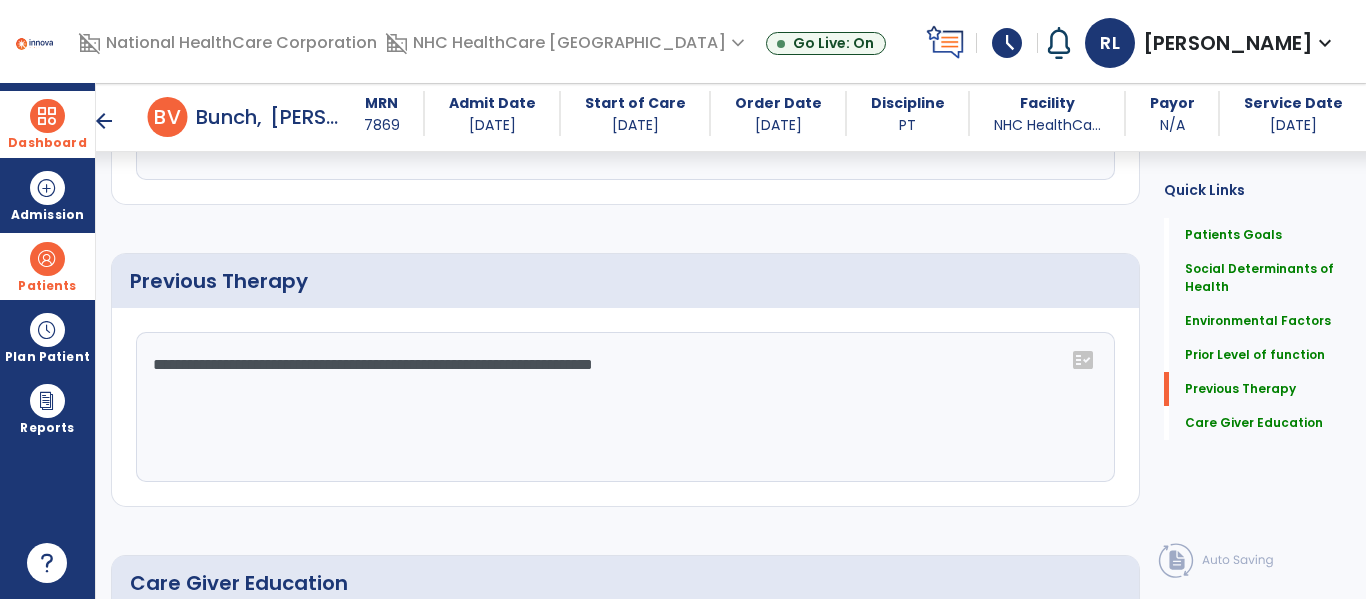 scroll, scrollTop: 1293, scrollLeft: 0, axis: vertical 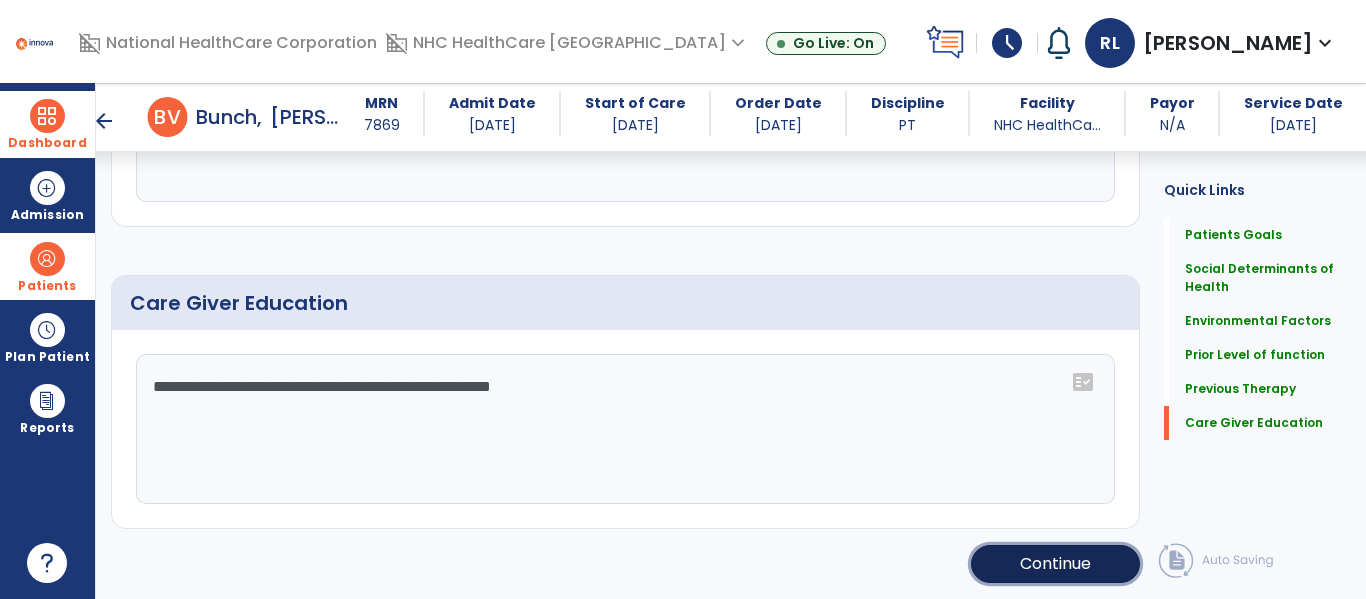 click on "Continue" 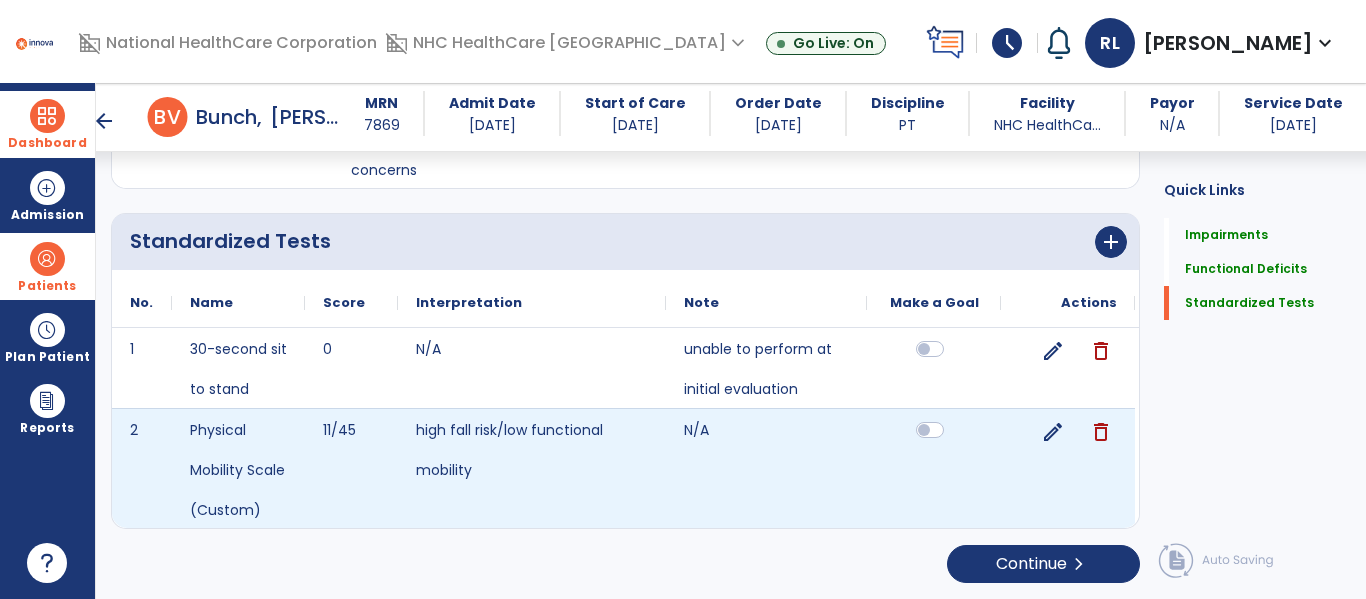 scroll, scrollTop: 1355, scrollLeft: 0, axis: vertical 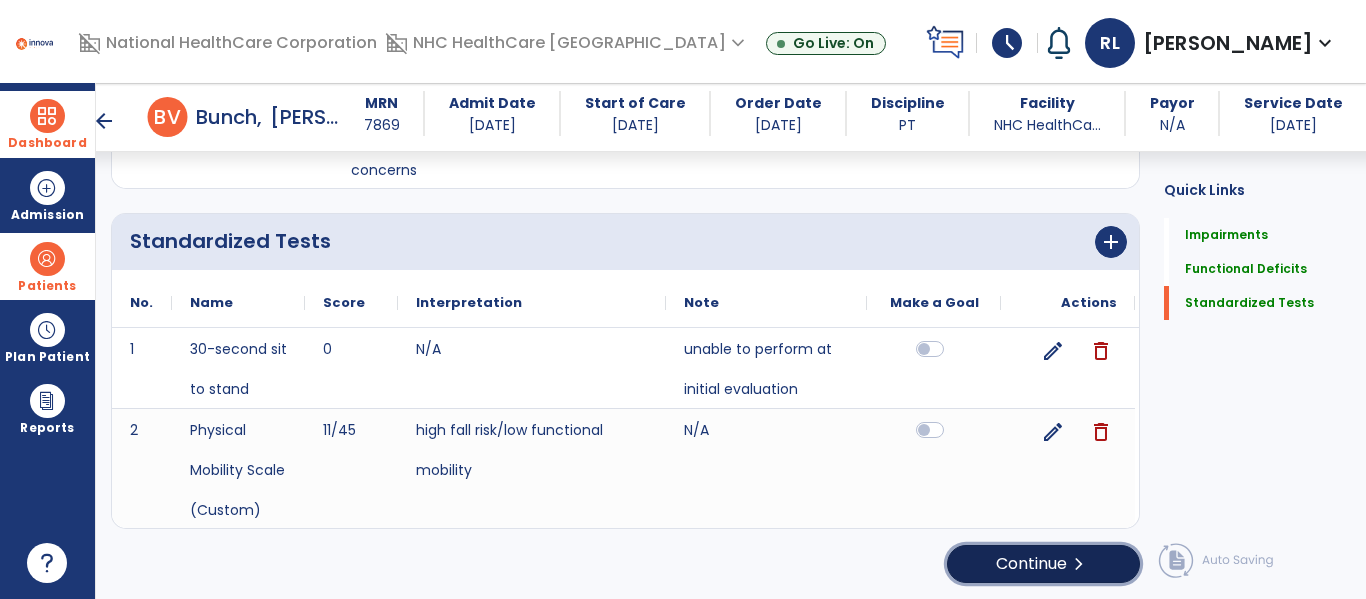 click on "chevron_right" 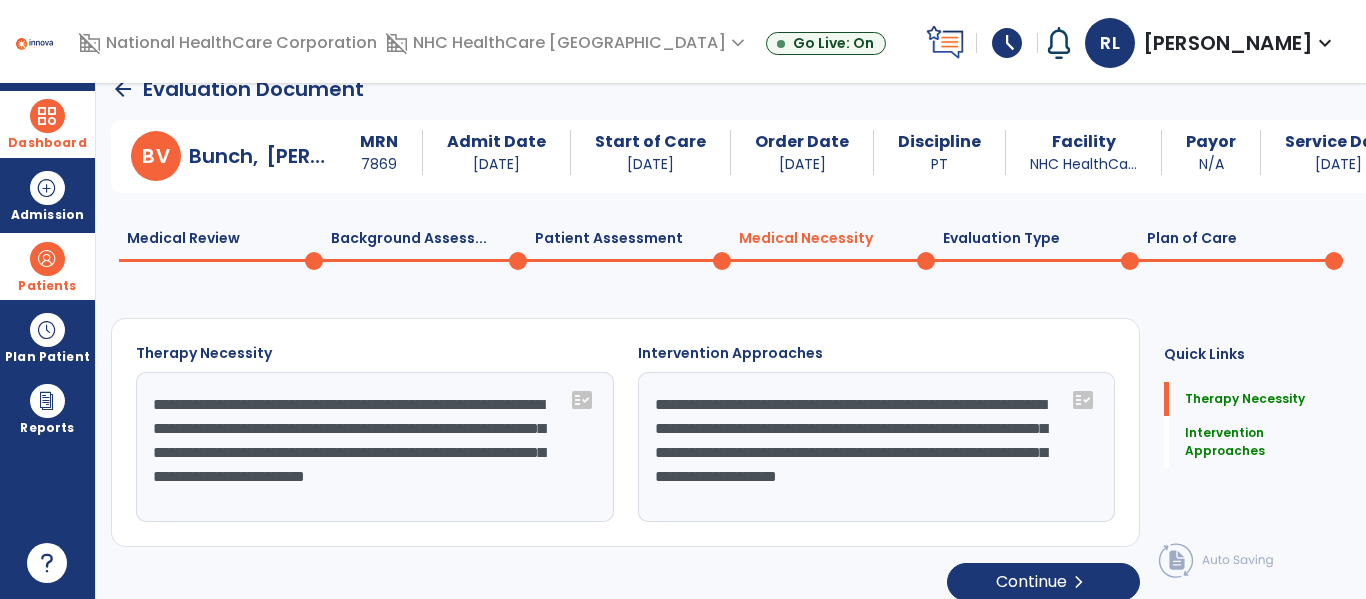 scroll, scrollTop: 47, scrollLeft: 0, axis: vertical 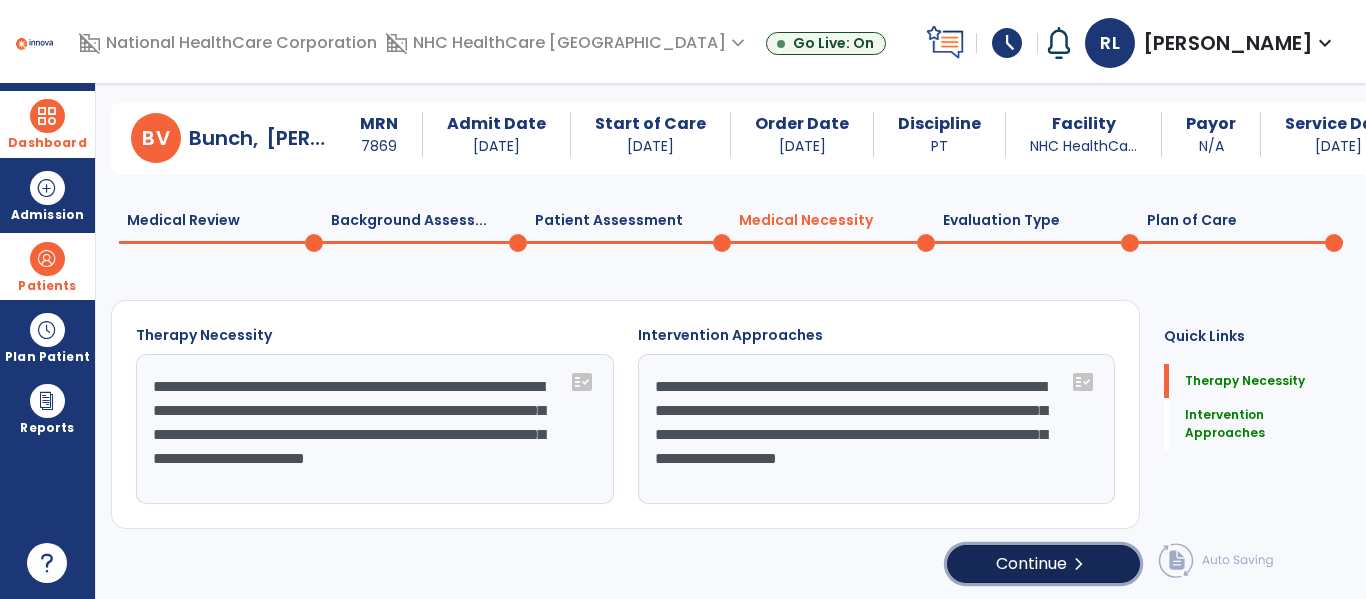 click on "Continue  chevron_right" 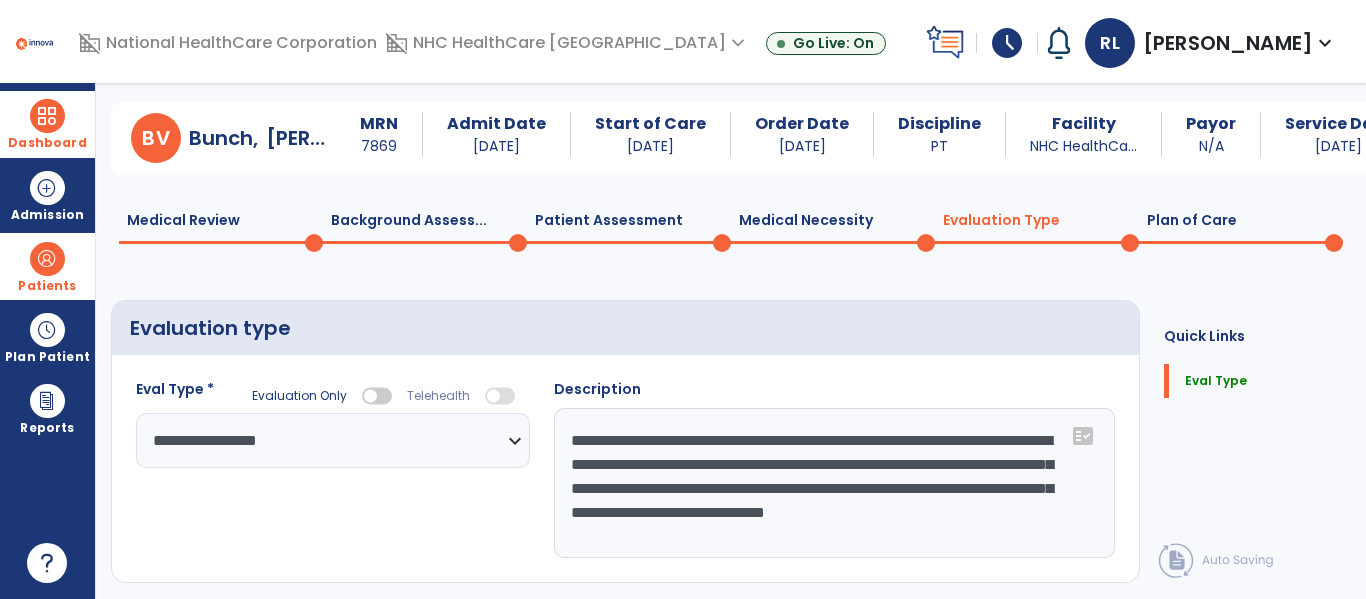 select on "**********" 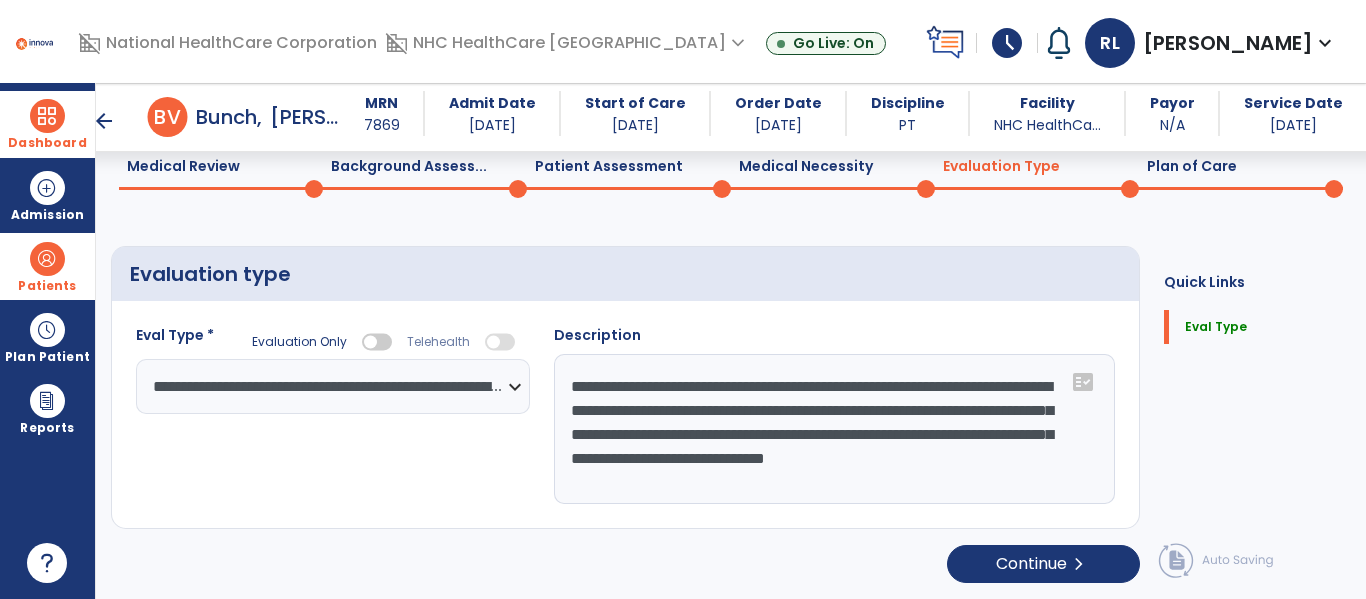 scroll, scrollTop: 82, scrollLeft: 0, axis: vertical 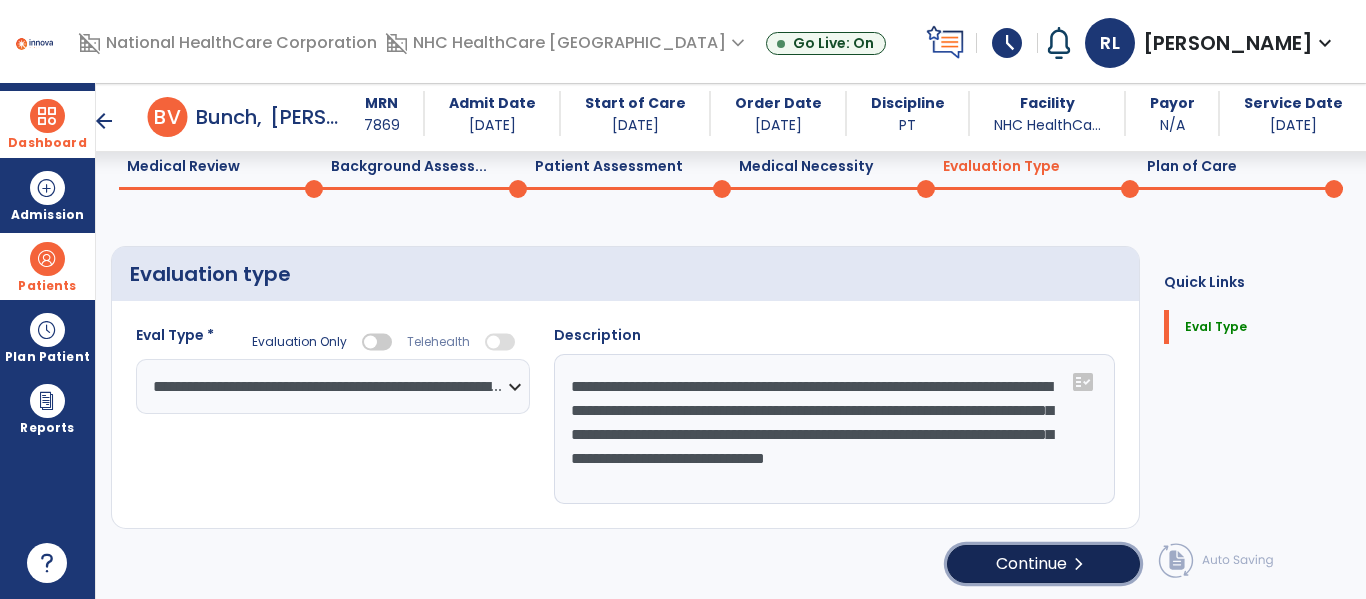 click on "Continue  chevron_right" 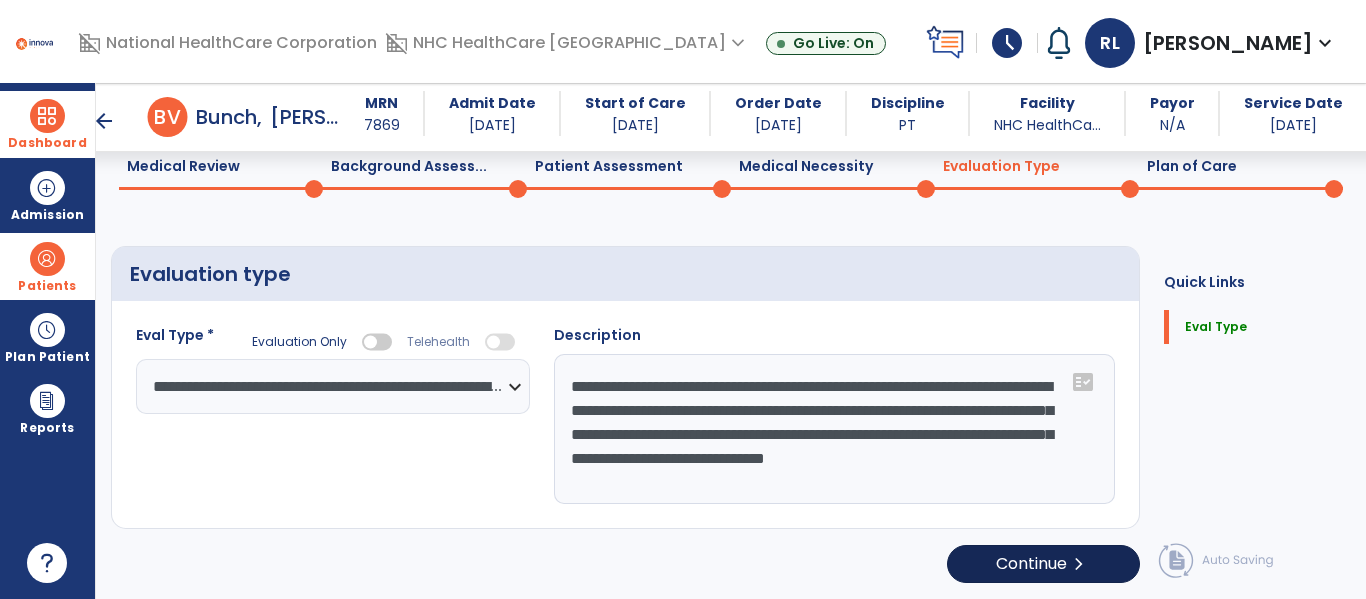 select on "**" 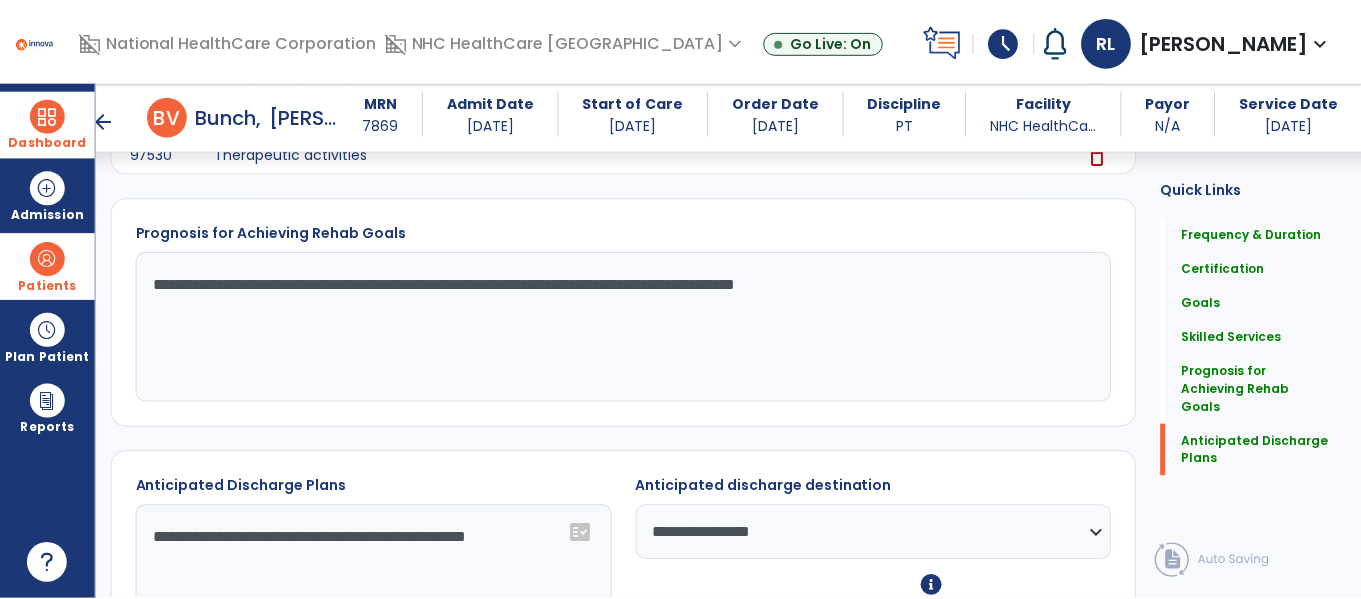 scroll, scrollTop: 3222, scrollLeft: 0, axis: vertical 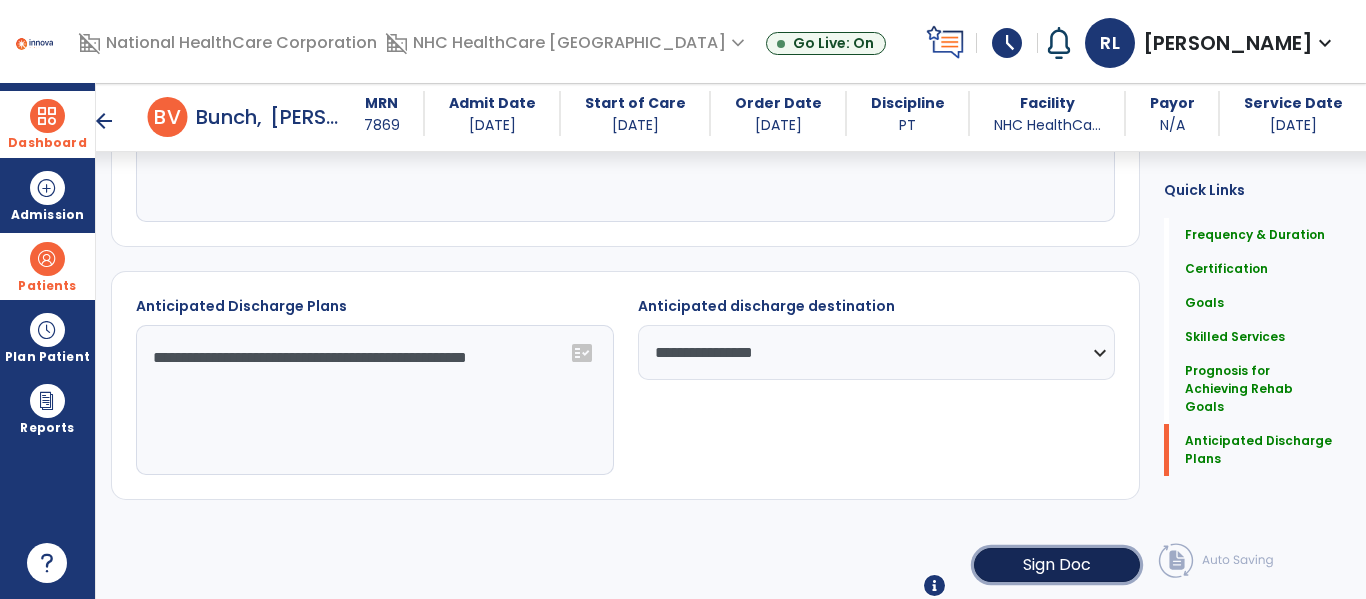 click on "Sign Doc" 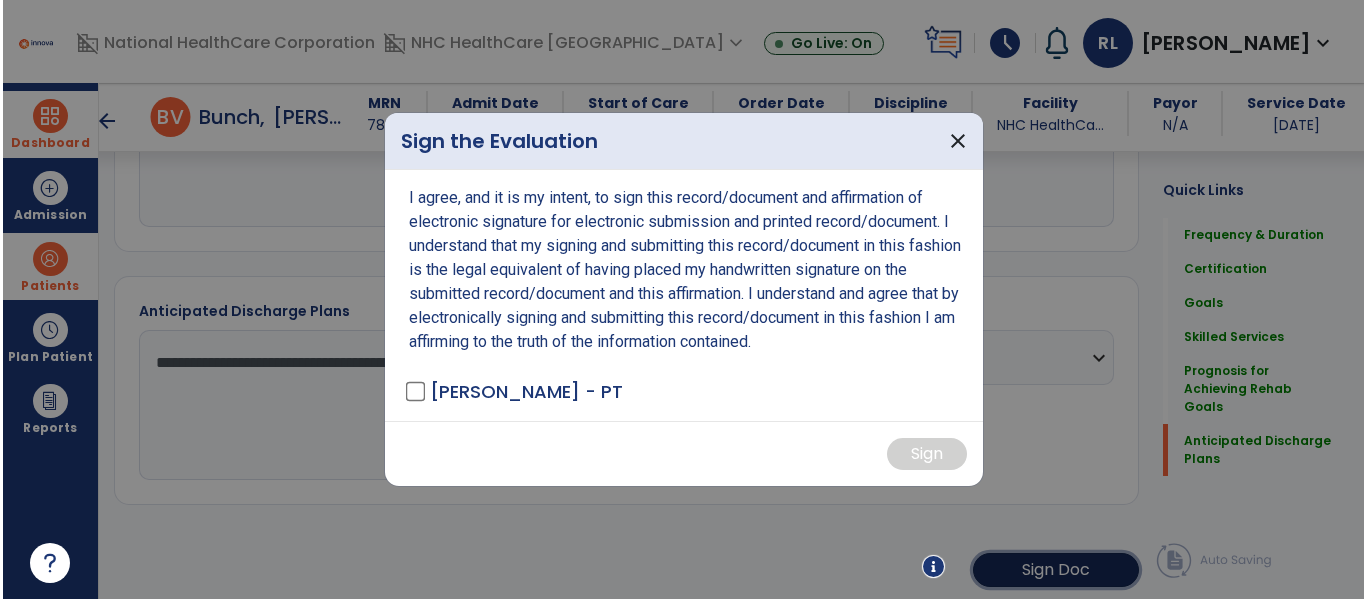 scroll, scrollTop: 3222, scrollLeft: 0, axis: vertical 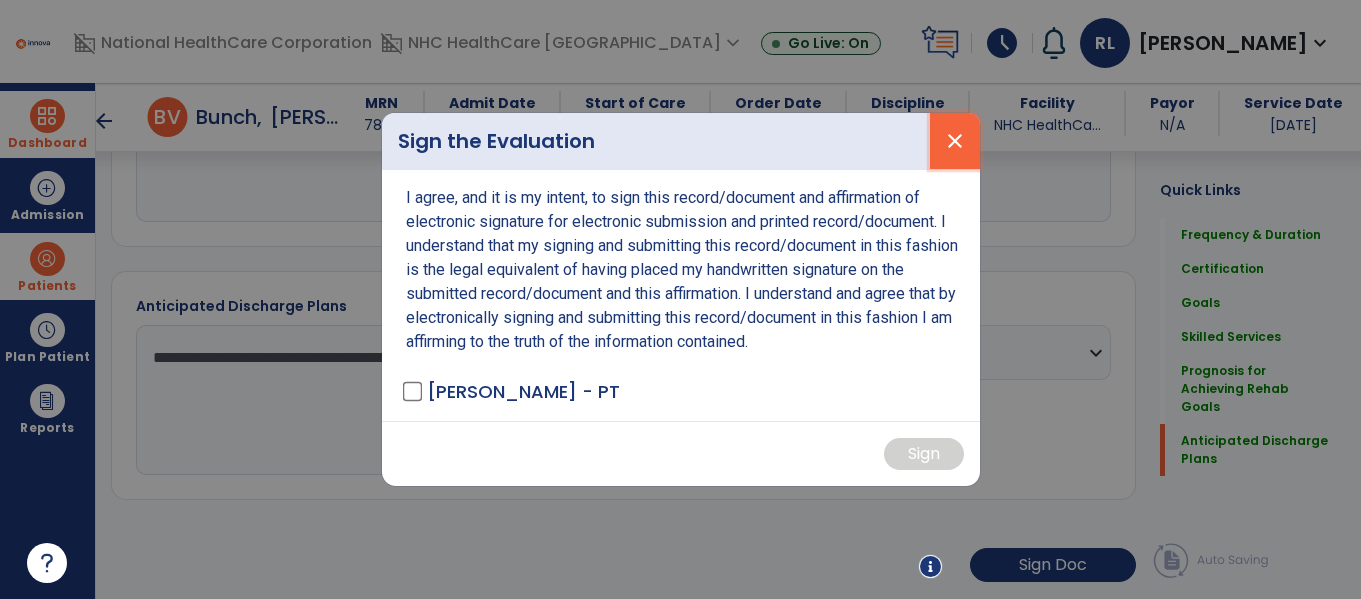 click on "close" at bounding box center (955, 141) 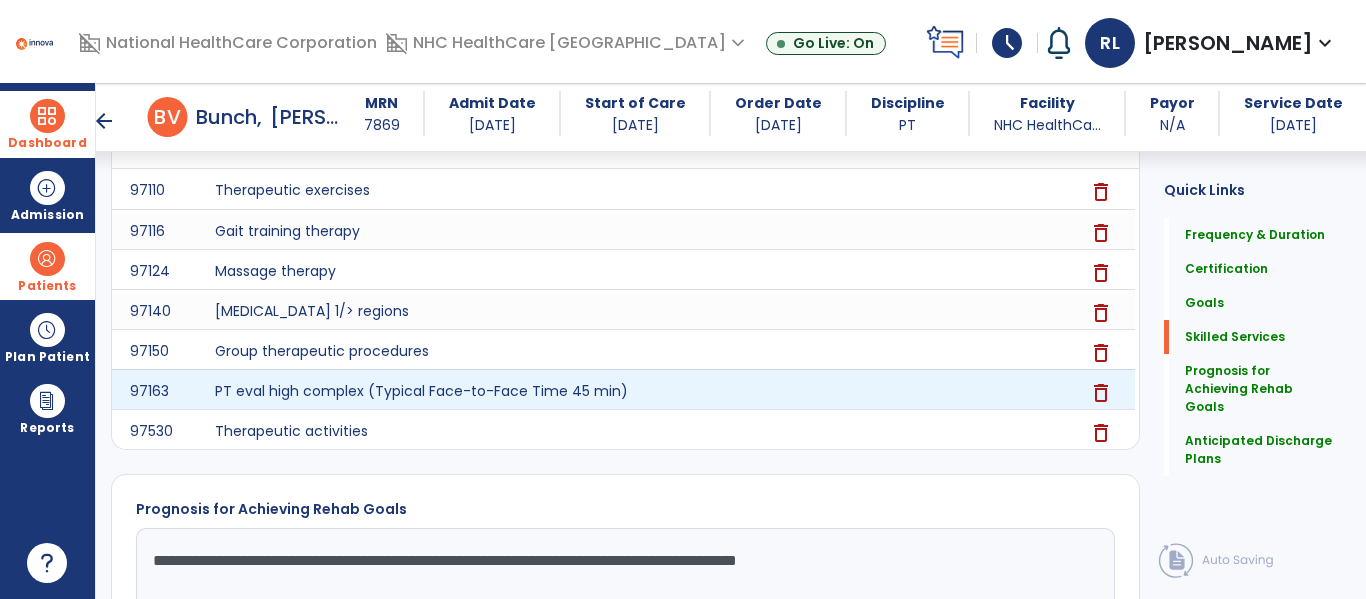 scroll, scrollTop: 2765, scrollLeft: 0, axis: vertical 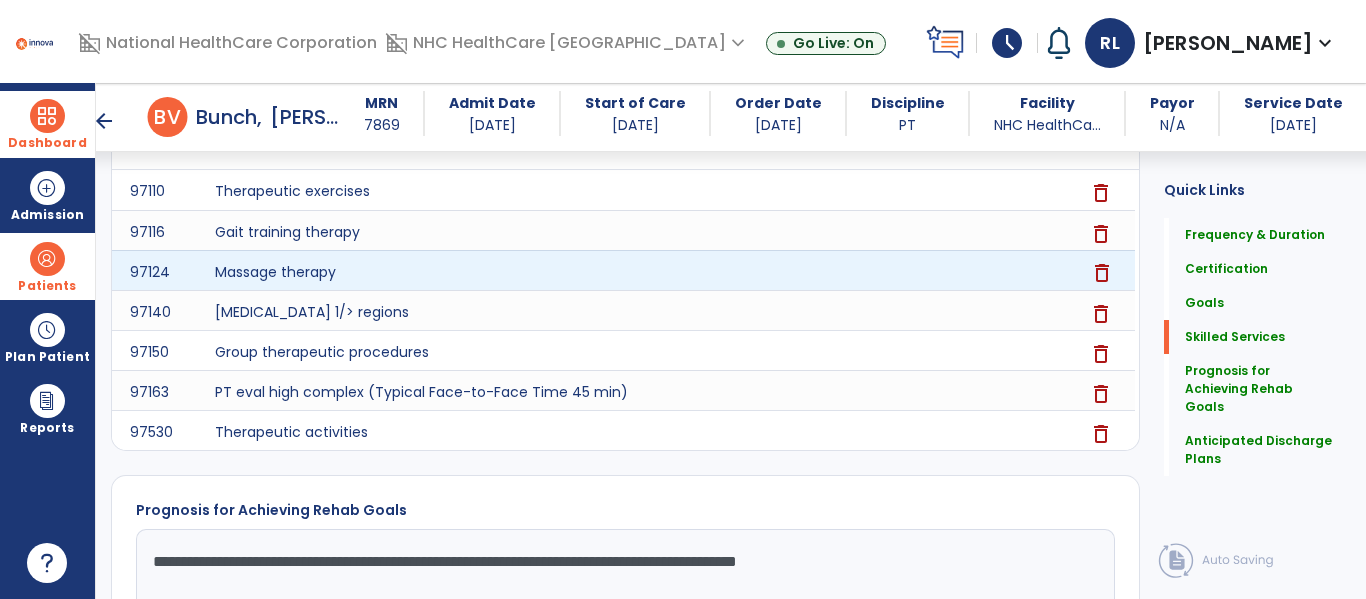 click on "delete" 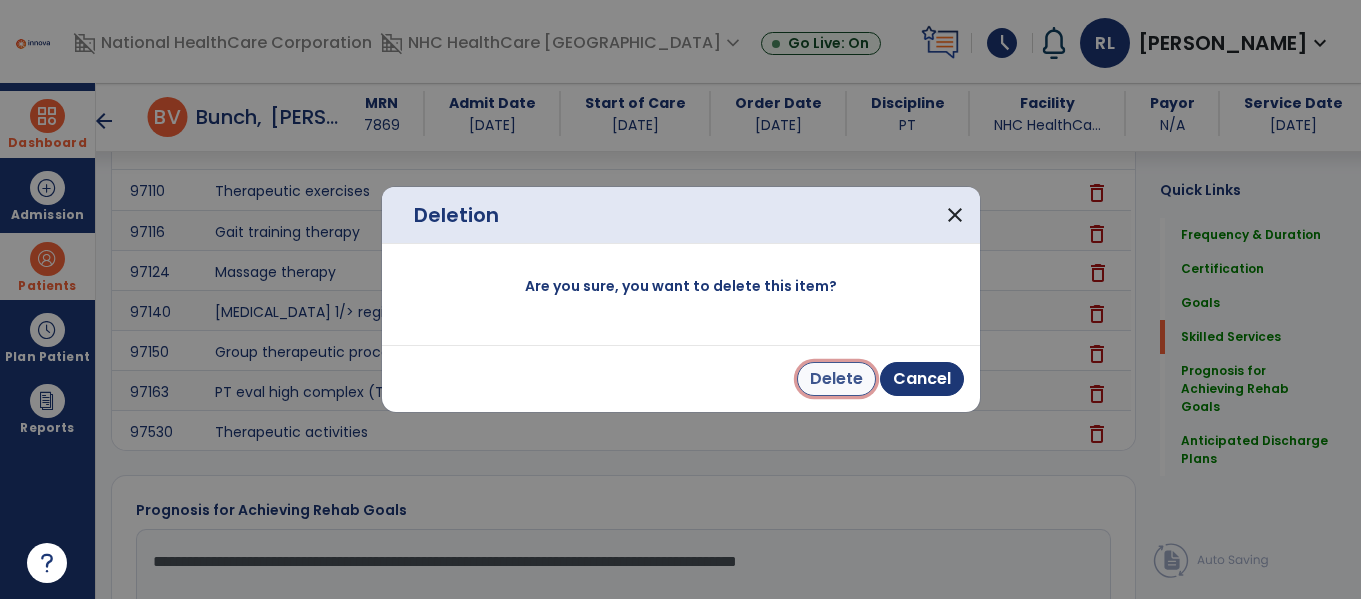click on "Delete" at bounding box center (836, 379) 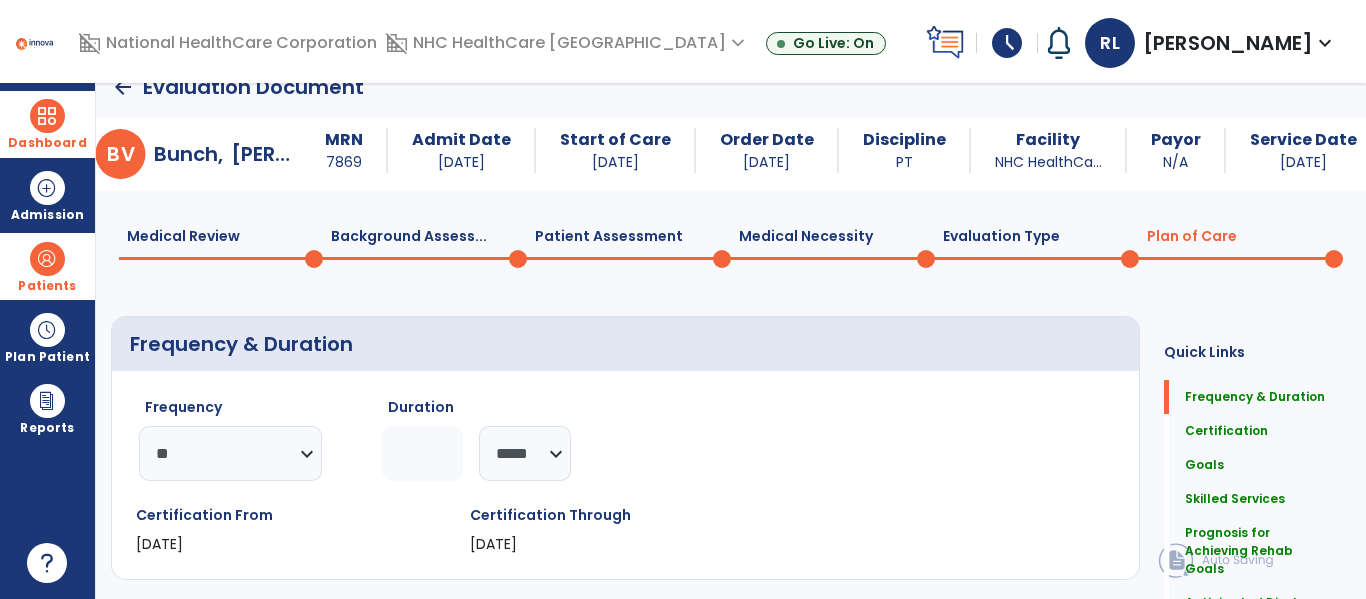 scroll, scrollTop: 0, scrollLeft: 0, axis: both 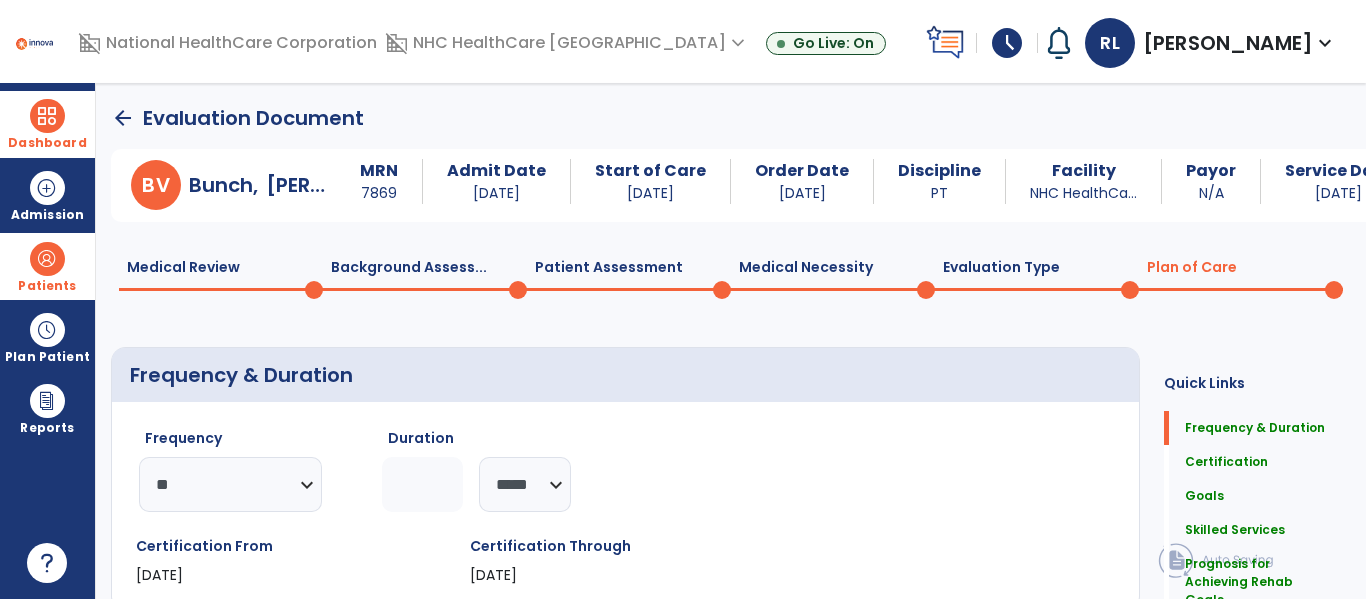 click 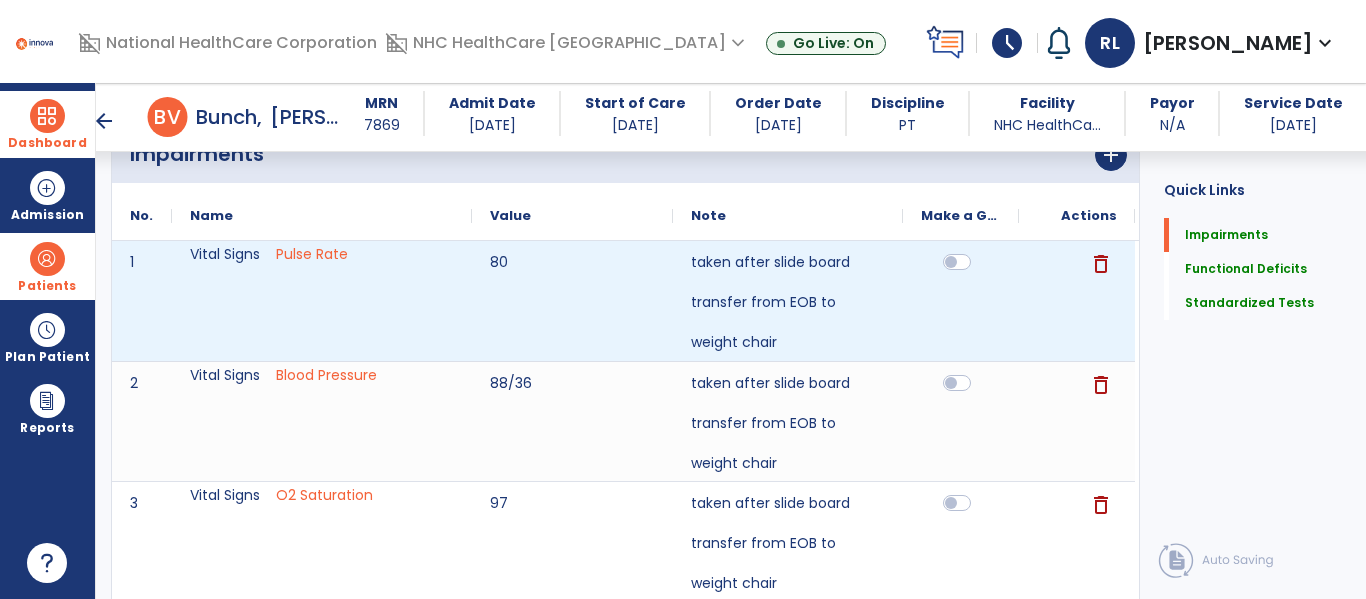 scroll, scrollTop: 0, scrollLeft: 0, axis: both 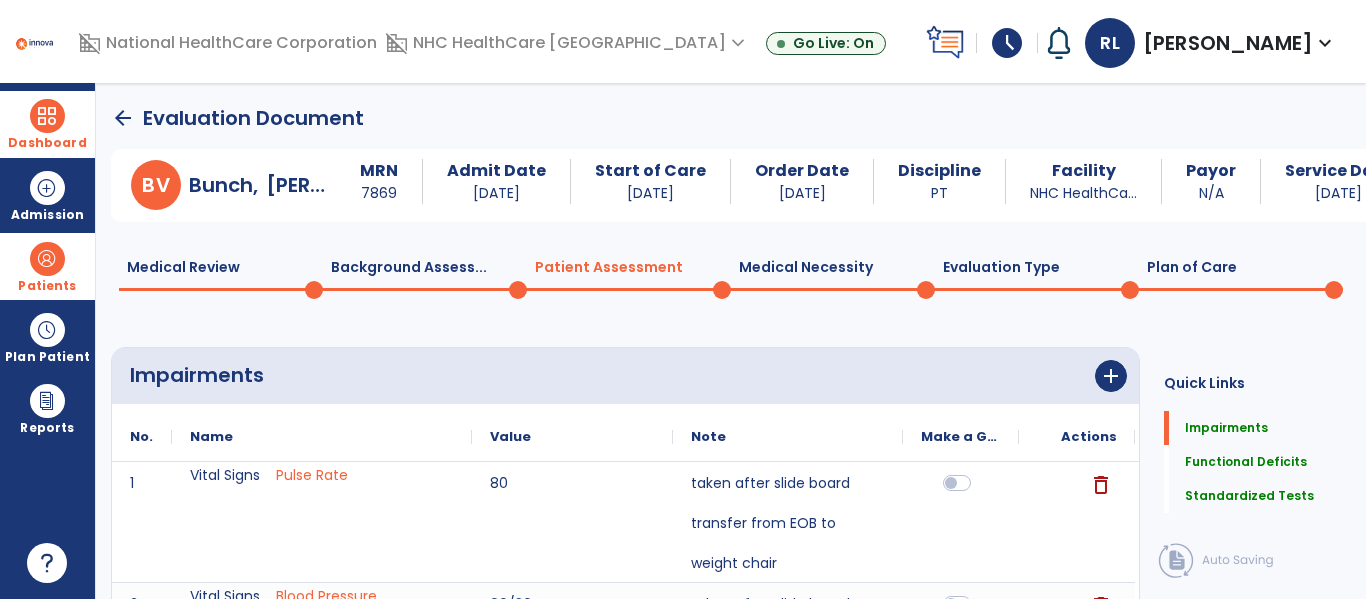 click 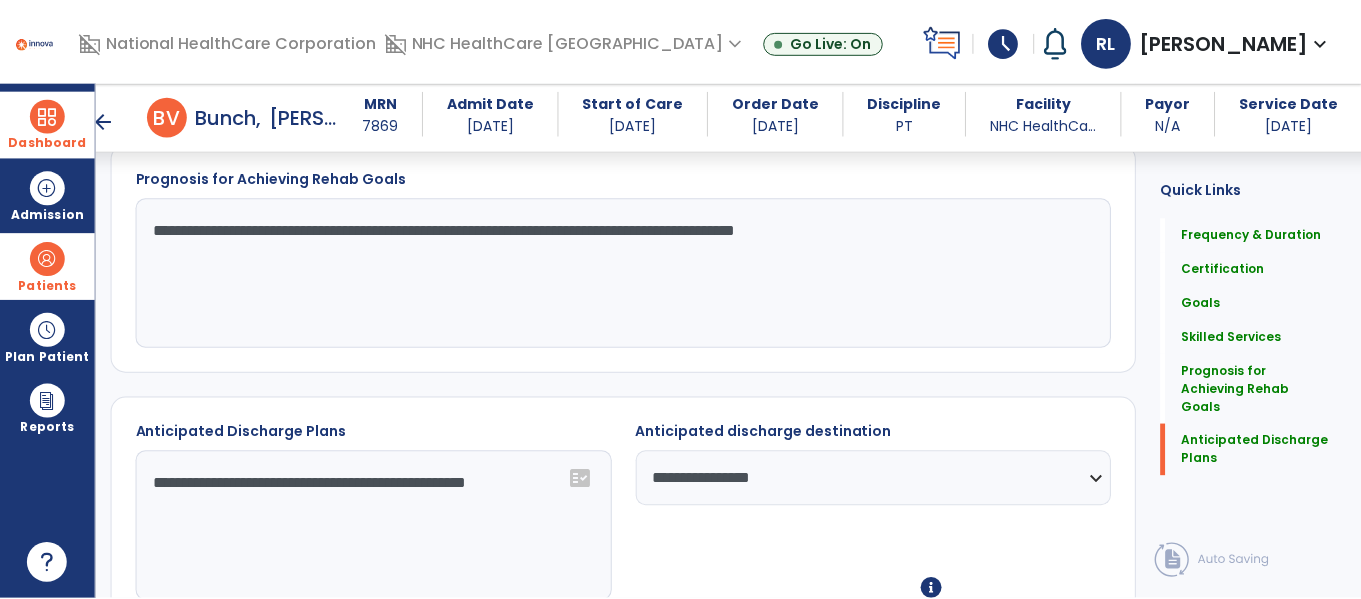 scroll, scrollTop: 3182, scrollLeft: 0, axis: vertical 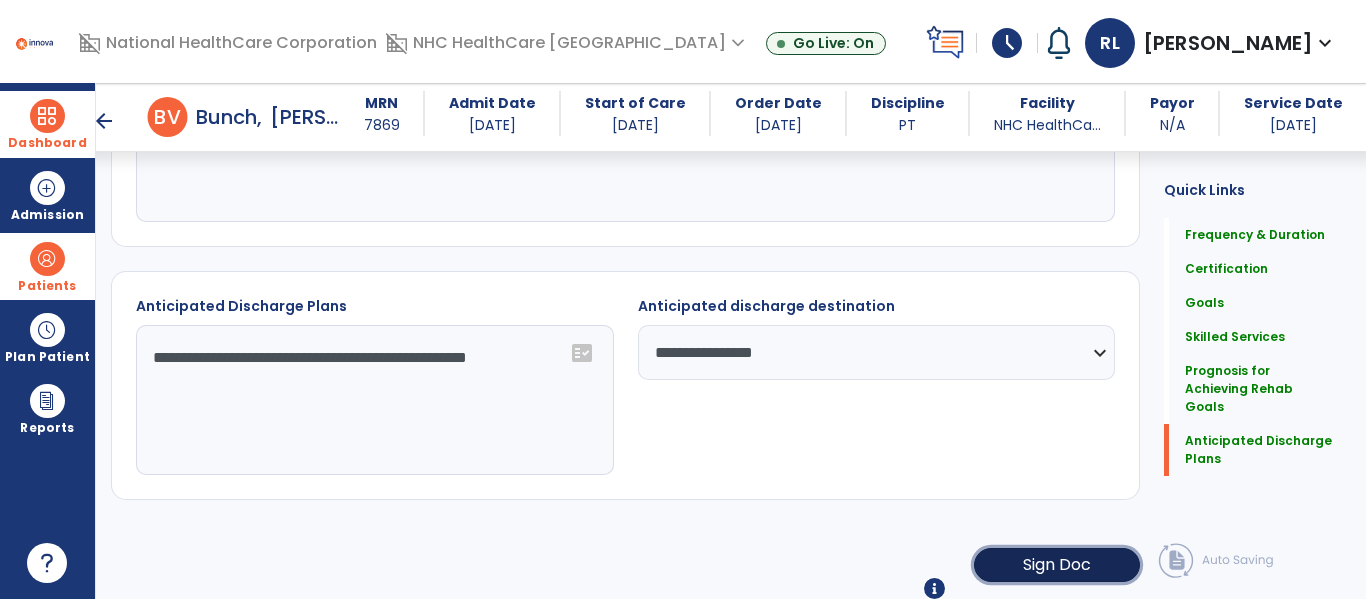 click on "Sign Doc" 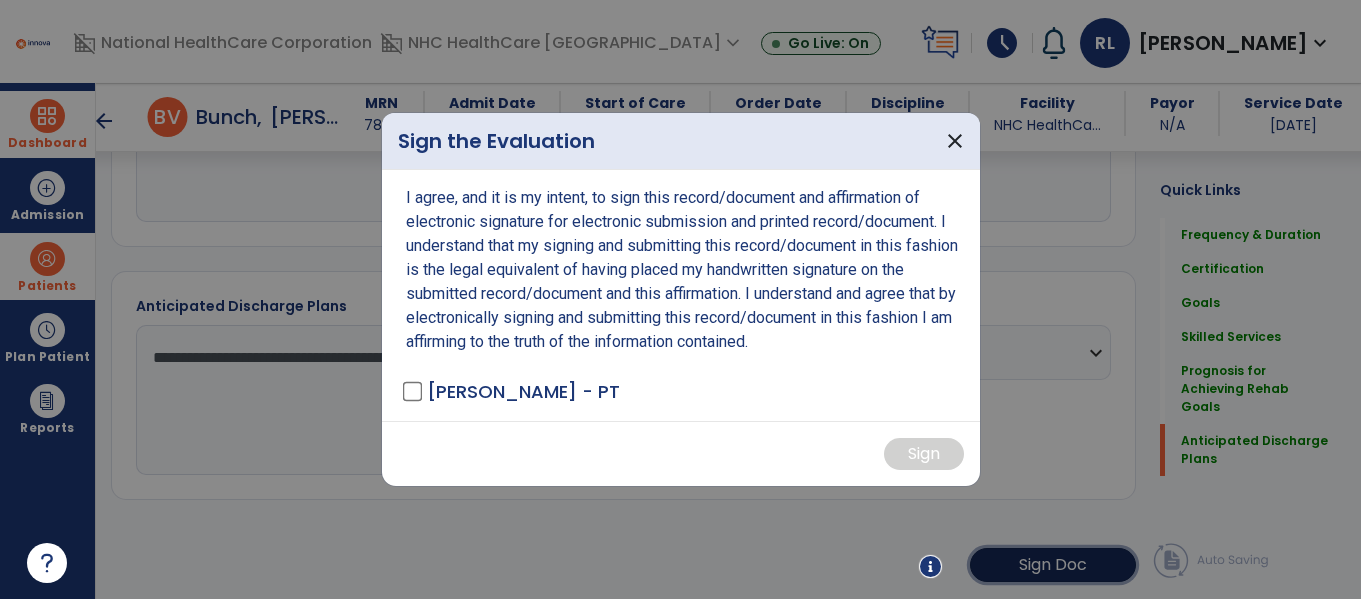 scroll, scrollTop: 3182, scrollLeft: 0, axis: vertical 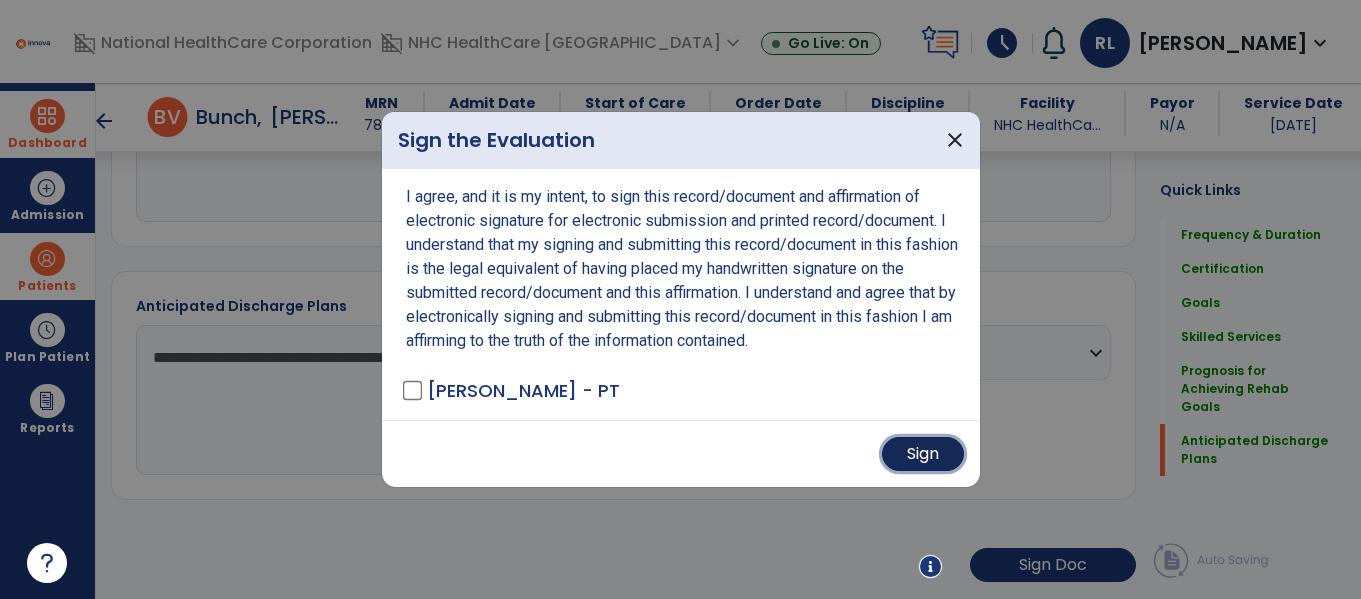 click on "Sign" at bounding box center (923, 454) 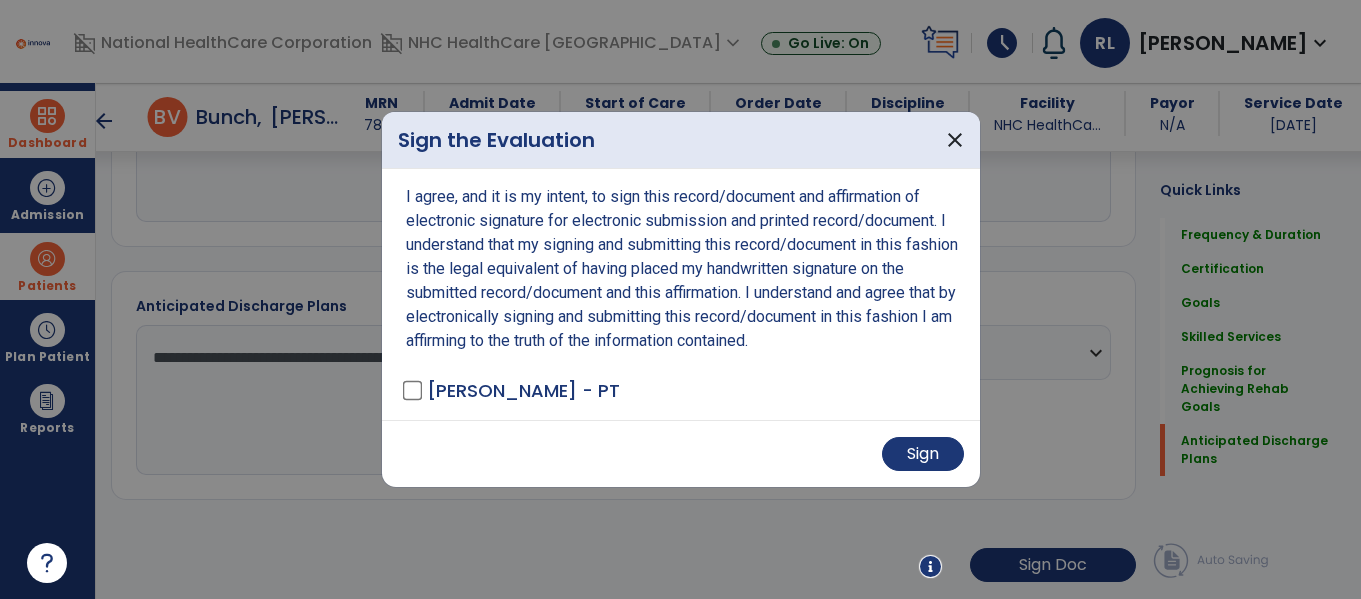 scroll, scrollTop: 3181, scrollLeft: 0, axis: vertical 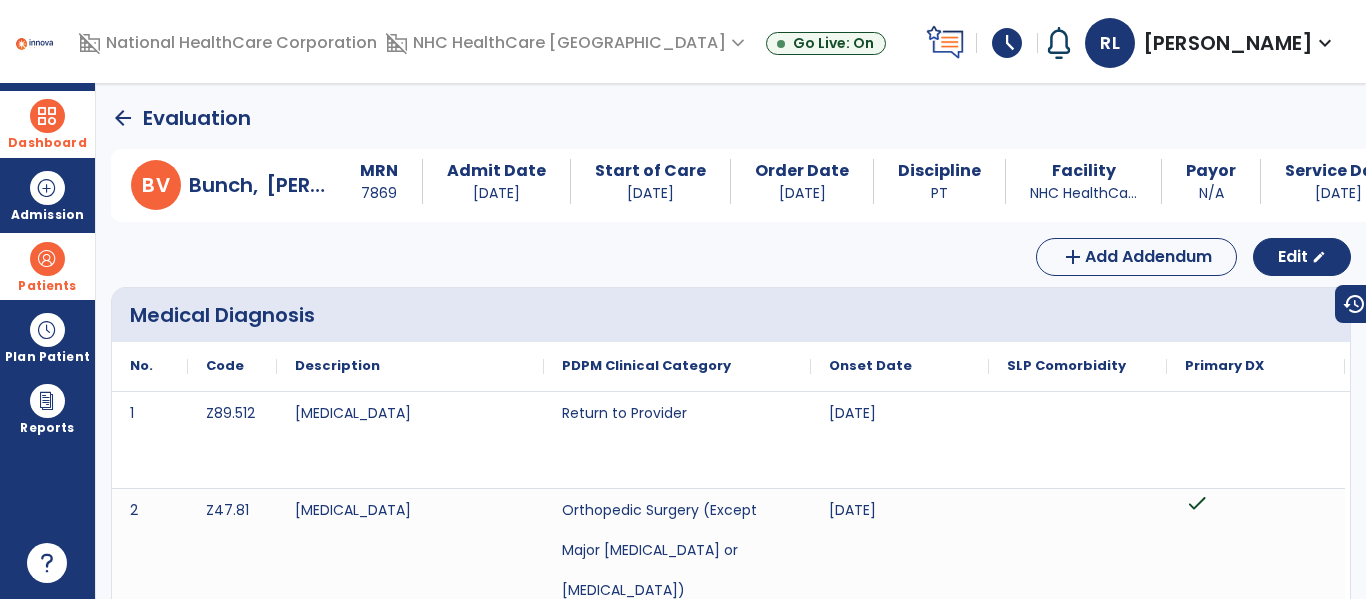 click on "arrow_back" 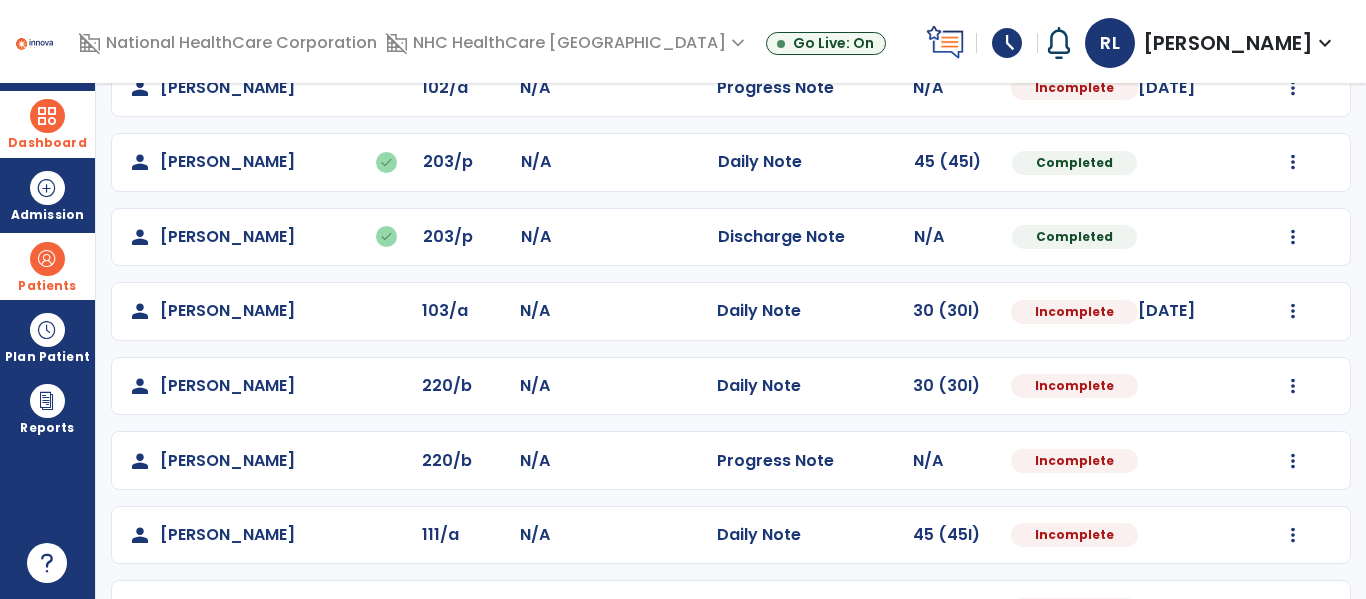 scroll, scrollTop: 569, scrollLeft: 0, axis: vertical 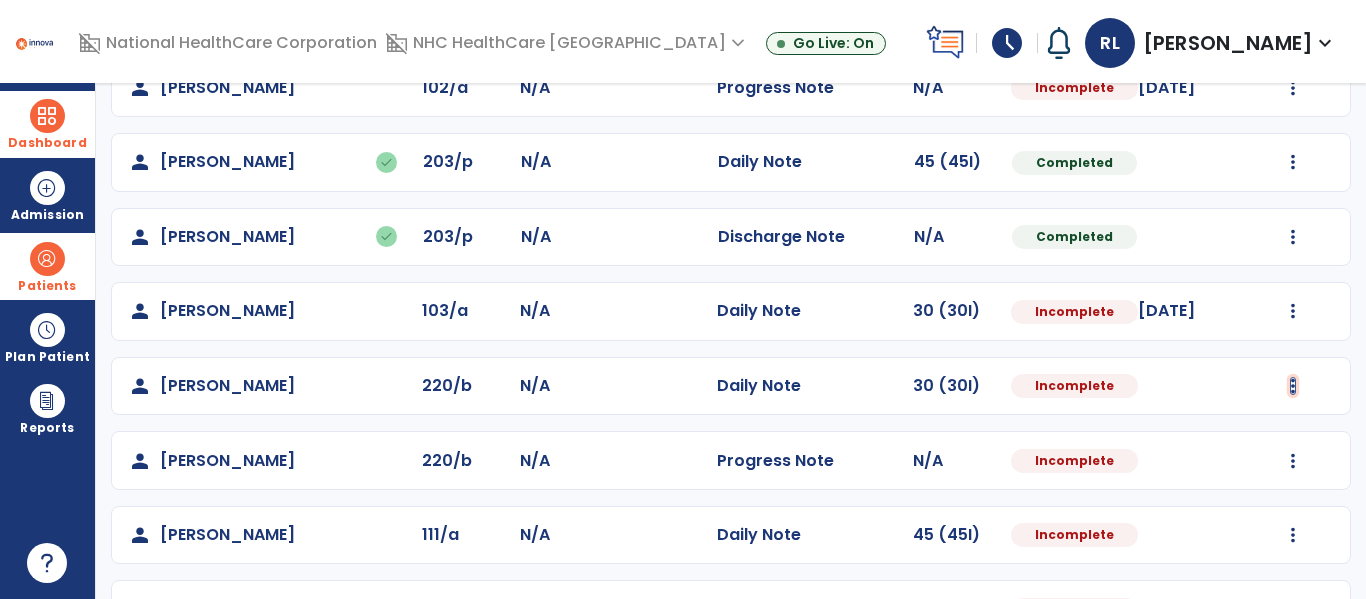 click at bounding box center (1292, -136) 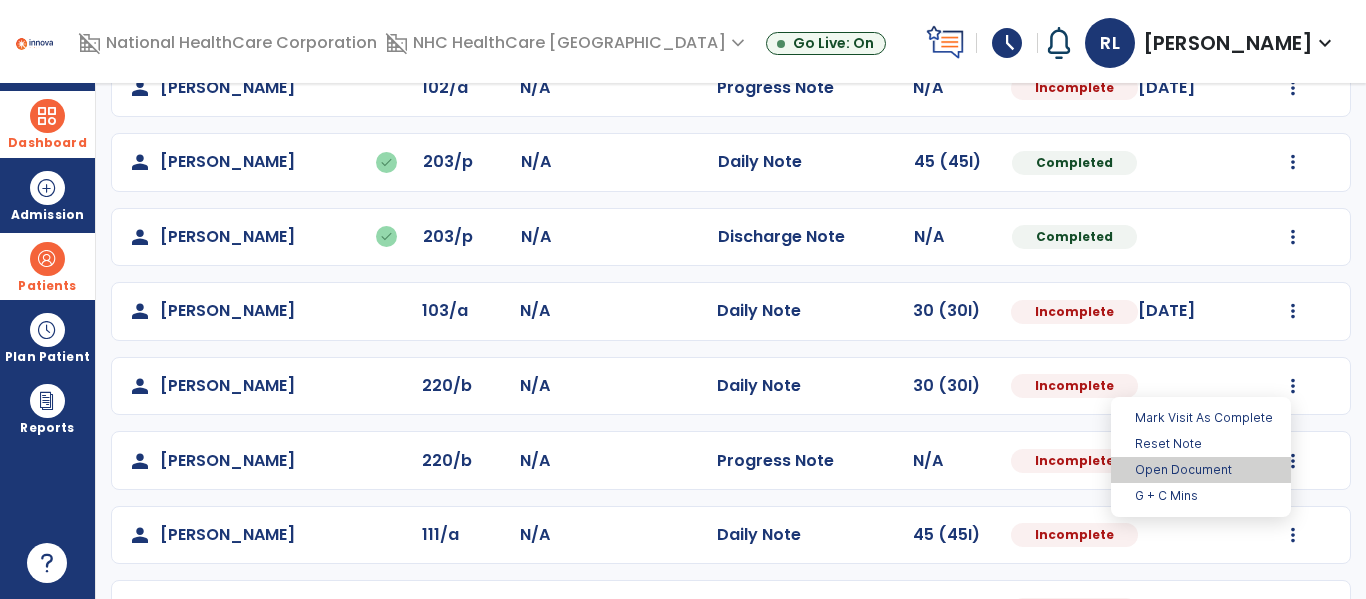 click on "Open Document" at bounding box center (1201, 470) 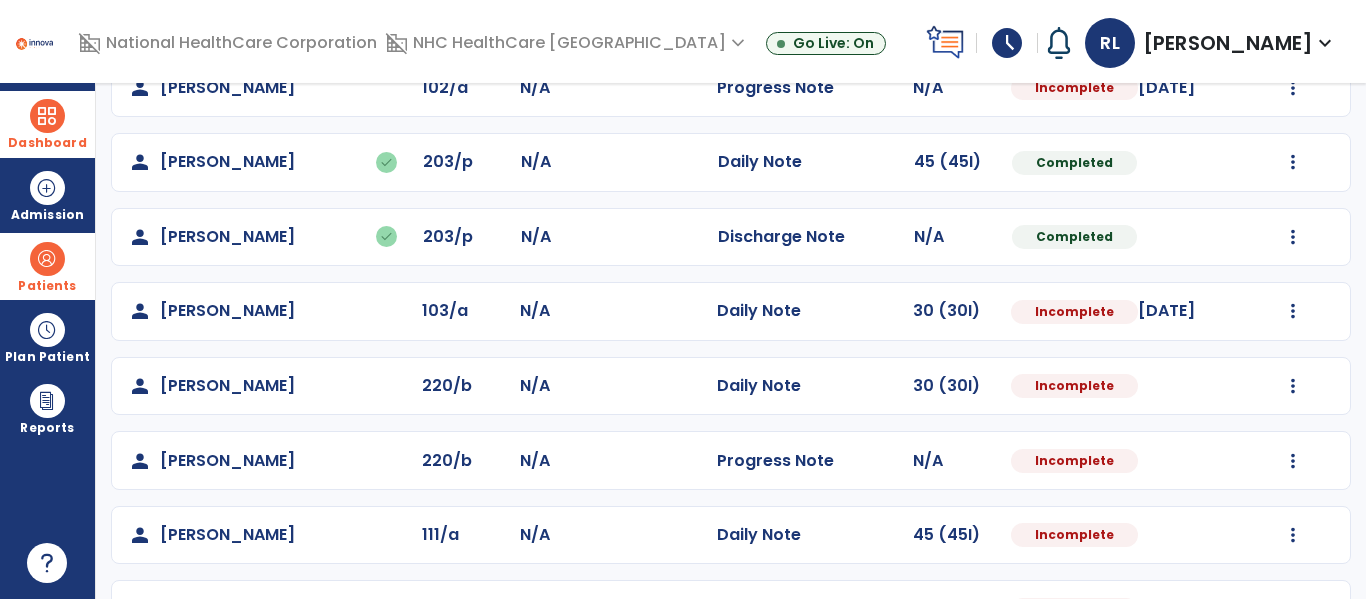 select on "*" 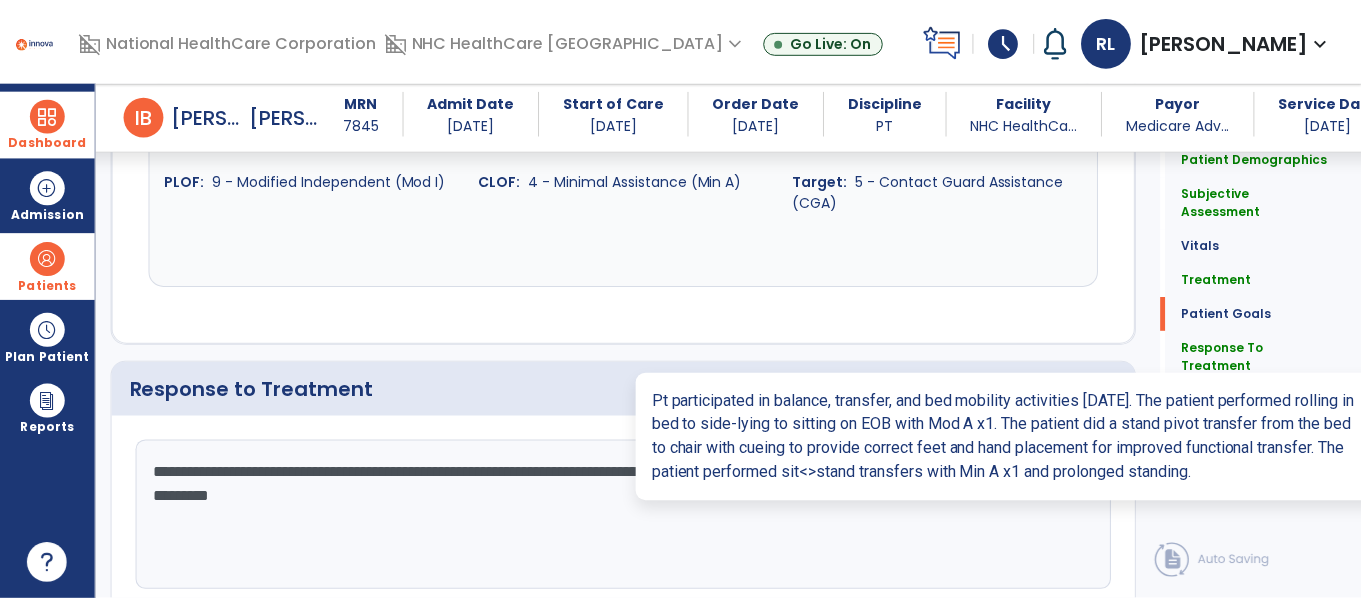 scroll, scrollTop: 2595, scrollLeft: 0, axis: vertical 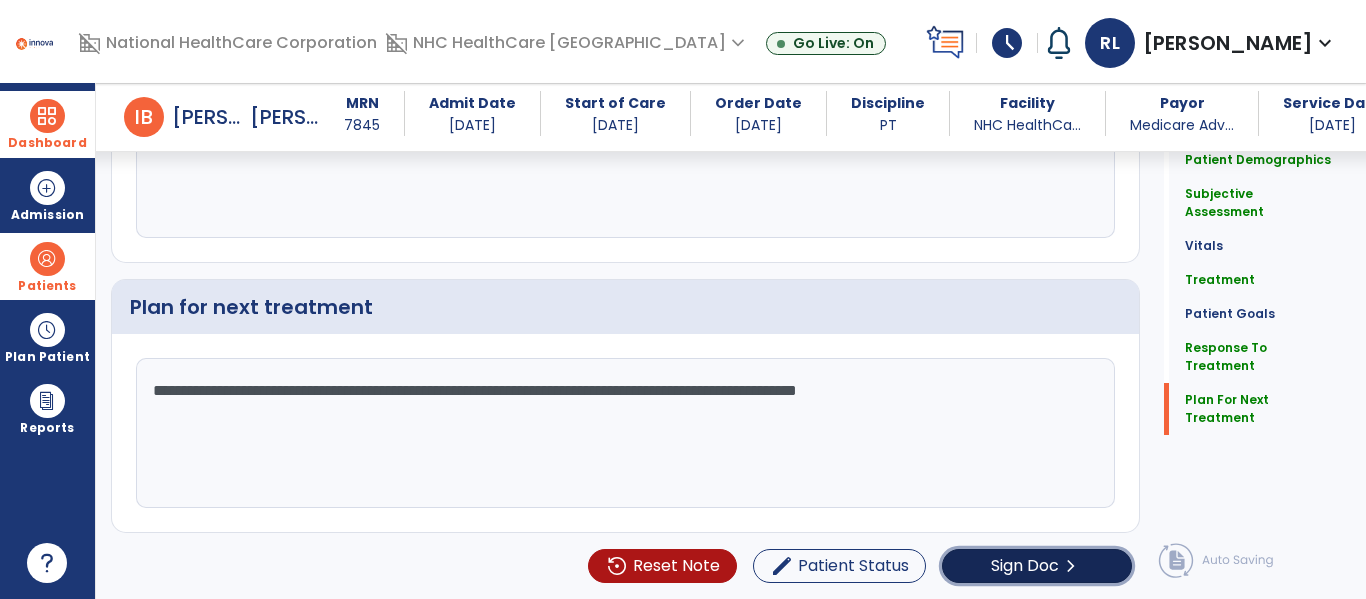 click on "Sign Doc" 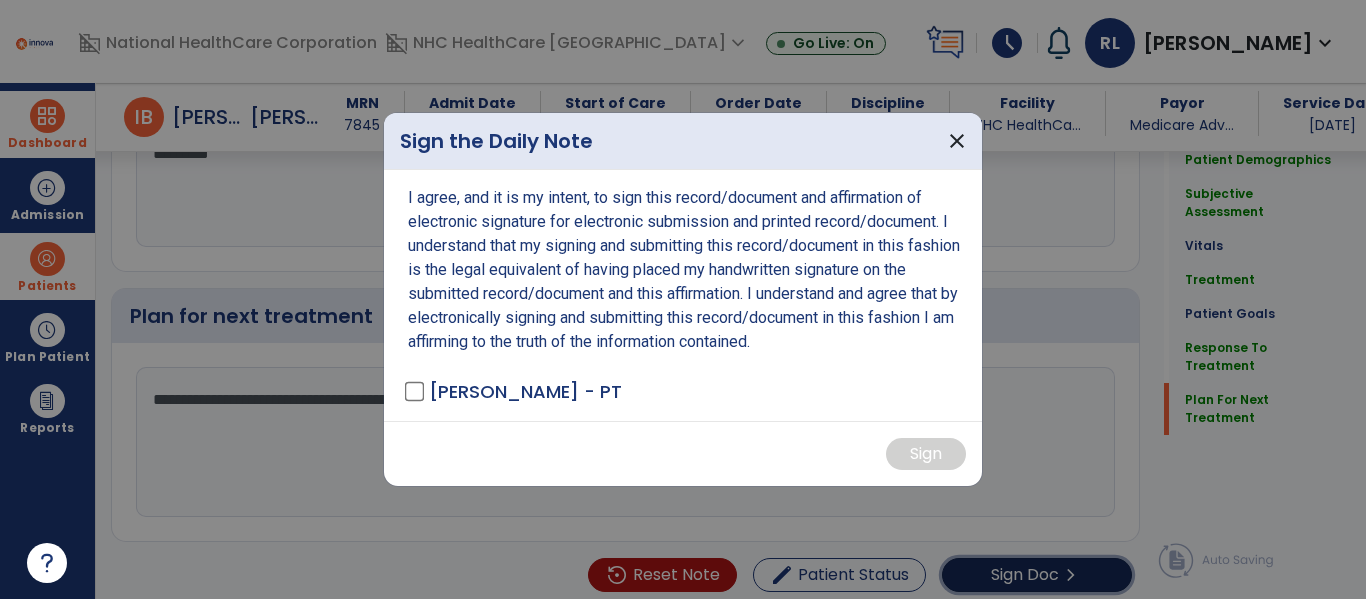scroll, scrollTop: 2595, scrollLeft: 0, axis: vertical 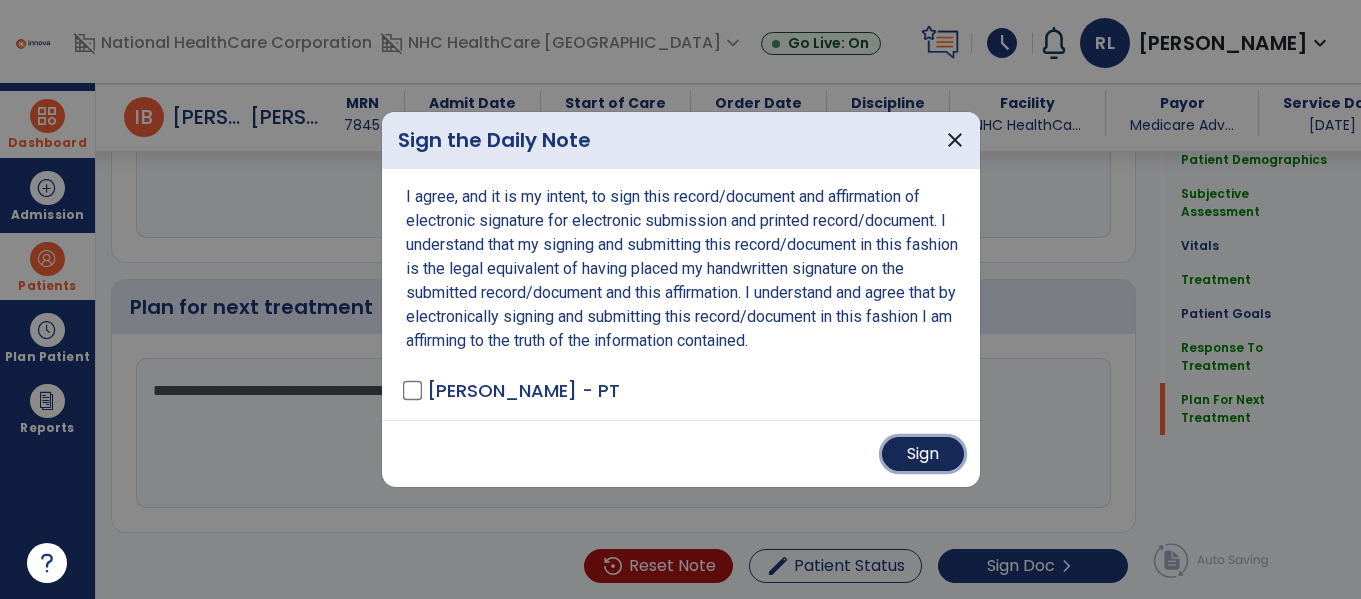 click on "Sign" at bounding box center (923, 454) 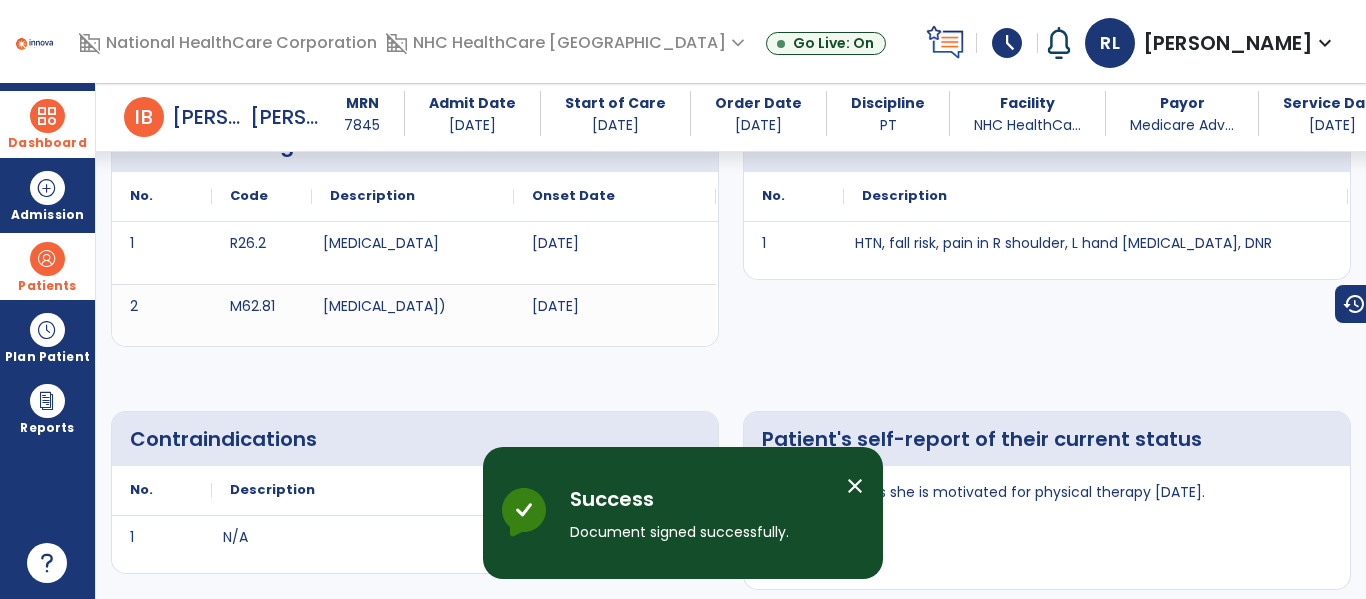 scroll, scrollTop: 0, scrollLeft: 0, axis: both 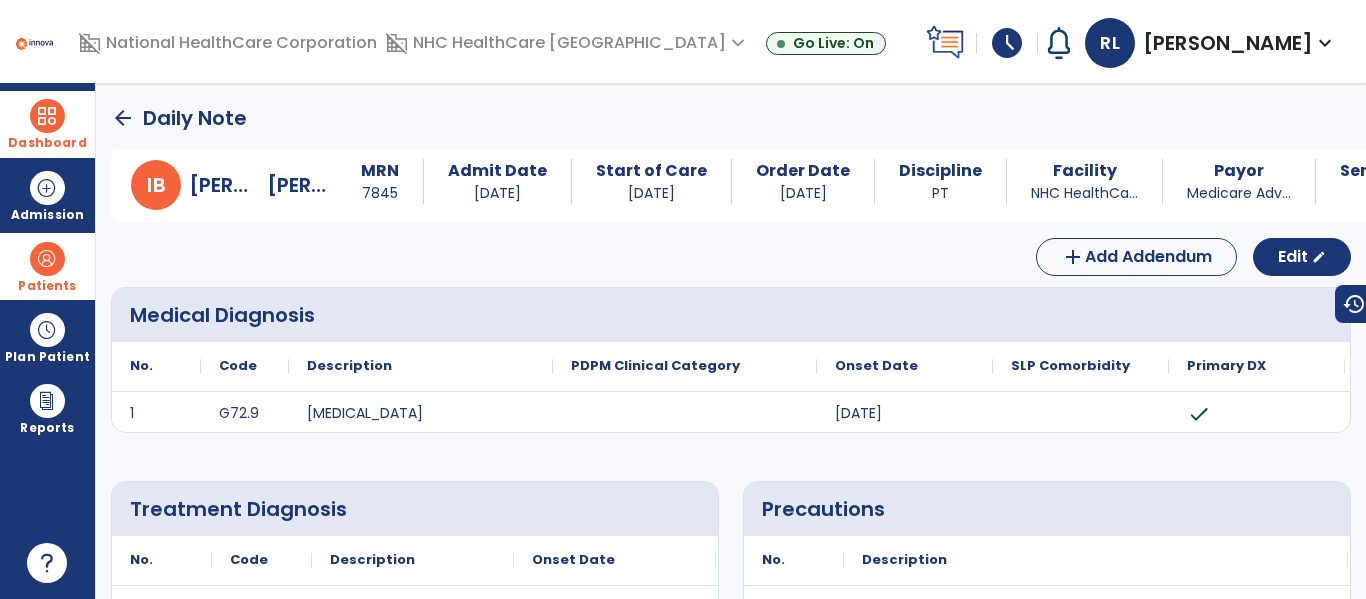 drag, startPoint x: 333, startPoint y: 320, endPoint x: 127, endPoint y: 115, distance: 290.62173 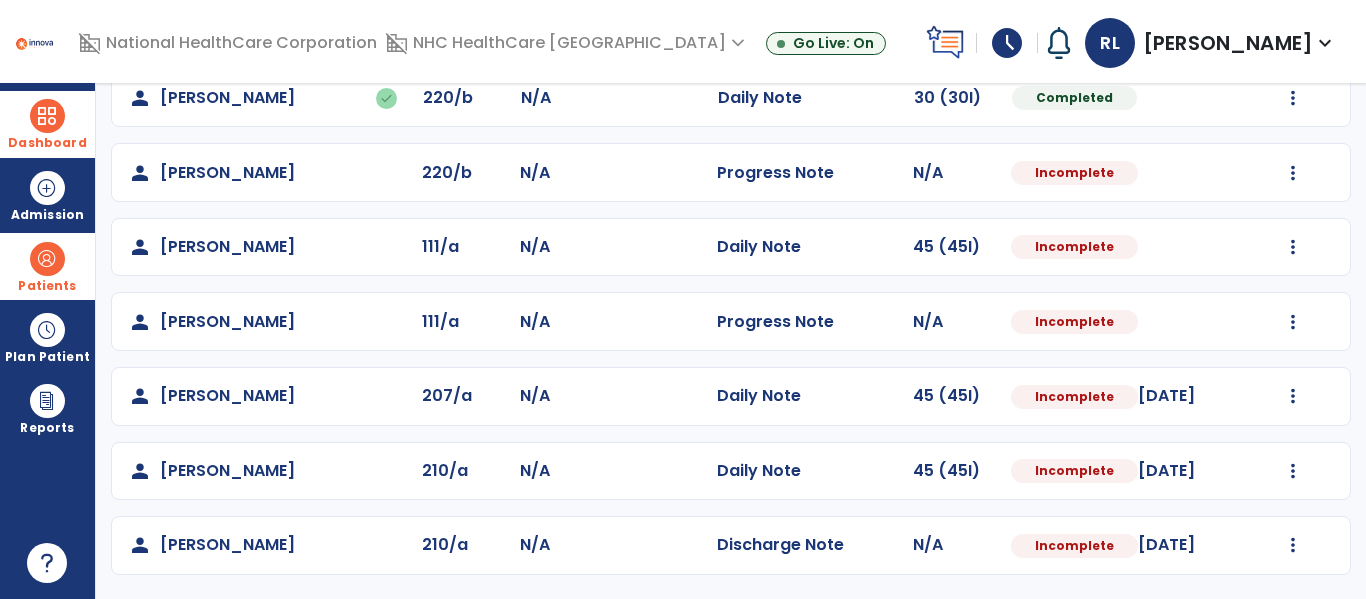 scroll, scrollTop: 804, scrollLeft: 0, axis: vertical 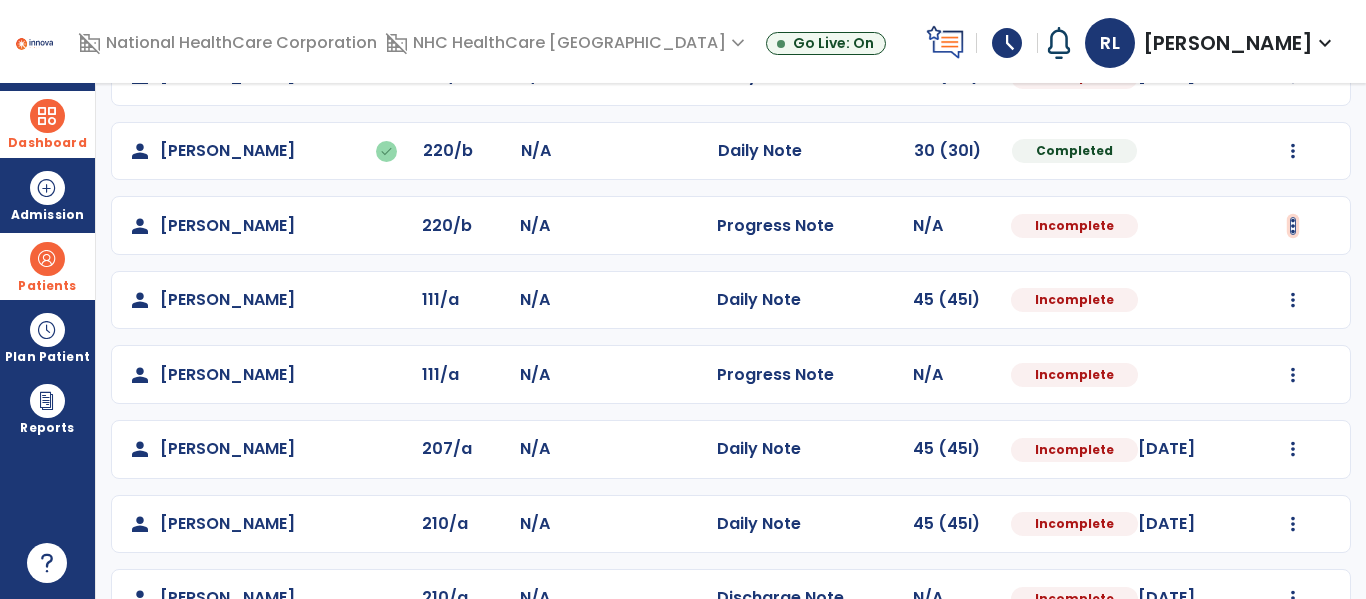 click at bounding box center (1293, -371) 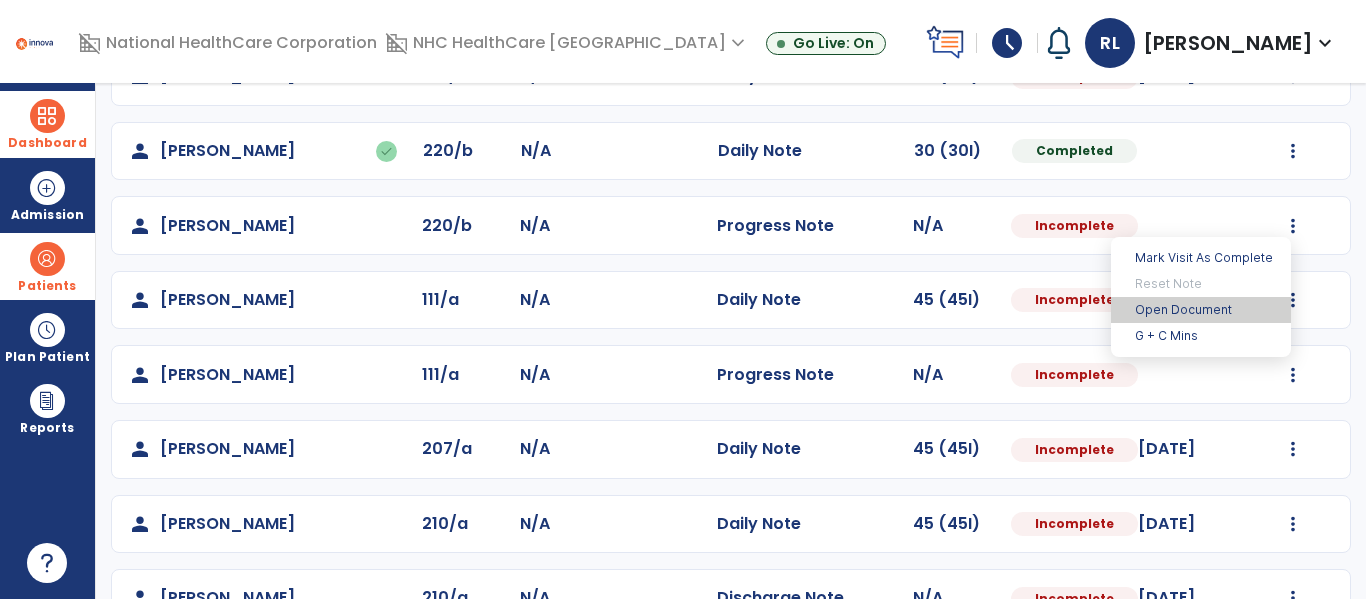 click on "Open Document" at bounding box center [1201, 310] 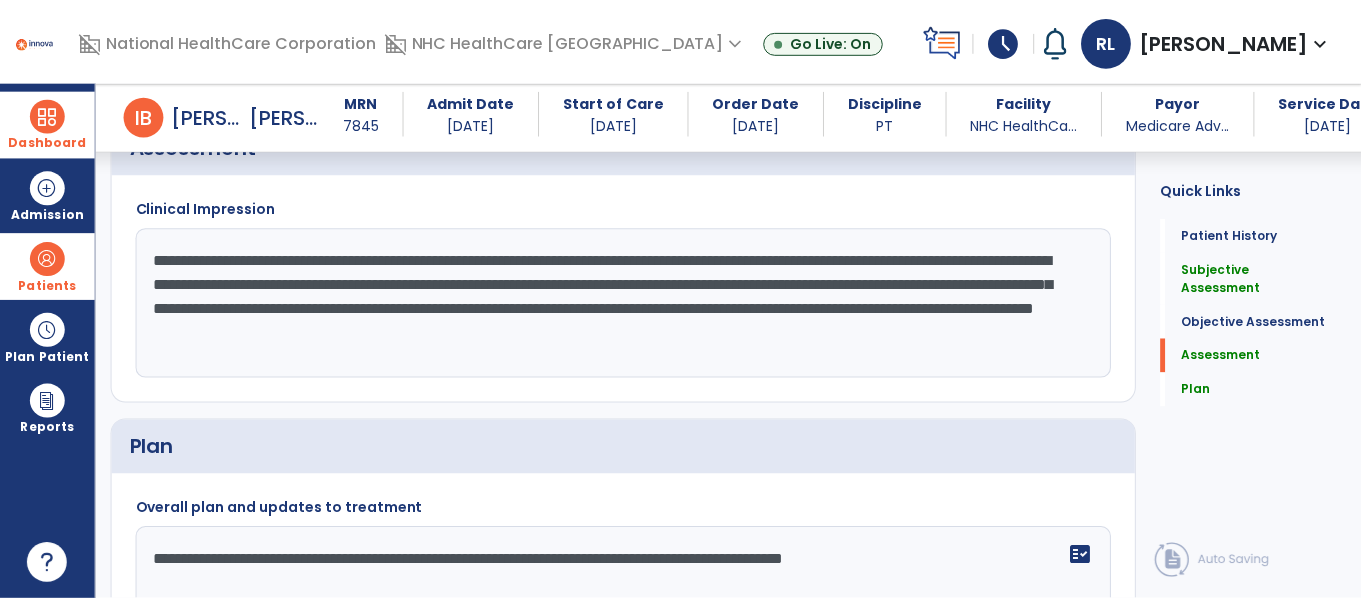 scroll, scrollTop: 1974, scrollLeft: 0, axis: vertical 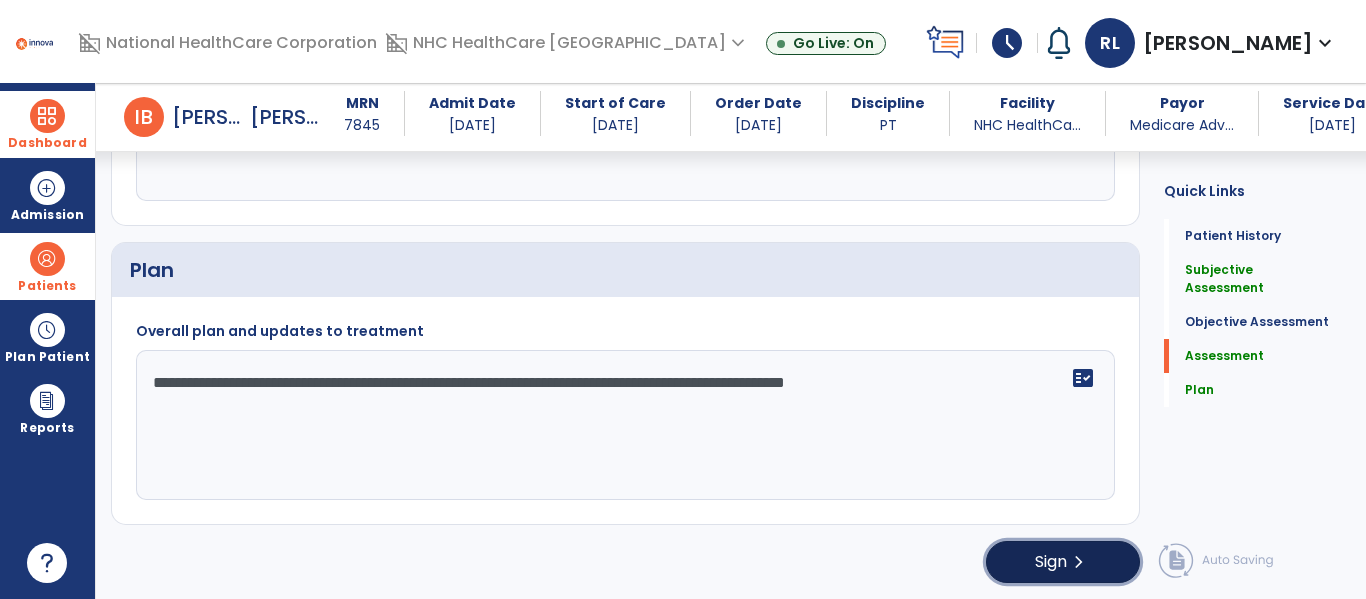 click on "Sign  chevron_right" 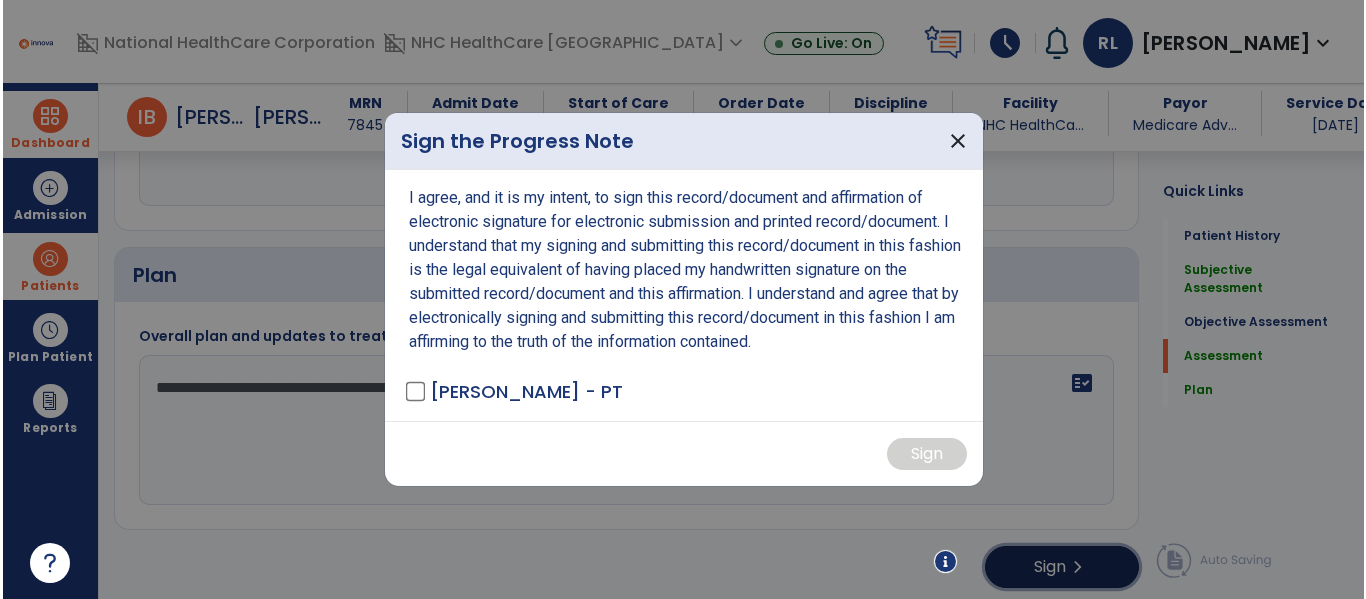scroll, scrollTop: 1974, scrollLeft: 0, axis: vertical 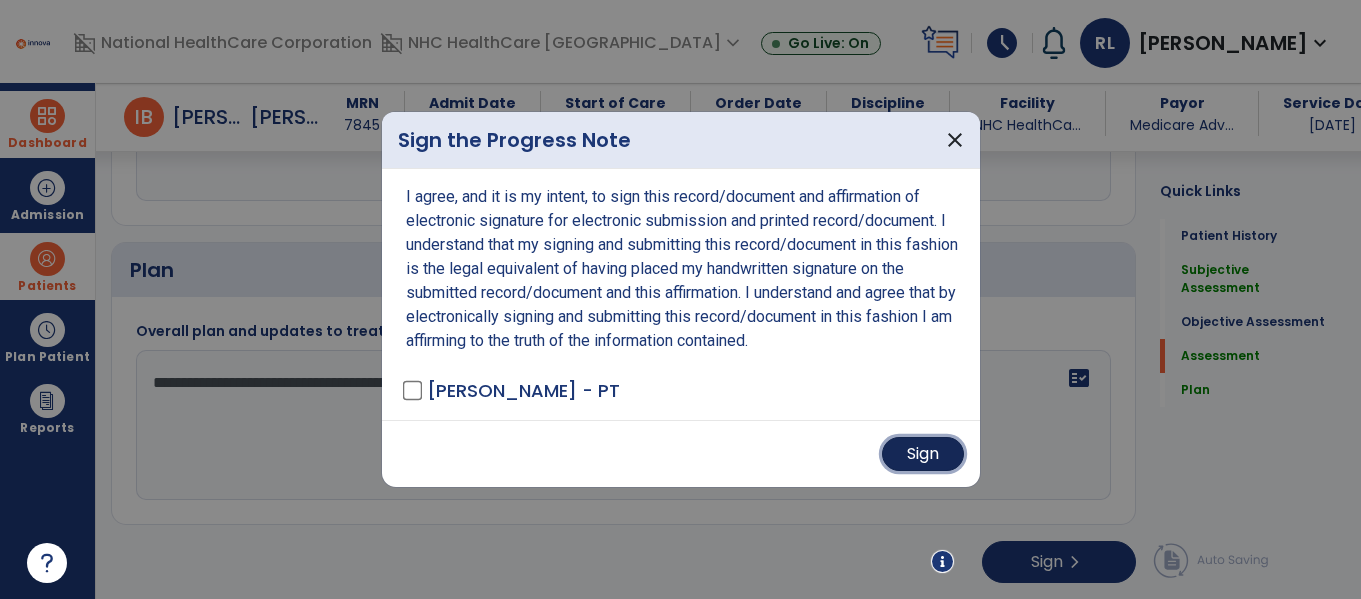 click on "Sign" at bounding box center [923, 454] 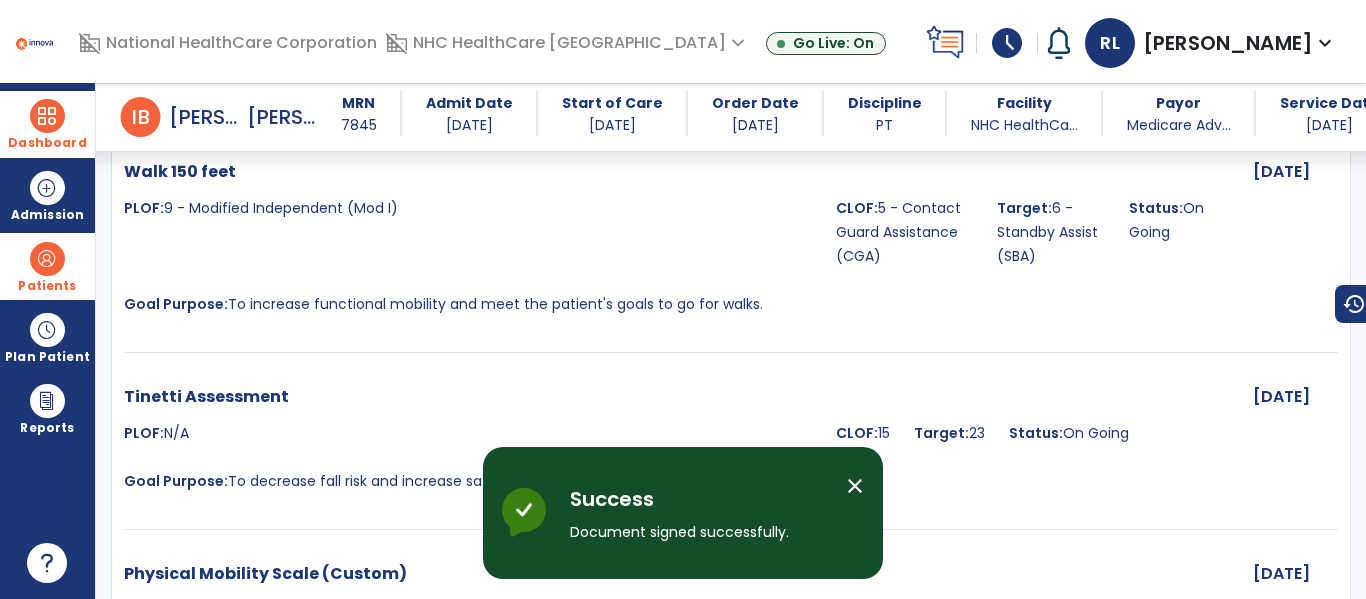 scroll, scrollTop: 0, scrollLeft: 0, axis: both 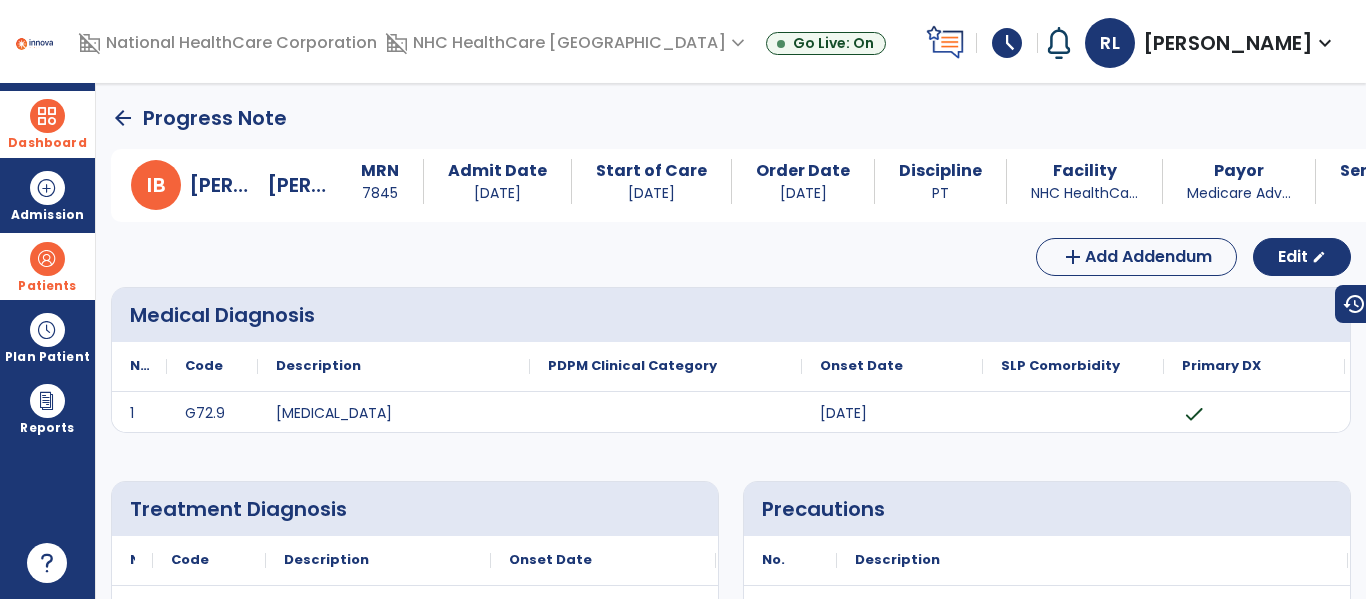 click on "arrow_back   Progress Note   I  B  [PERSON_NAME]  MRN 7845 Admit Date [DATE] Start of Care [DATE] Order Date [DATE] Discipline PT Facility NHC HealthCa... Payor Medicare Adv... Service Date [DATE]  add  Add Addendum Edit  edit  Medical Diagnosis
No.
Code
1 G72.9" at bounding box center (731, 341) 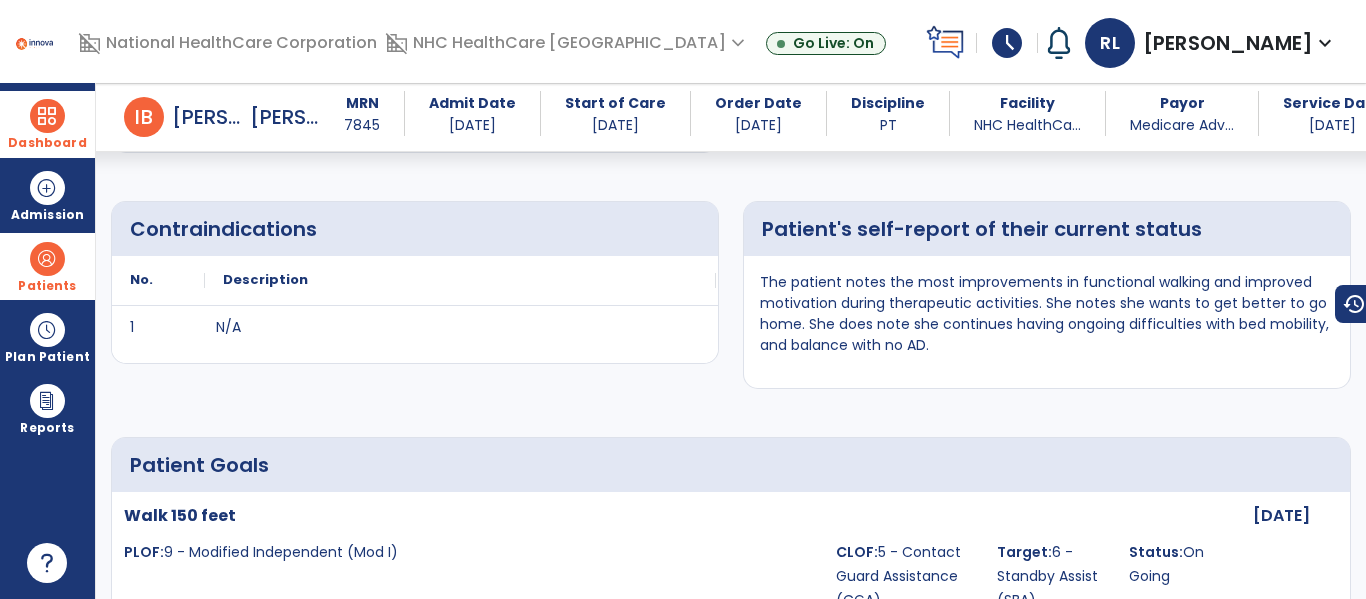 scroll, scrollTop: 0, scrollLeft: 0, axis: both 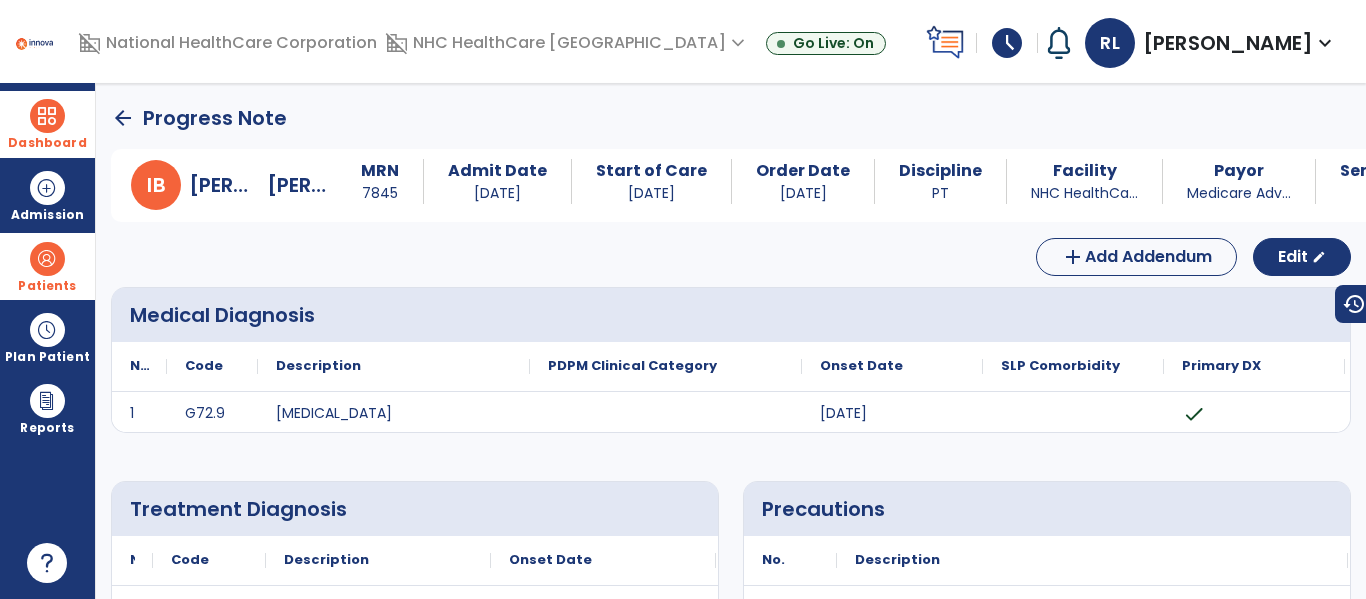 click on "arrow_back" 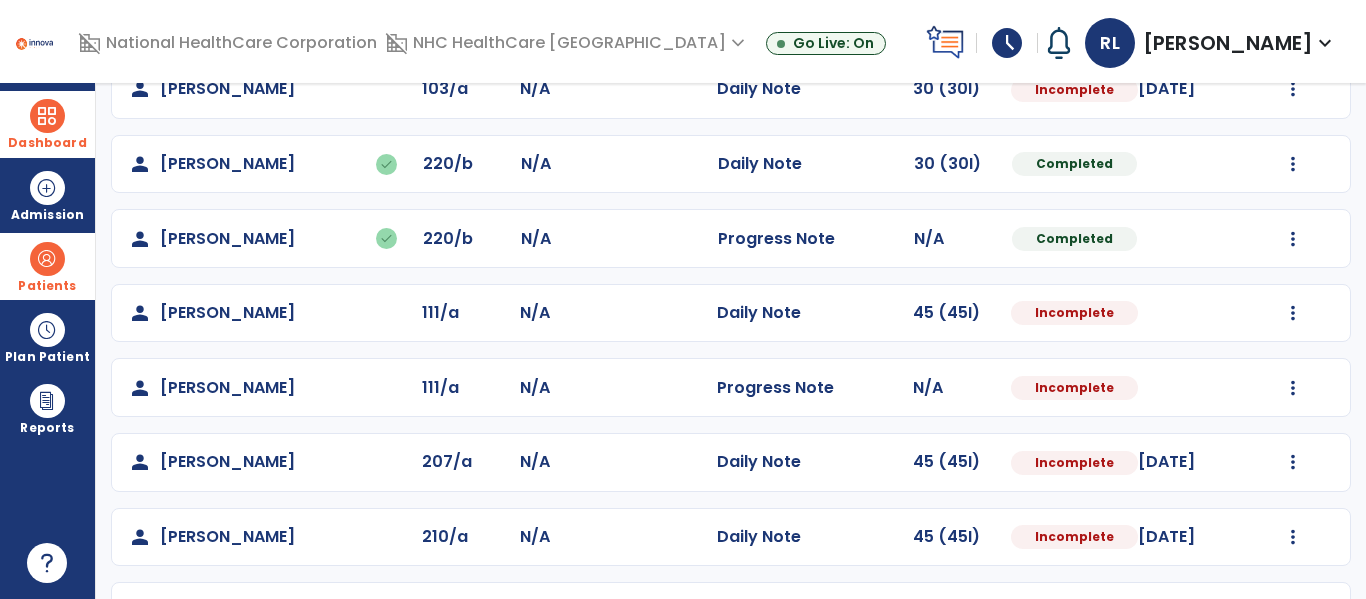 scroll, scrollTop: 791, scrollLeft: 0, axis: vertical 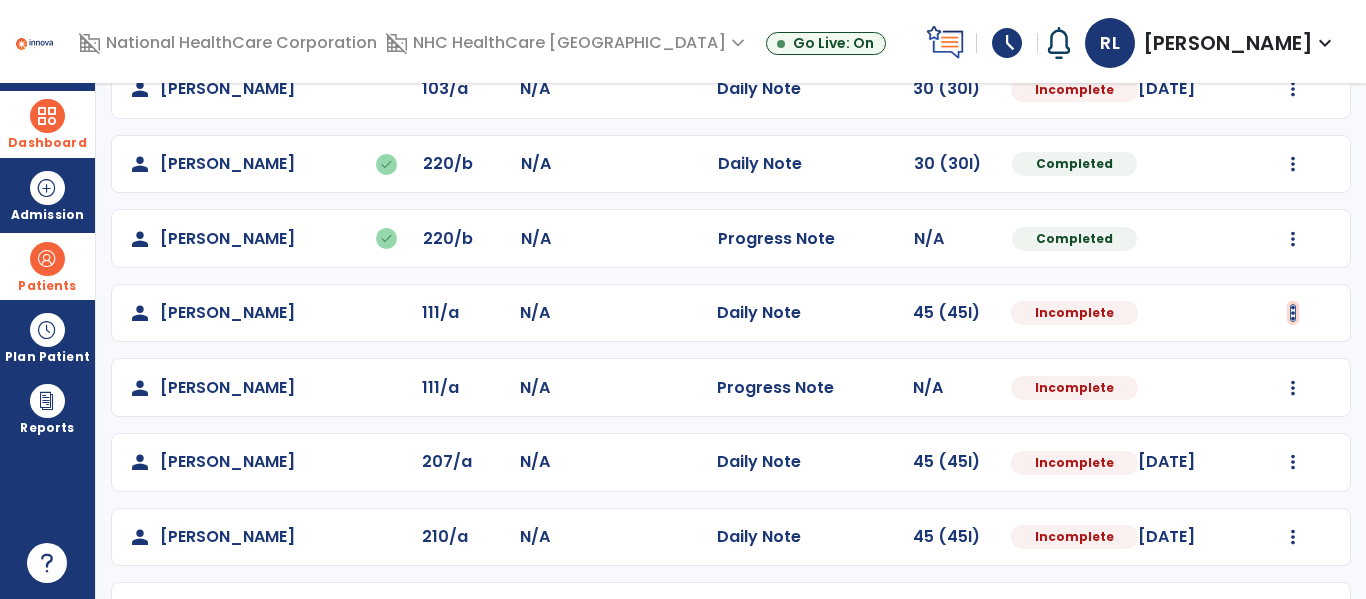 click at bounding box center (1293, -358) 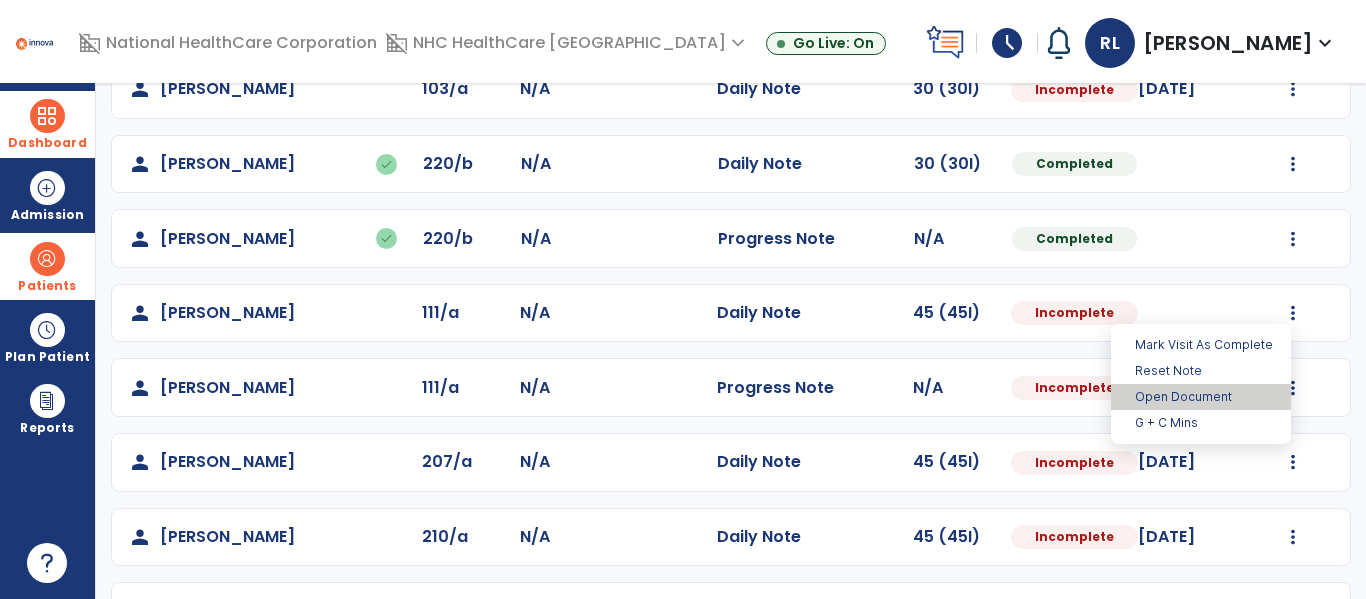 click on "Open Document" at bounding box center [1201, 397] 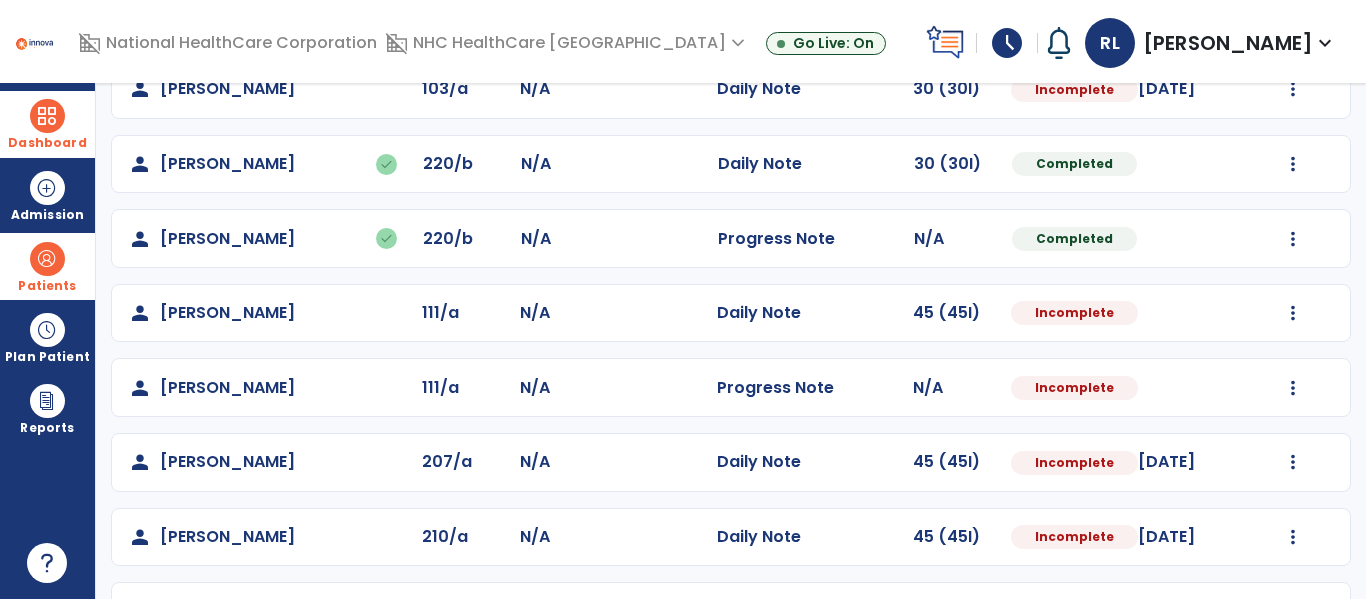 select on "*" 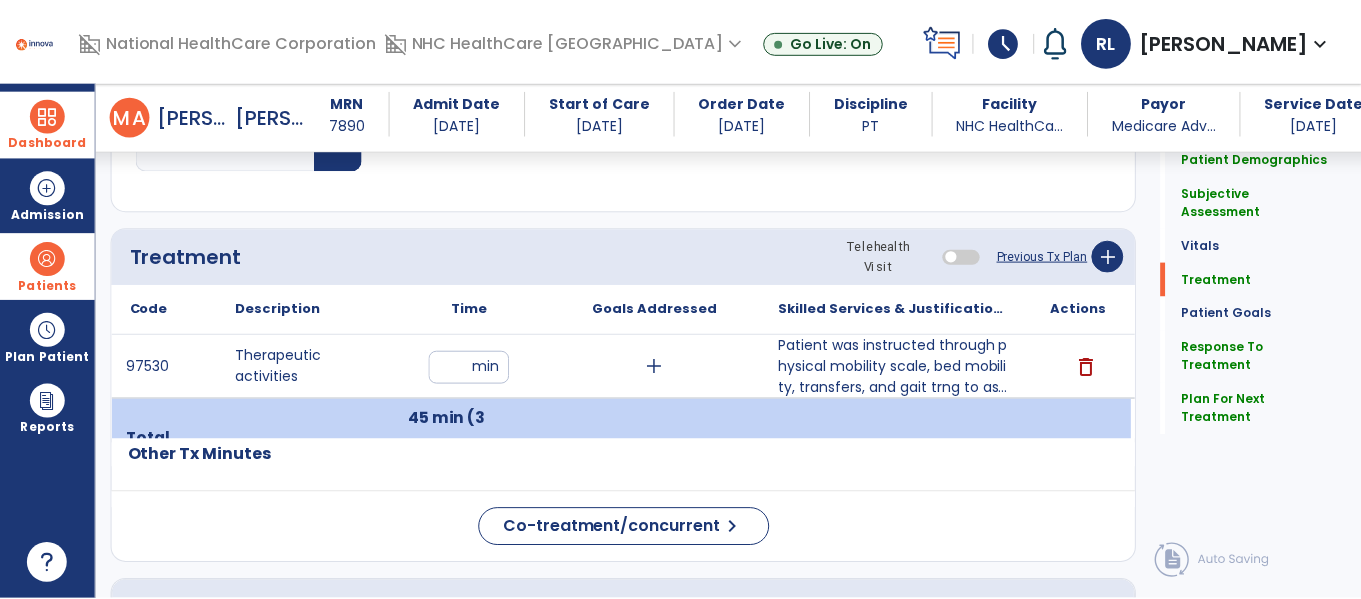 scroll, scrollTop: 1021, scrollLeft: 0, axis: vertical 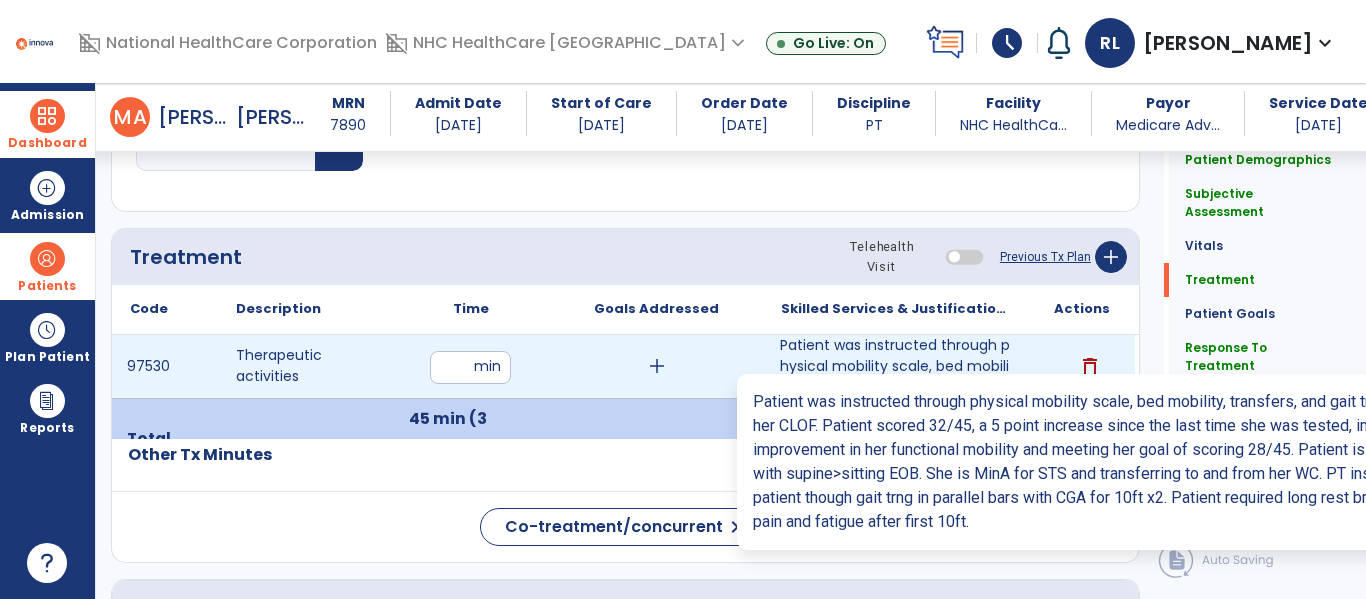 click on "Patient was instructed through physical mobility scale, bed mobility, transfers, and gait trng to as..." at bounding box center (896, 366) 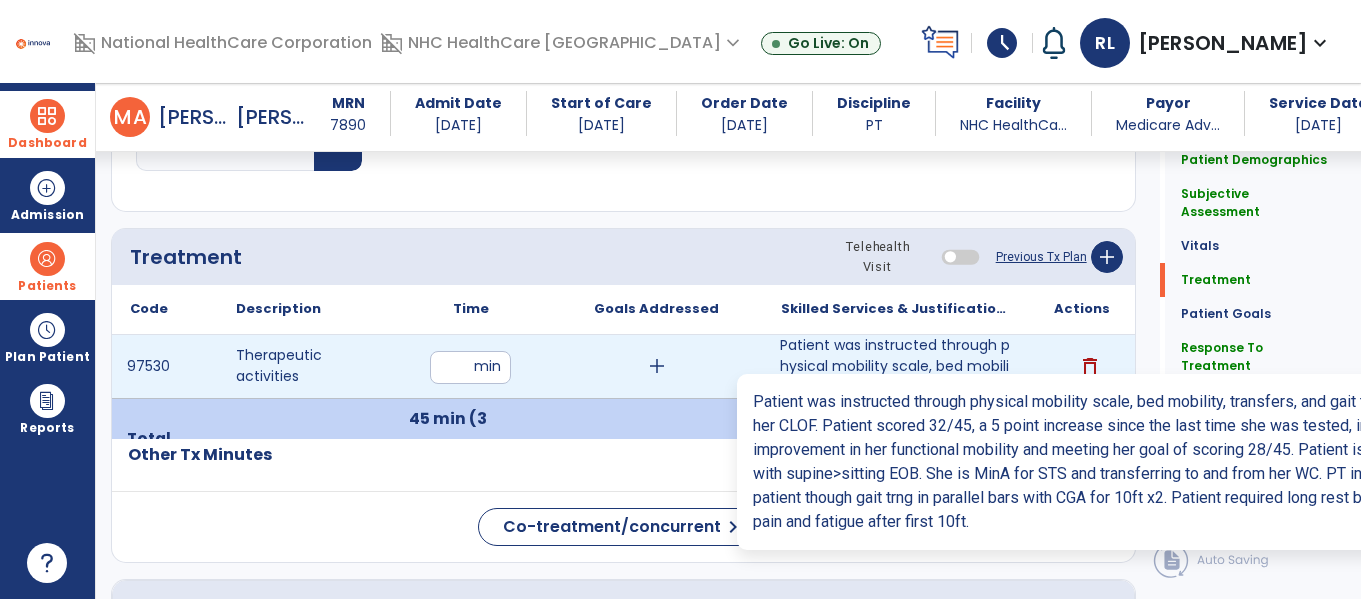 scroll, scrollTop: 1021, scrollLeft: 0, axis: vertical 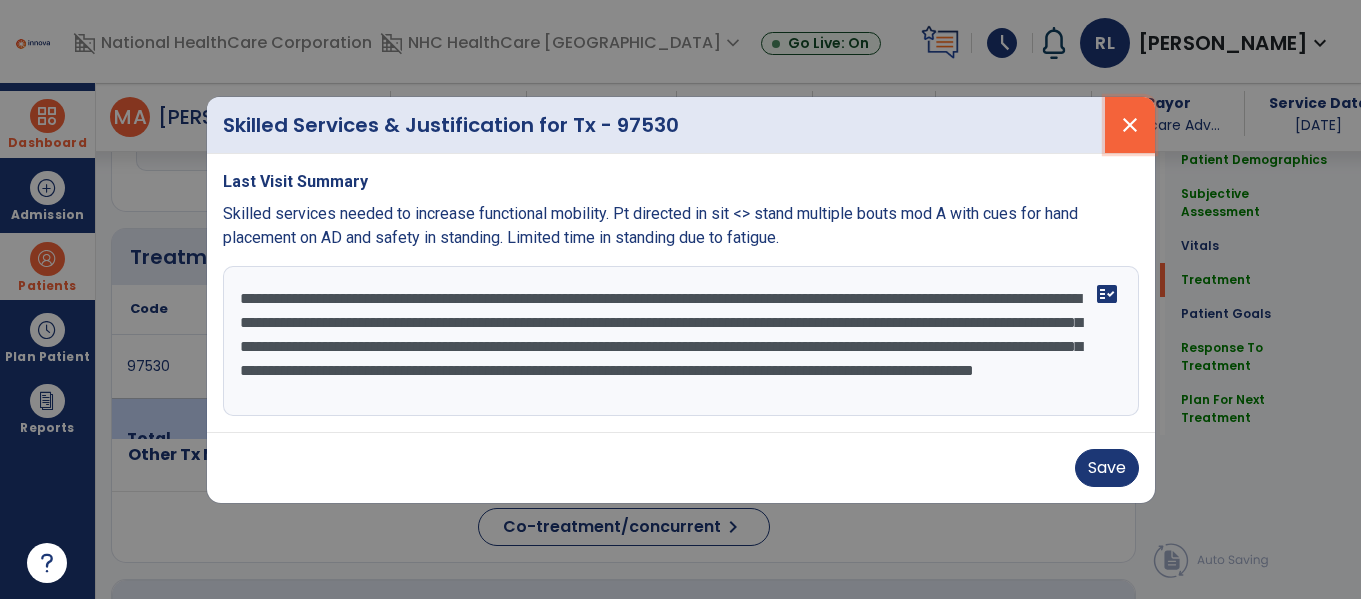 click on "close" at bounding box center (1130, 125) 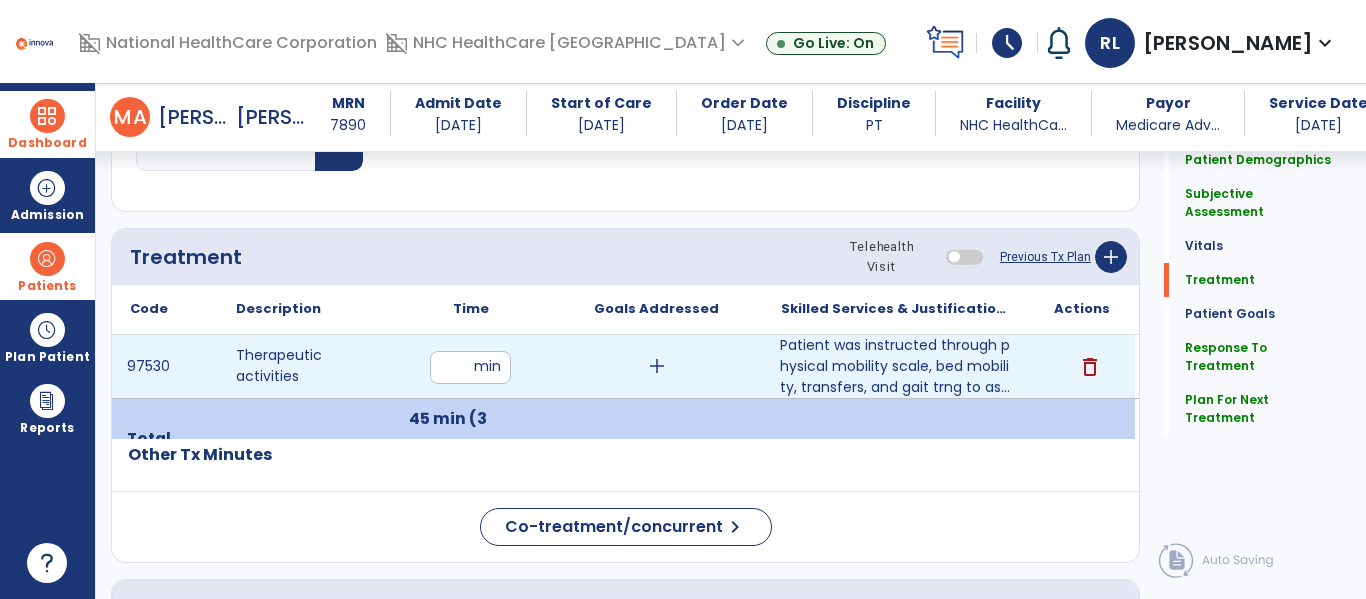 click on "**" at bounding box center (470, 367) 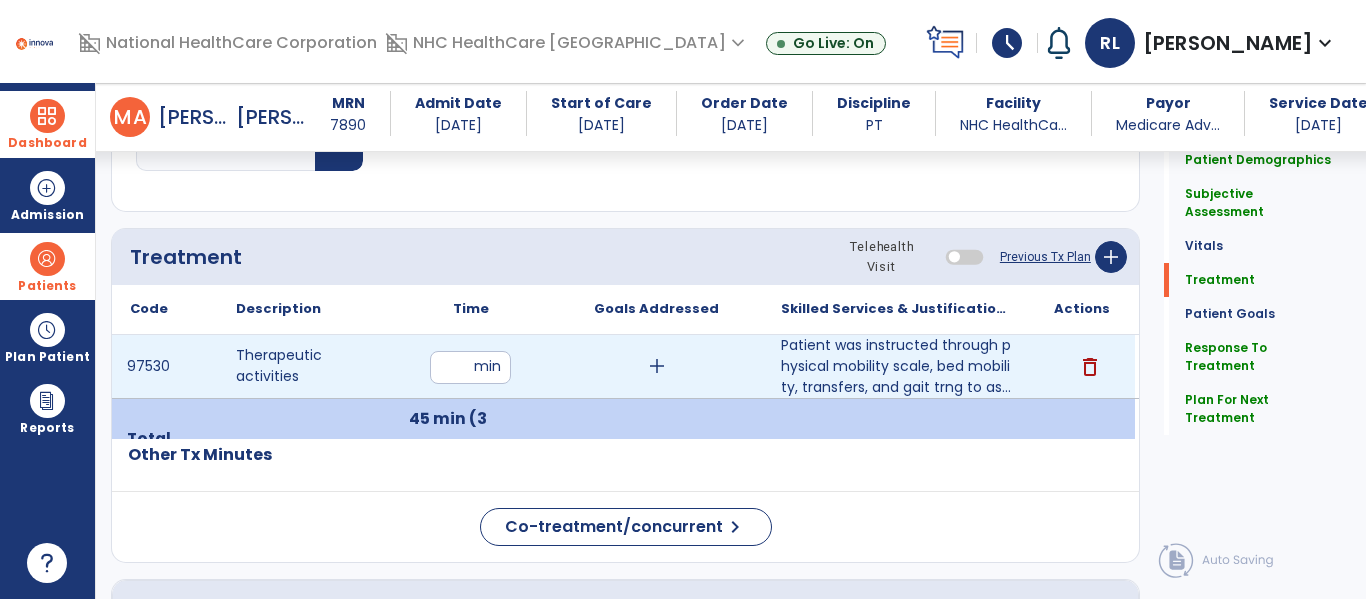 type on "**" 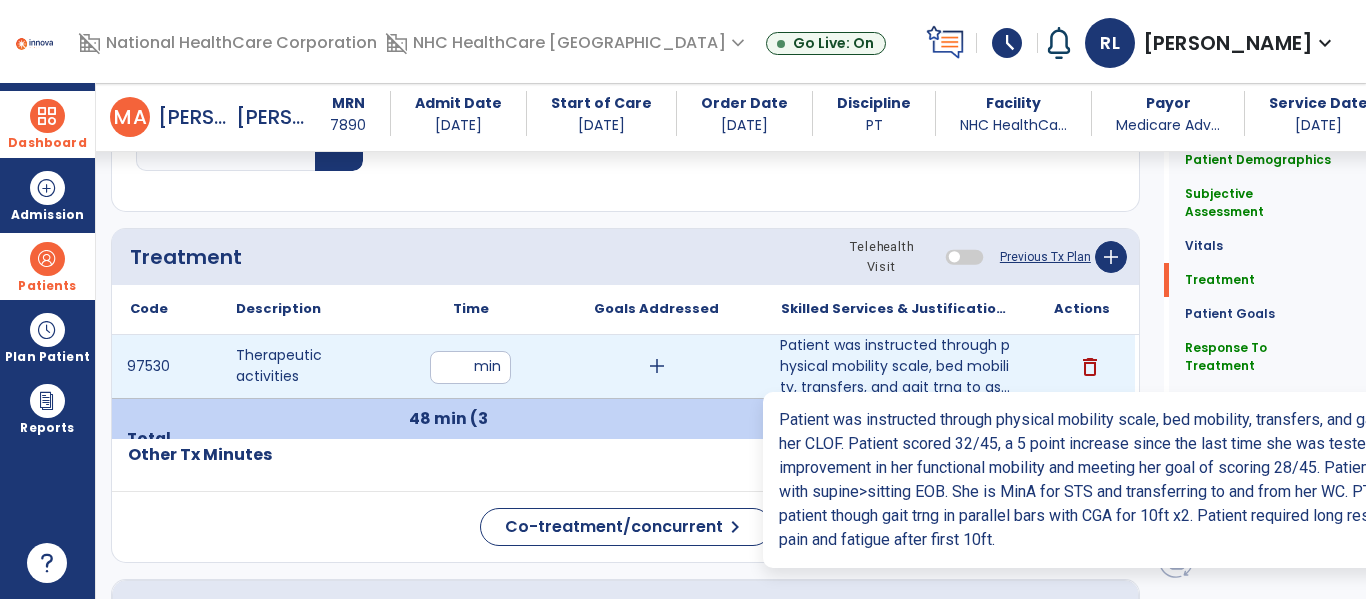 click on "Patient was instructed through physical mobility scale, bed mobility, transfers, and gait trng to as..." at bounding box center (896, 366) 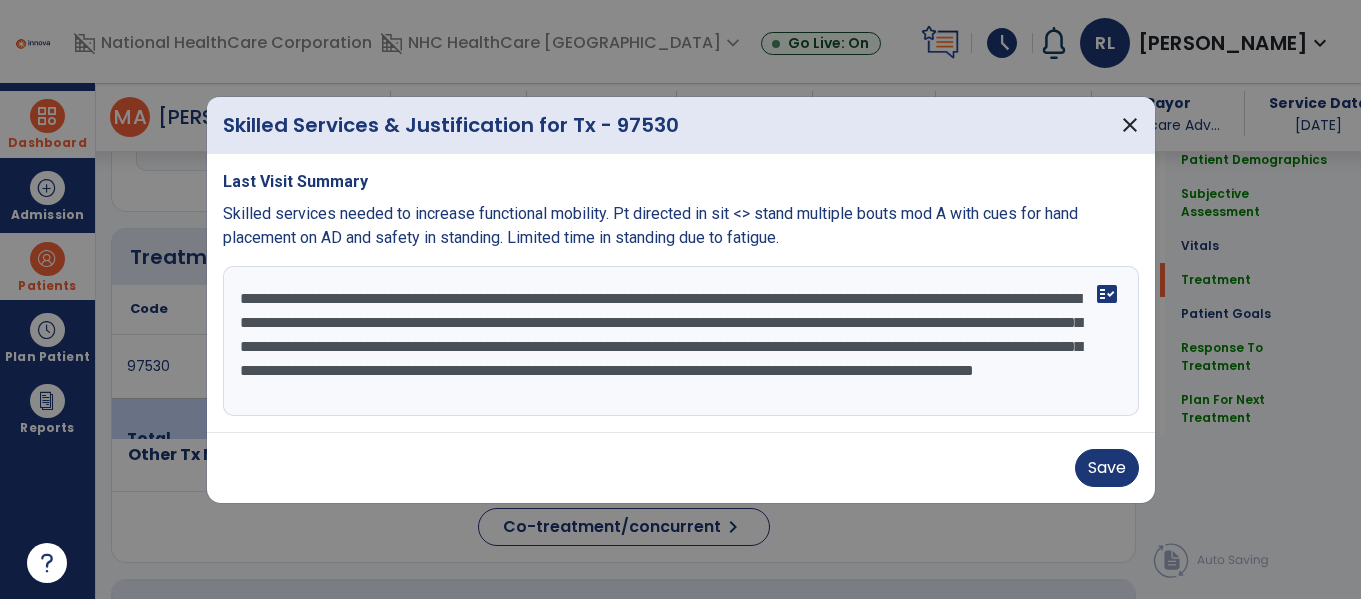 scroll, scrollTop: 1021, scrollLeft: 0, axis: vertical 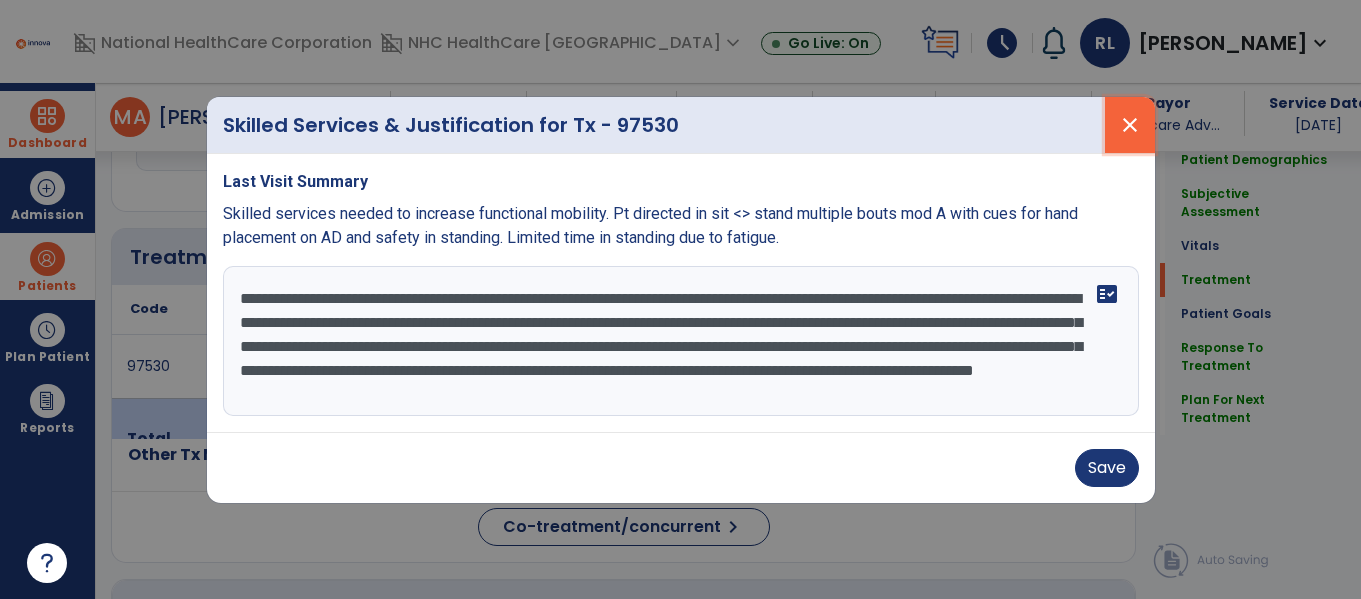 click on "close" at bounding box center [1130, 125] 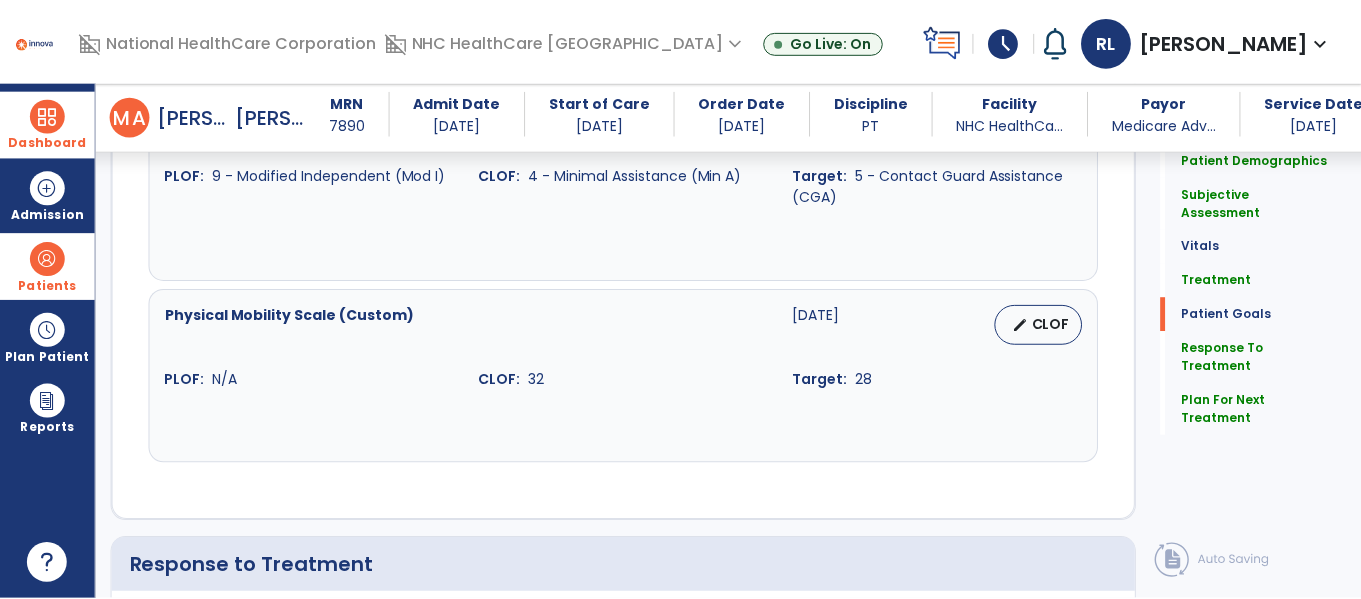 scroll, scrollTop: 2714, scrollLeft: 0, axis: vertical 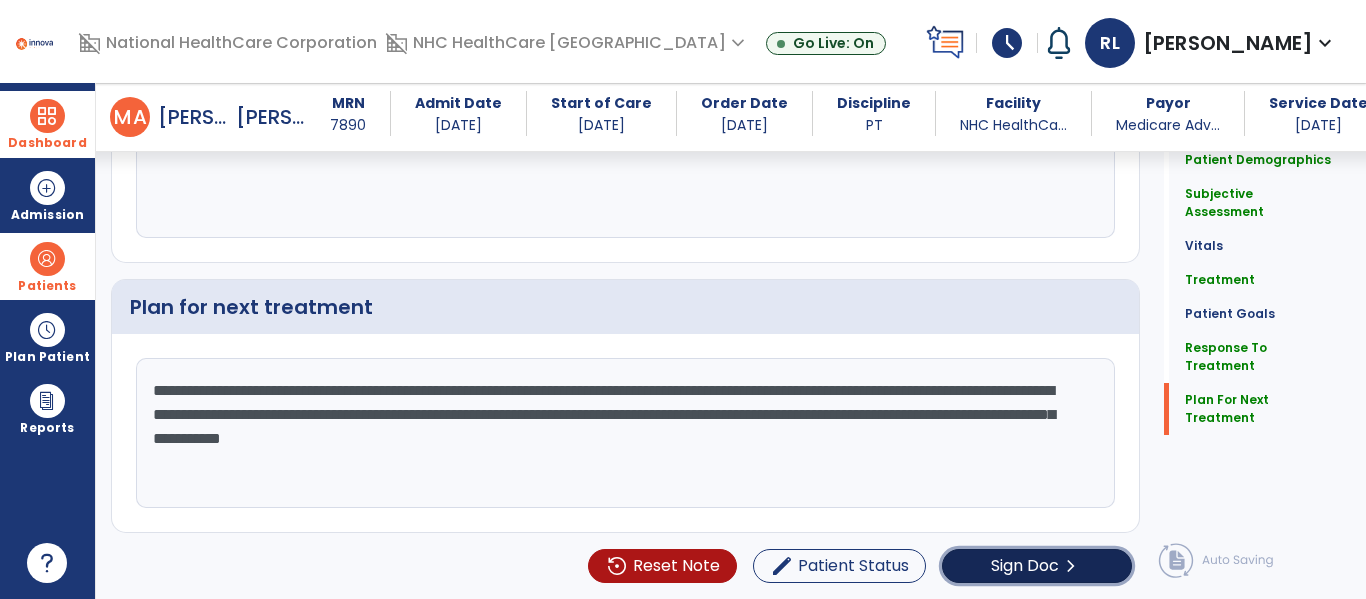 click on "Sign Doc" 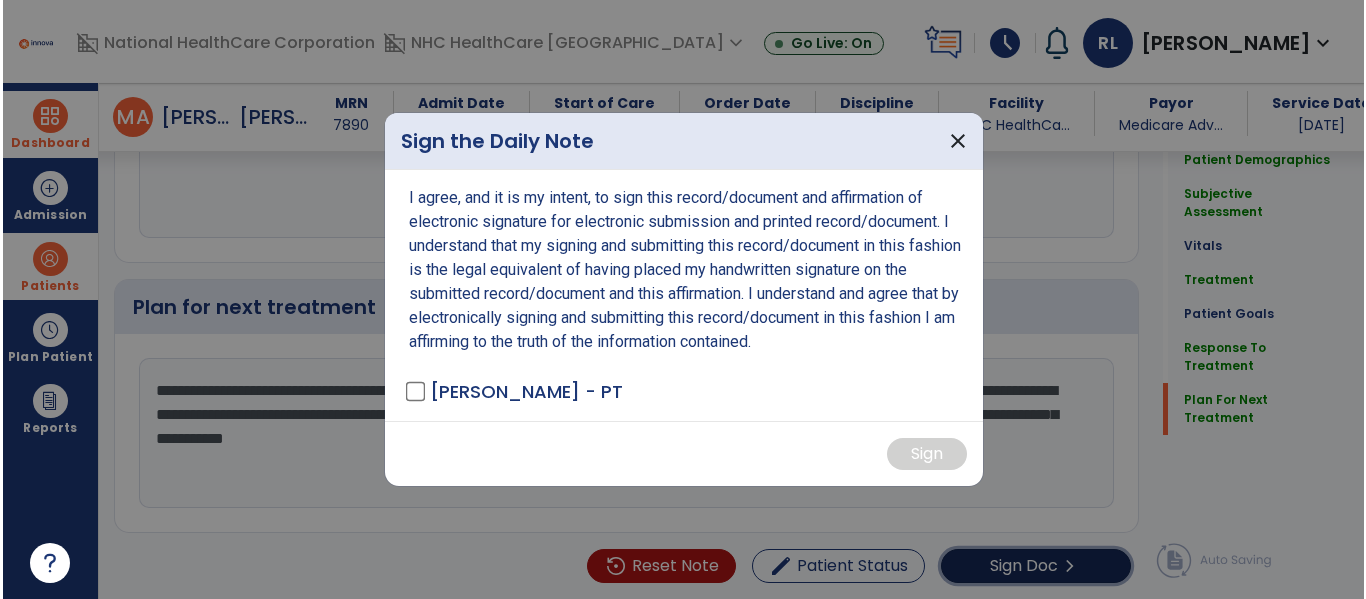 scroll, scrollTop: 2714, scrollLeft: 0, axis: vertical 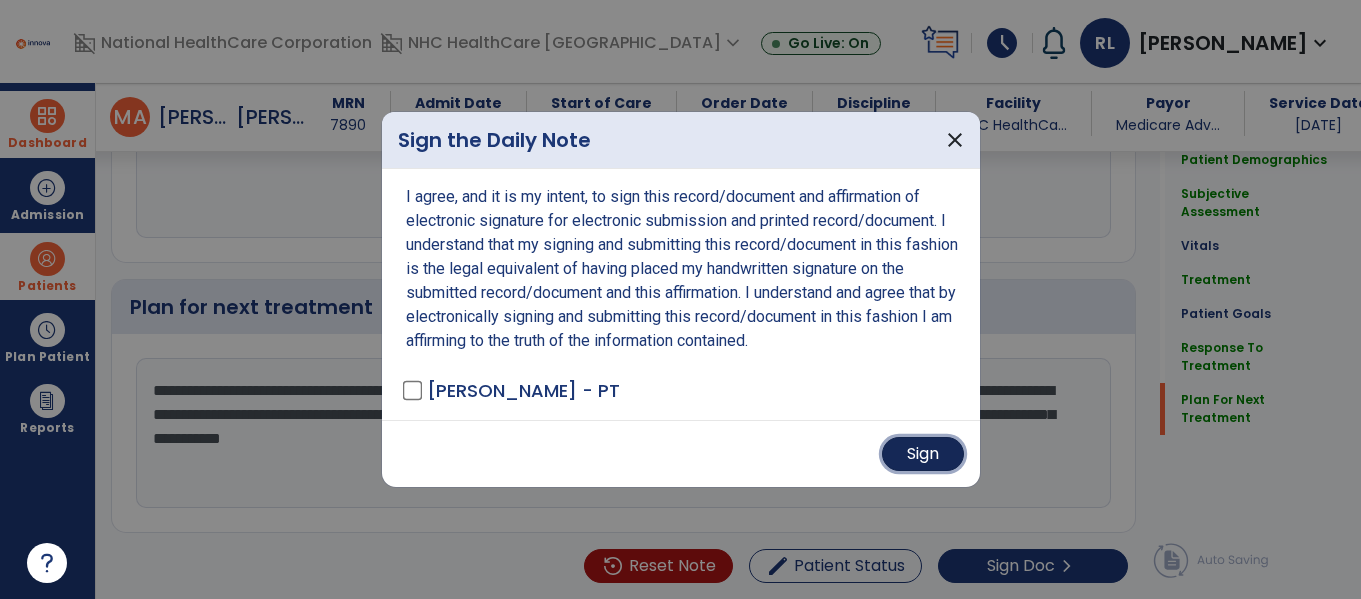 click on "Sign" at bounding box center [923, 454] 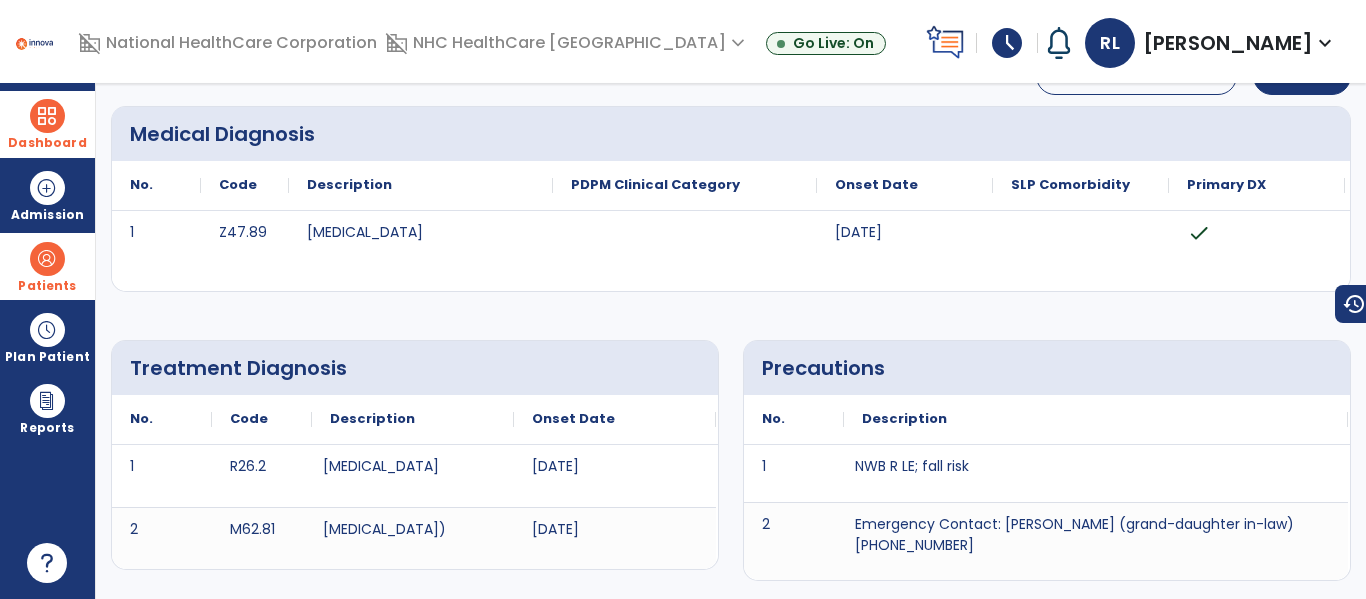 scroll, scrollTop: 0, scrollLeft: 0, axis: both 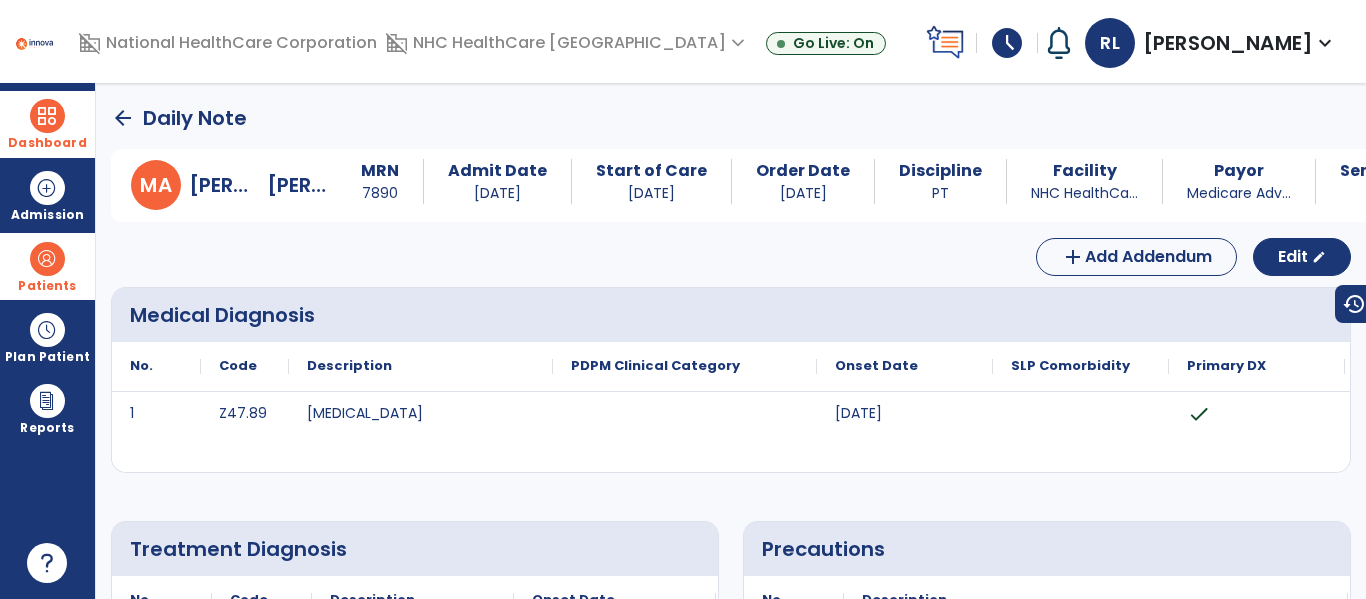 click on "arrow_back" 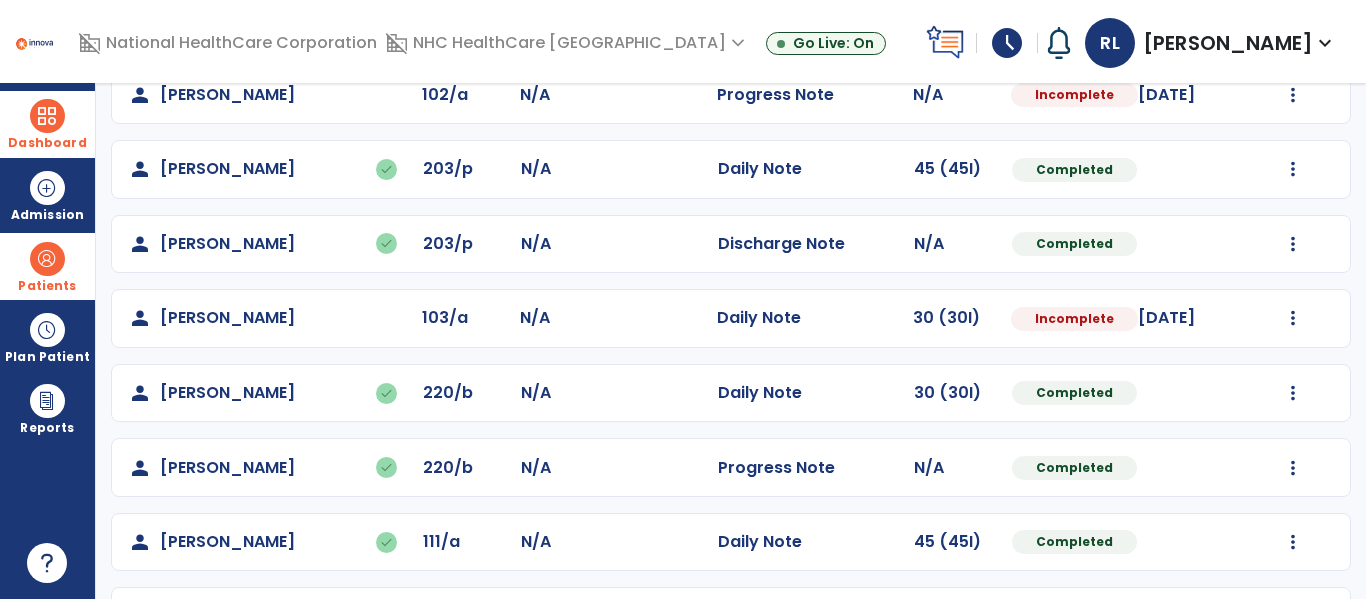 scroll, scrollTop: 857, scrollLeft: 0, axis: vertical 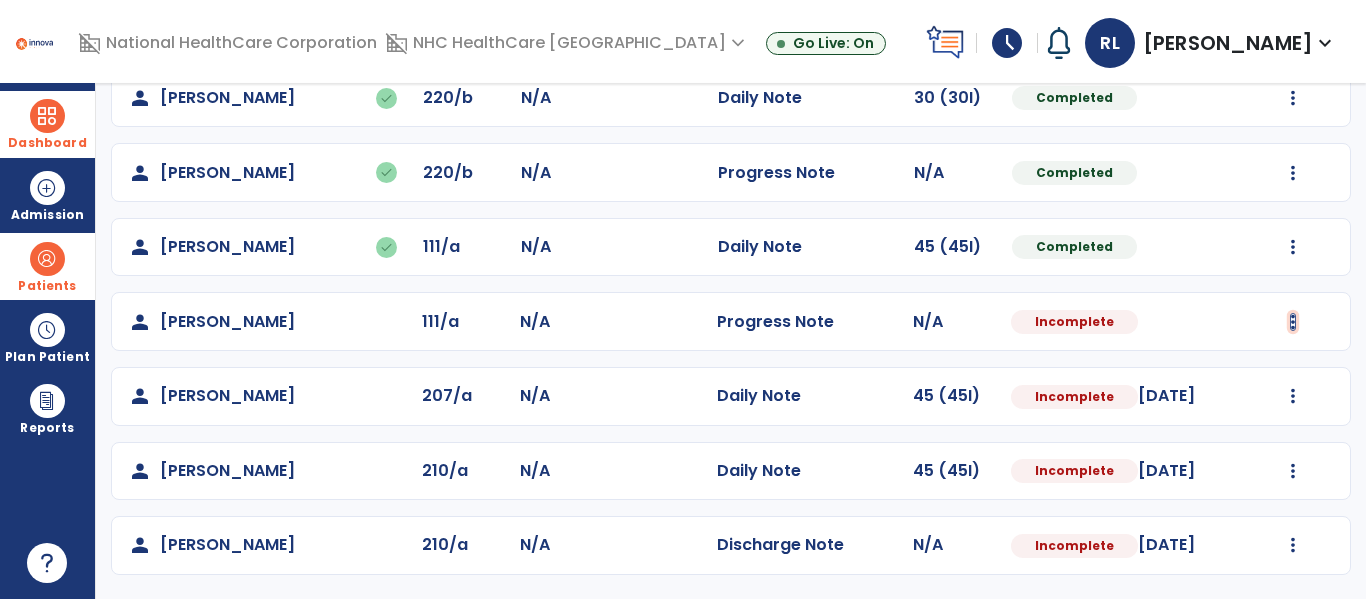 click at bounding box center [1293, -424] 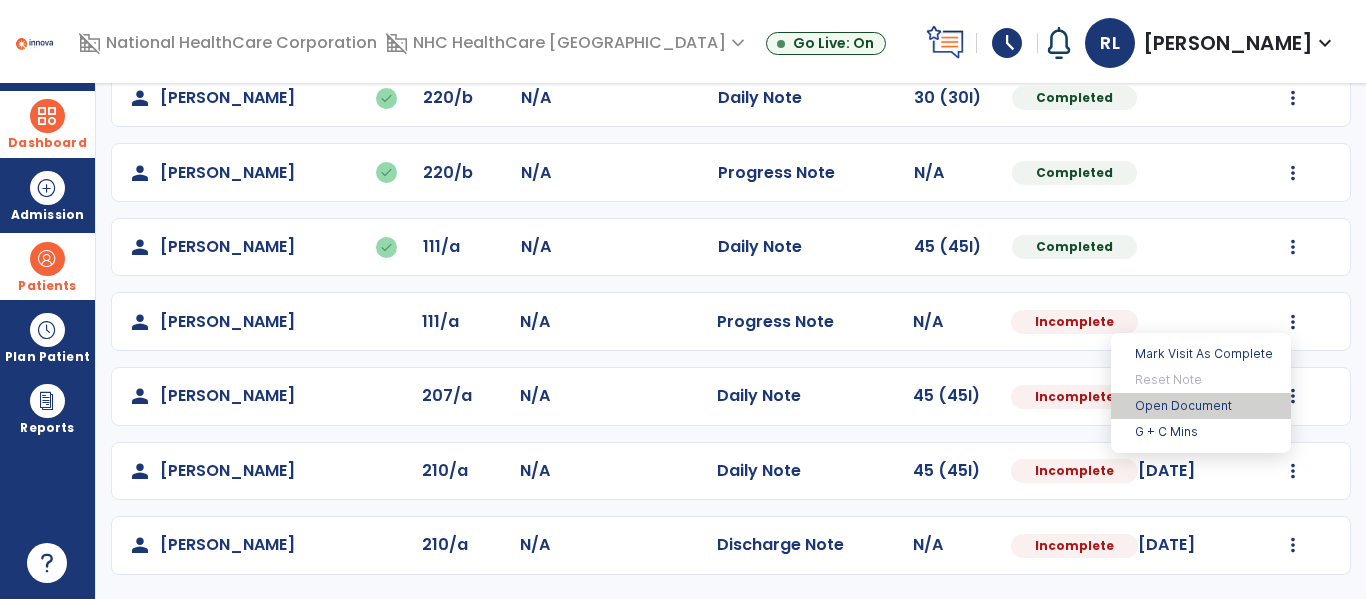 click on "Open Document" at bounding box center [1201, 406] 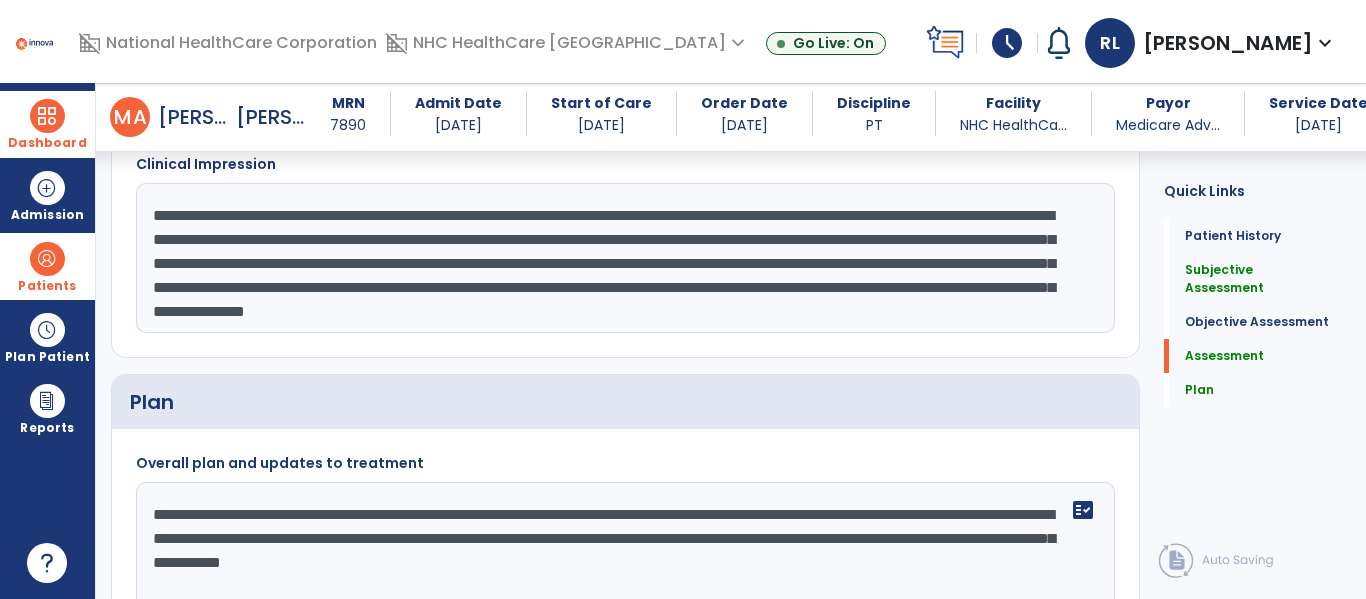 scroll, scrollTop: 1985, scrollLeft: 0, axis: vertical 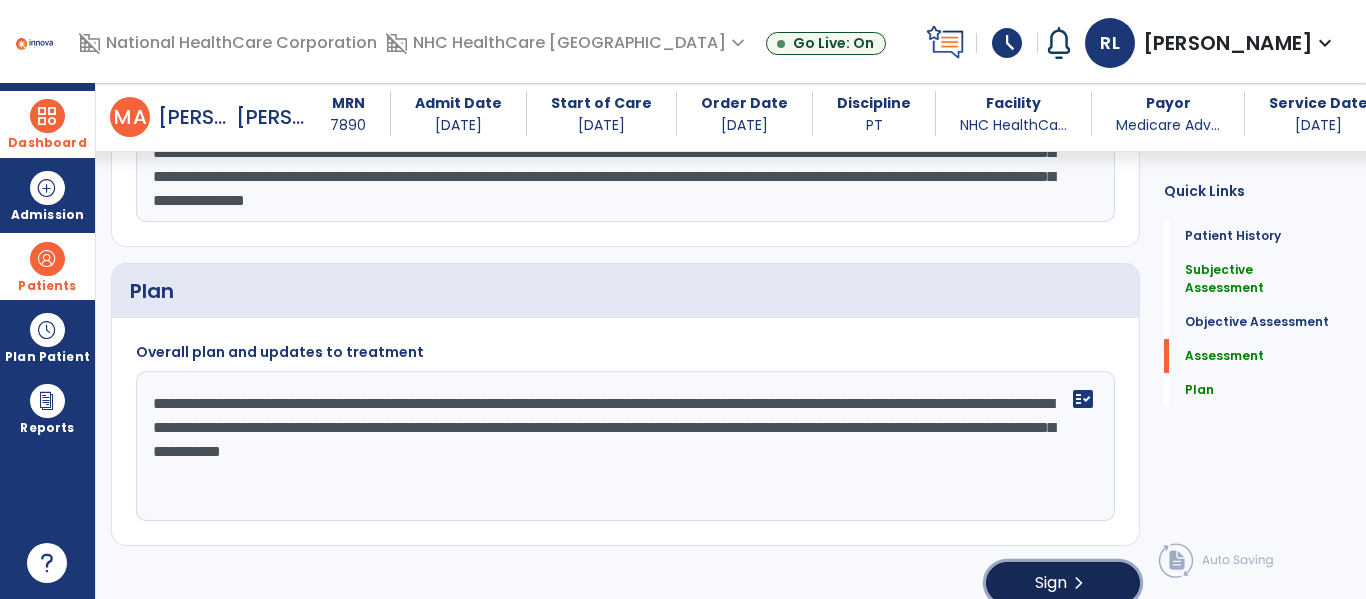 click on "Sign  chevron_right" 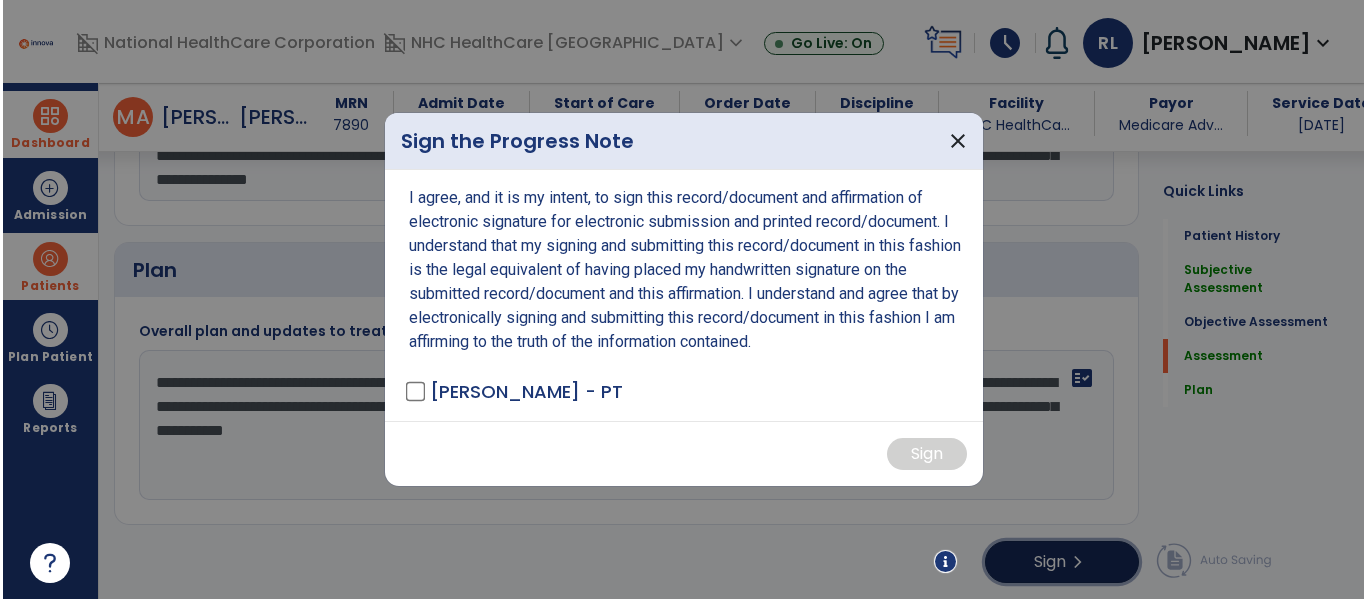 scroll, scrollTop: 2118, scrollLeft: 0, axis: vertical 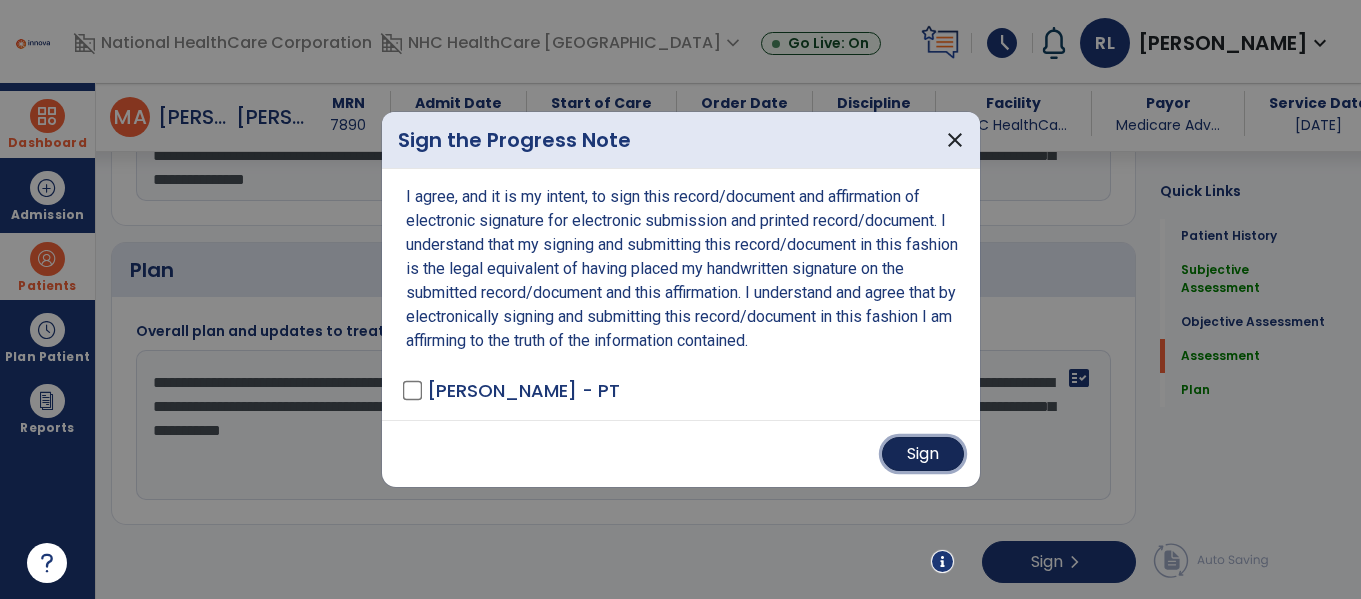 click on "Sign" at bounding box center [923, 454] 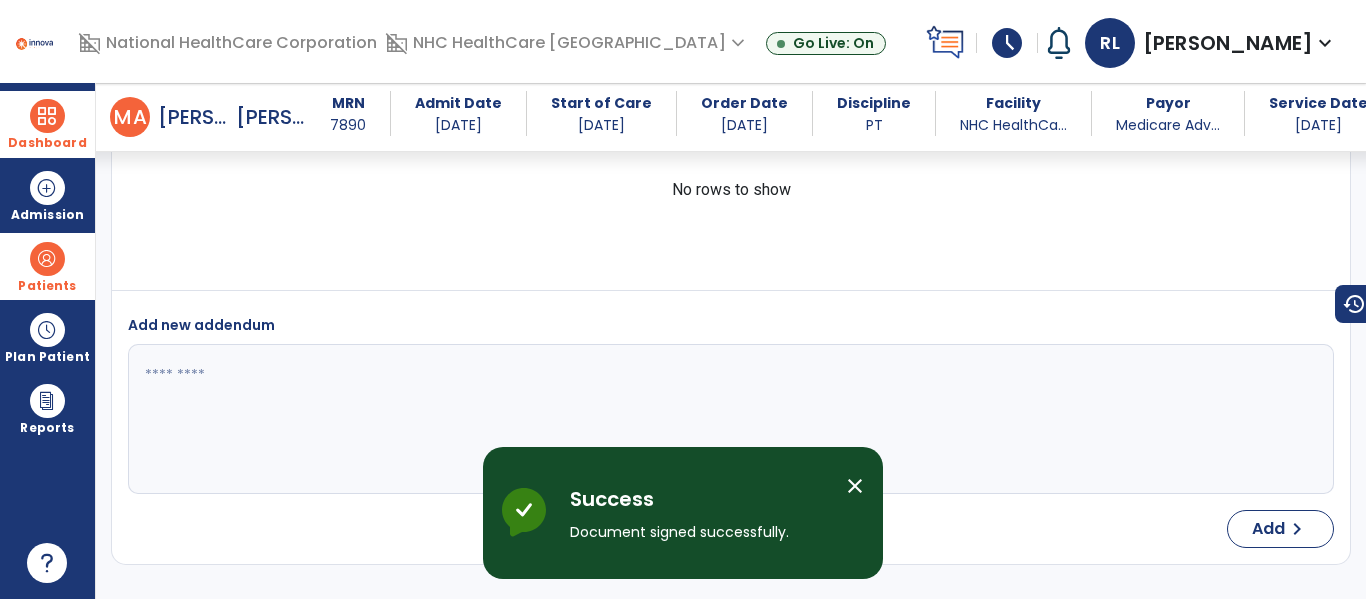 scroll, scrollTop: 2661, scrollLeft: 0, axis: vertical 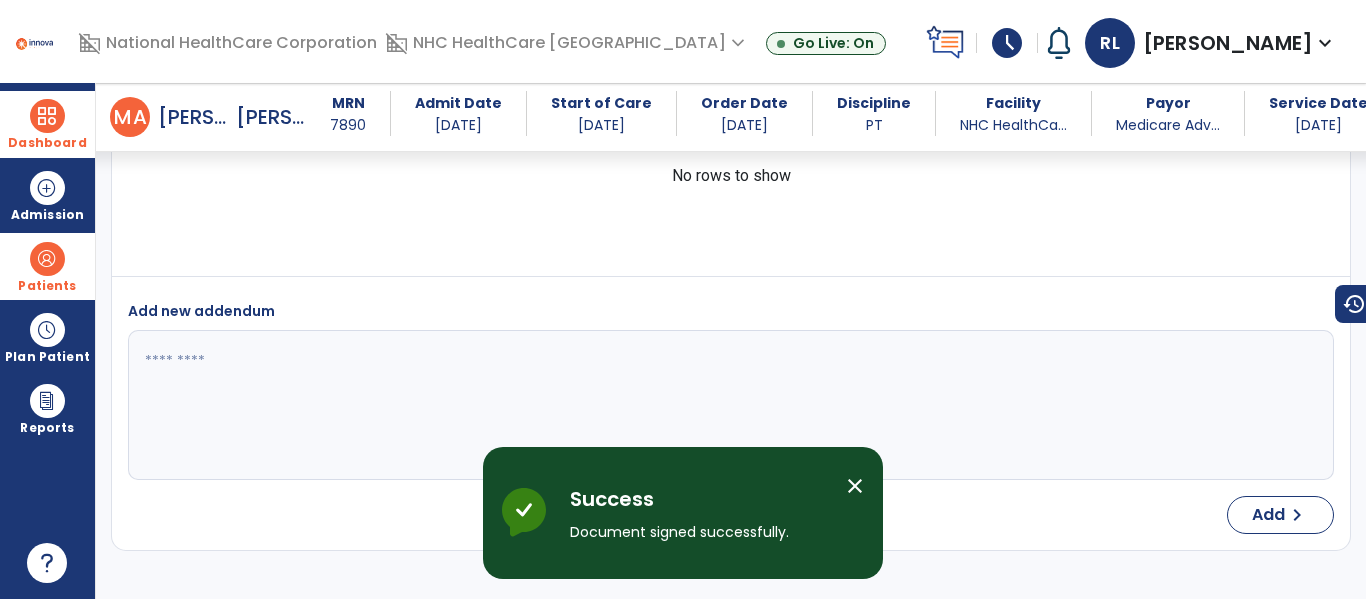 click on "close" at bounding box center (855, 486) 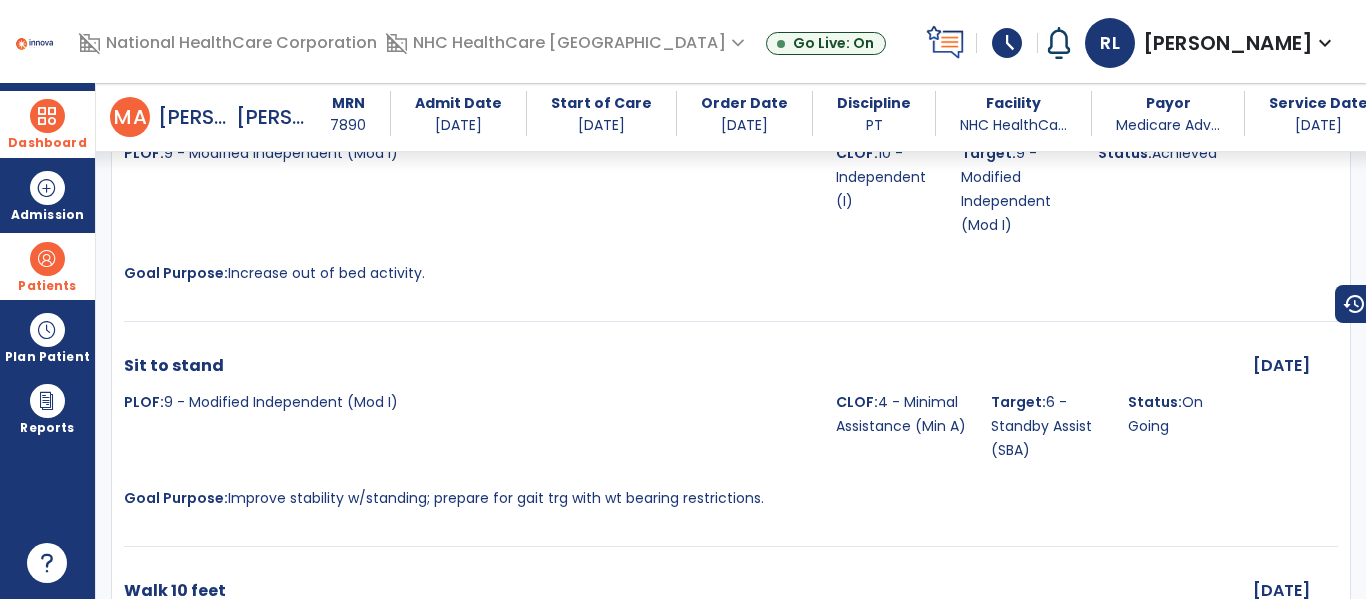 scroll, scrollTop: 0, scrollLeft: 0, axis: both 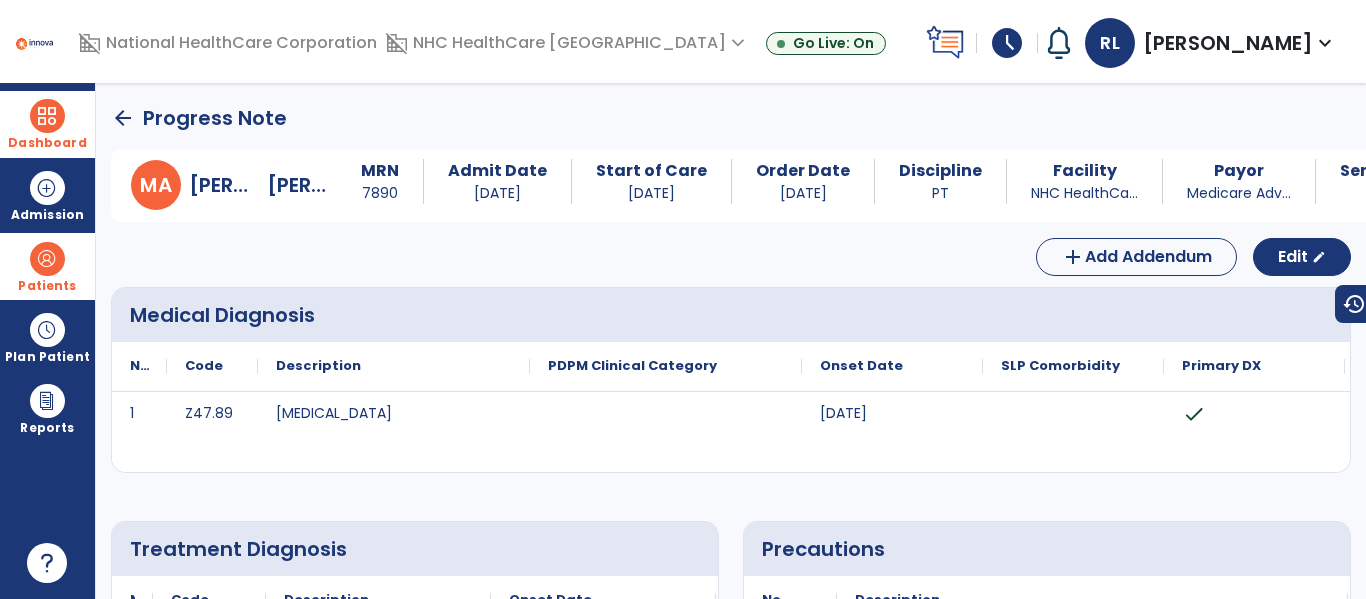 click on "arrow_back" 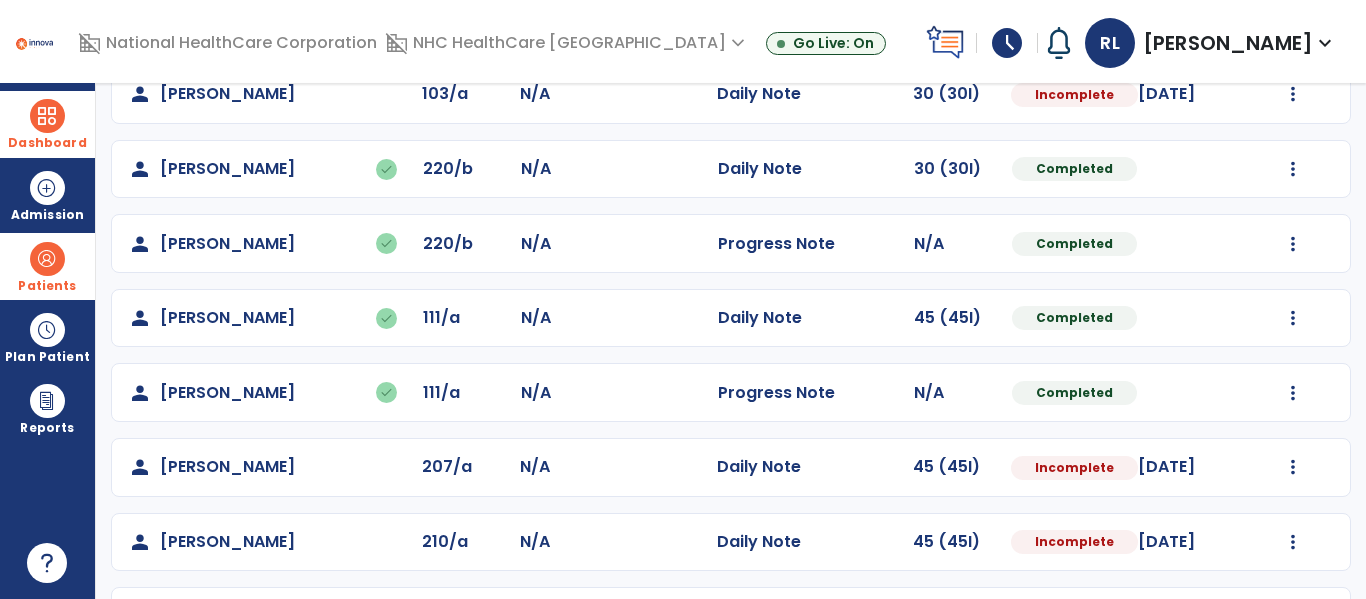 scroll, scrollTop: 857, scrollLeft: 0, axis: vertical 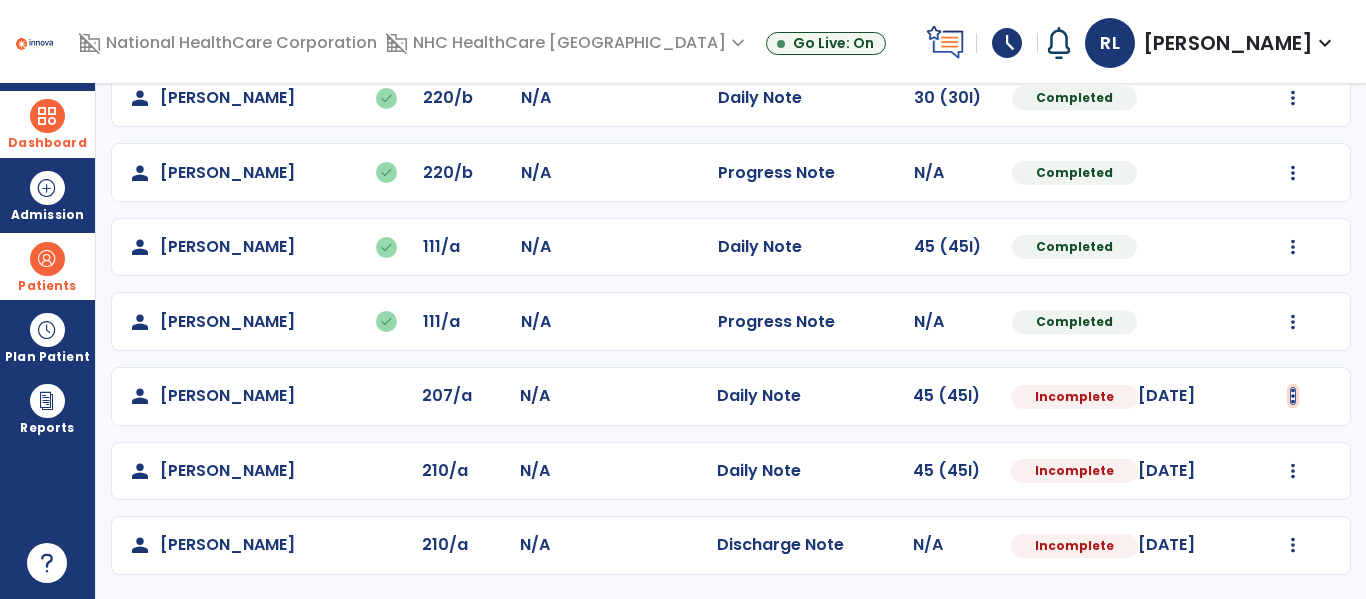 click at bounding box center [1293, -424] 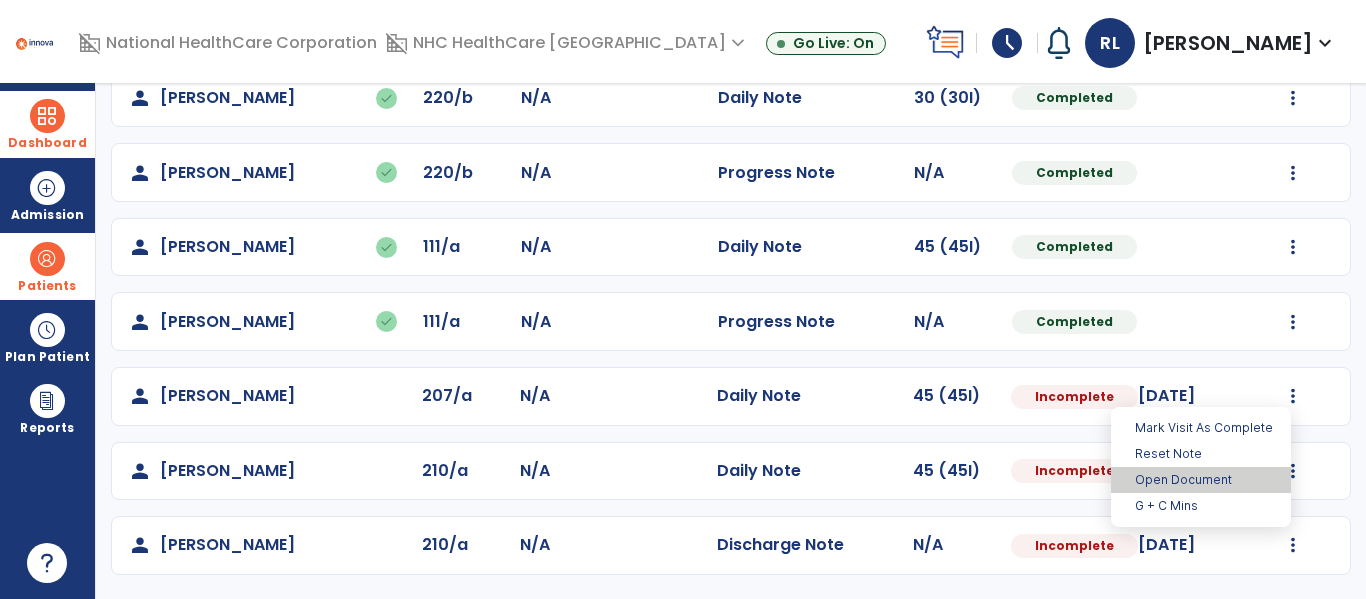 click on "Open Document" at bounding box center (1201, 480) 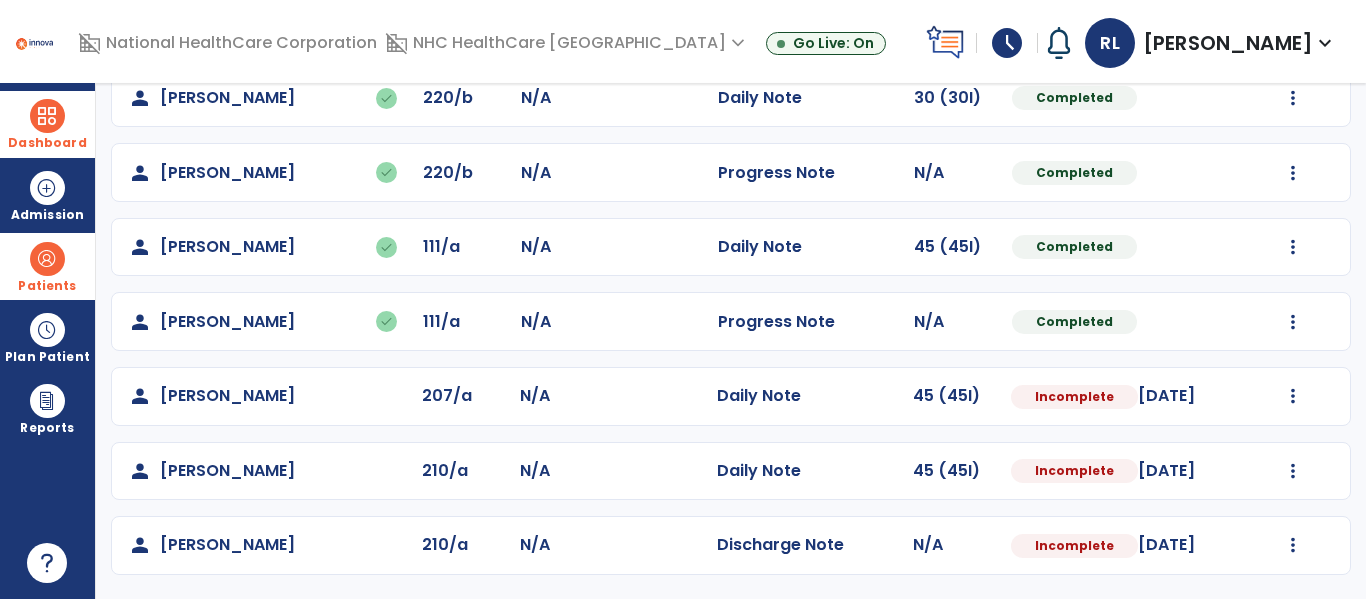 select on "*" 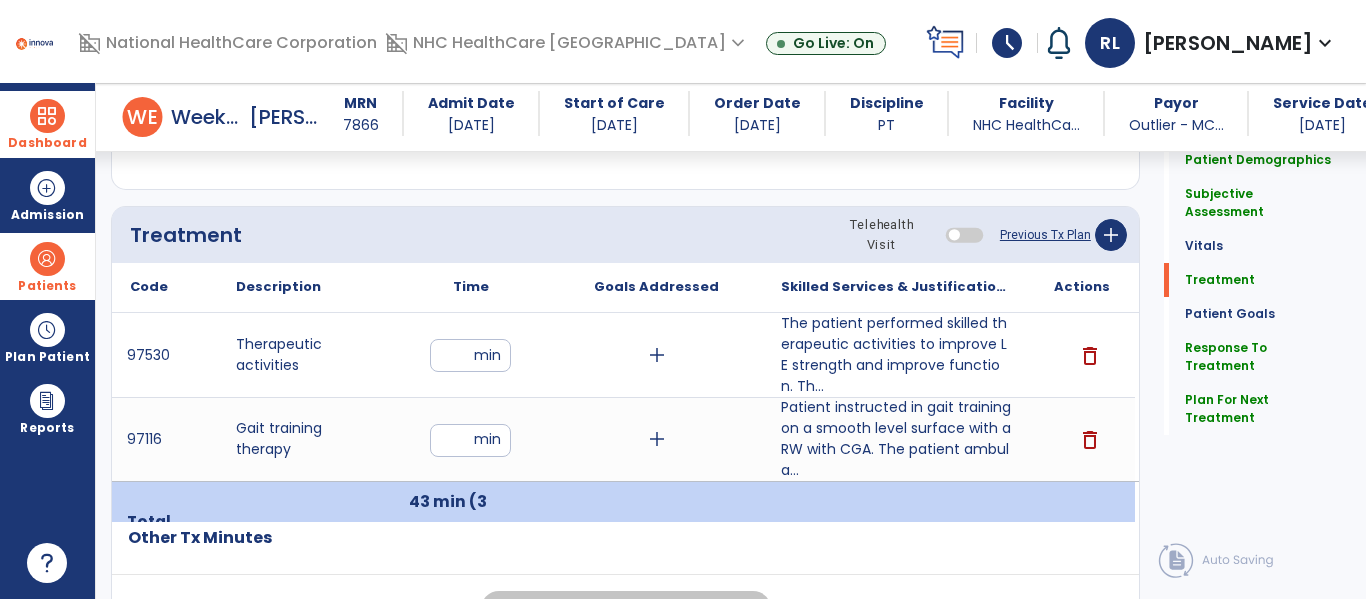 scroll, scrollTop: 1040, scrollLeft: 0, axis: vertical 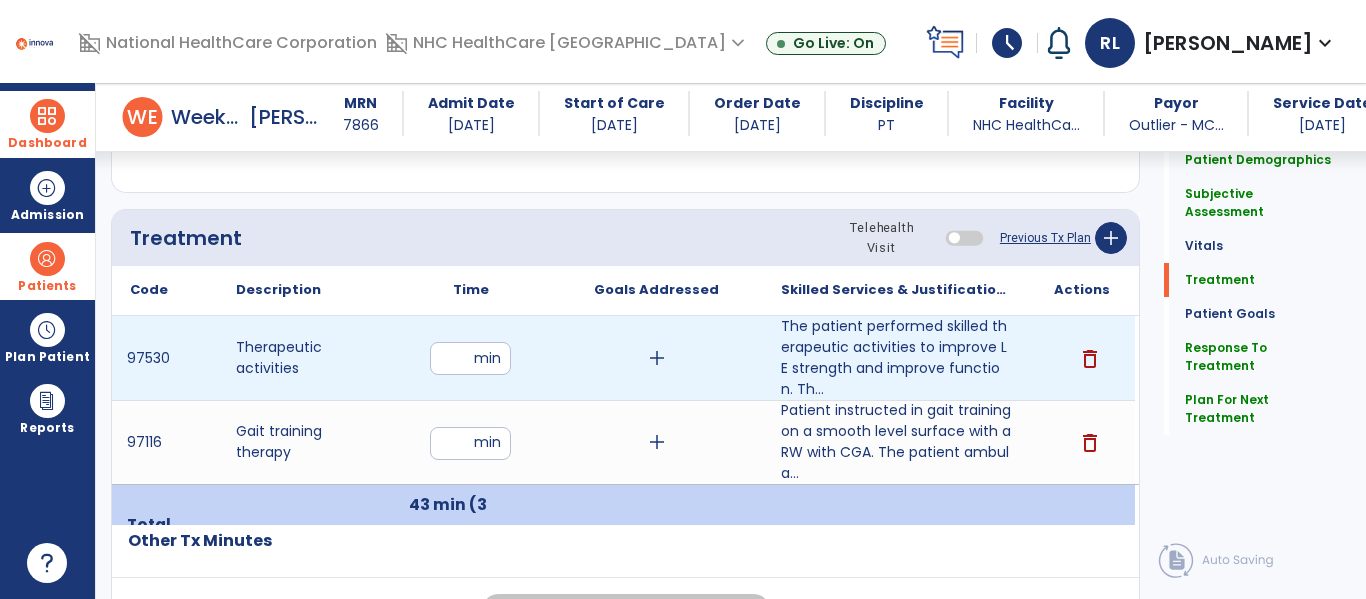 click on "**" at bounding box center [470, 358] 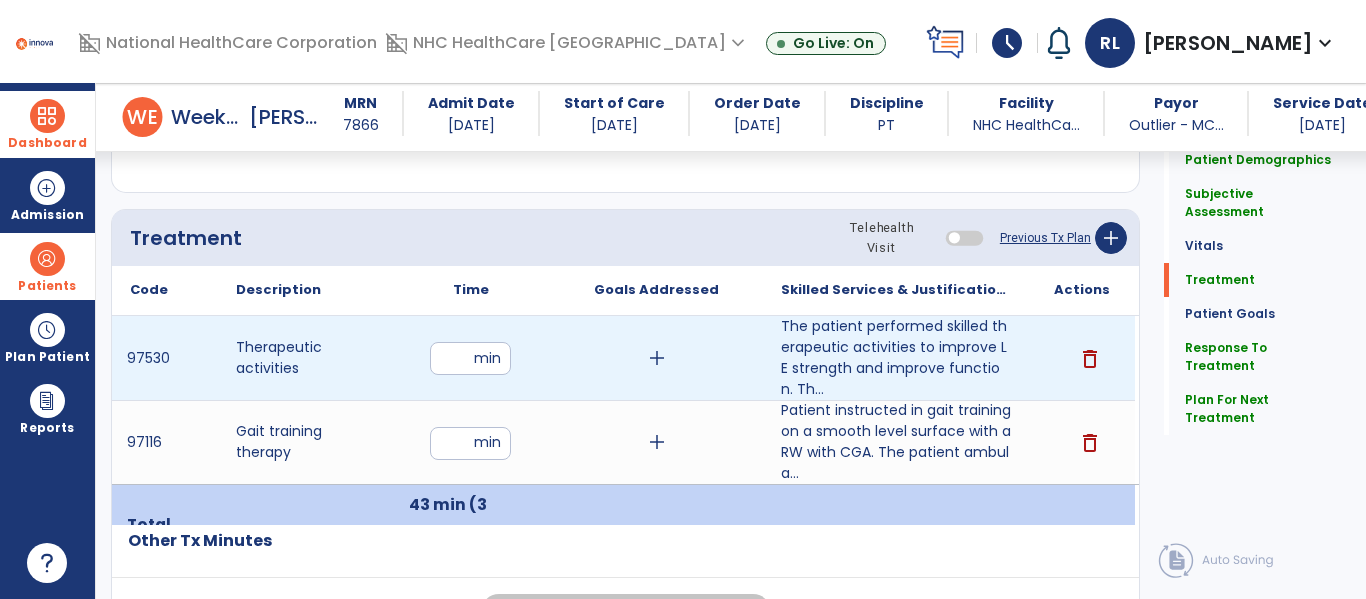type on "**" 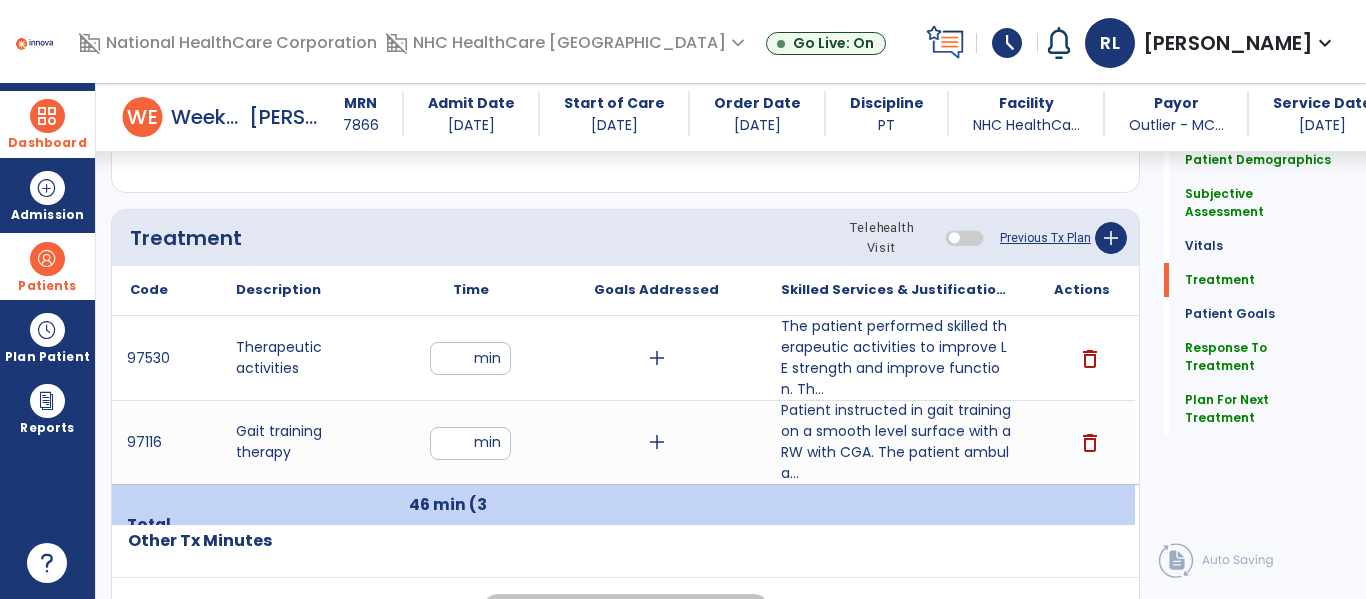 click at bounding box center (656, 525) 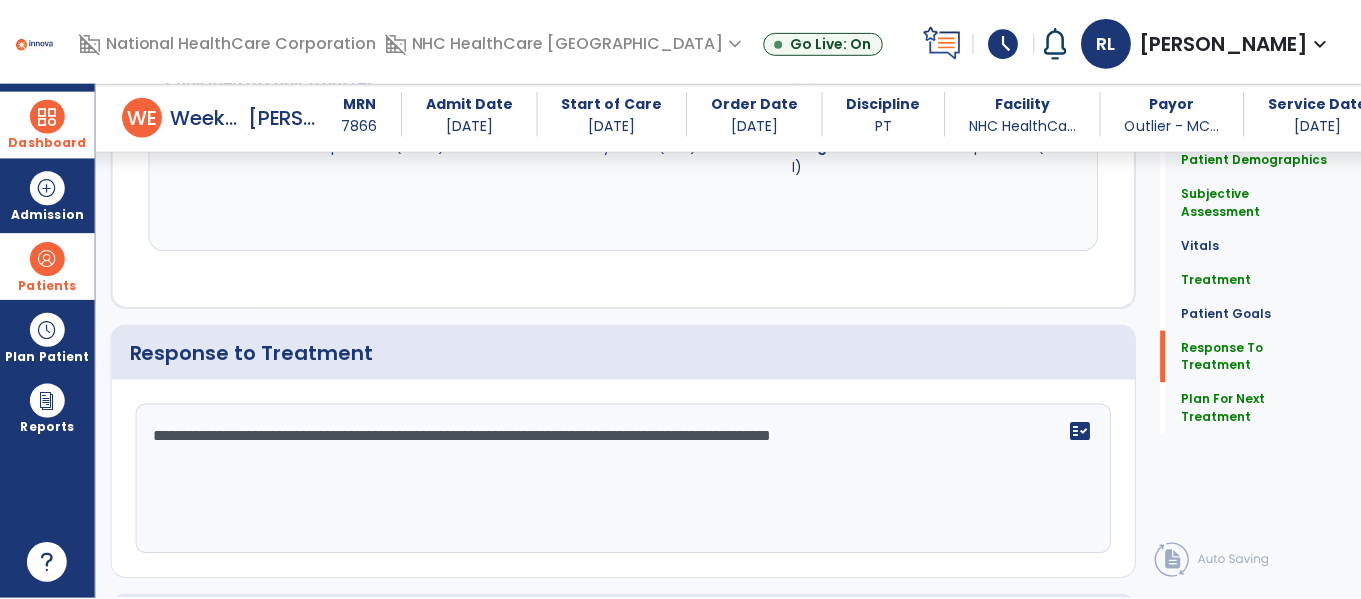 scroll, scrollTop: 2635, scrollLeft: 0, axis: vertical 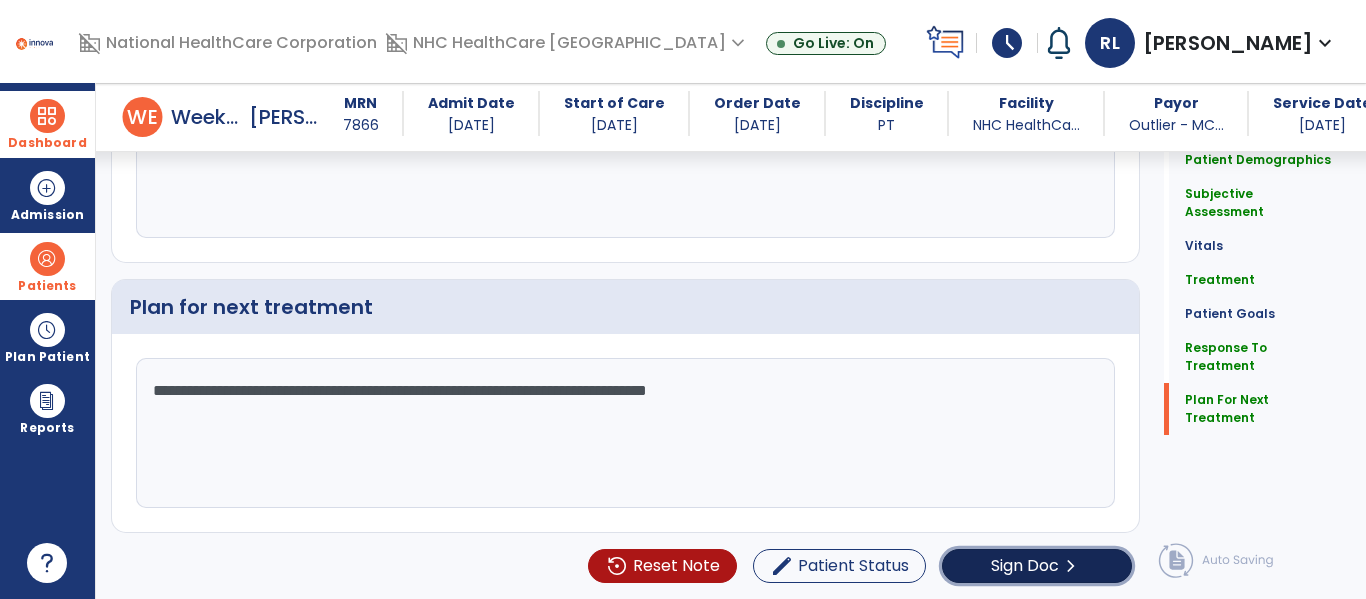 click on "chevron_right" 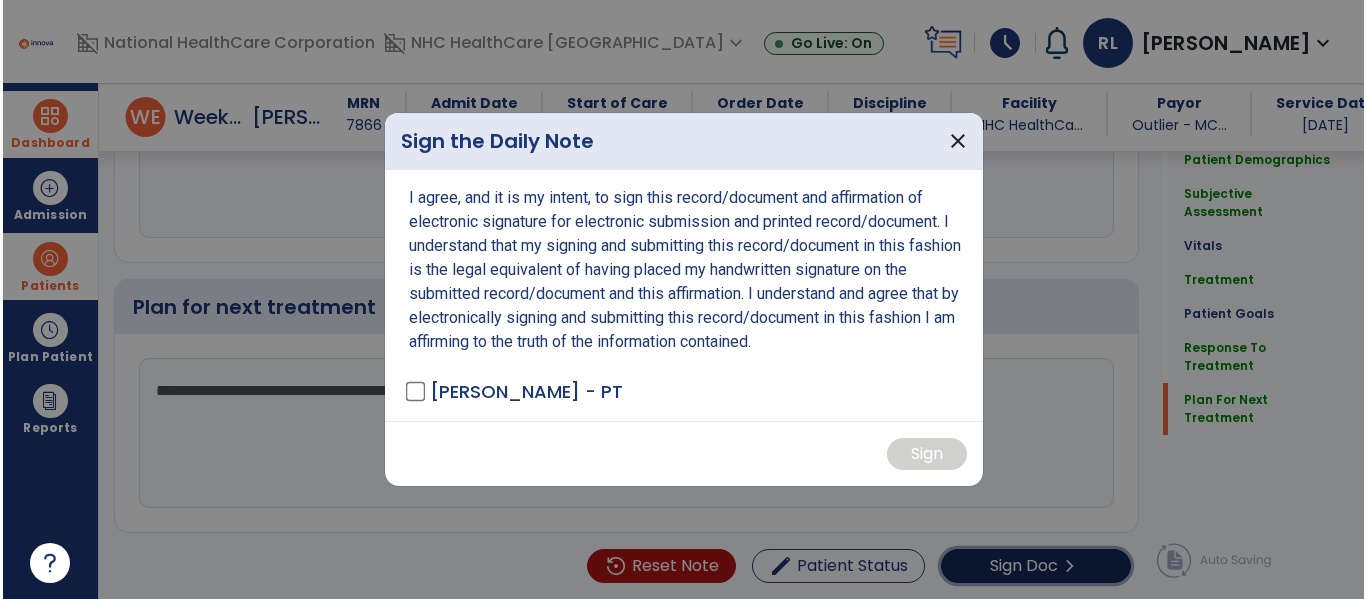 scroll, scrollTop: 2635, scrollLeft: 0, axis: vertical 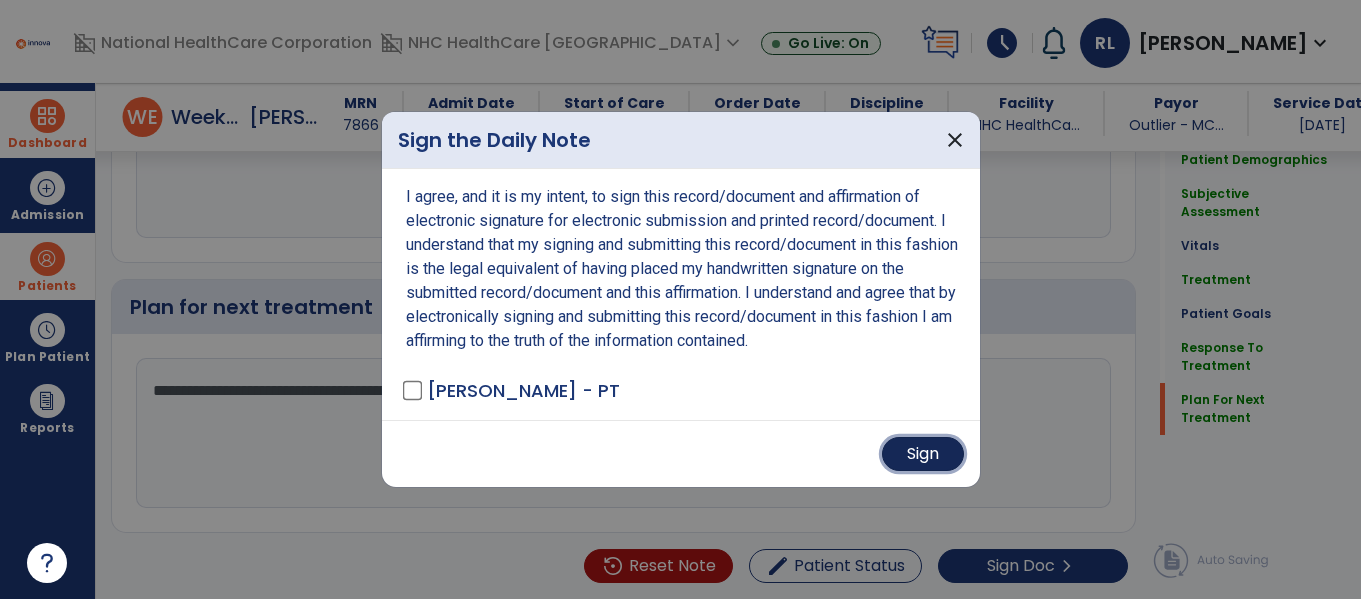 click on "Sign" at bounding box center (923, 454) 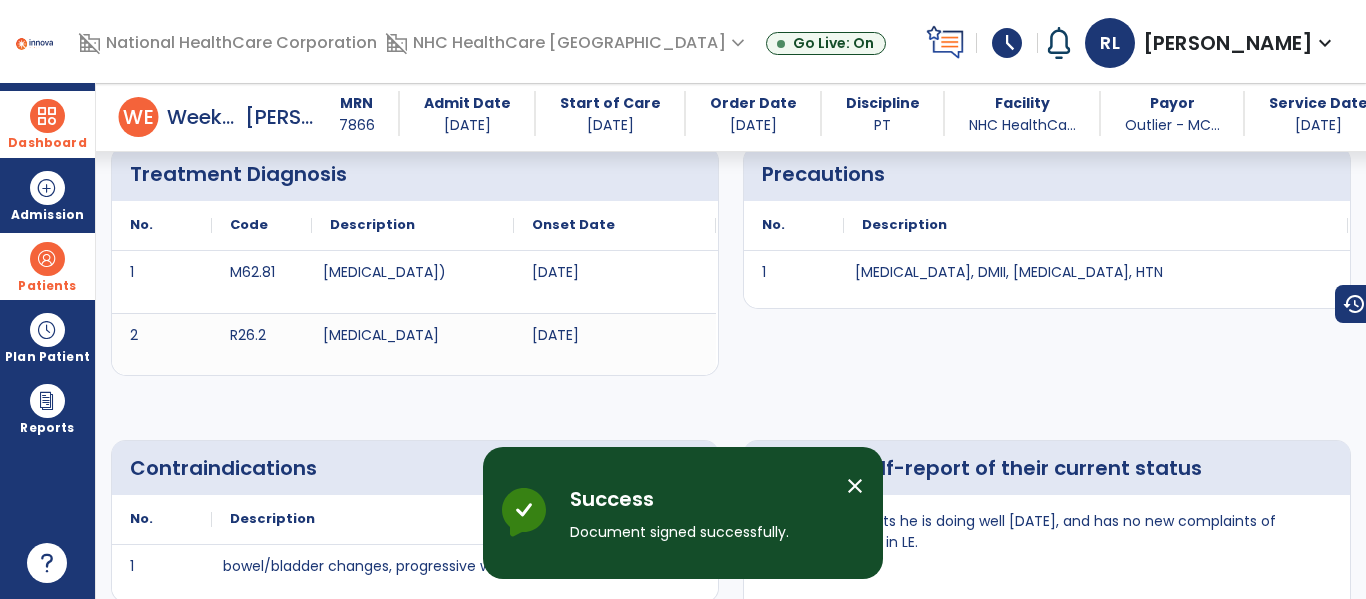 scroll, scrollTop: 0, scrollLeft: 0, axis: both 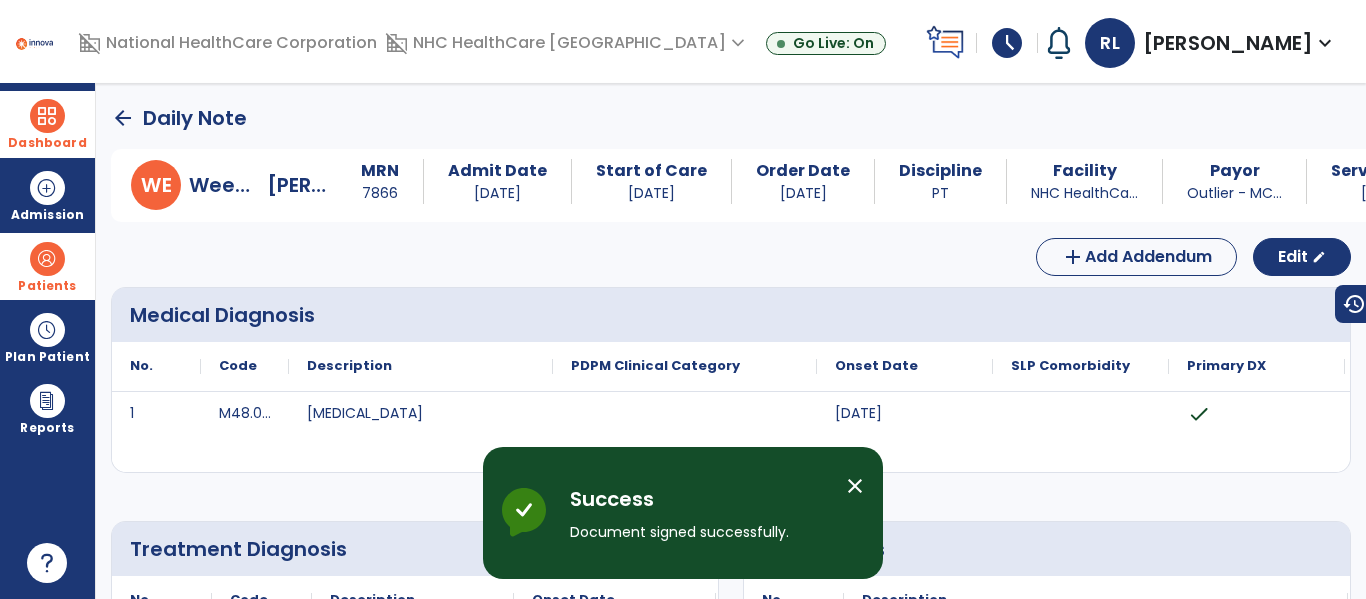 click on "arrow_back" 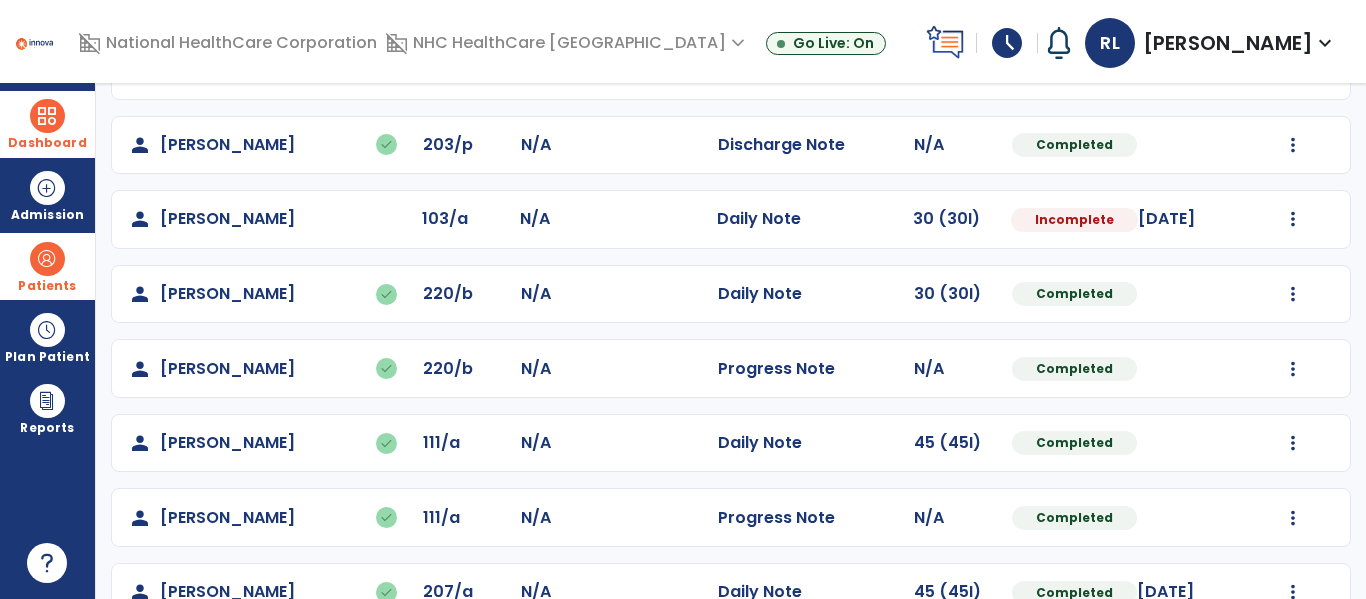 scroll, scrollTop: 857, scrollLeft: 0, axis: vertical 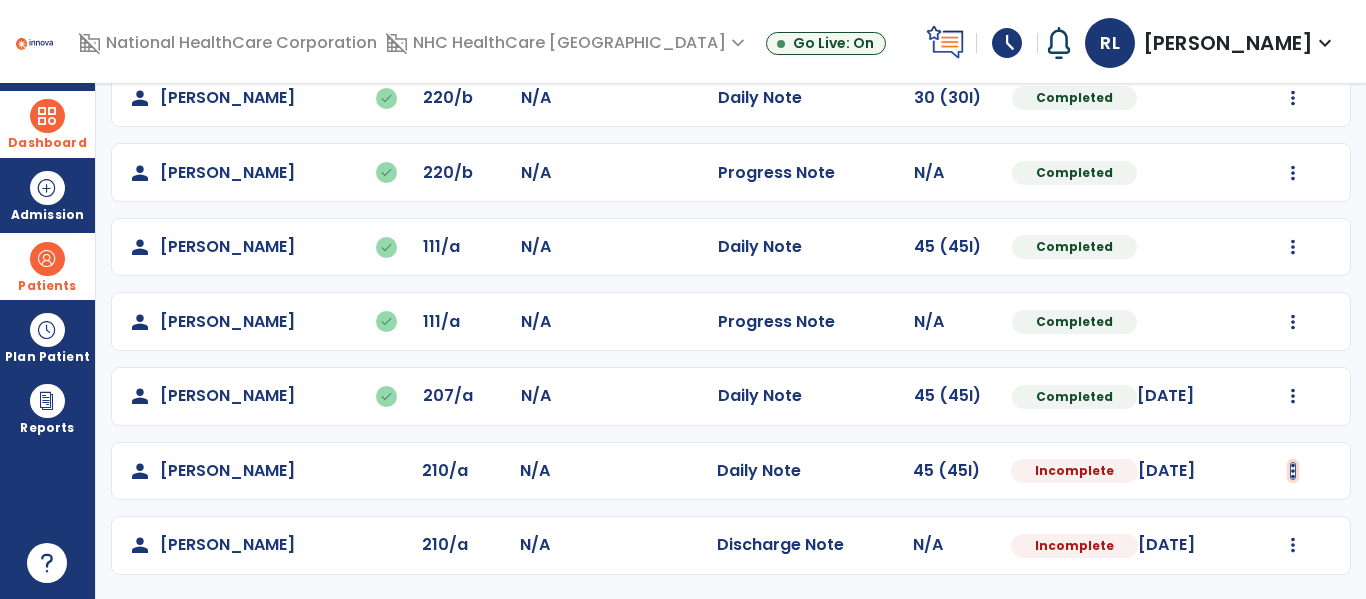 click at bounding box center [1293, -424] 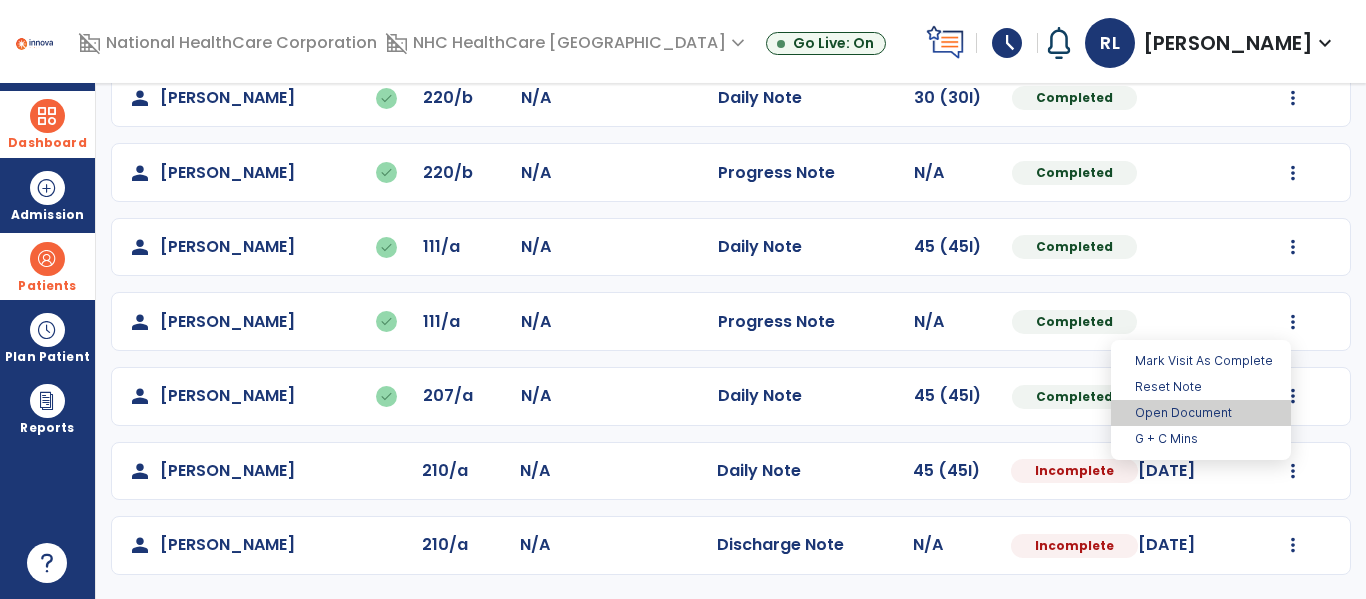 click on "Open Document" at bounding box center (1201, 413) 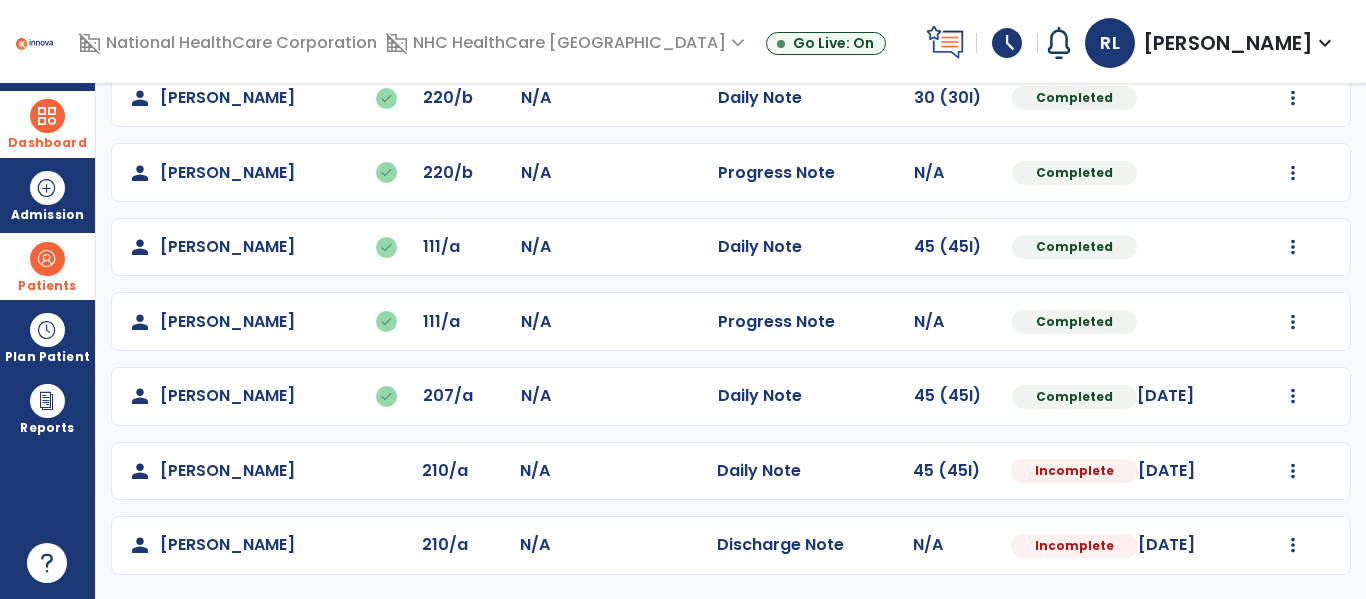 select on "*" 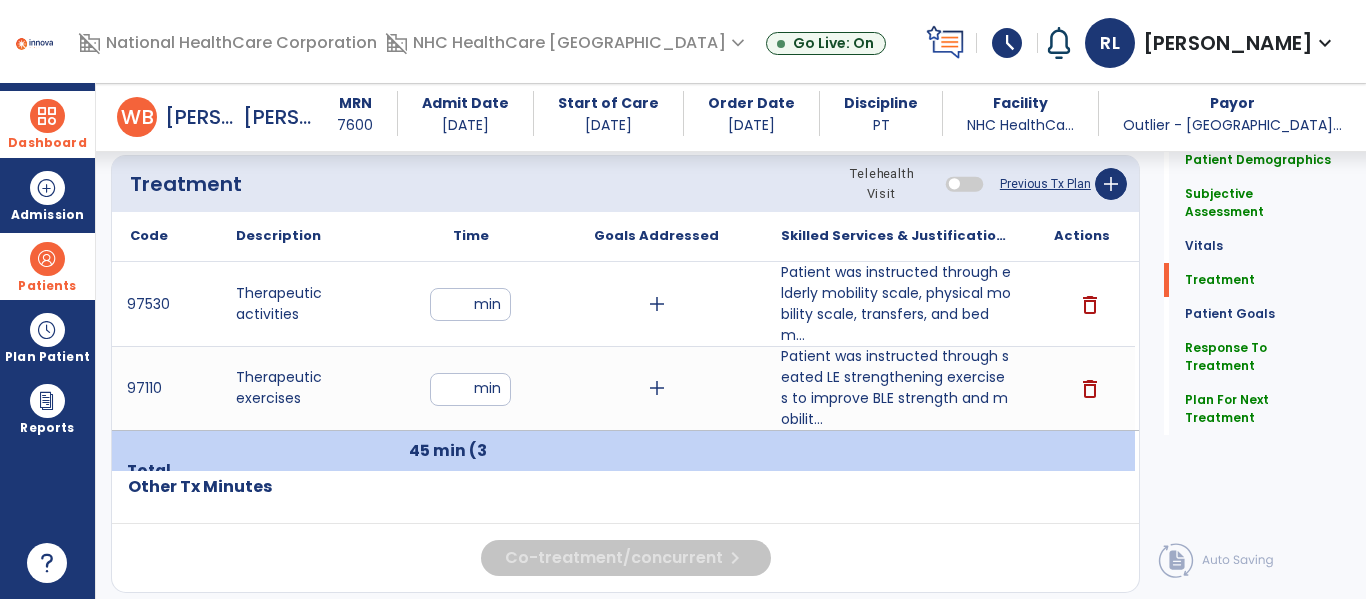scroll, scrollTop: 1133, scrollLeft: 0, axis: vertical 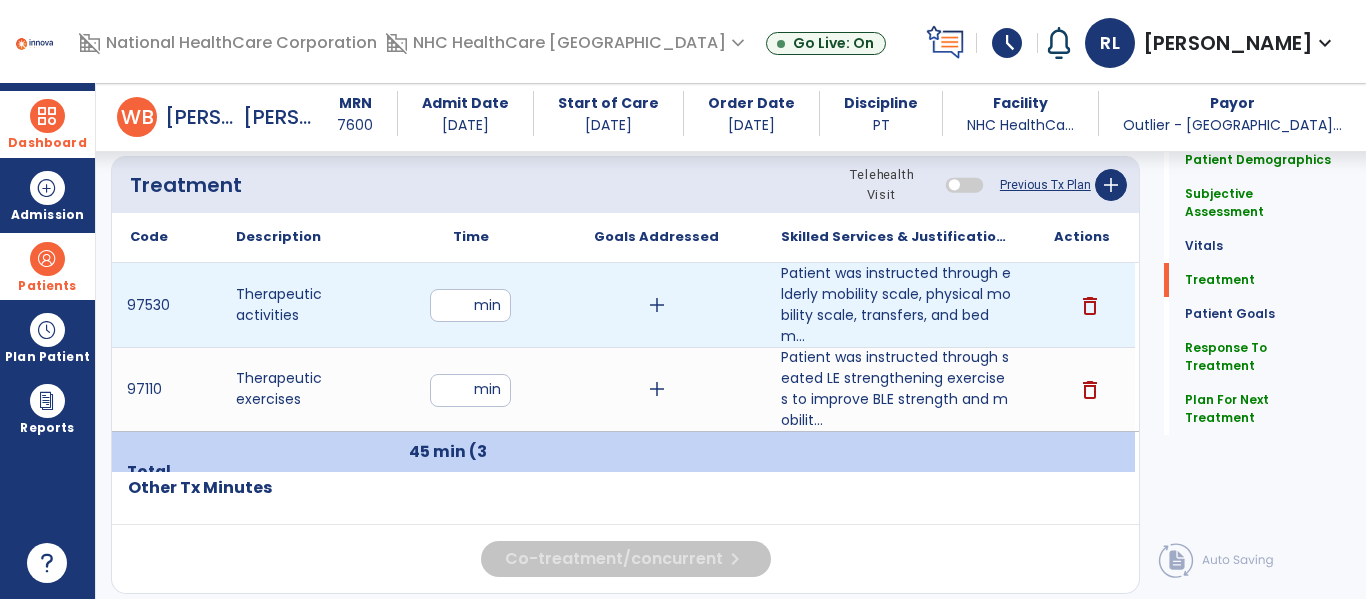 click on "**" at bounding box center [470, 305] 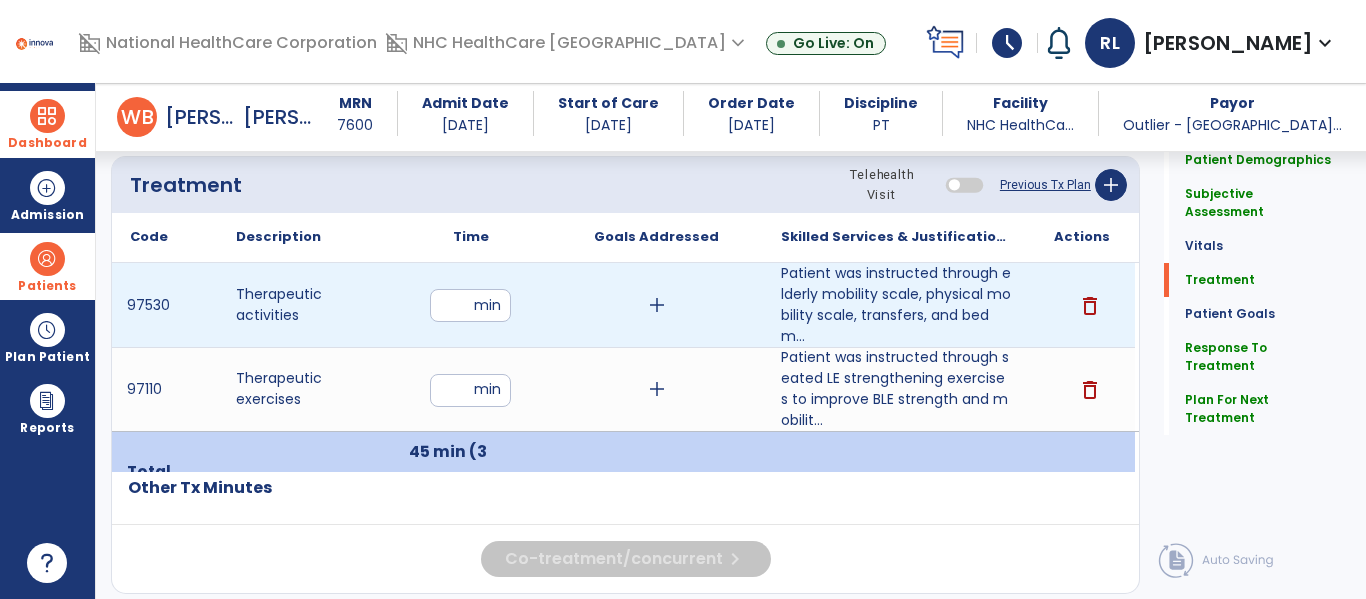 type on "**" 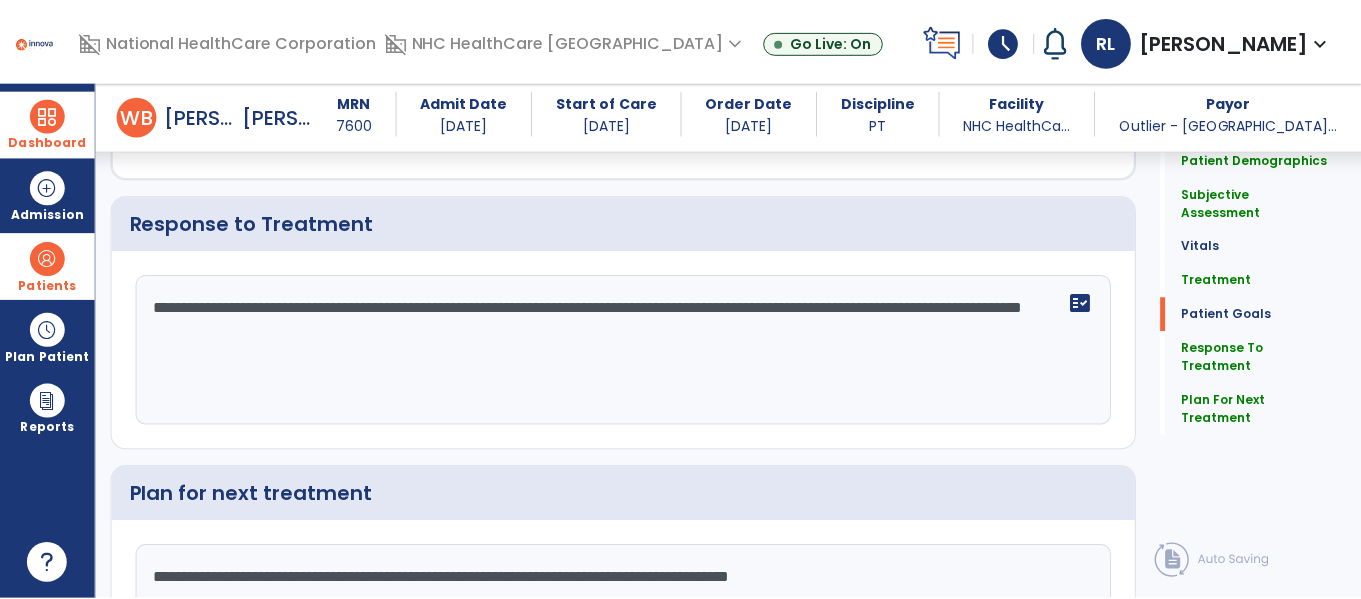 scroll, scrollTop: 2633, scrollLeft: 0, axis: vertical 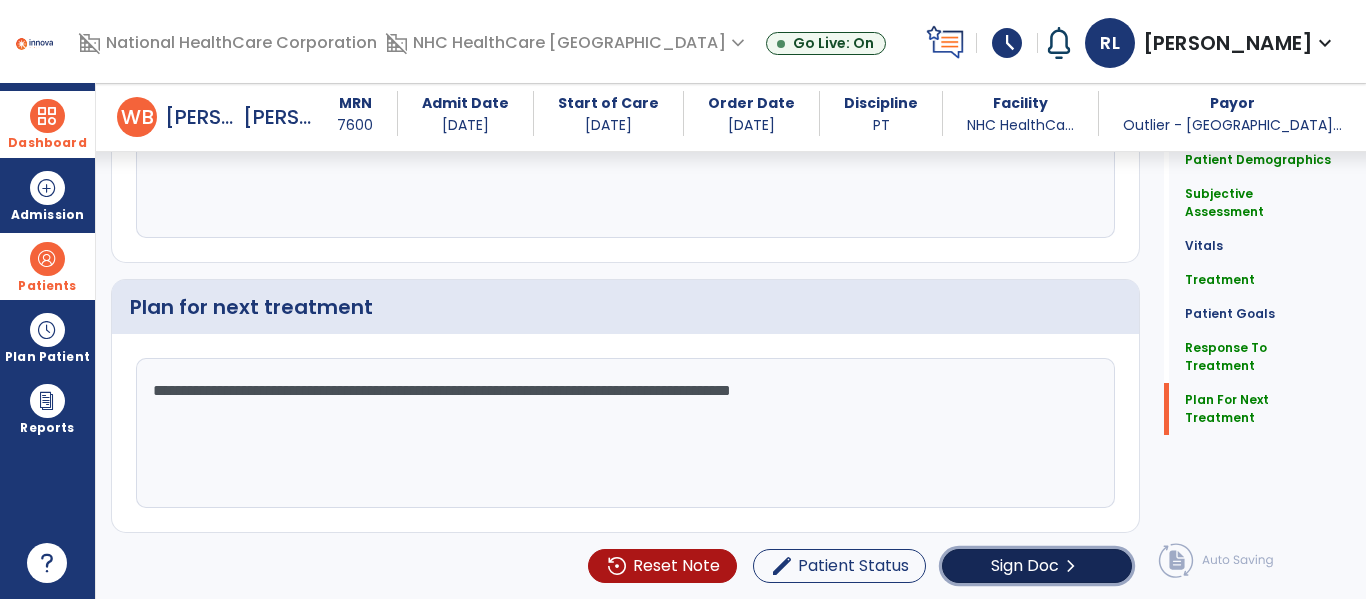 click on "chevron_right" 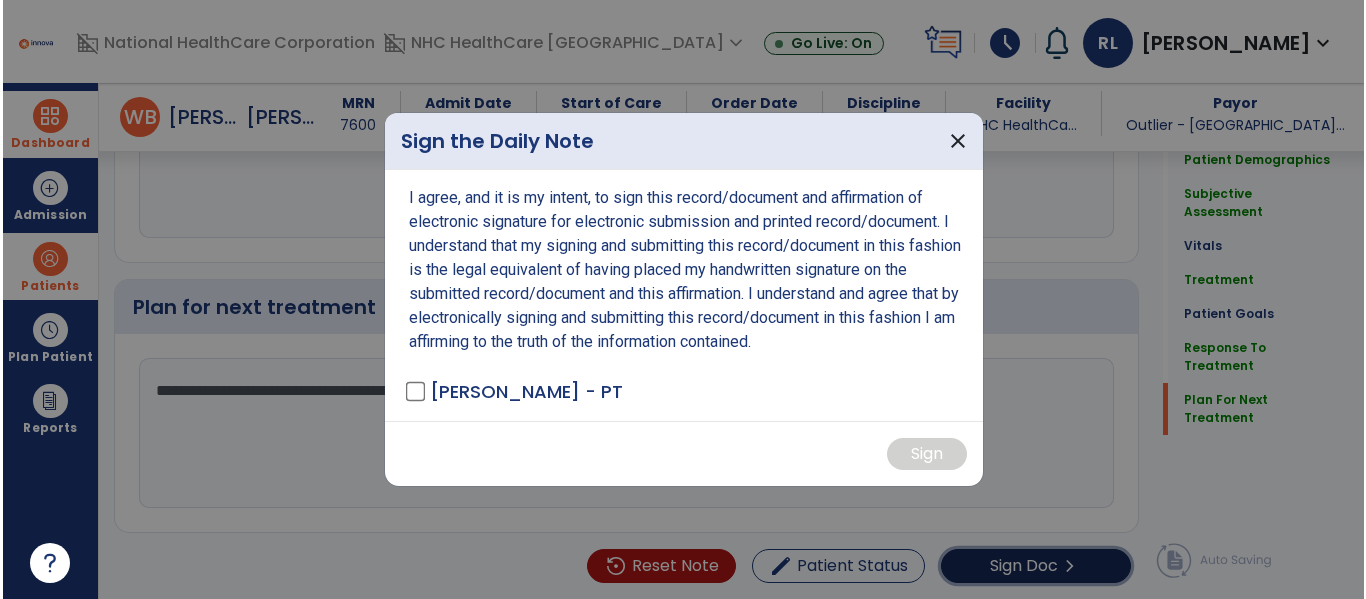 scroll, scrollTop: 2633, scrollLeft: 0, axis: vertical 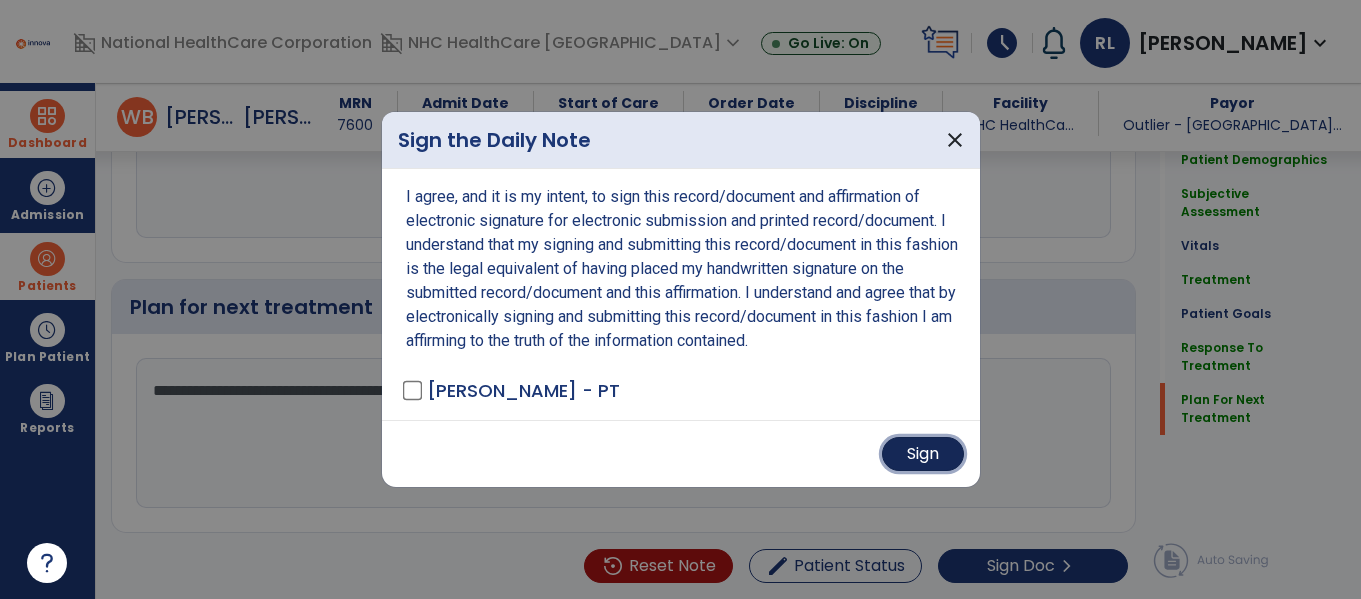 click on "Sign" at bounding box center [923, 454] 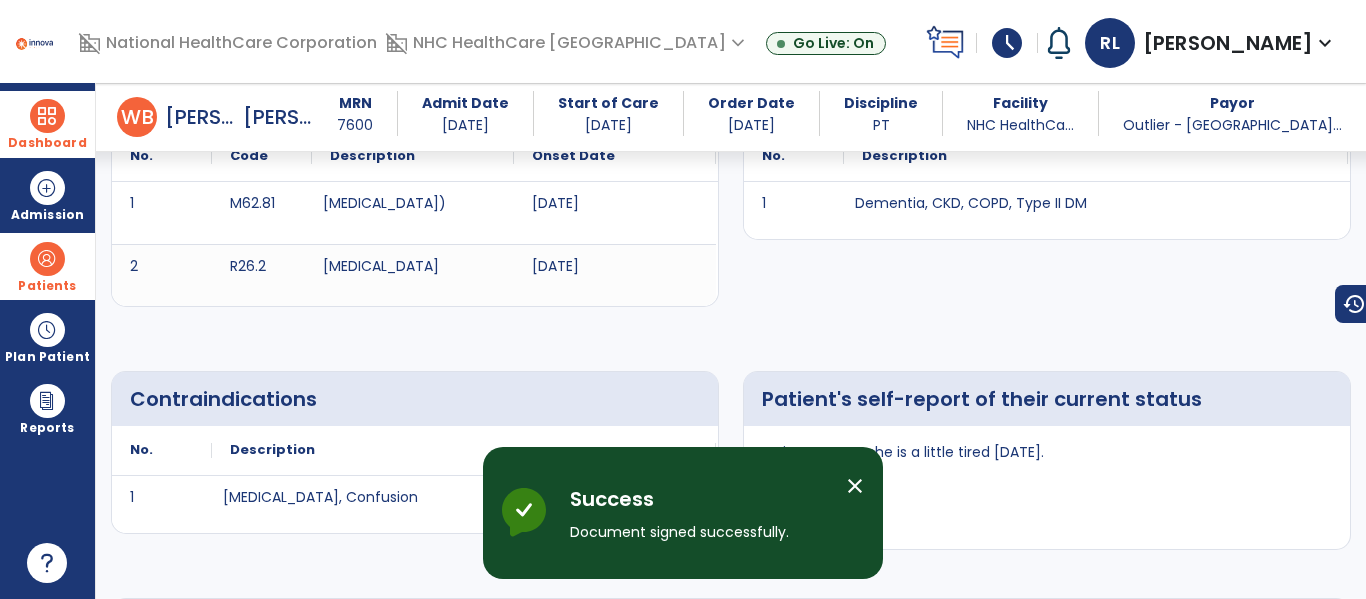 scroll, scrollTop: 0, scrollLeft: 0, axis: both 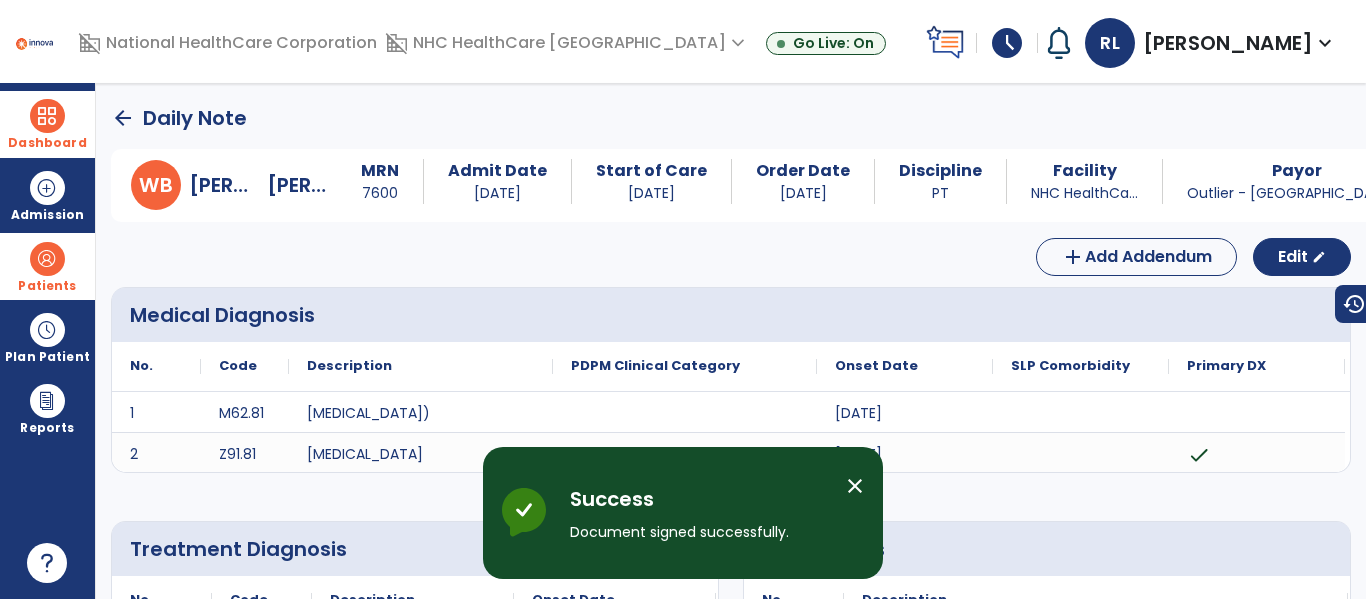 click on "arrow_back" 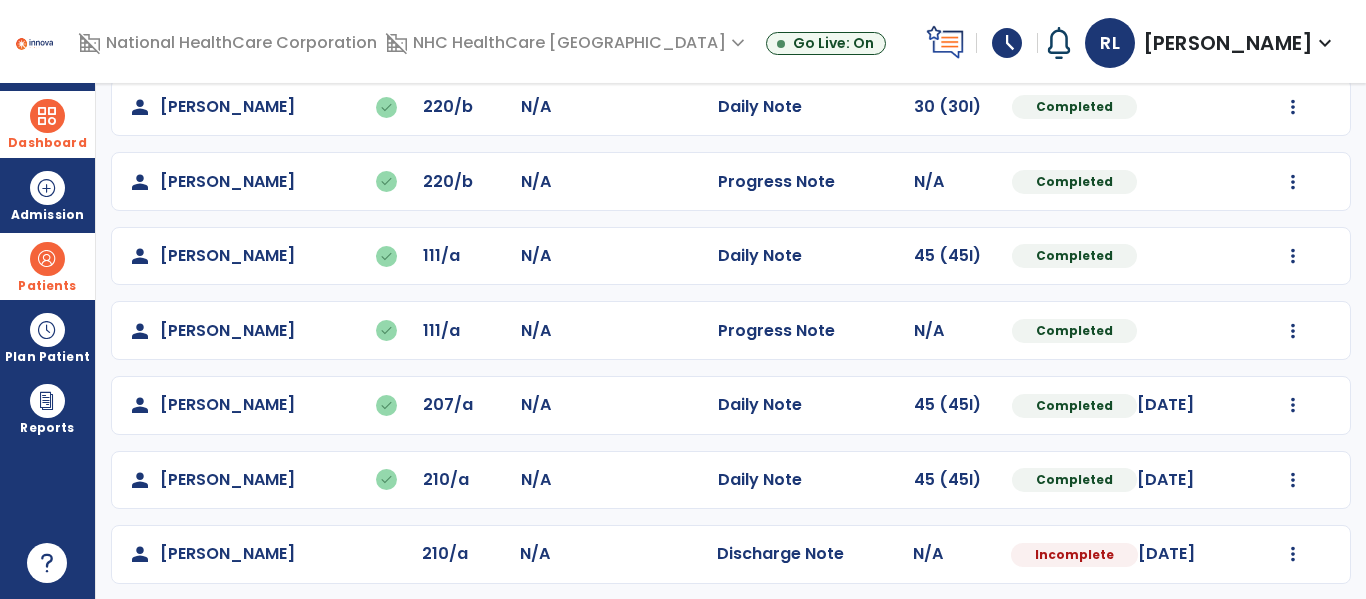 scroll, scrollTop: 857, scrollLeft: 0, axis: vertical 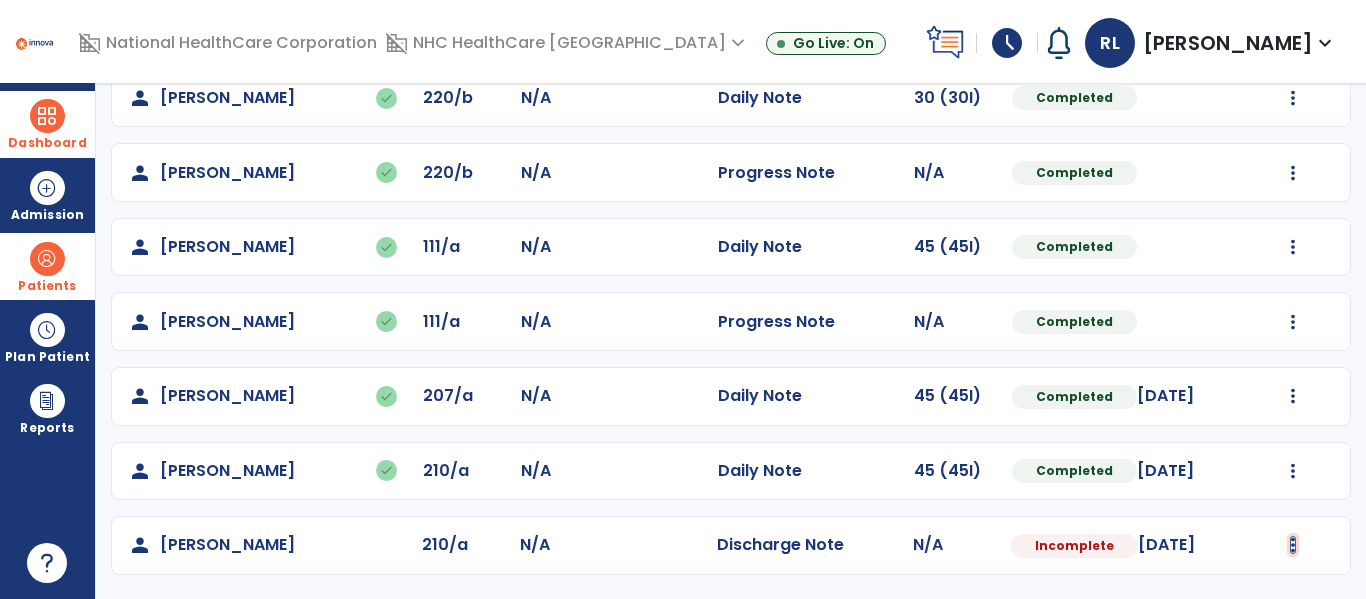 click at bounding box center (1293, -424) 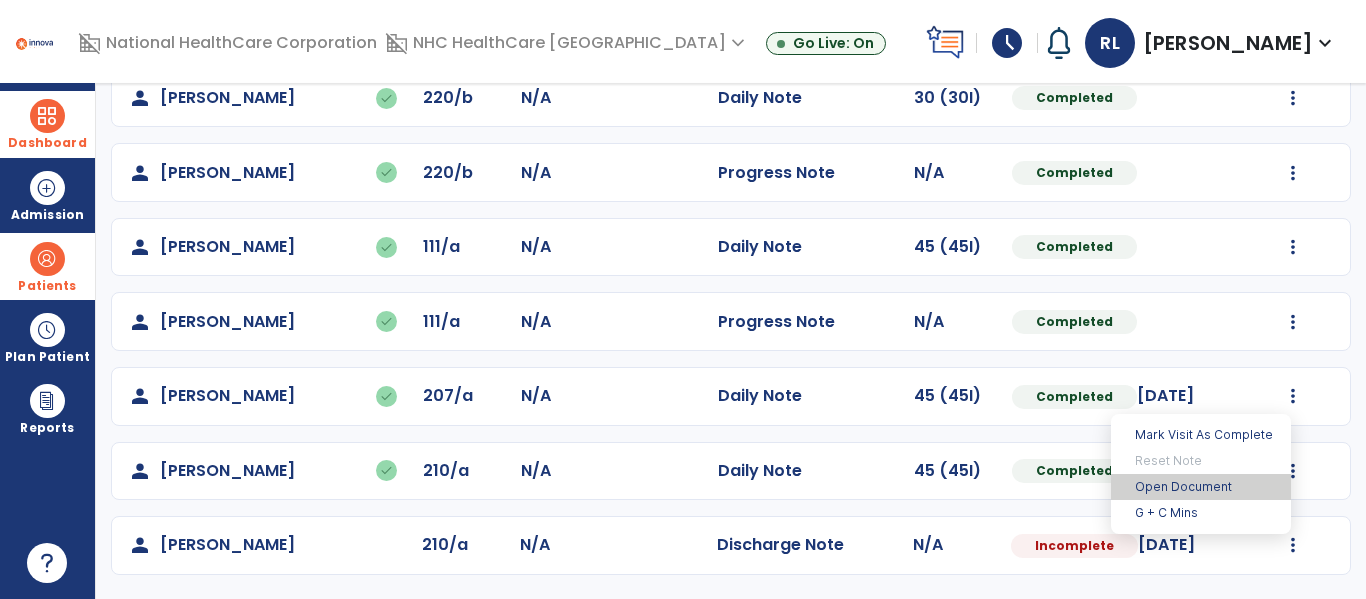 click on "Open Document" at bounding box center [1201, 487] 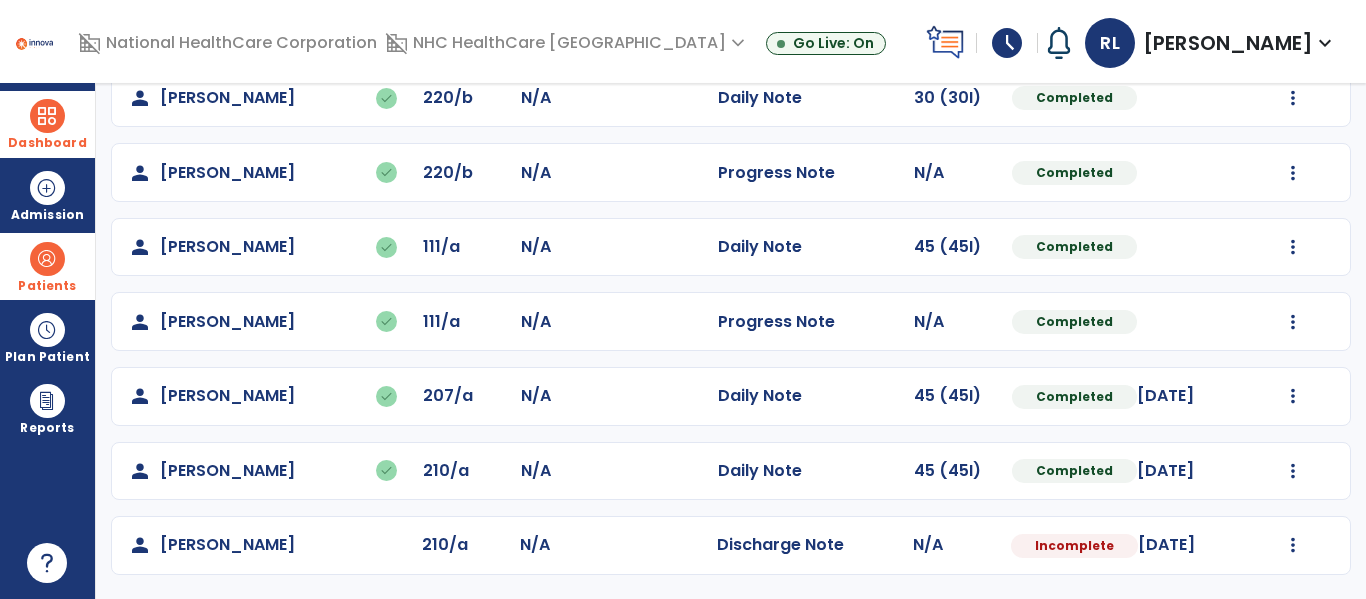 select on "***" 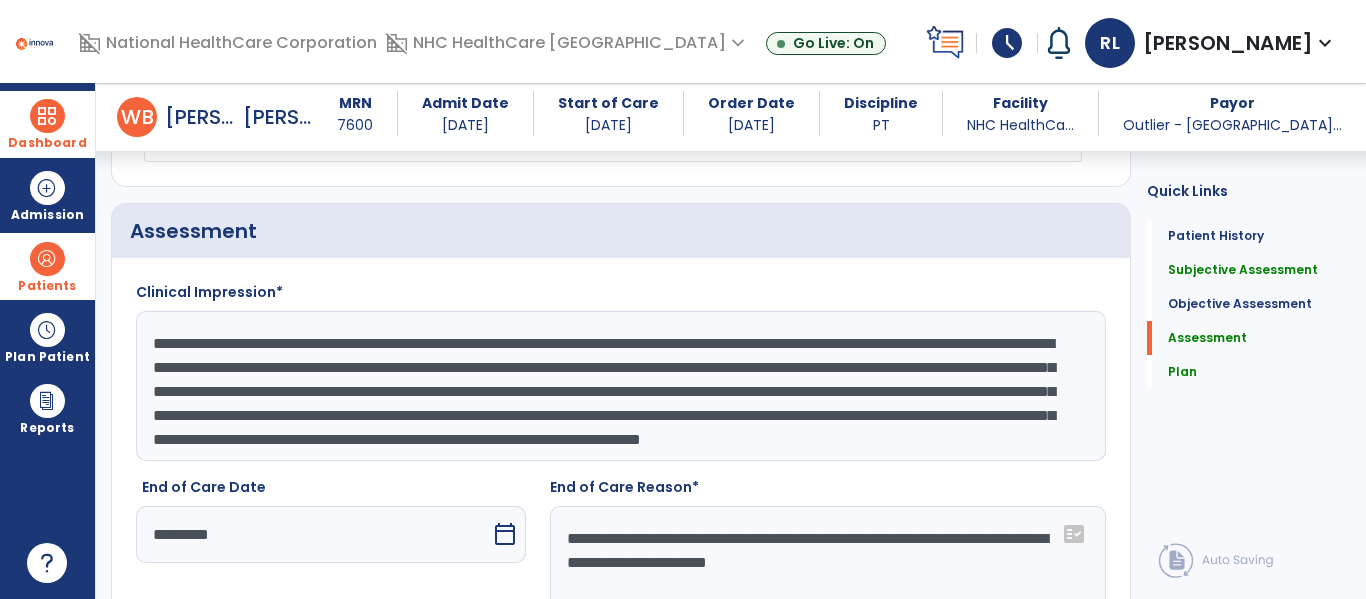 scroll, scrollTop: 1905, scrollLeft: 0, axis: vertical 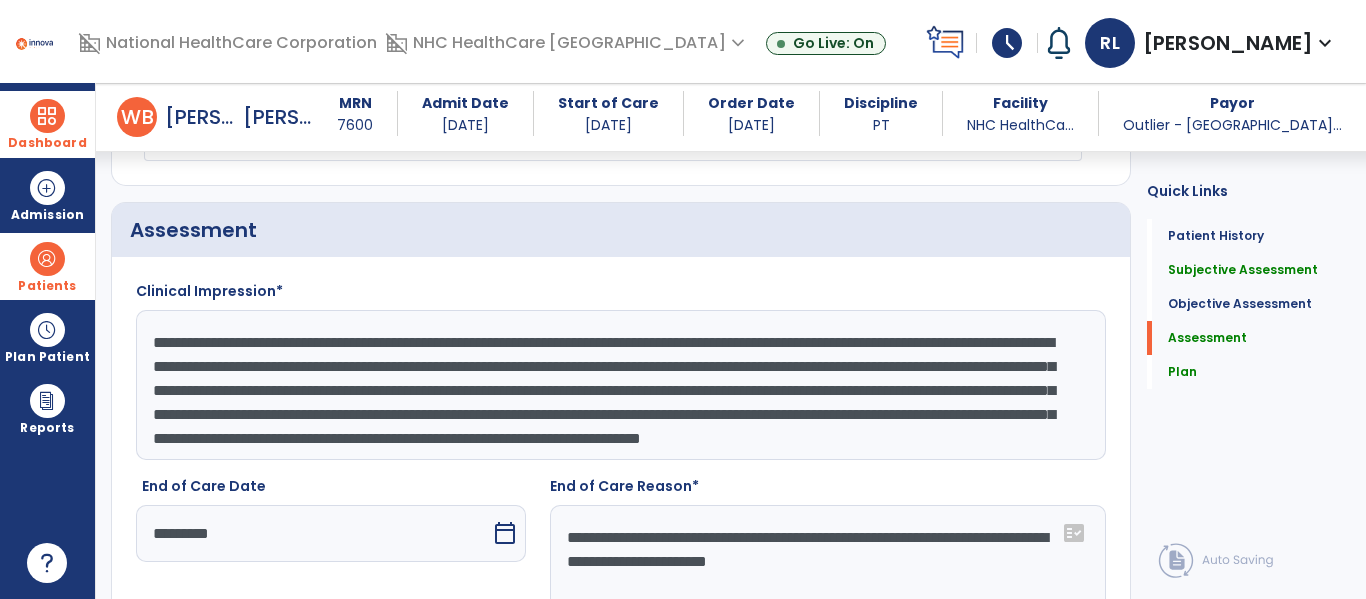 click on "**********" 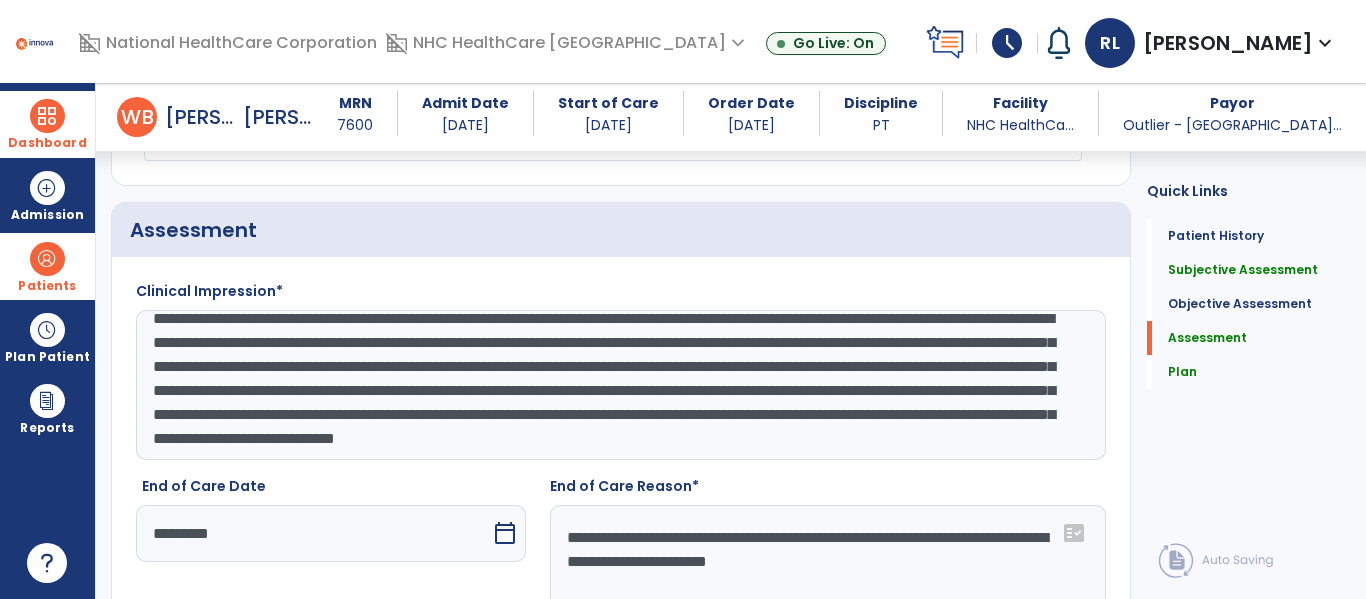 scroll, scrollTop: 63, scrollLeft: 0, axis: vertical 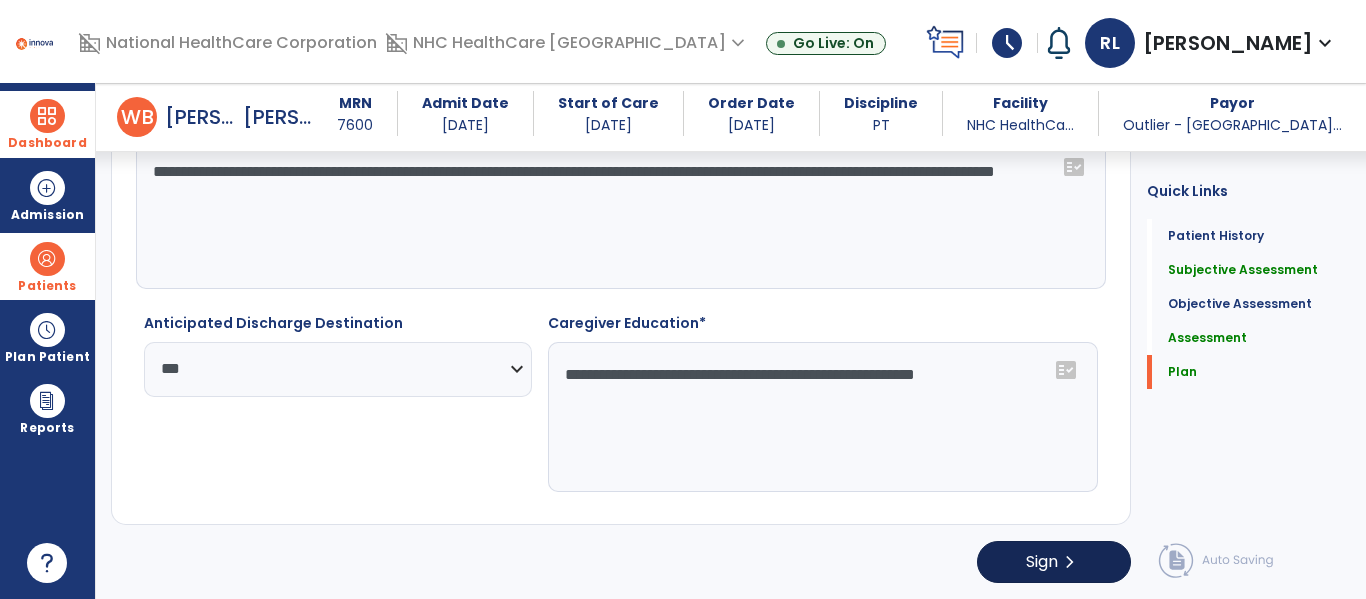 type on "**********" 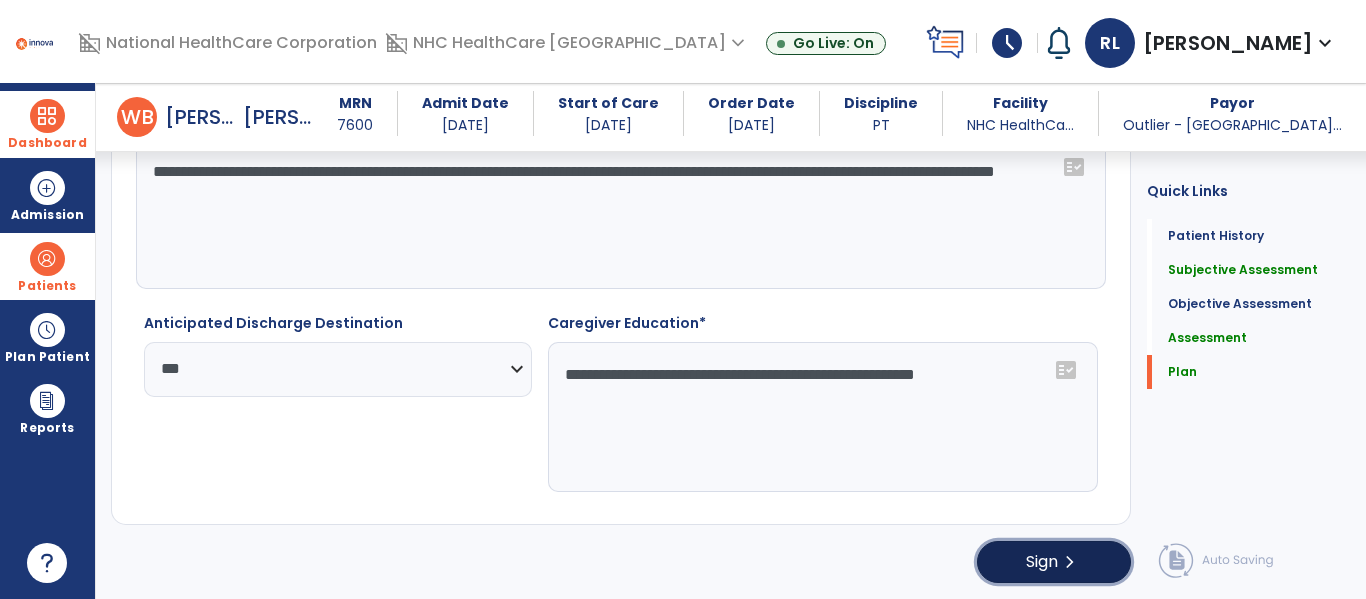 click on "Sign  chevron_right" 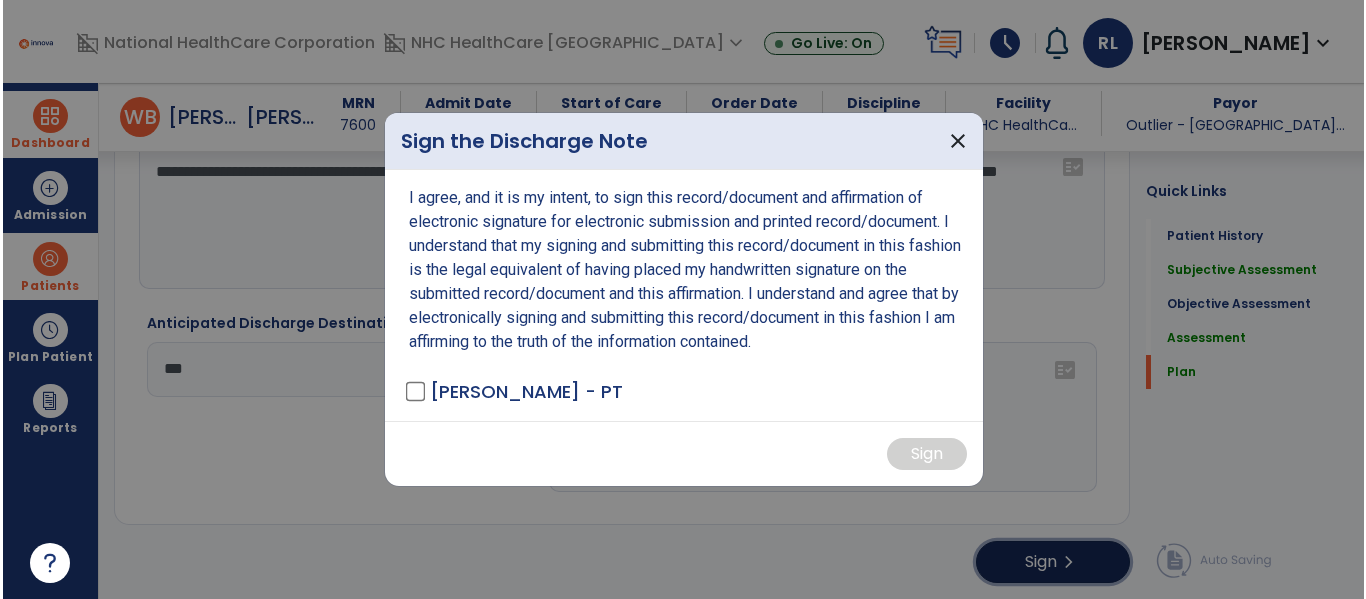 scroll, scrollTop: 2586, scrollLeft: 0, axis: vertical 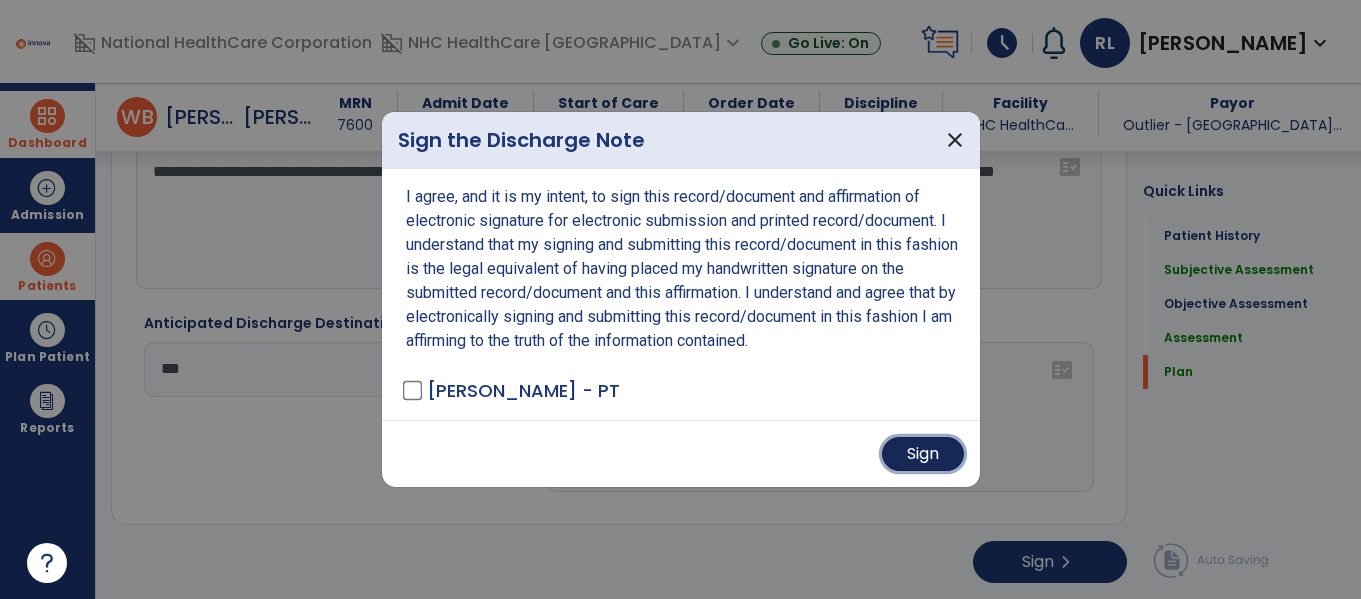 click on "Sign" at bounding box center [923, 454] 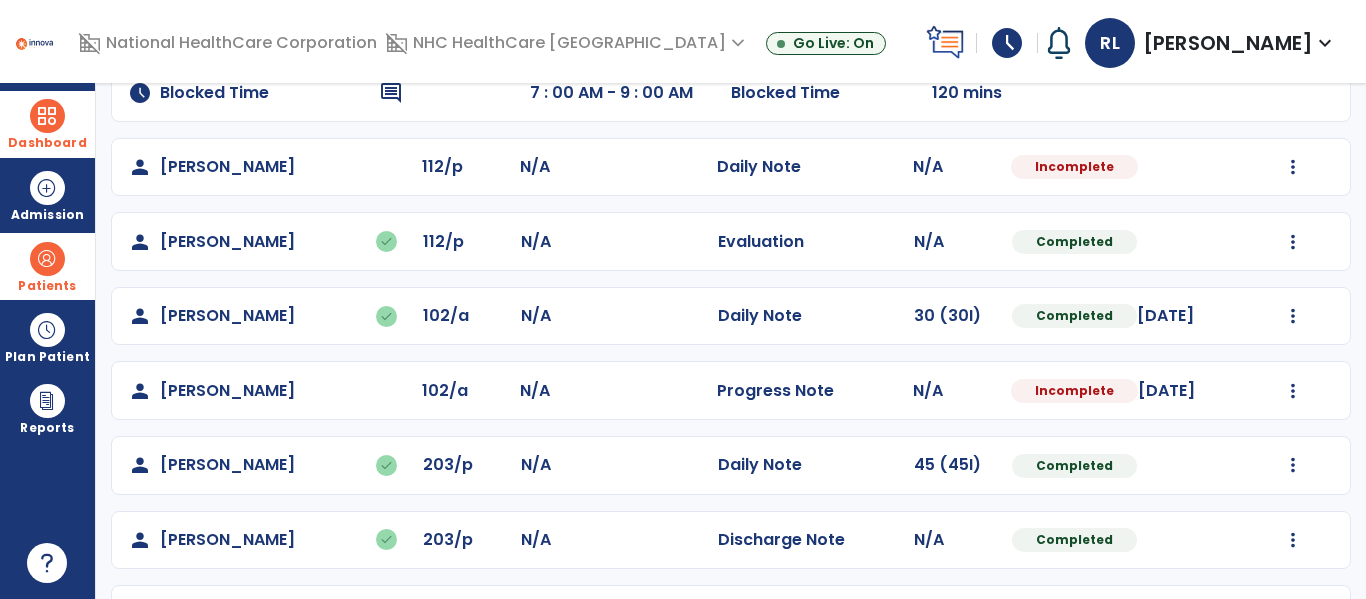scroll, scrollTop: 266, scrollLeft: 0, axis: vertical 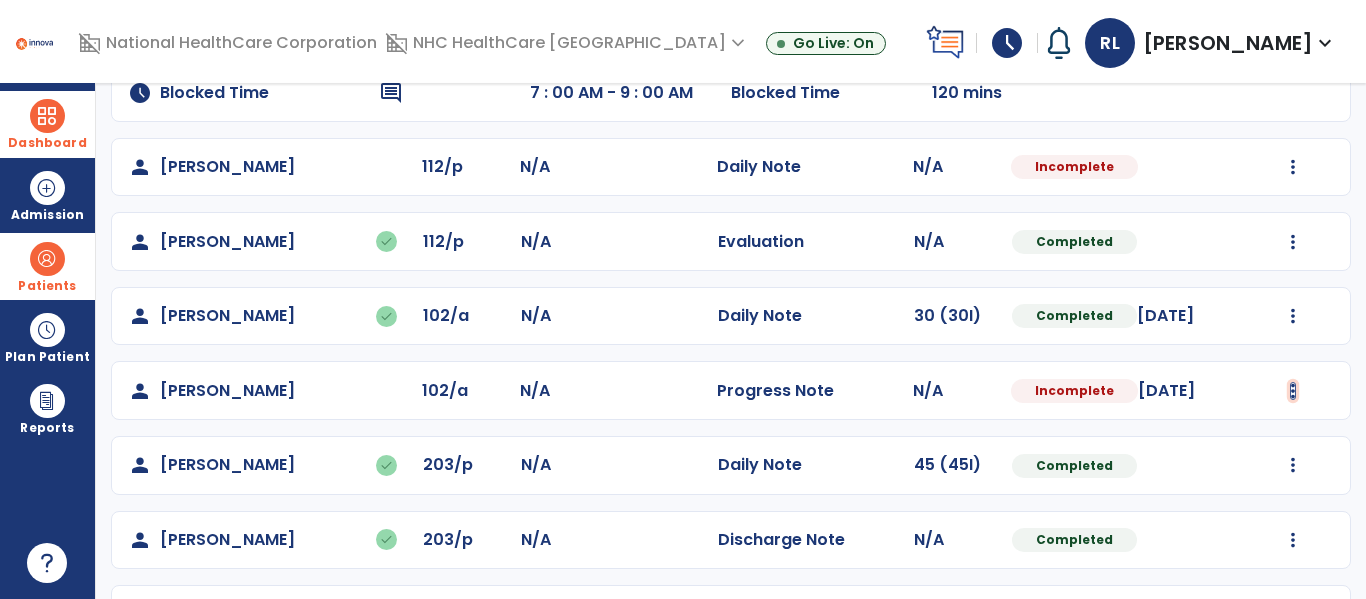 click at bounding box center [1293, 167] 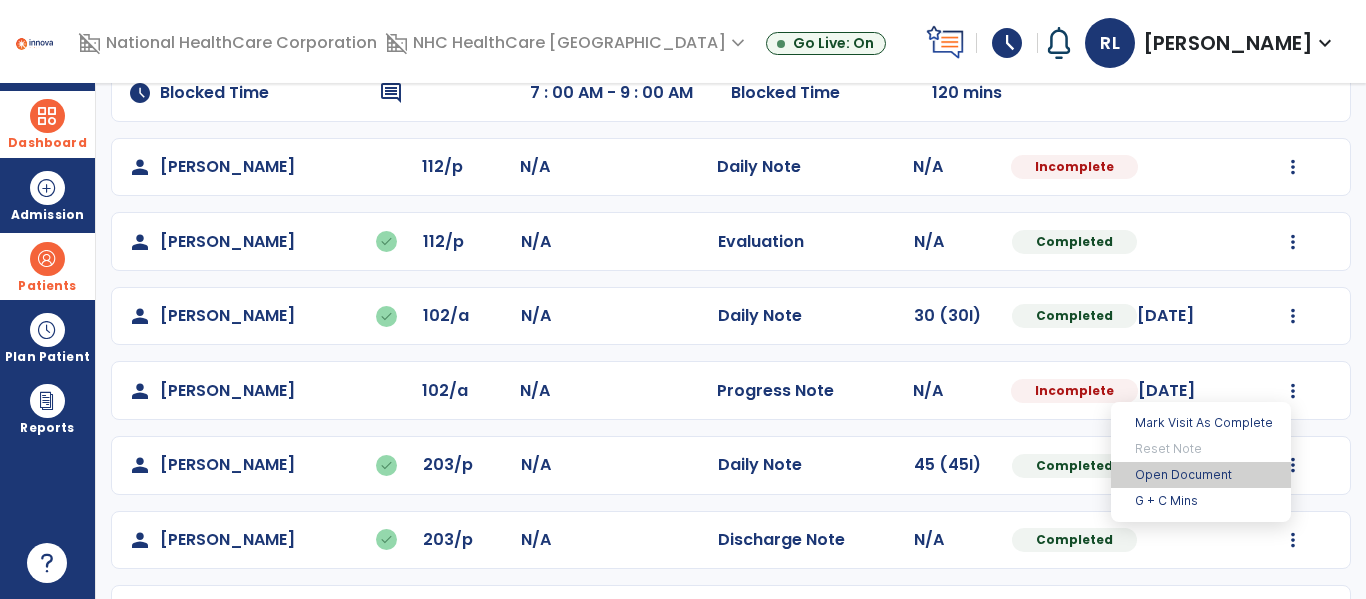 click on "Open Document" at bounding box center (1201, 475) 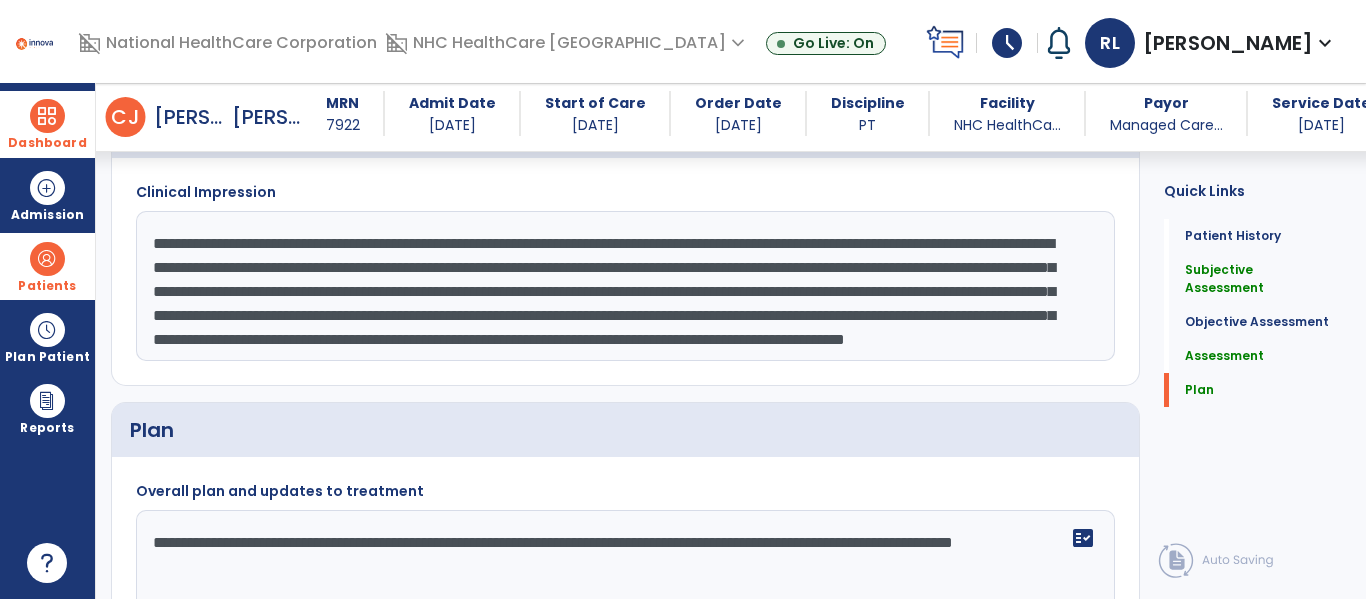 scroll, scrollTop: 1782, scrollLeft: 0, axis: vertical 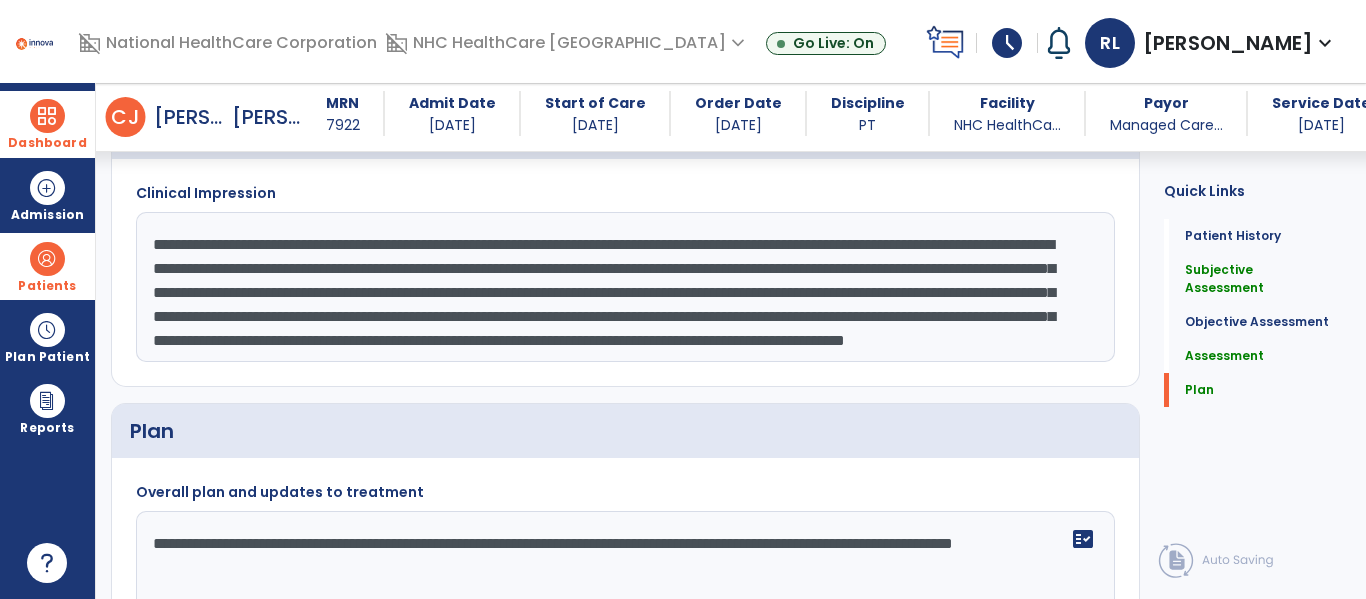 click on "**********" 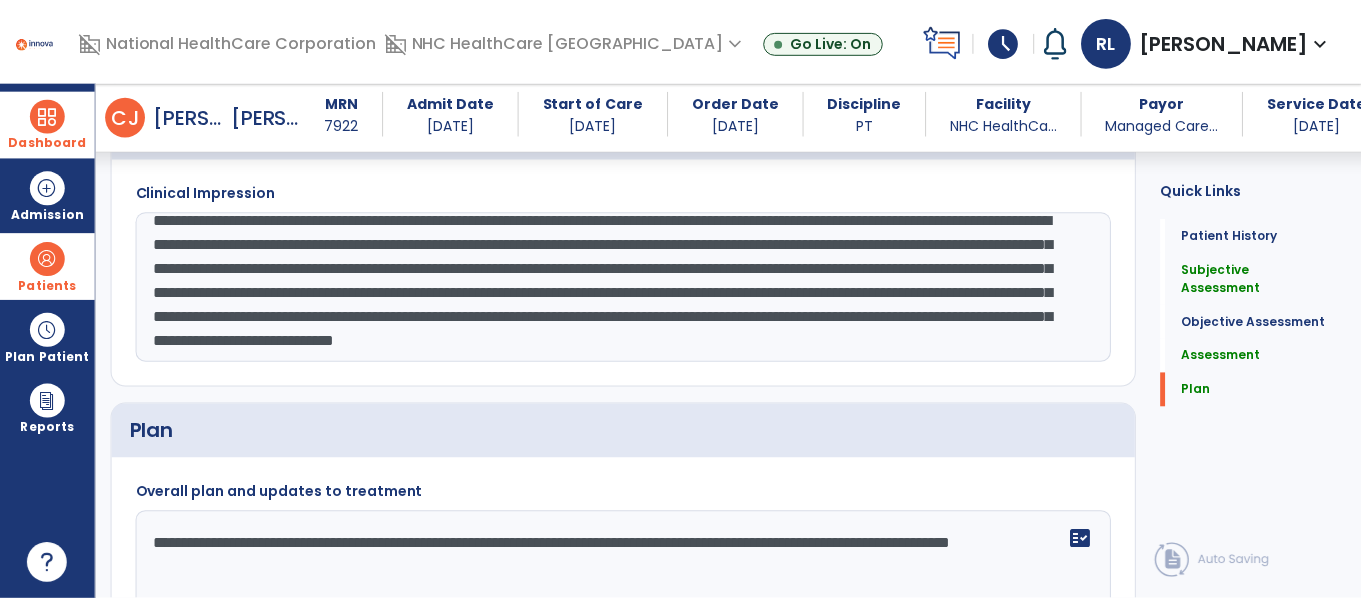 scroll, scrollTop: 1943, scrollLeft: 0, axis: vertical 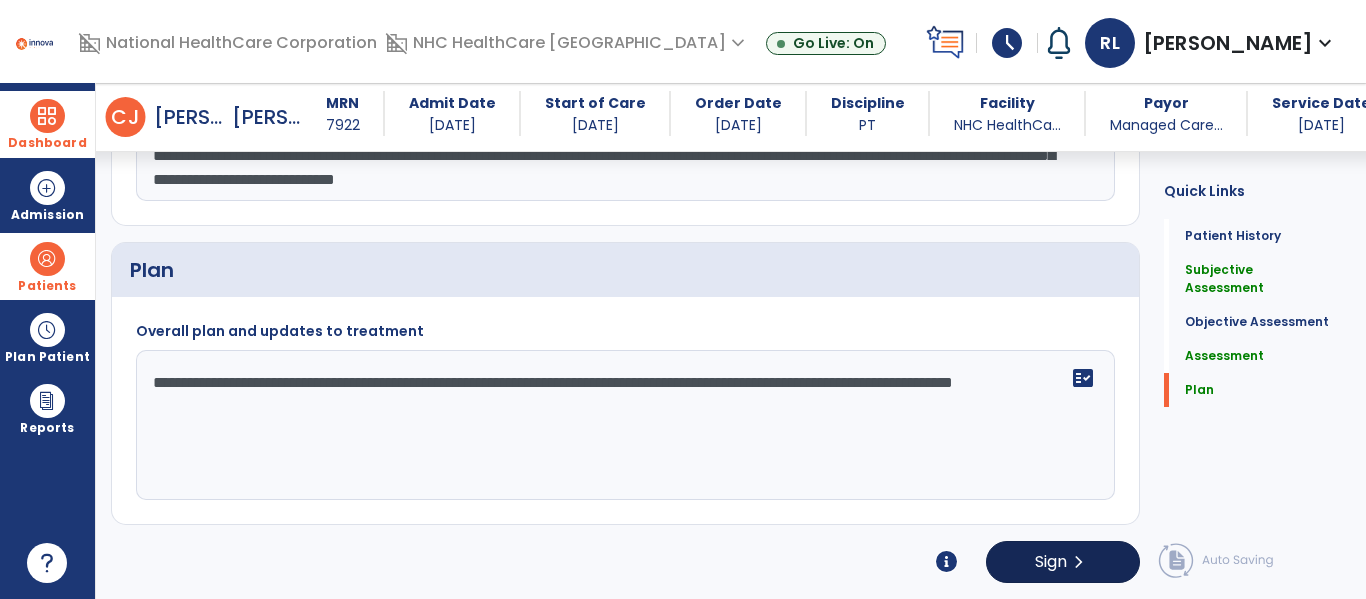 type on "**********" 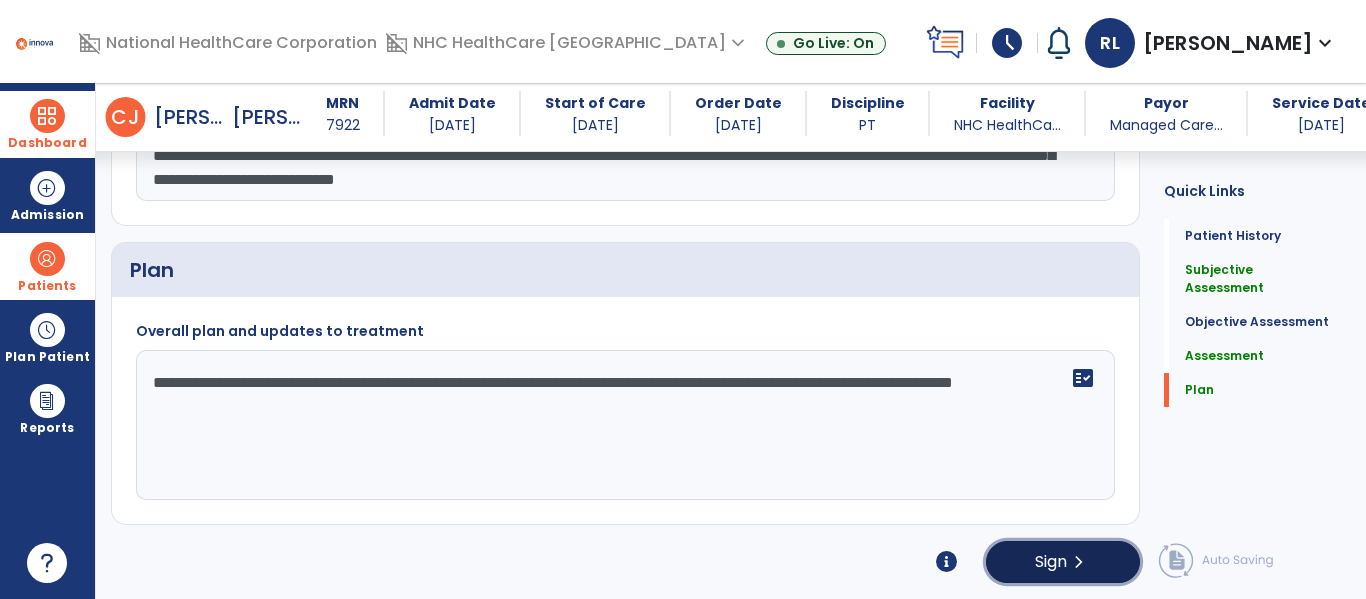 click on "Sign  chevron_right" 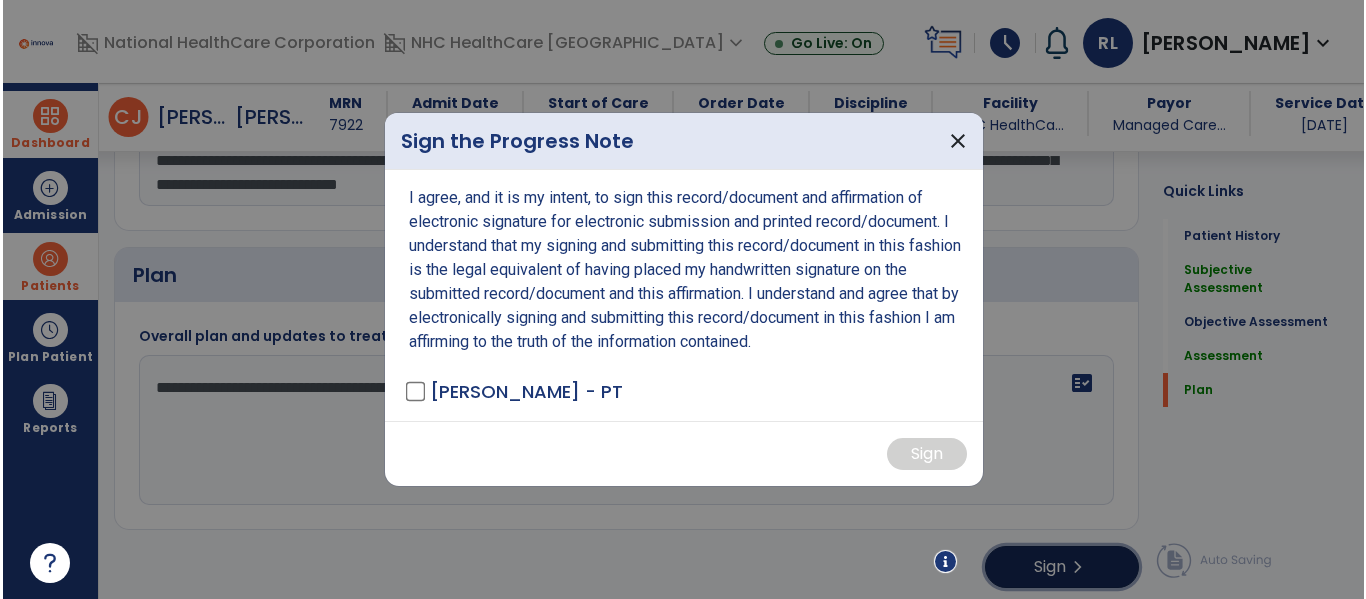 scroll, scrollTop: 1943, scrollLeft: 0, axis: vertical 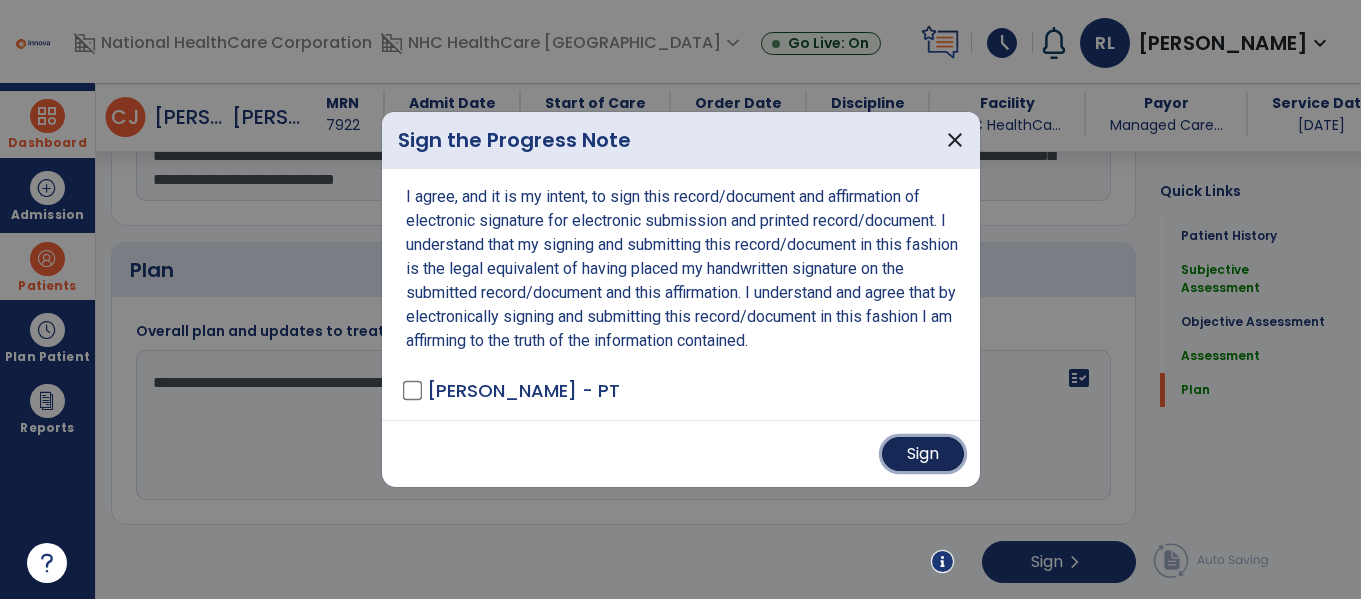 click on "Sign" at bounding box center (923, 454) 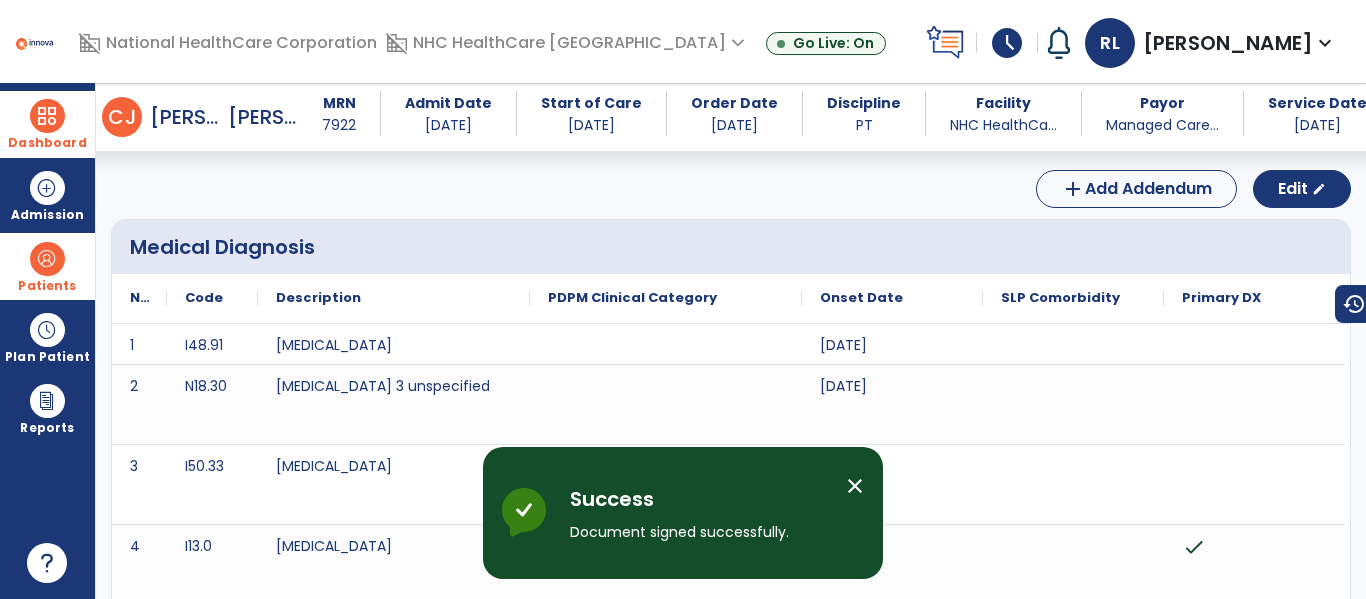 scroll, scrollTop: 0, scrollLeft: 0, axis: both 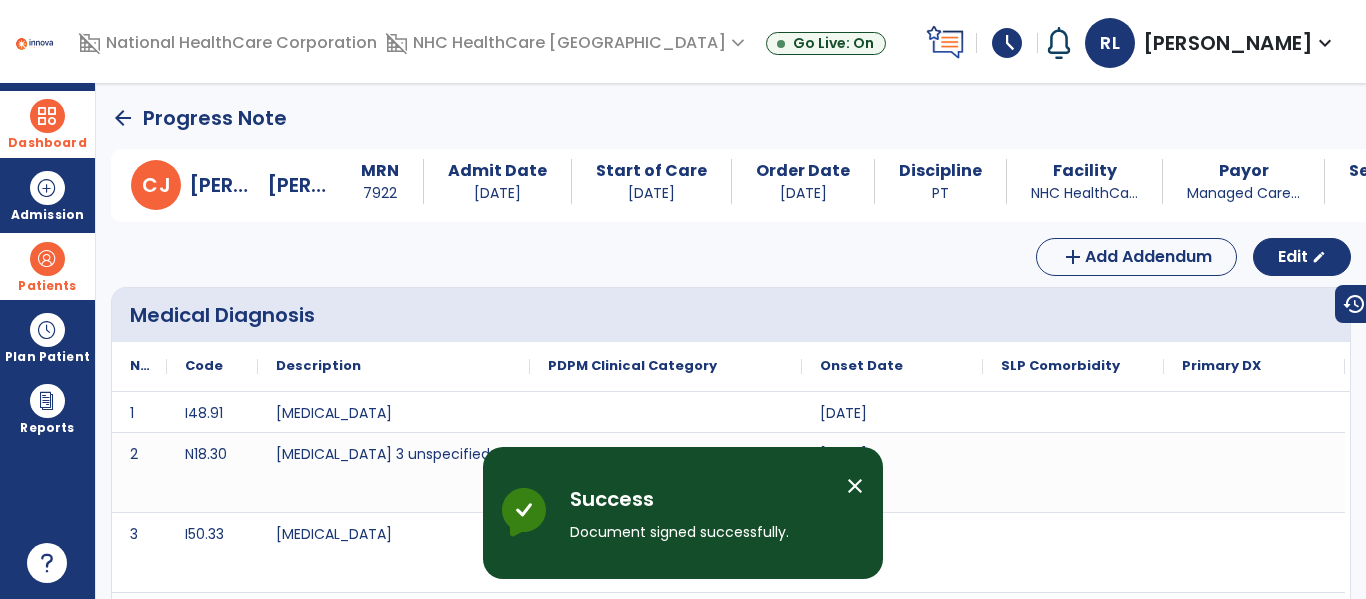 click on "arrow_back" 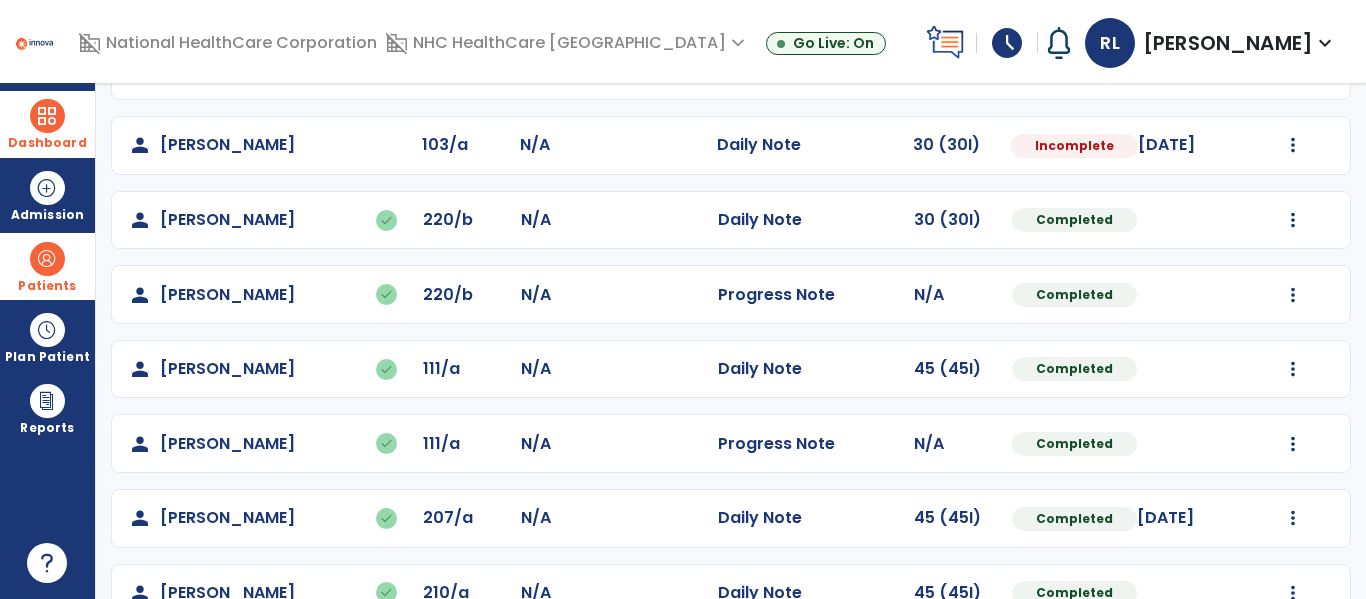 scroll, scrollTop: 737, scrollLeft: 0, axis: vertical 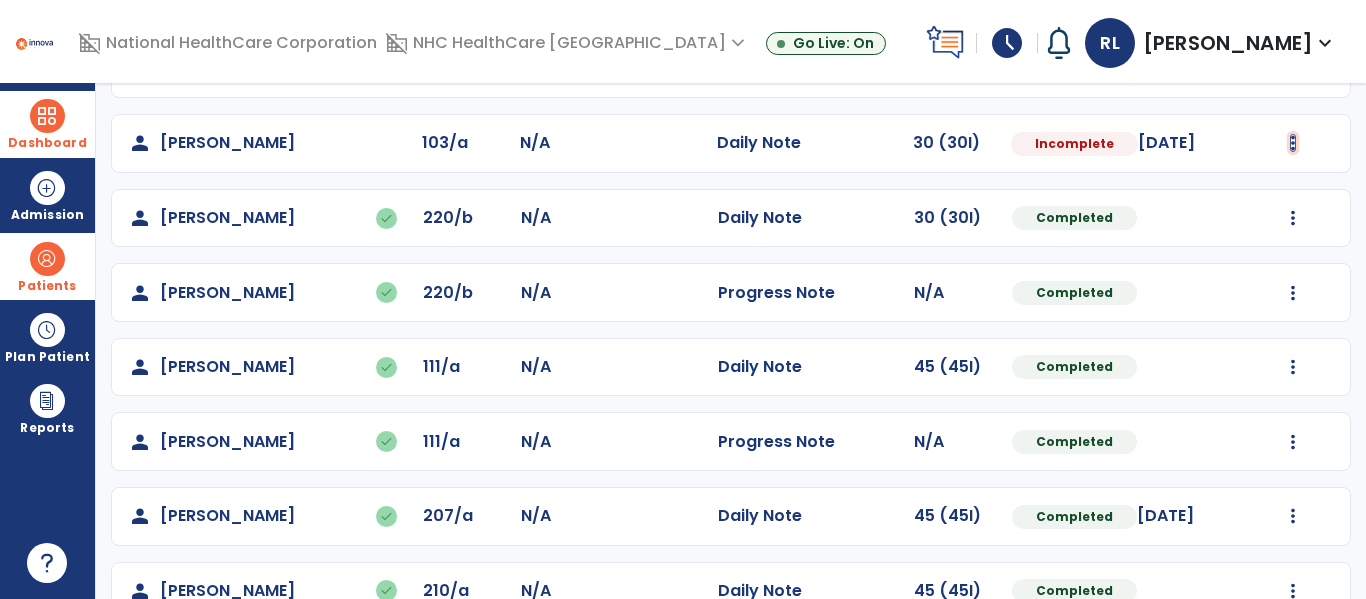 click at bounding box center (1293, -304) 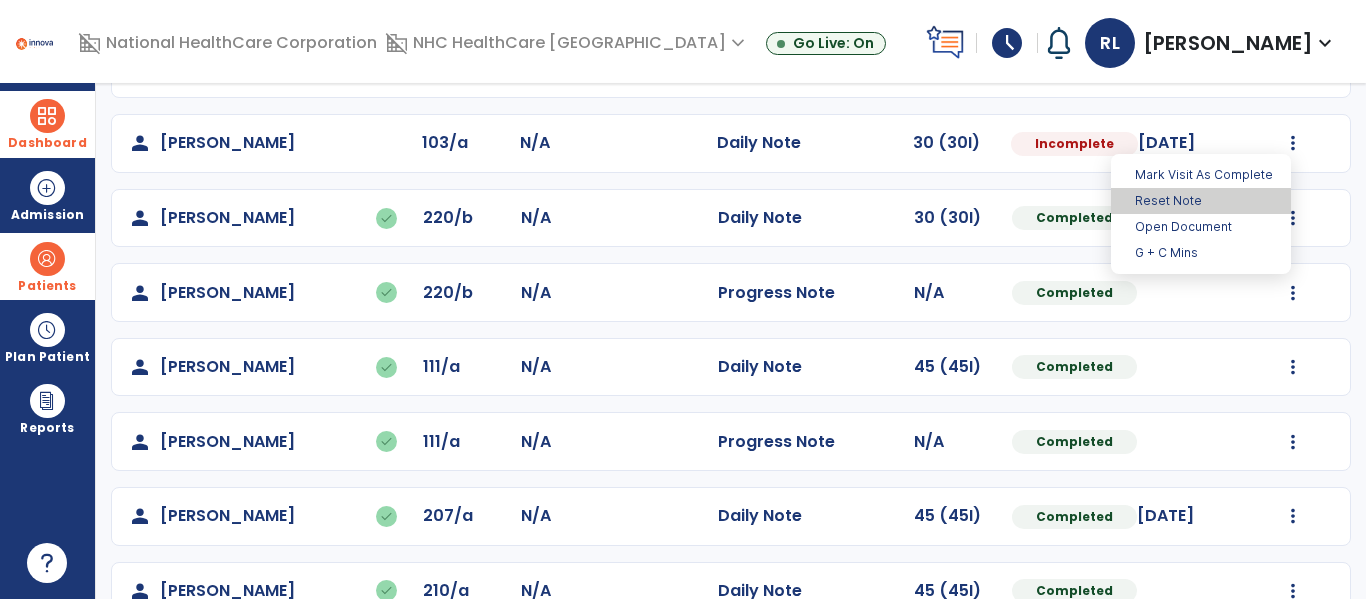 click on "Reset Note" at bounding box center (1201, 201) 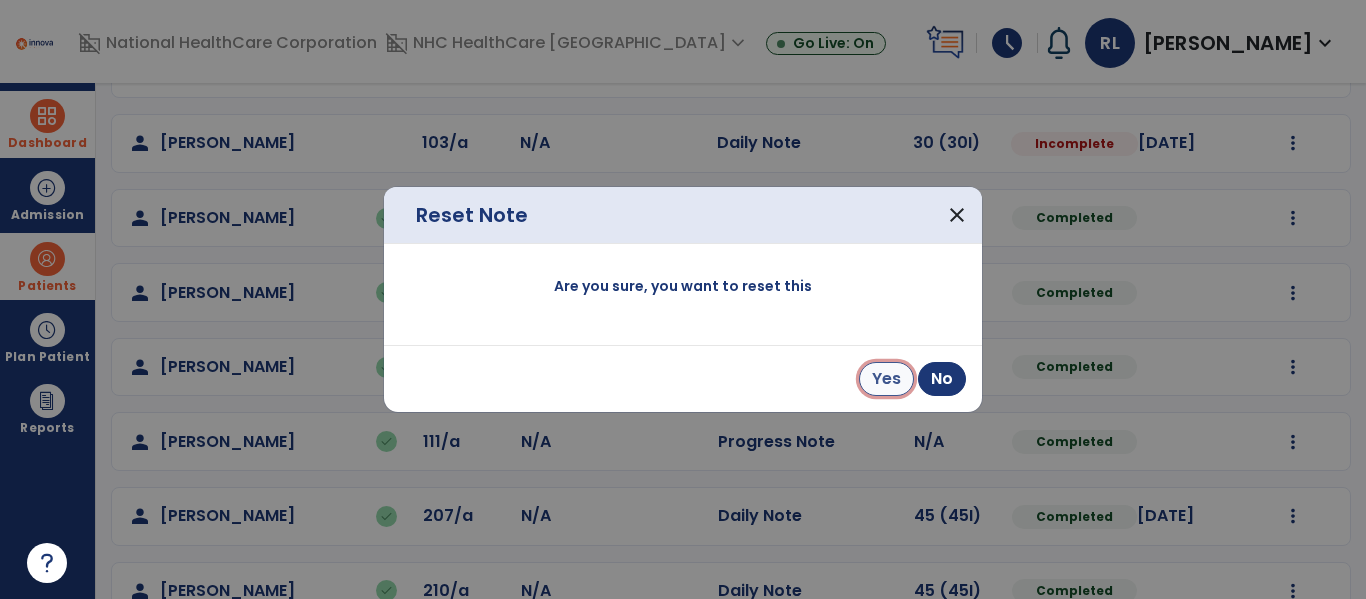 click on "Yes" at bounding box center (886, 379) 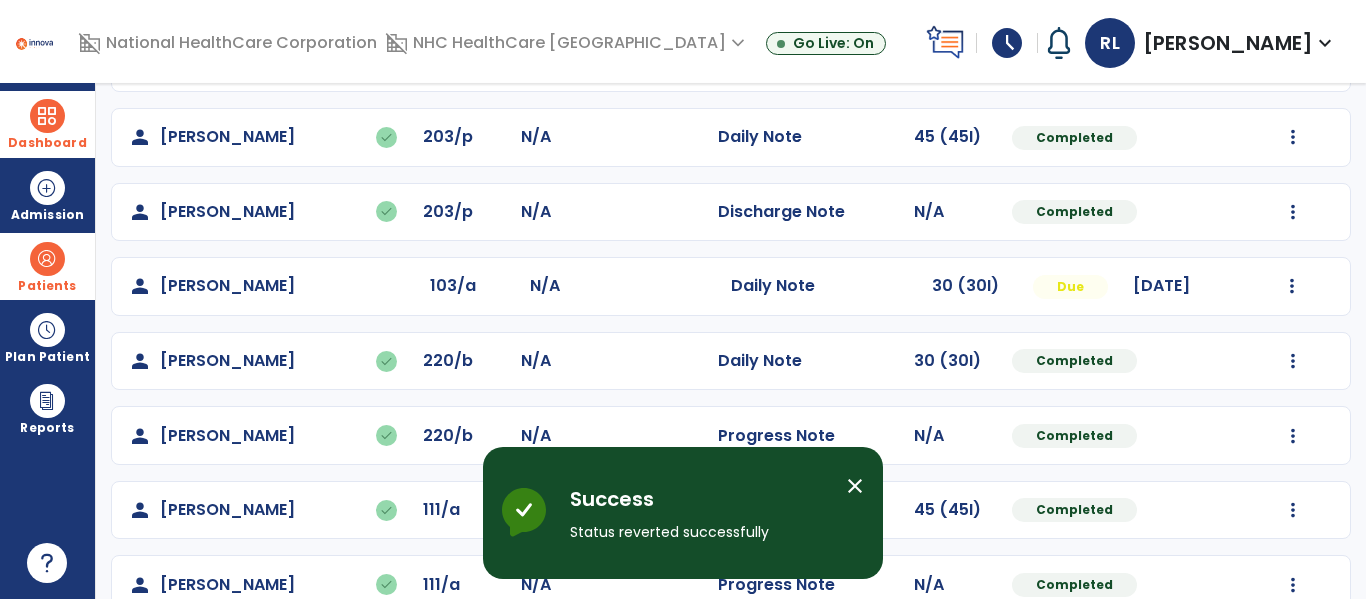 scroll, scrollTop: 594, scrollLeft: 0, axis: vertical 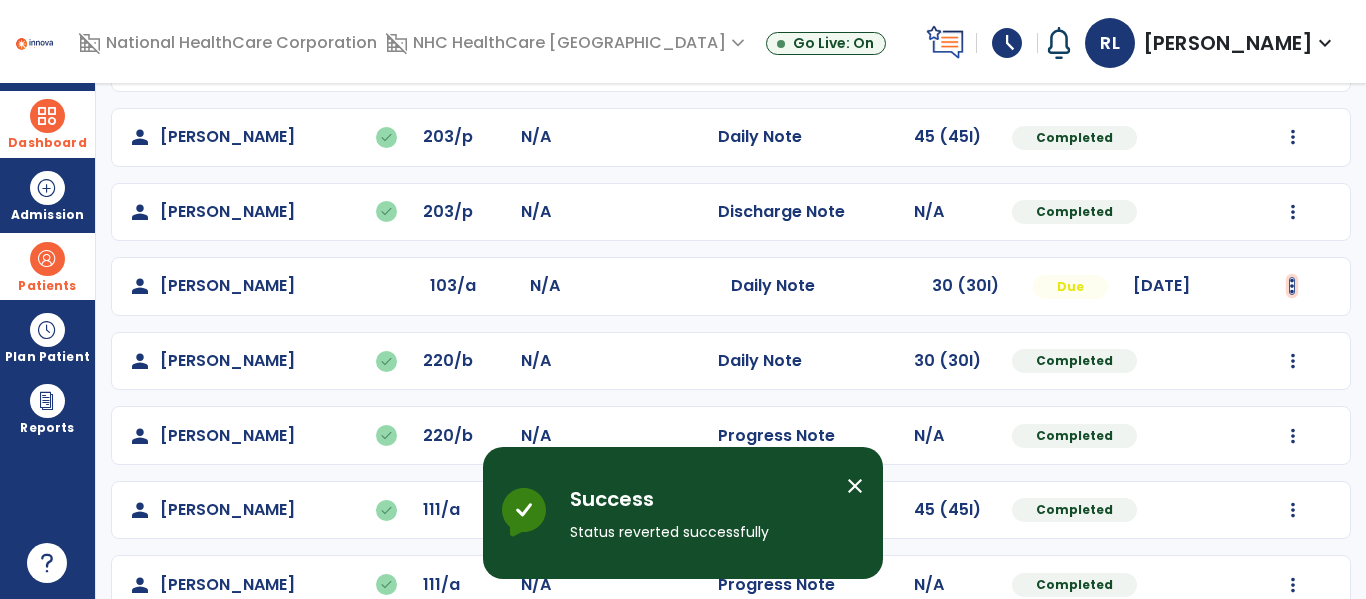 click at bounding box center (1293, -161) 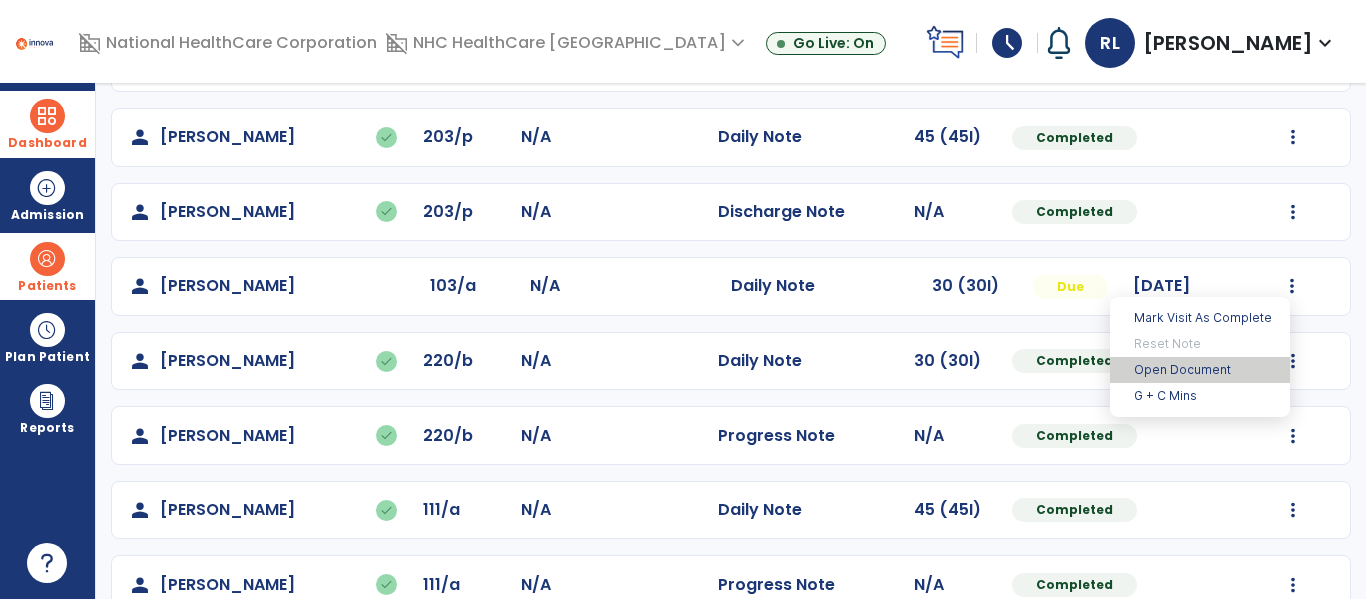 click on "Open Document" at bounding box center (1200, 370) 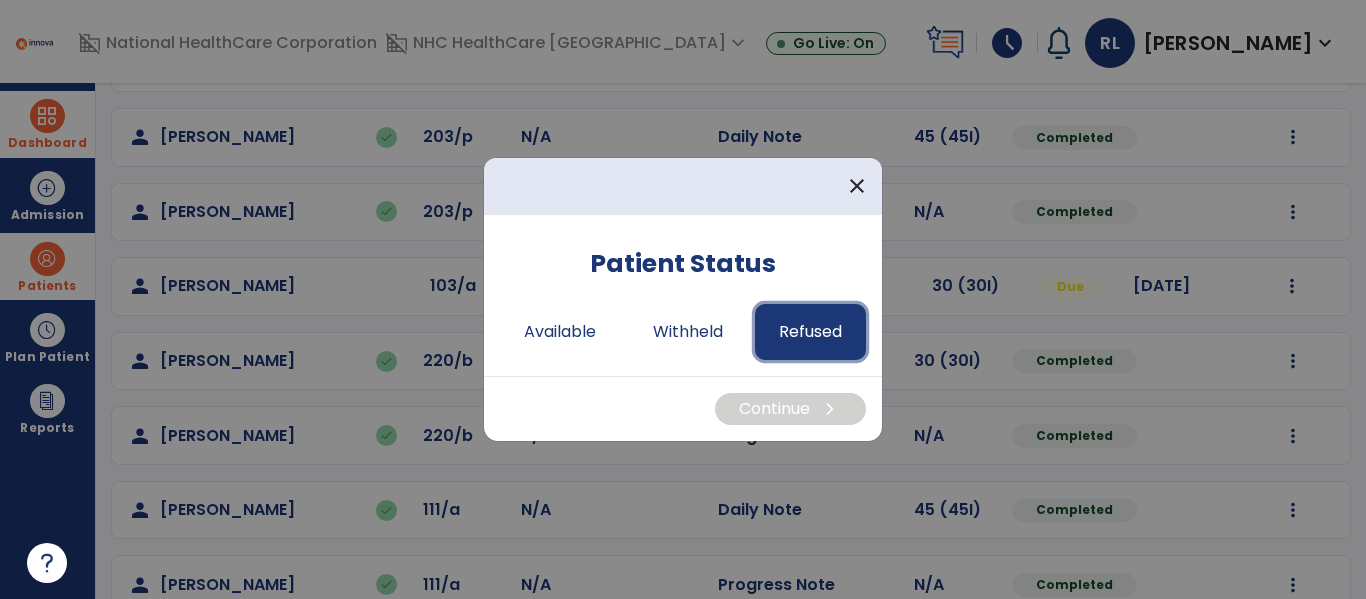 click on "Refused" at bounding box center [810, 332] 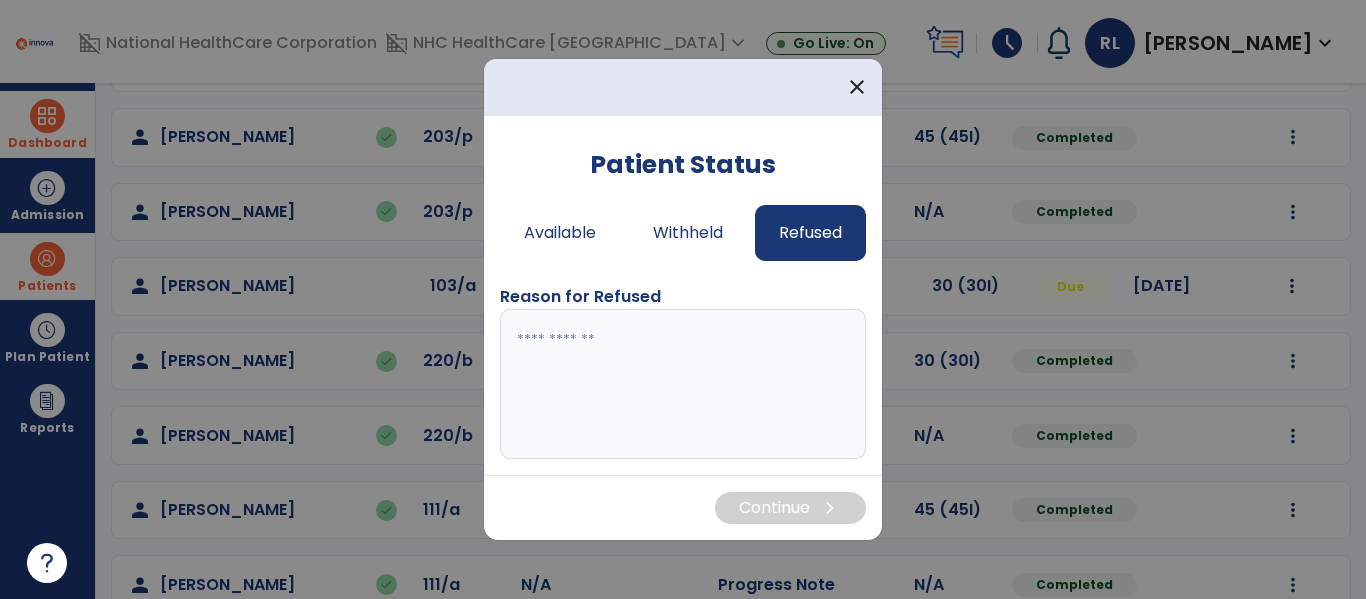 click at bounding box center [683, 384] 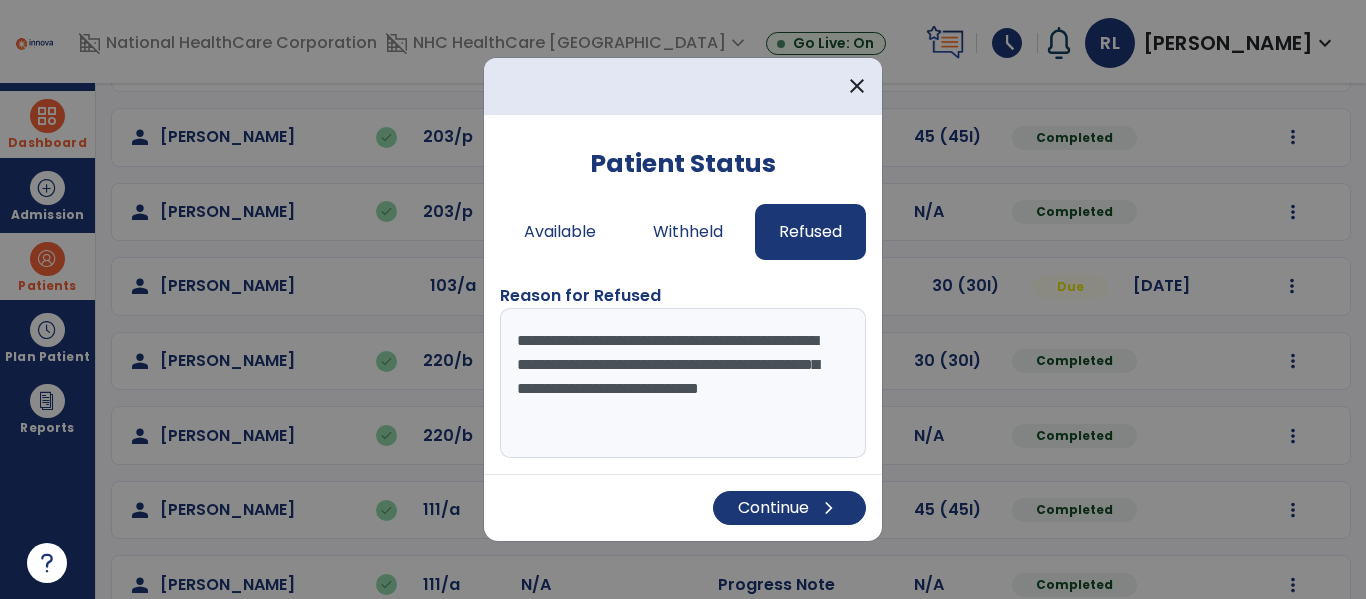 click on "**********" at bounding box center (683, 383) 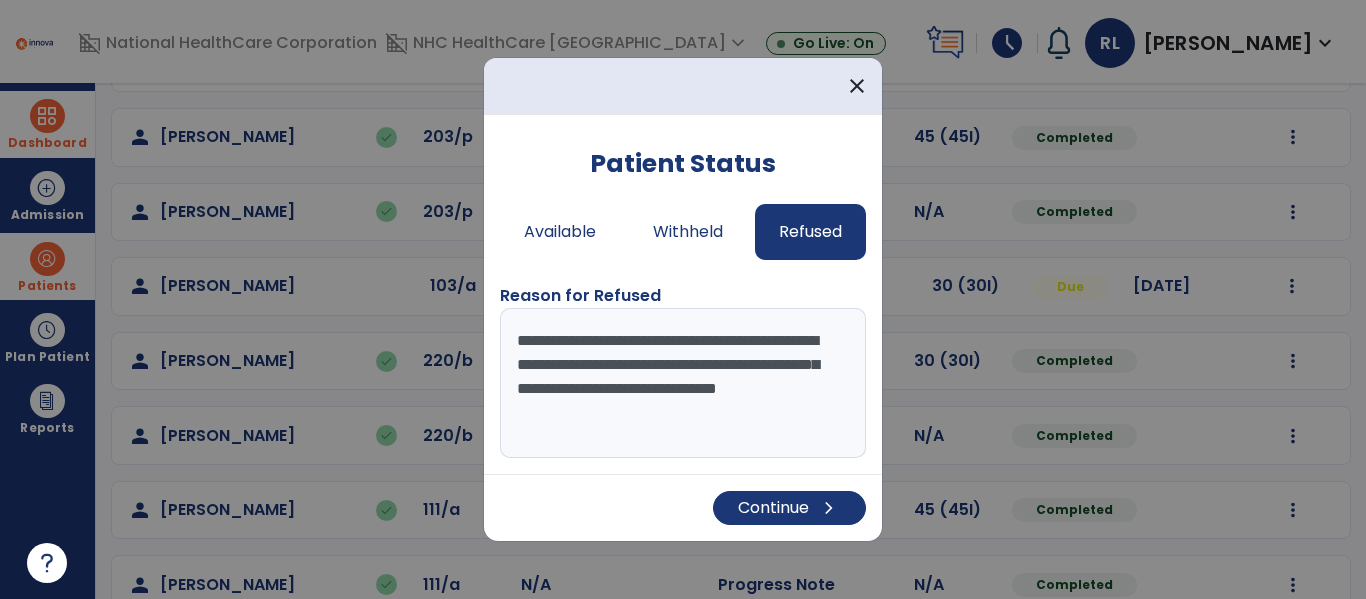 click on "**********" at bounding box center (683, 383) 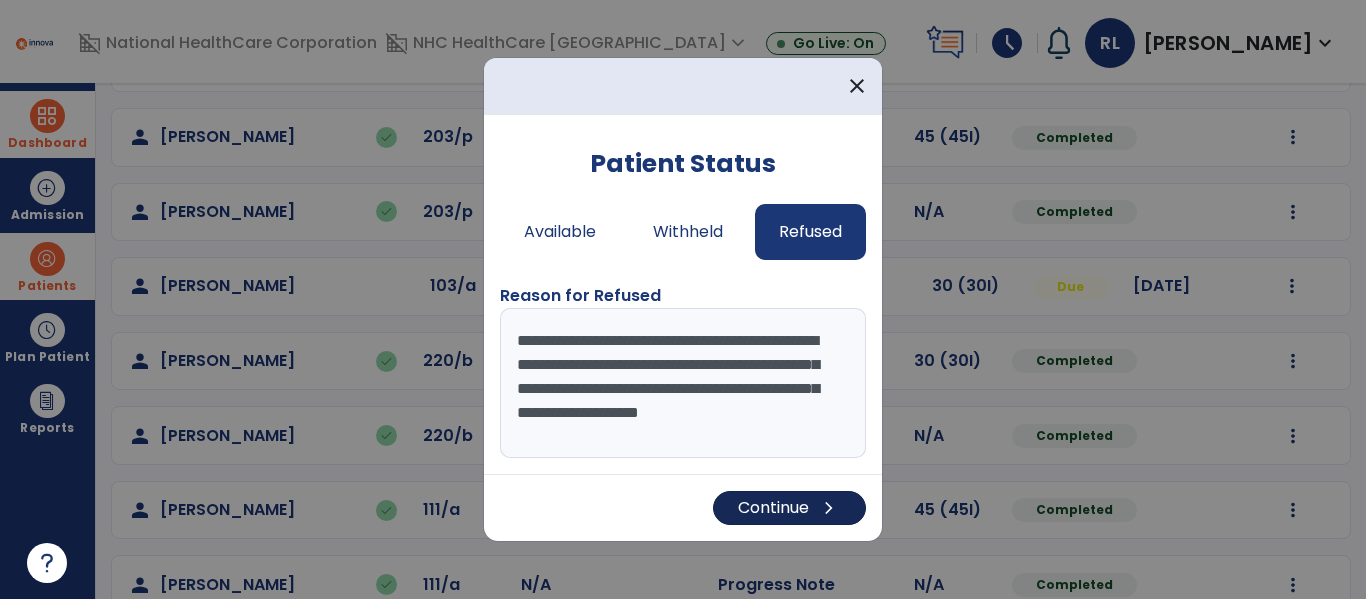 type on "**********" 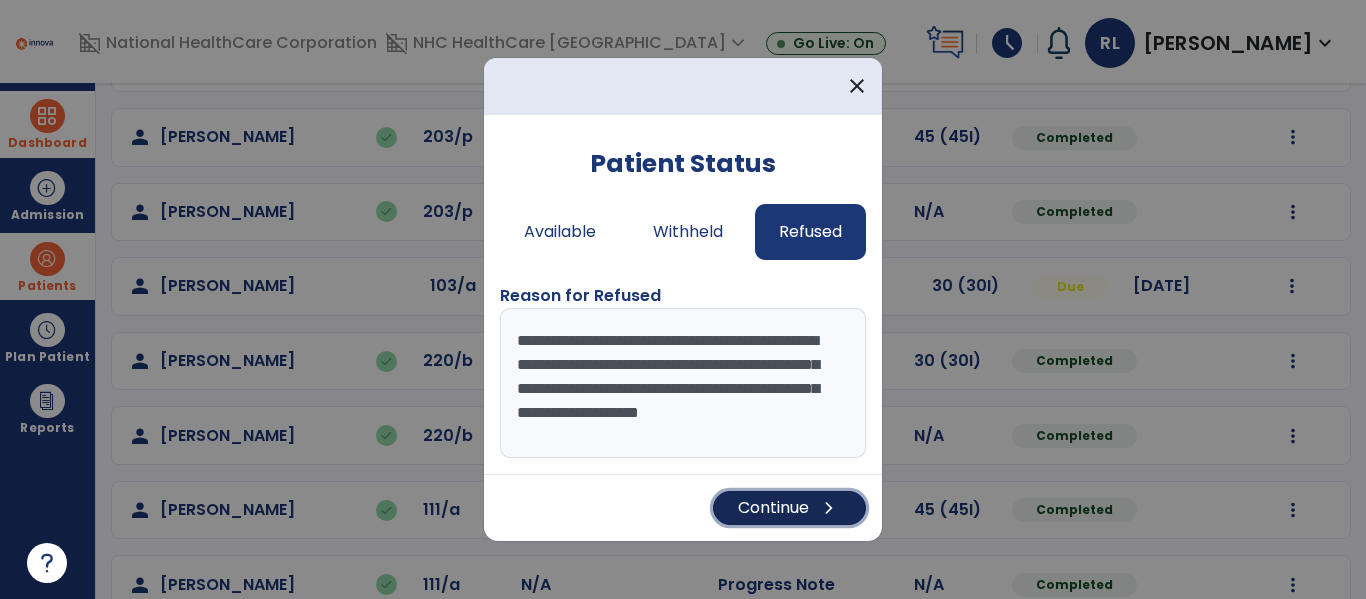 click on "Continue   chevron_right" at bounding box center (789, 508) 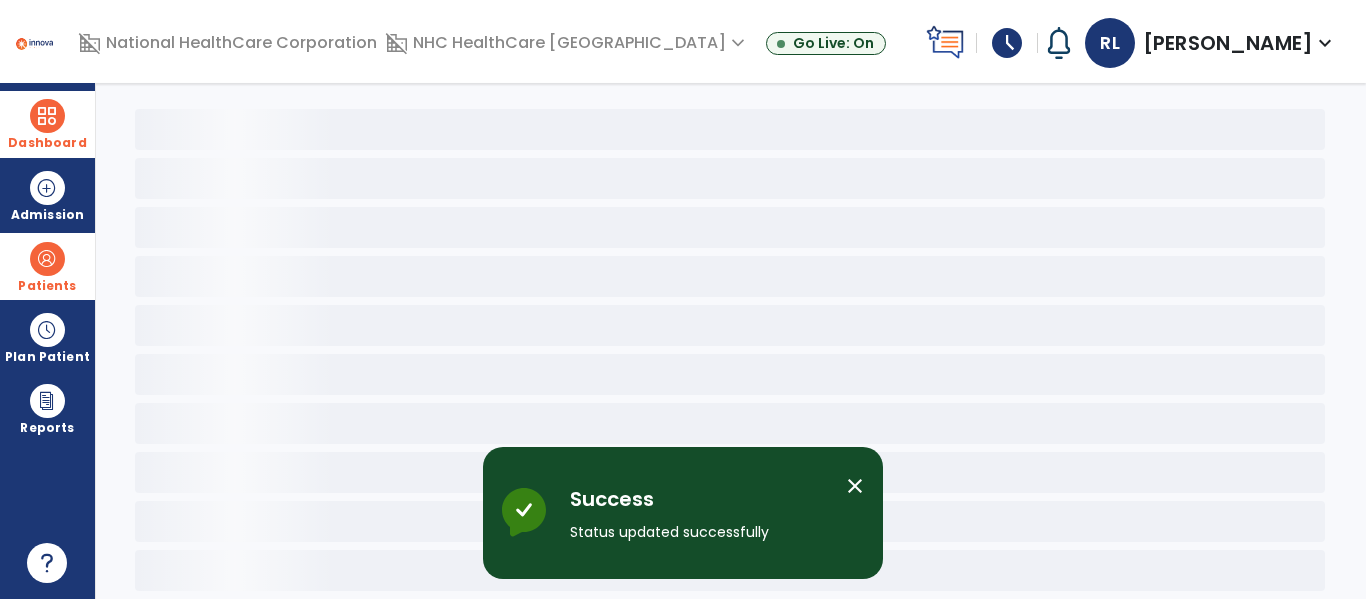 scroll, scrollTop: 68, scrollLeft: 0, axis: vertical 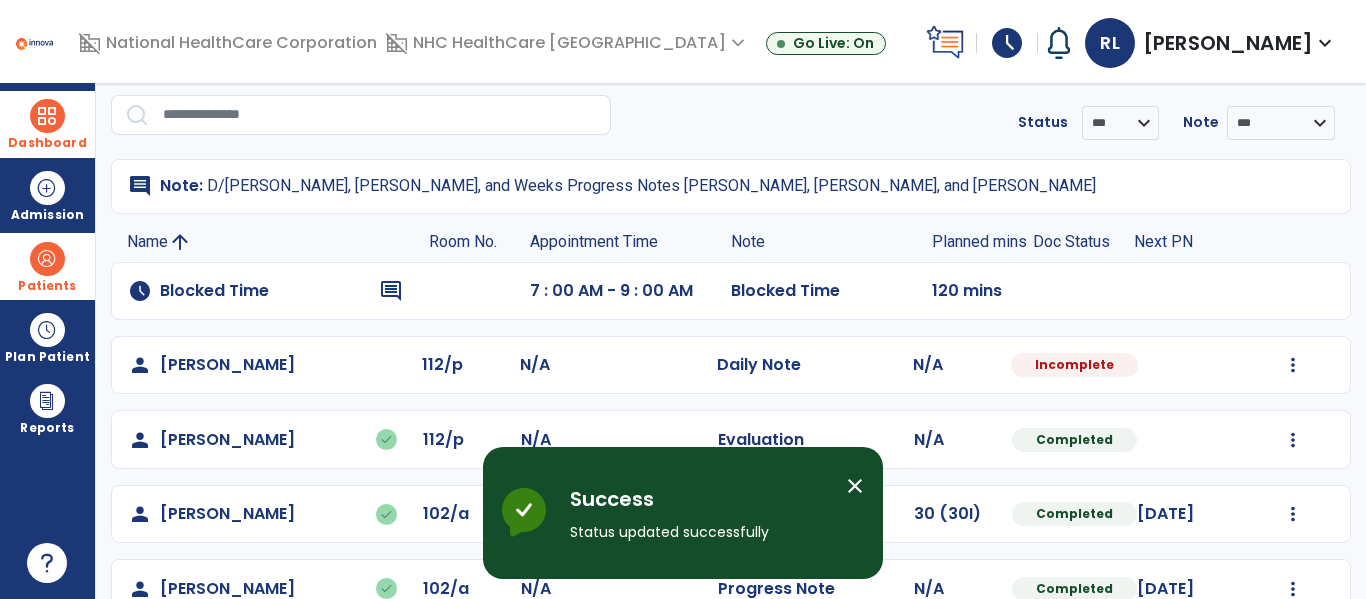 click on "close" at bounding box center (855, 486) 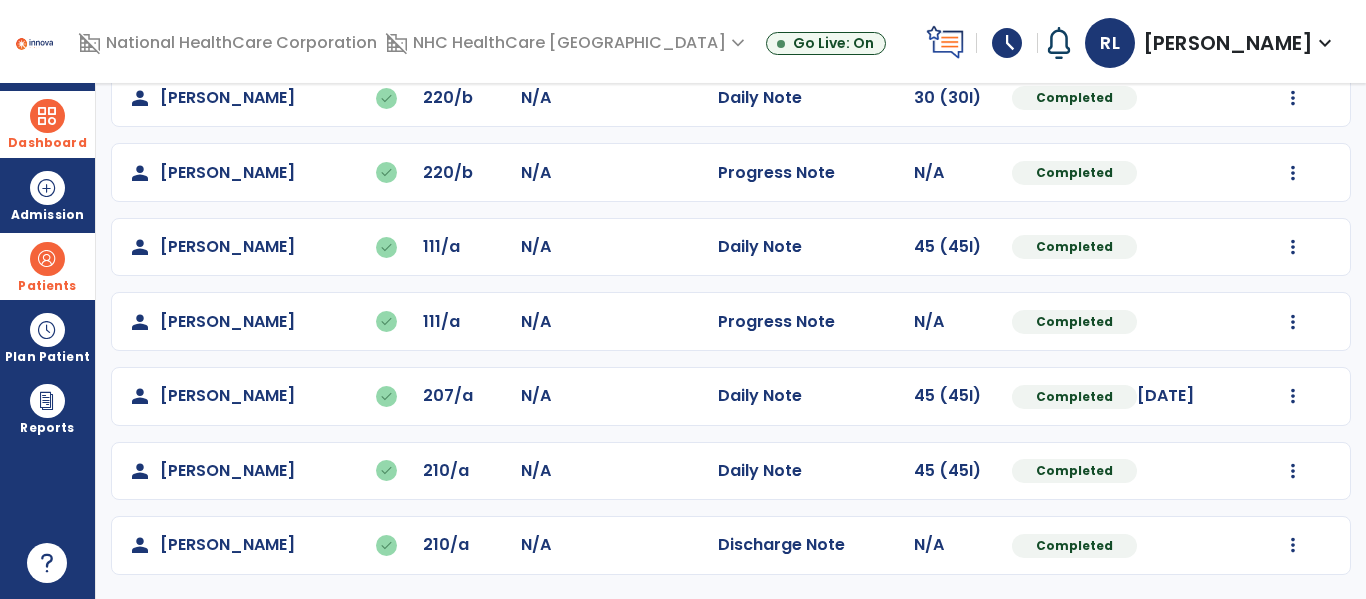 scroll, scrollTop: 0, scrollLeft: 0, axis: both 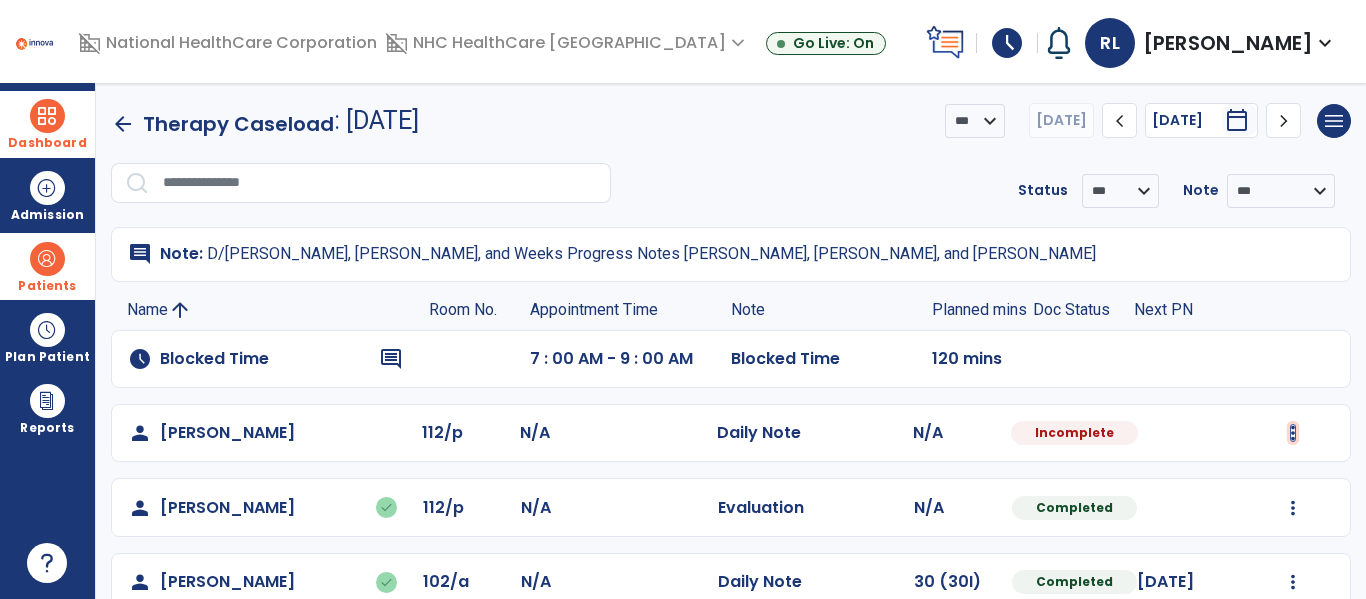 click at bounding box center [1293, 433] 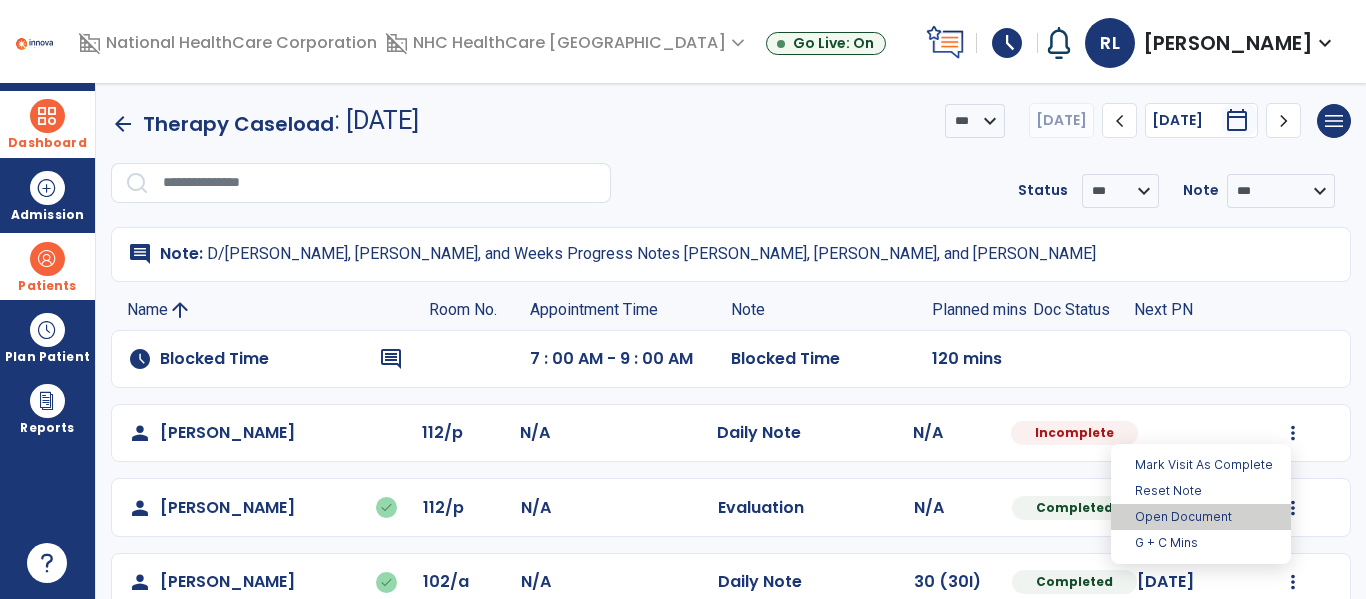 click on "Open Document" at bounding box center [1201, 517] 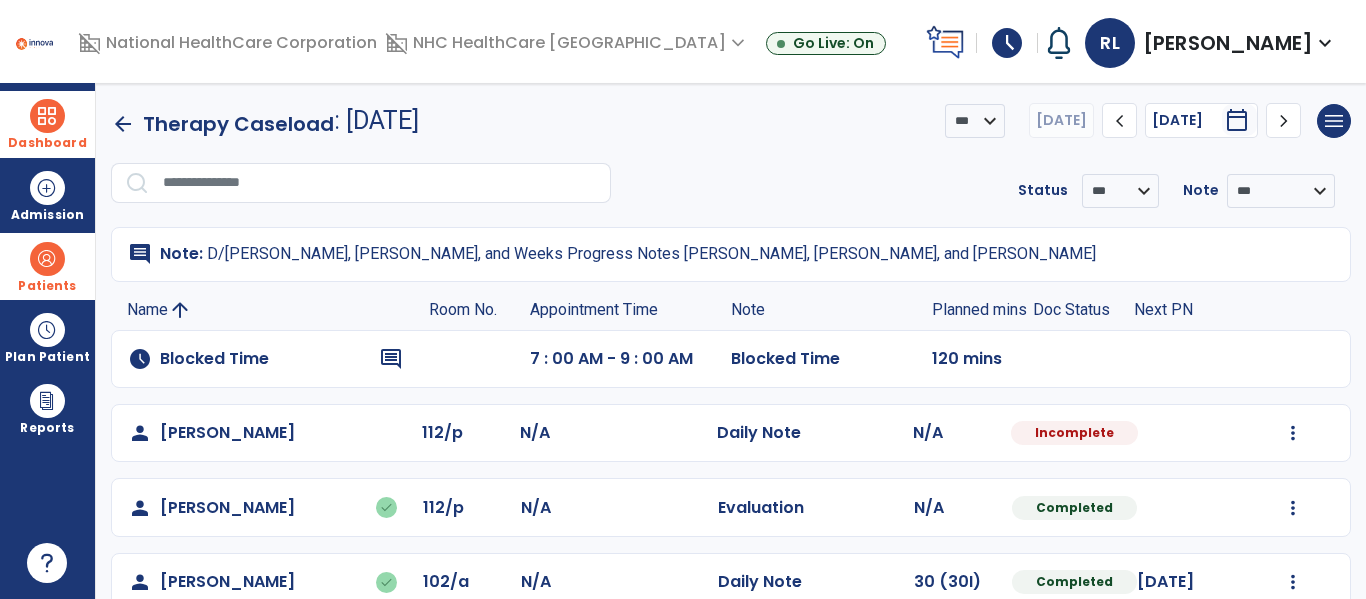 select on "*" 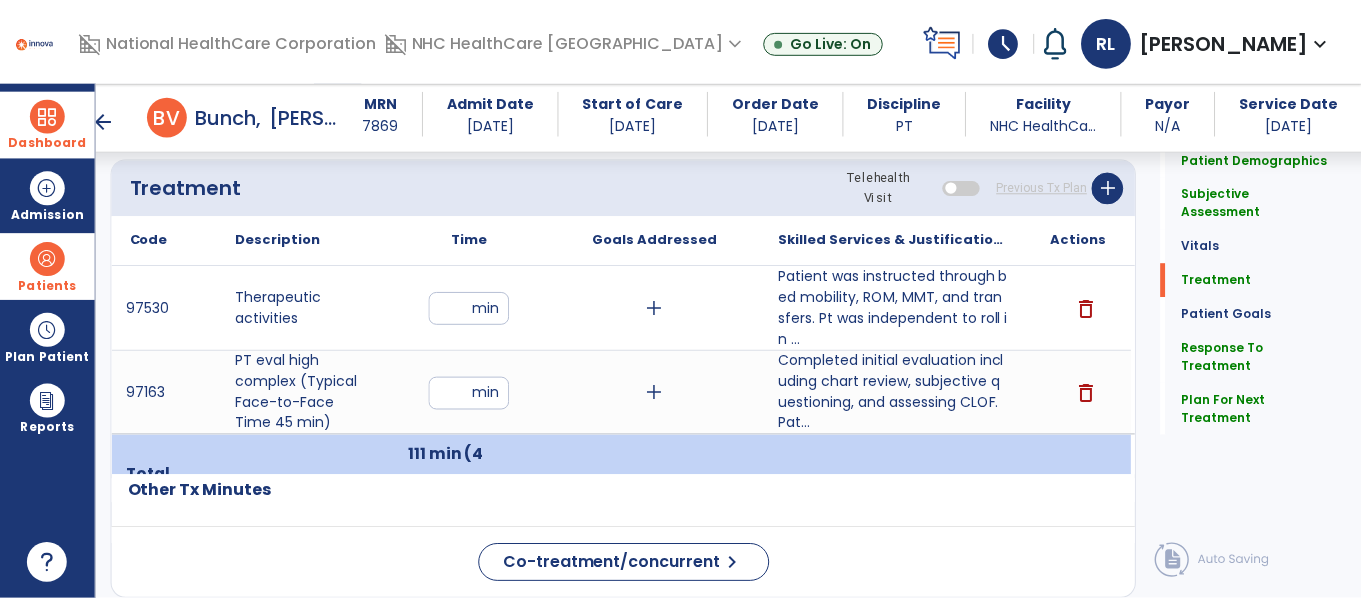 scroll, scrollTop: 1131, scrollLeft: 0, axis: vertical 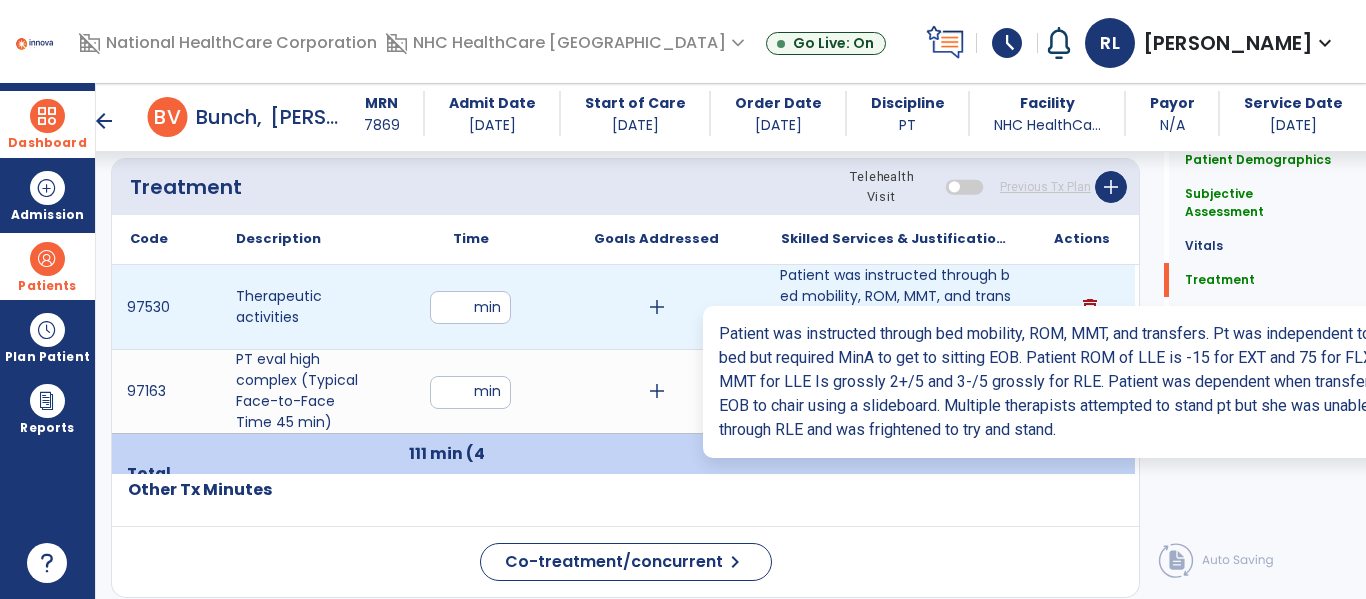 click on "Patient was instructed through bed mobility, ROM, MMT, and transfers. Pt was independent to roll in ..." at bounding box center (896, 307) 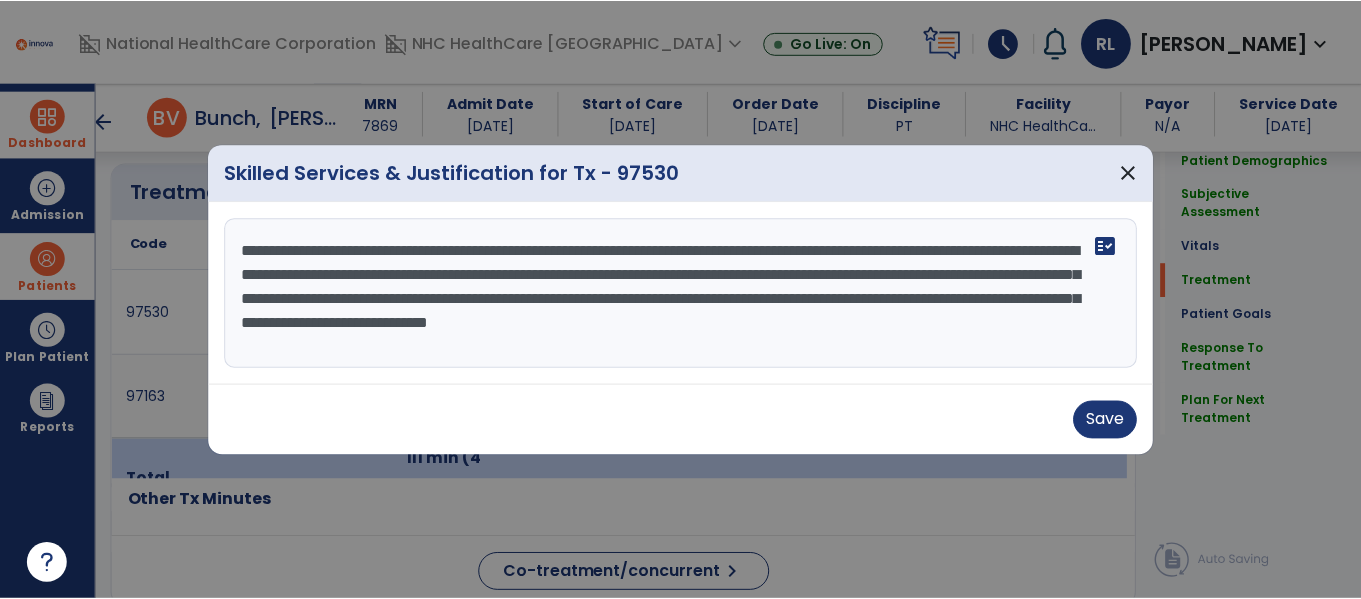 scroll, scrollTop: 1131, scrollLeft: 0, axis: vertical 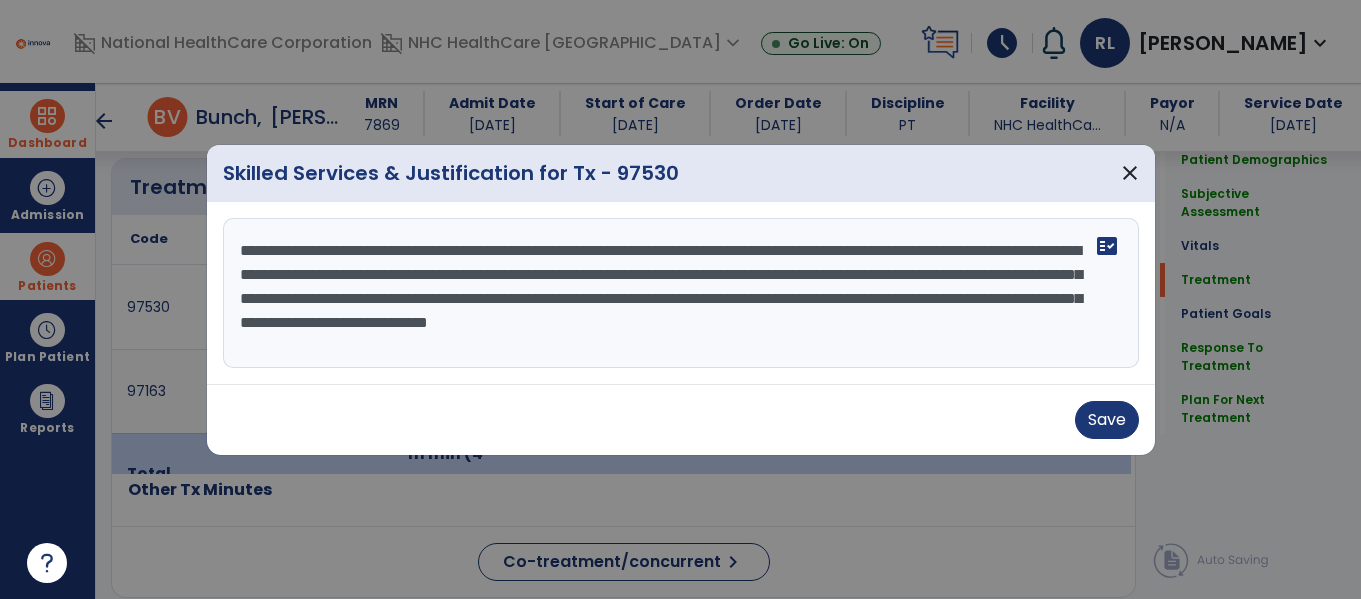 click on "**********" at bounding box center [681, 293] 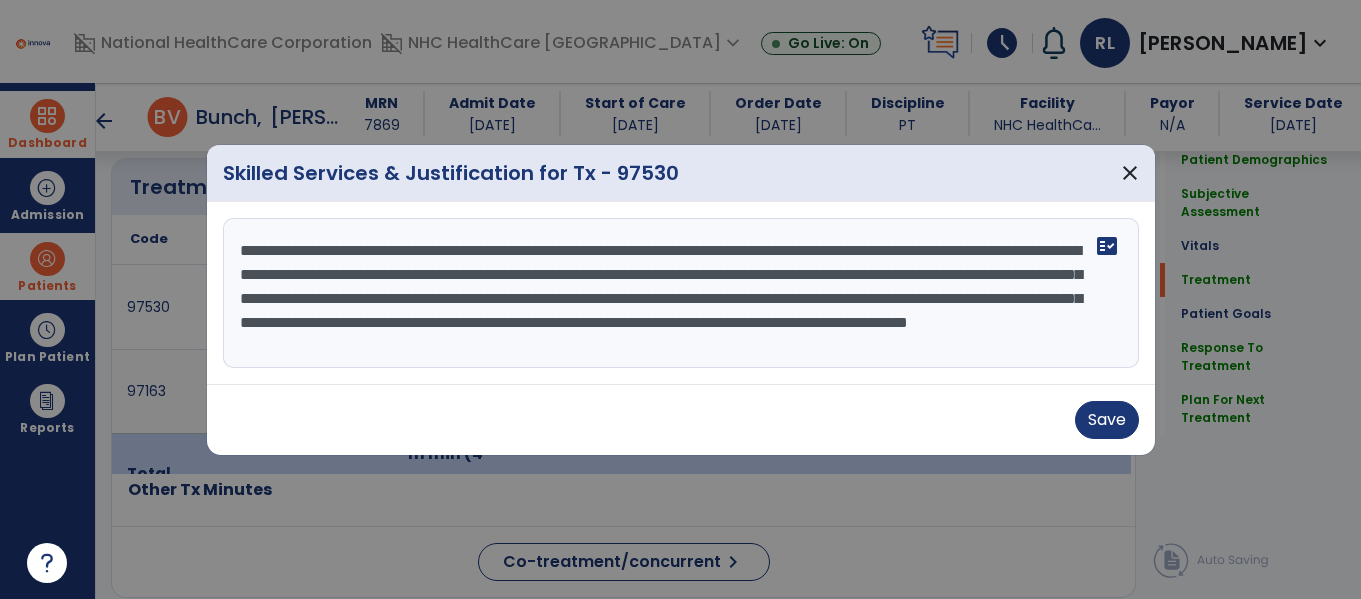 scroll, scrollTop: 16, scrollLeft: 0, axis: vertical 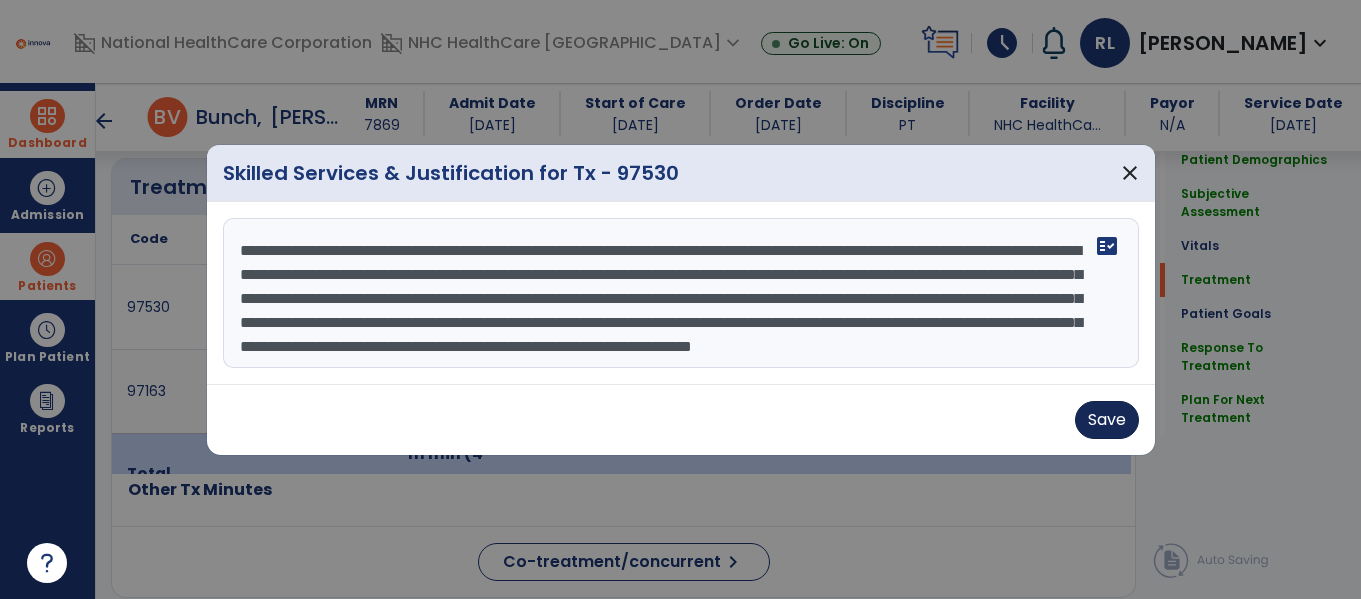 type on "**********" 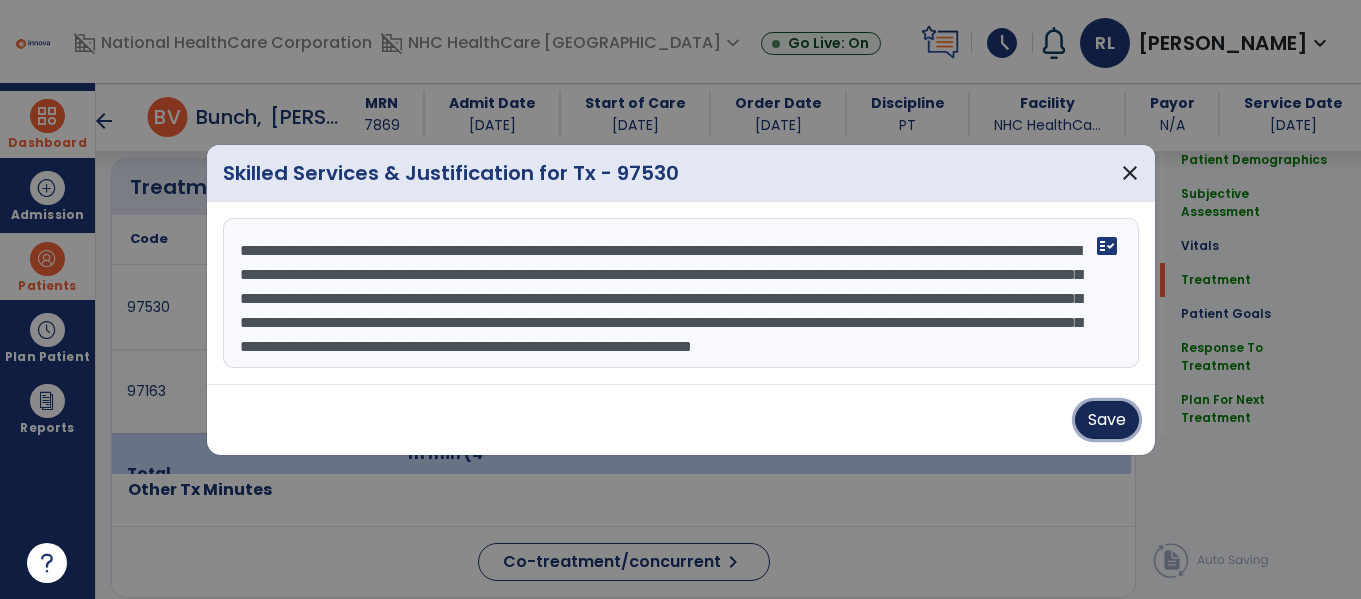 click on "Save" at bounding box center [1107, 420] 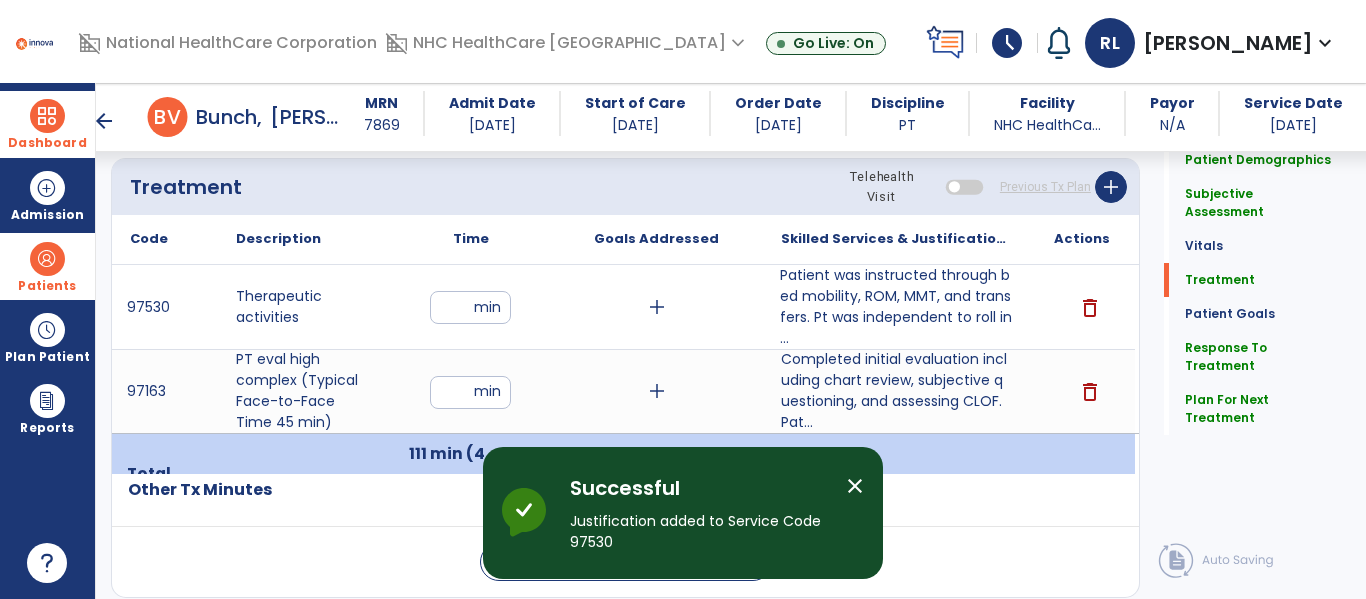 click on "close" at bounding box center [855, 486] 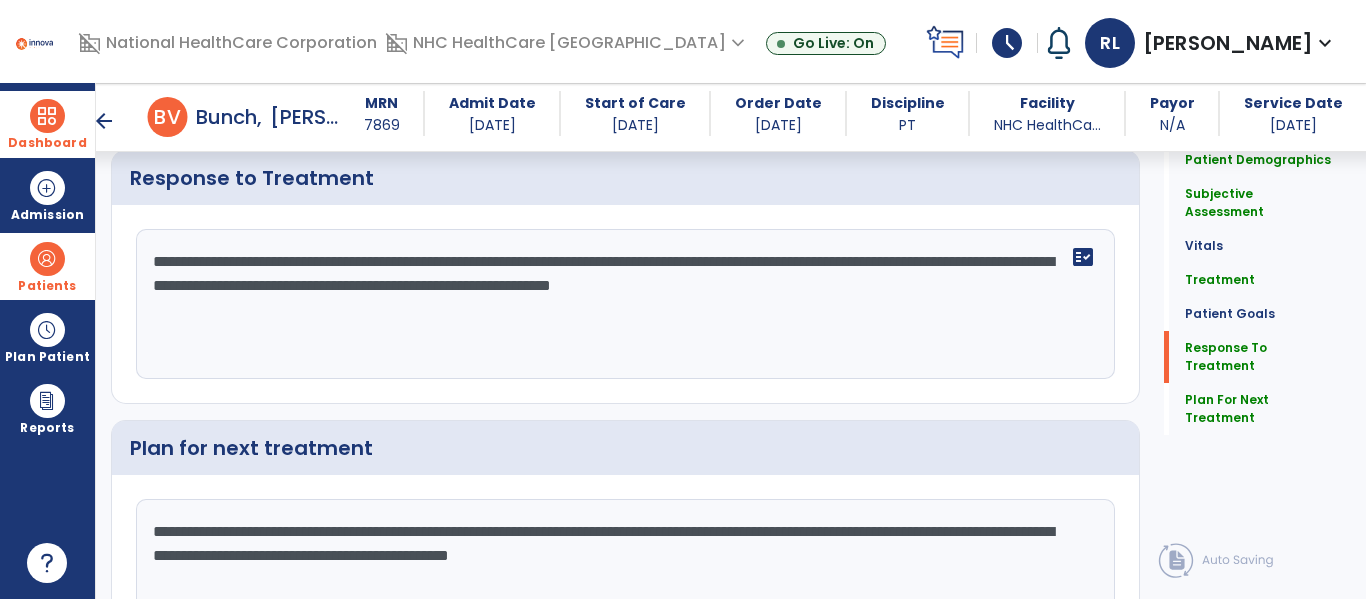 scroll, scrollTop: 3648, scrollLeft: 0, axis: vertical 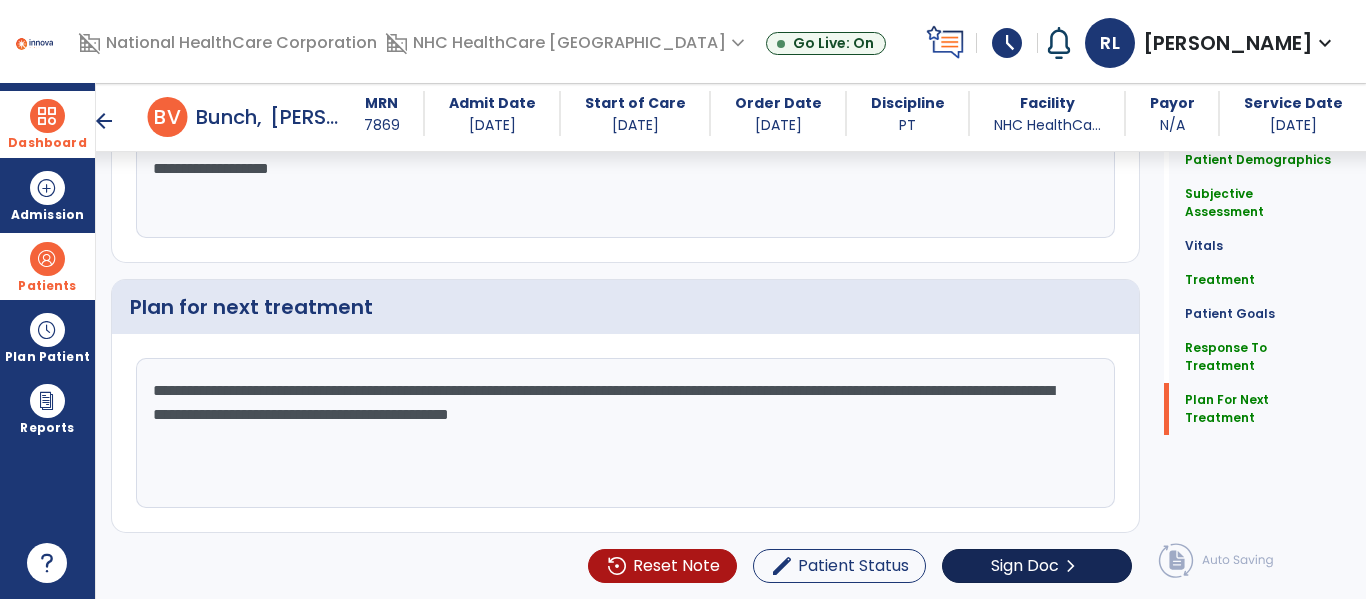 type on "**********" 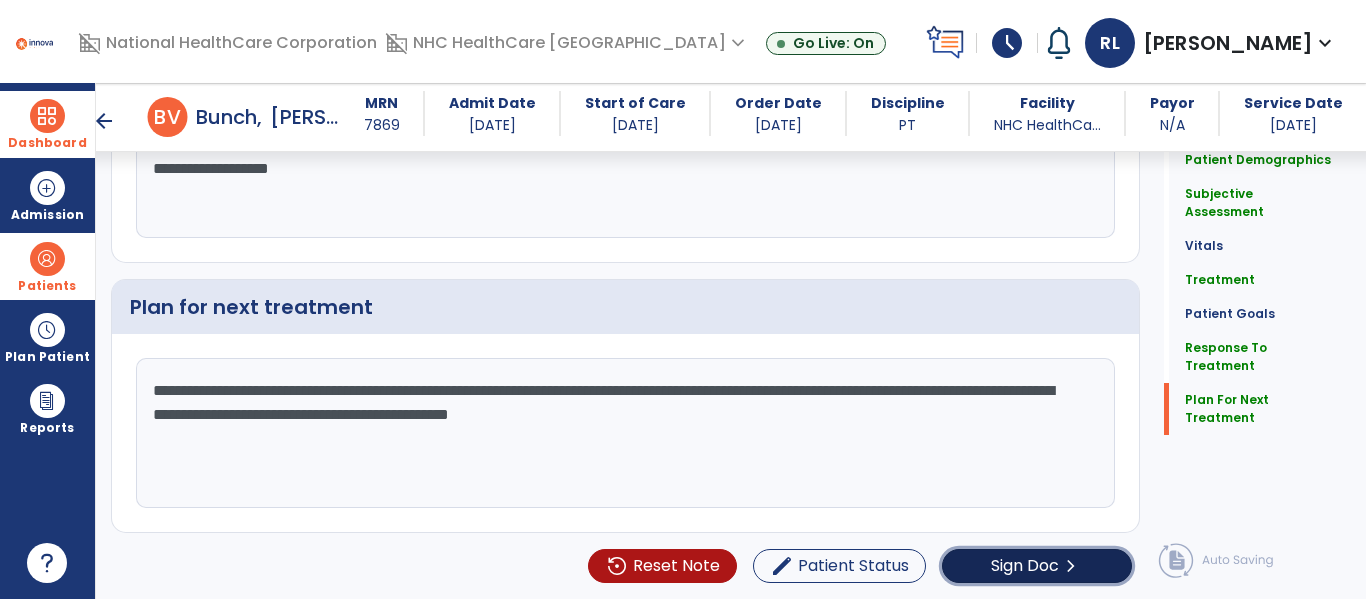 click on "chevron_right" 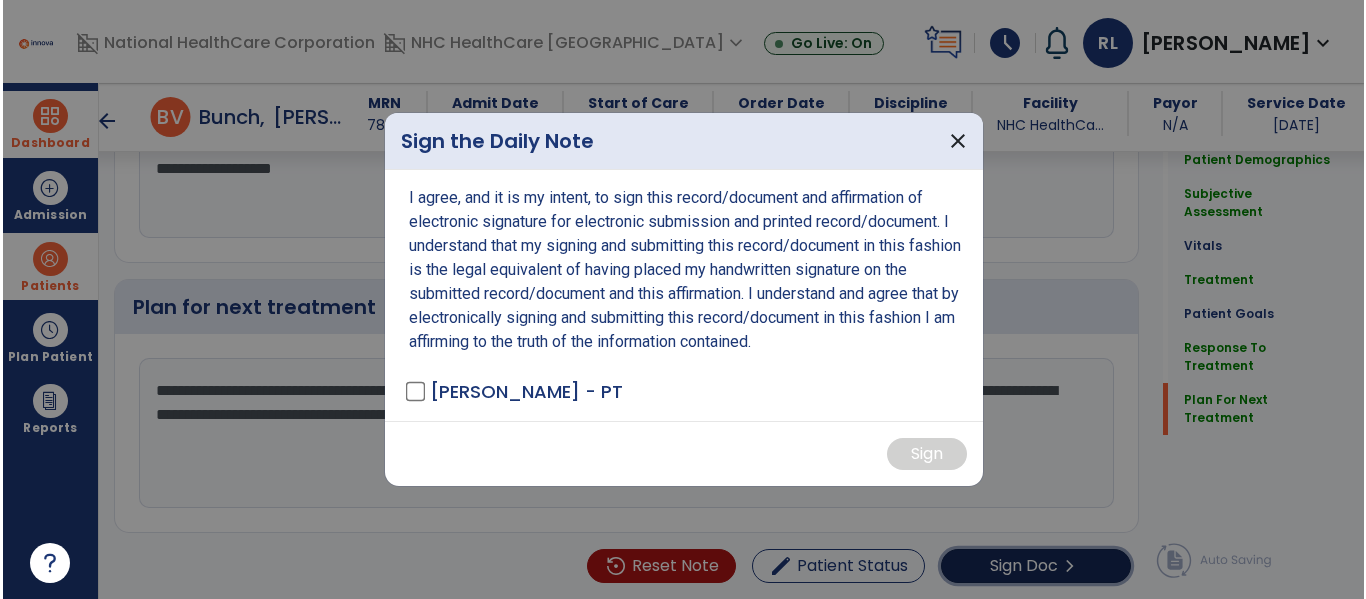 scroll, scrollTop: 3790, scrollLeft: 0, axis: vertical 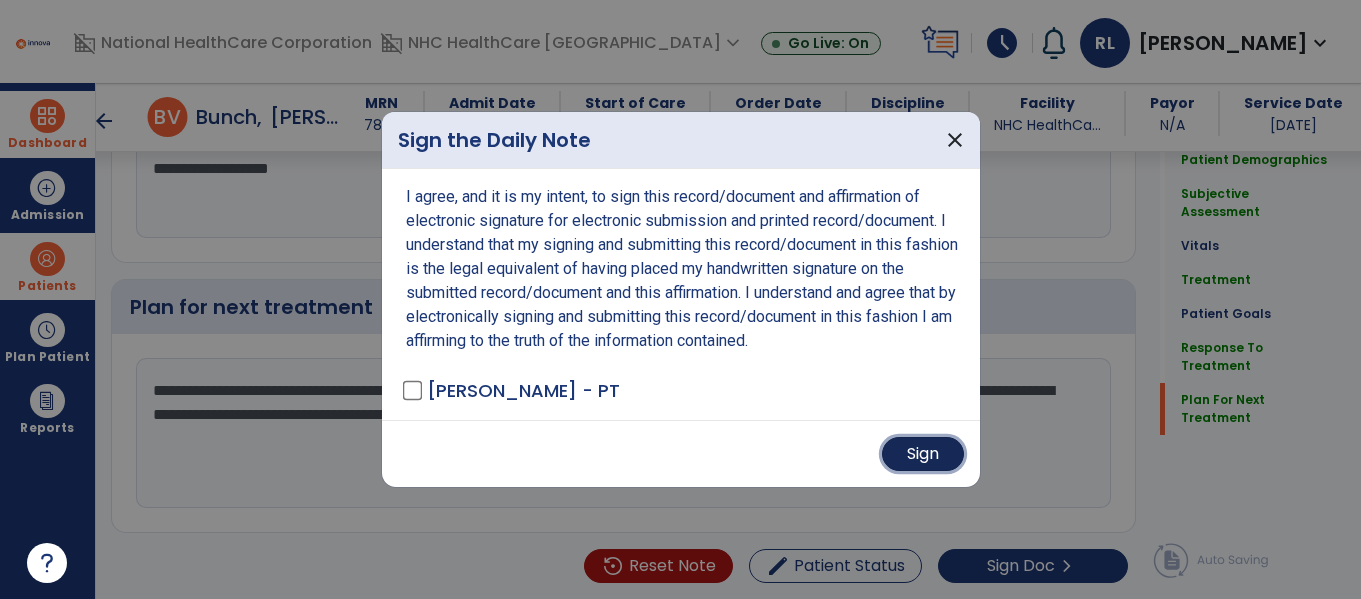 click on "Sign" at bounding box center [923, 454] 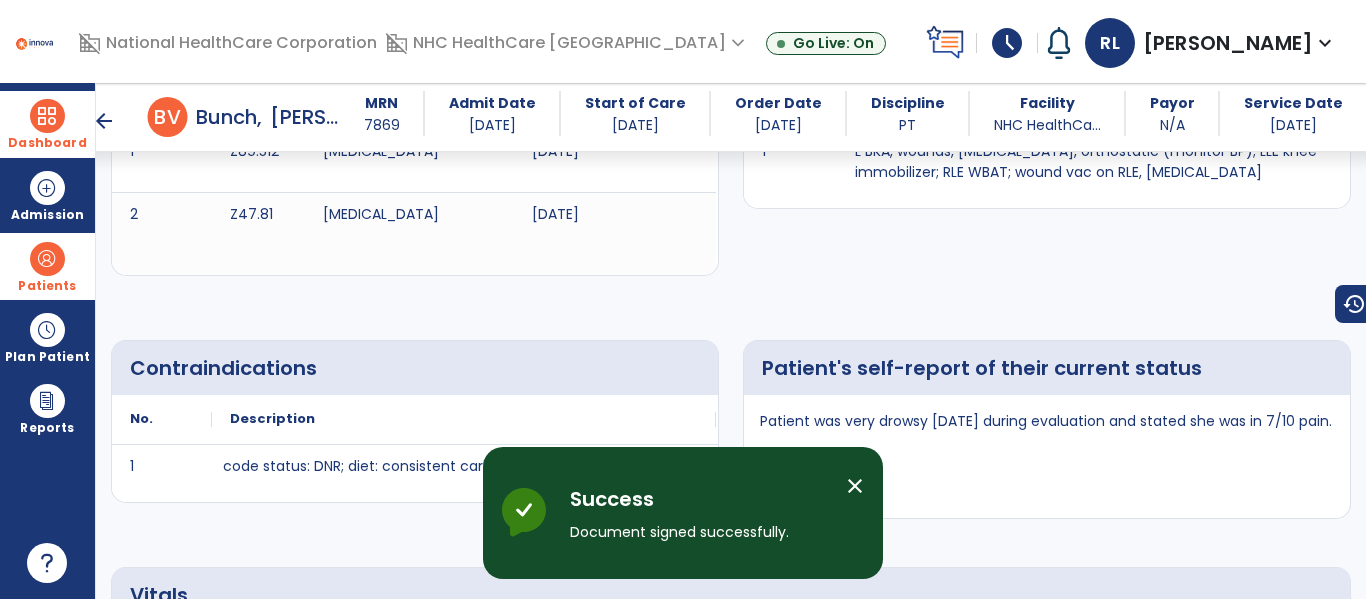 scroll, scrollTop: 483, scrollLeft: 0, axis: vertical 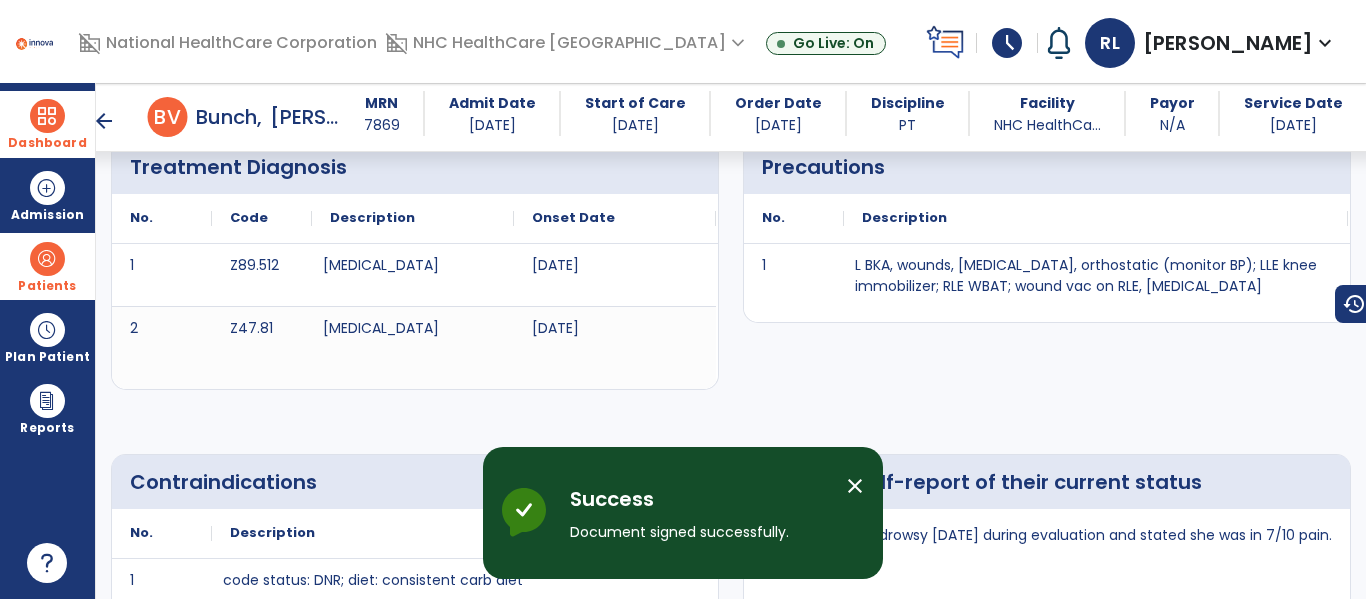 click on "arrow_back" at bounding box center [104, 121] 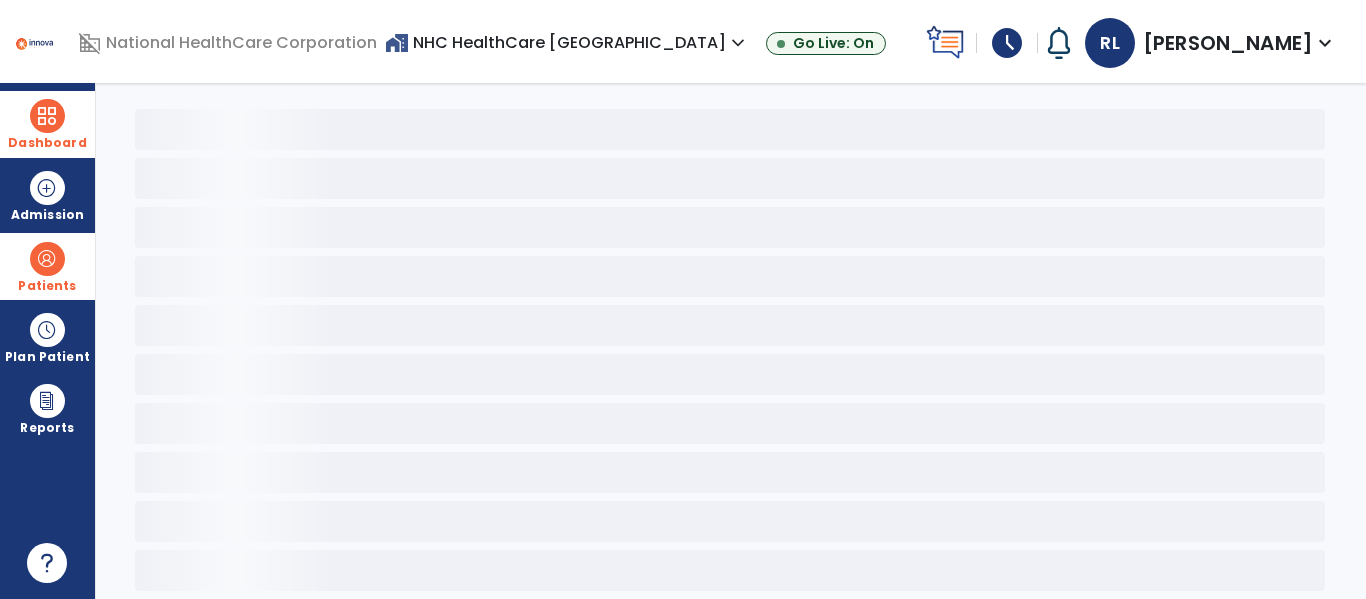 scroll, scrollTop: 68, scrollLeft: 0, axis: vertical 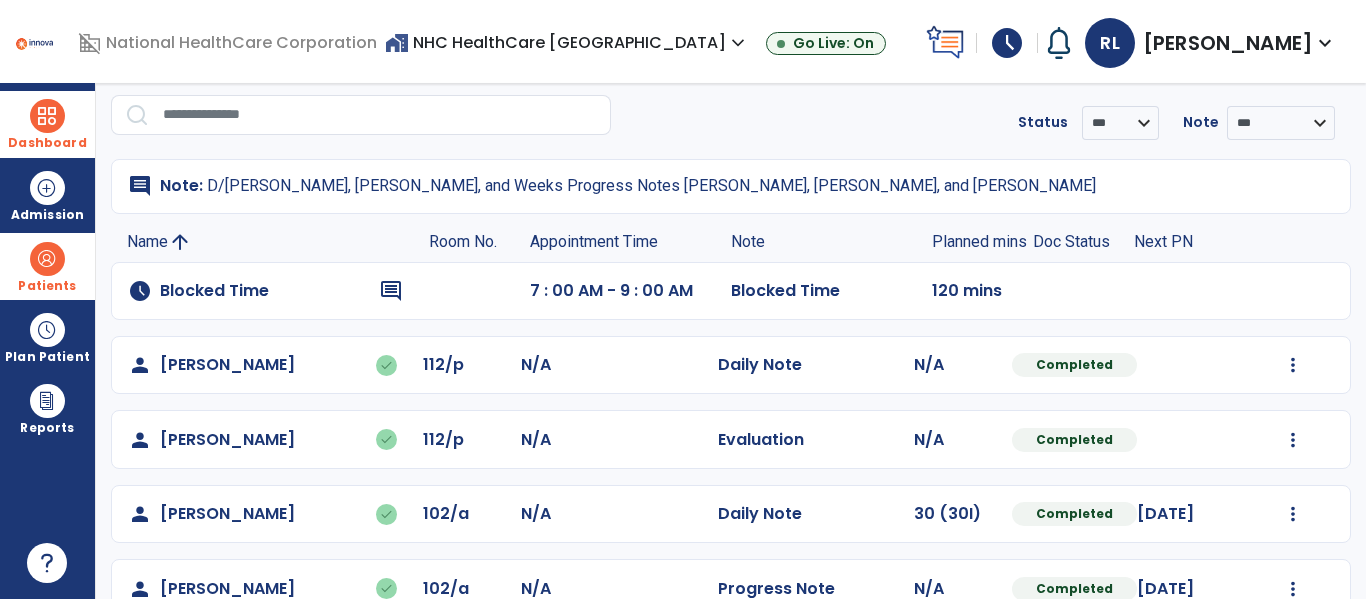 click on "schedule" at bounding box center (1007, 43) 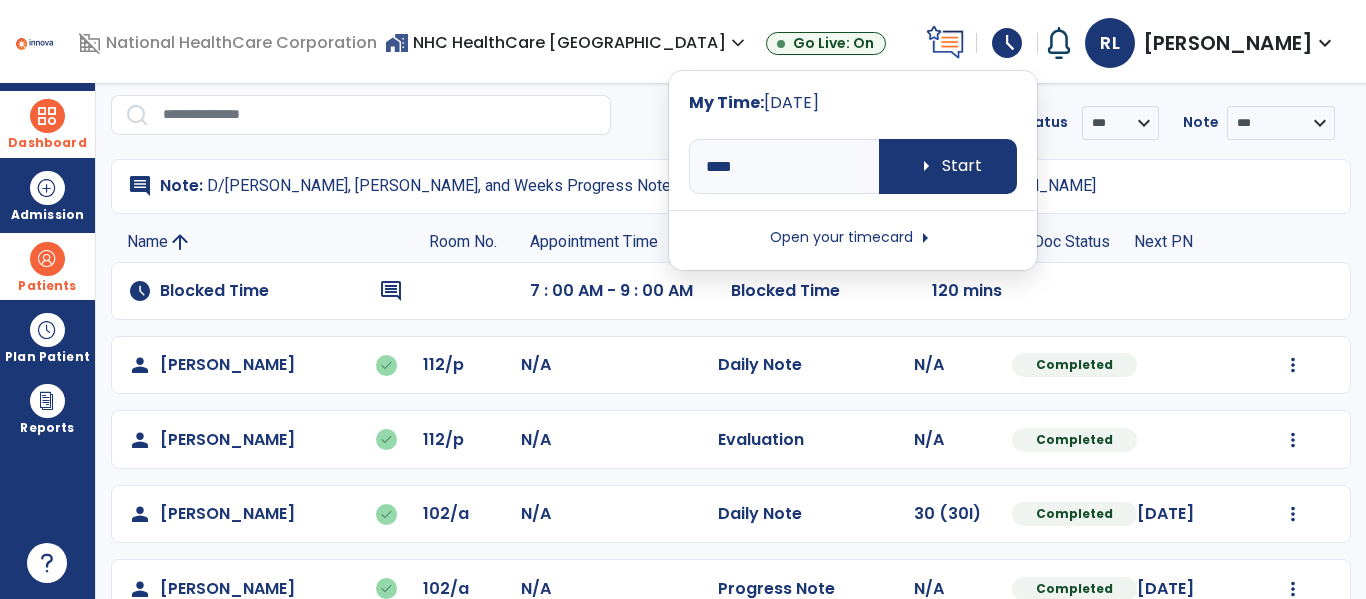 click on "Open your timecard  arrow_right" at bounding box center [853, 238] 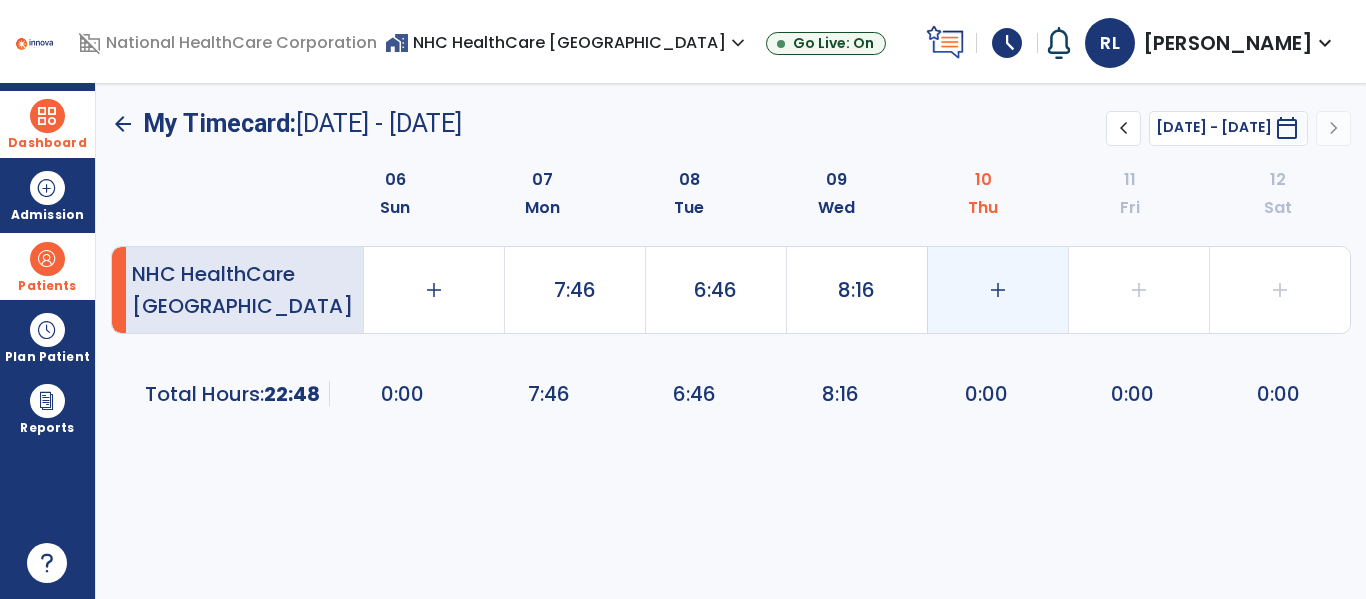 click on "add" 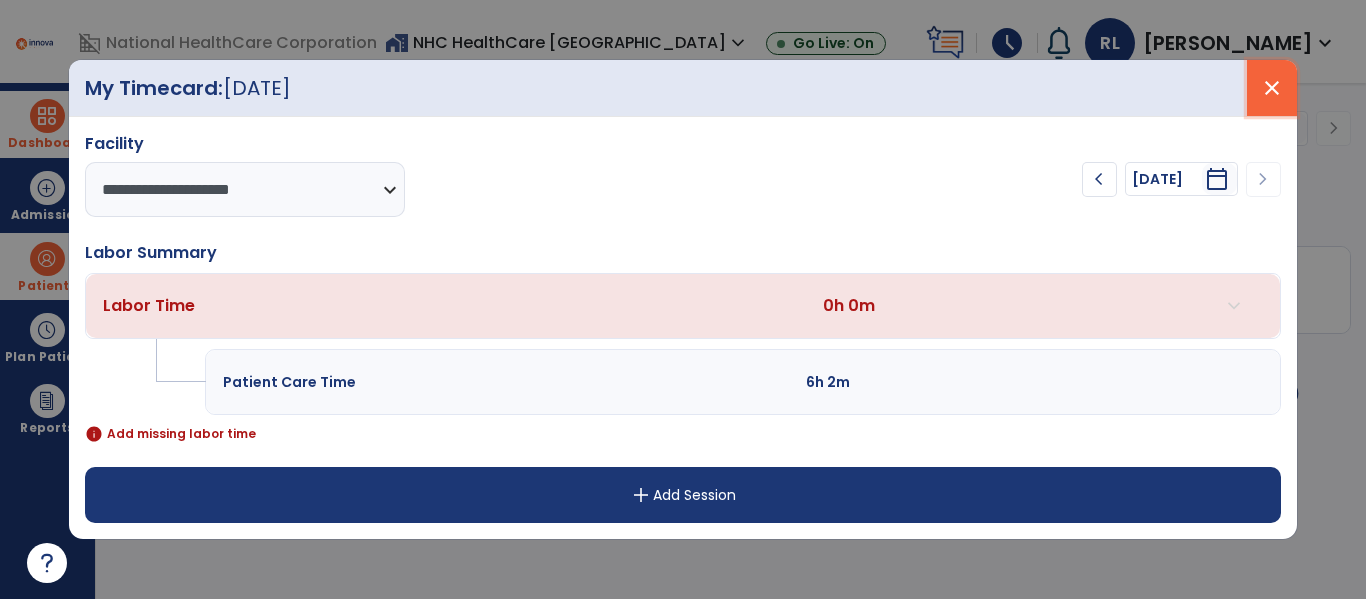 click on "close" at bounding box center [1272, 88] 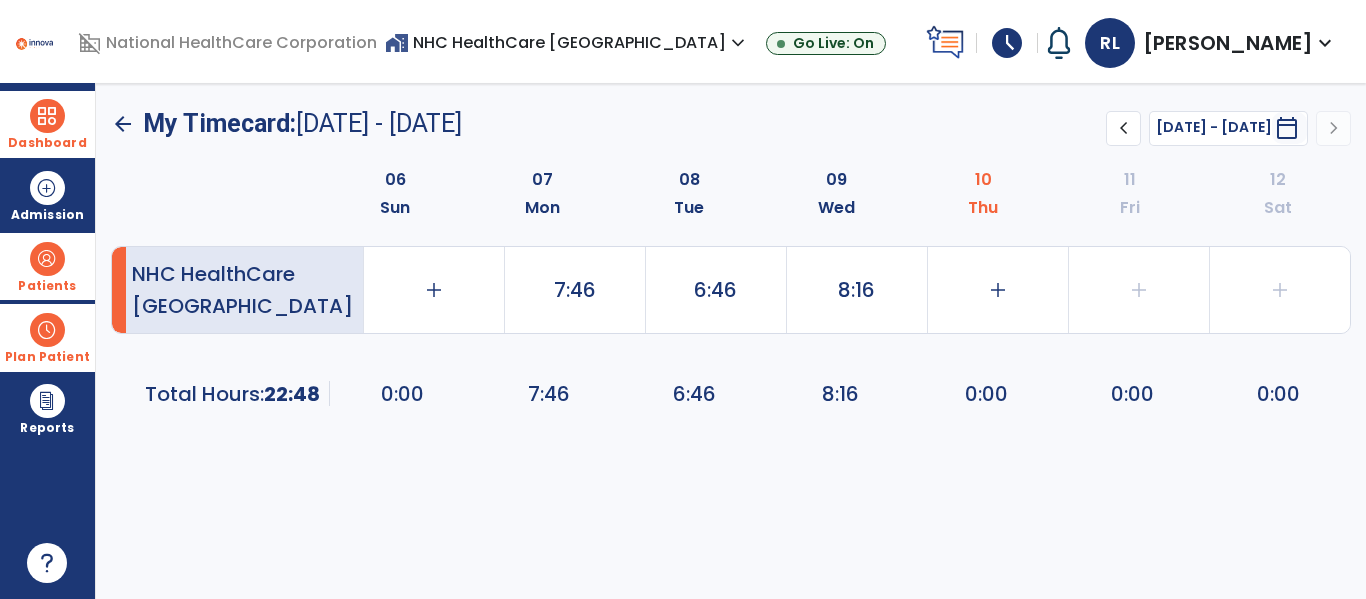 click at bounding box center [47, 330] 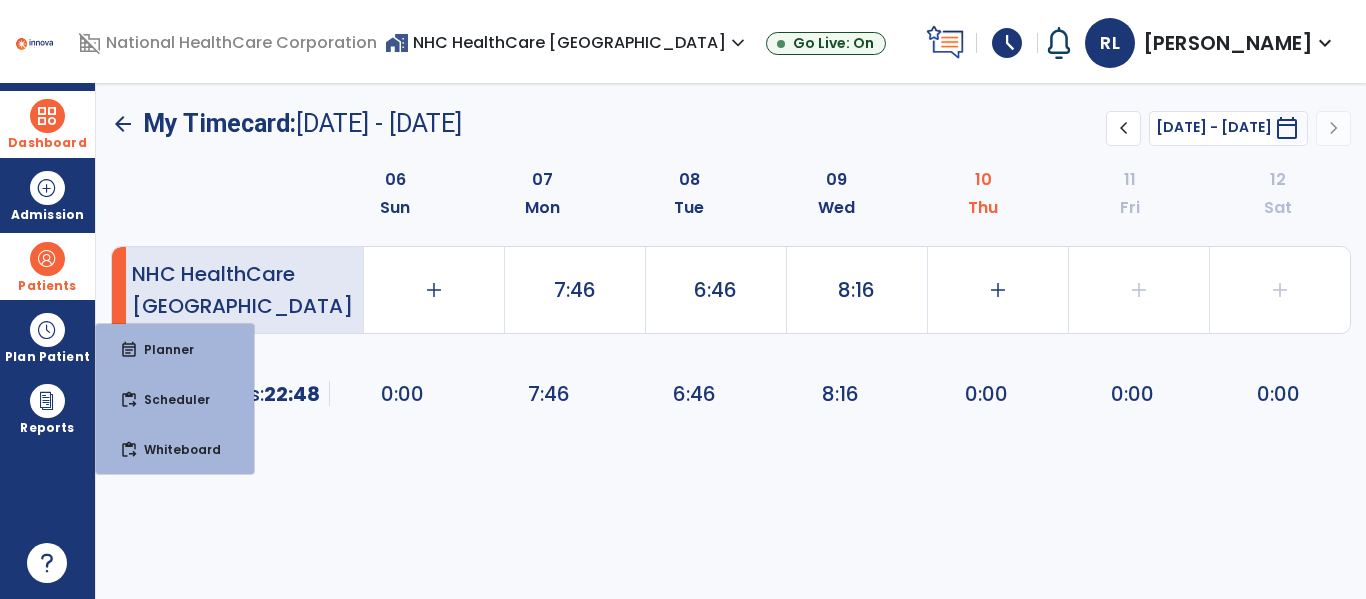 click 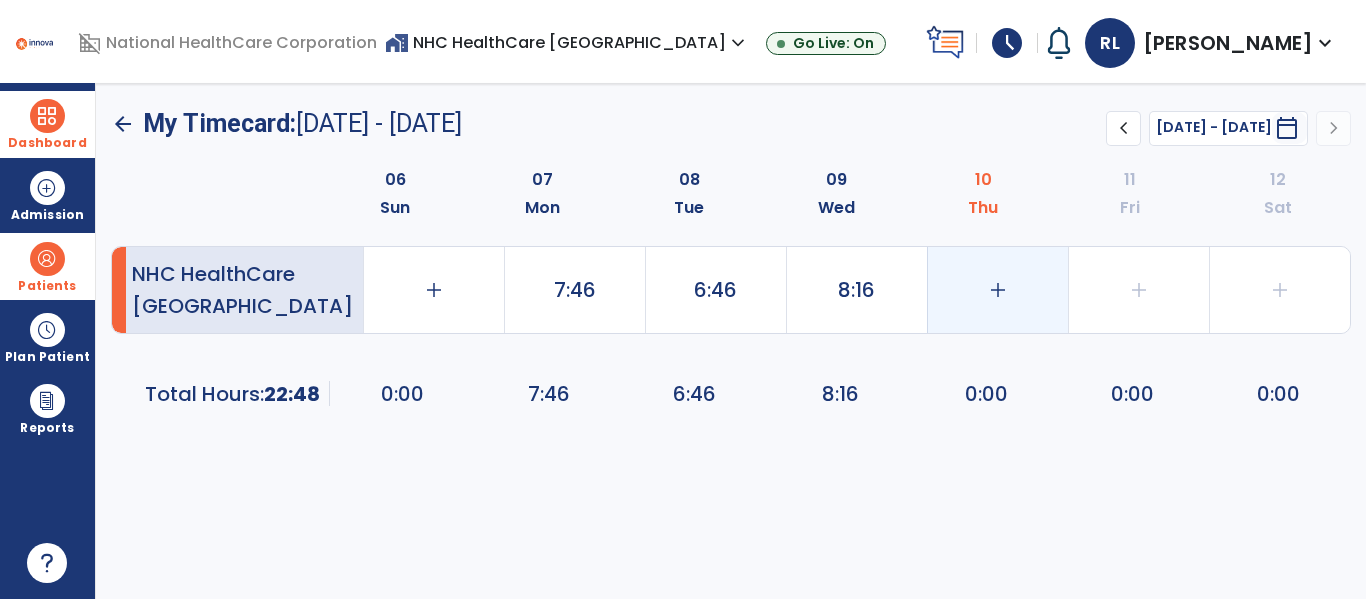 click on "add" 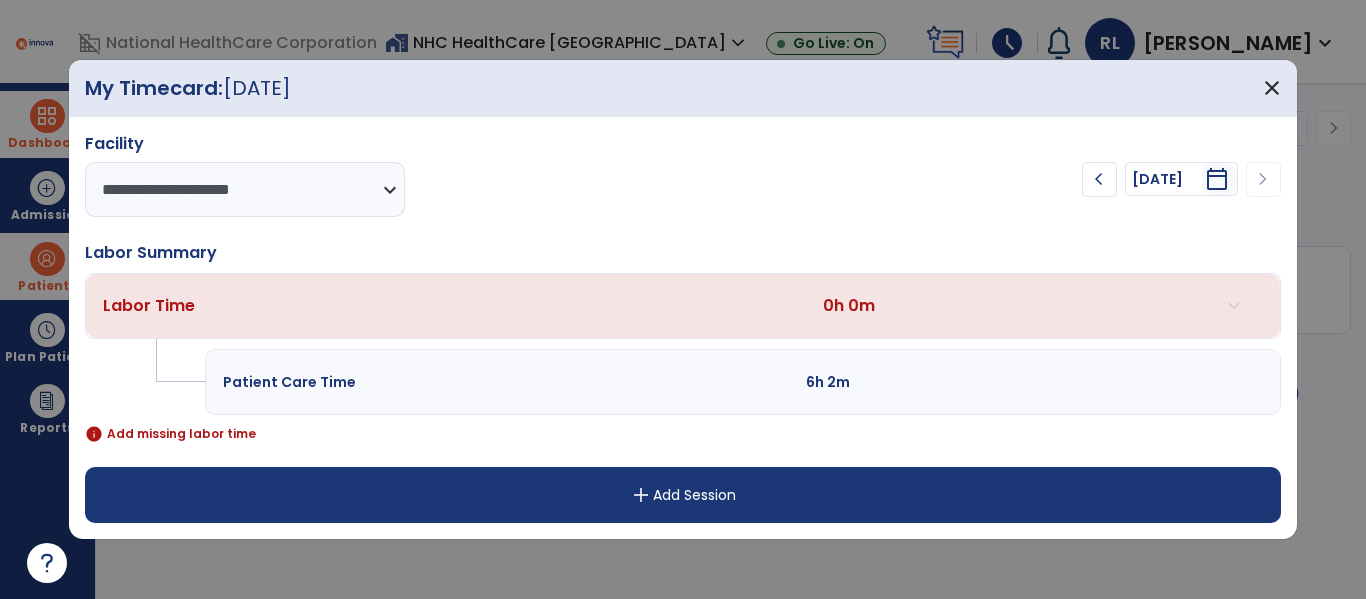 click on "add  Add Session" at bounding box center [682, 495] 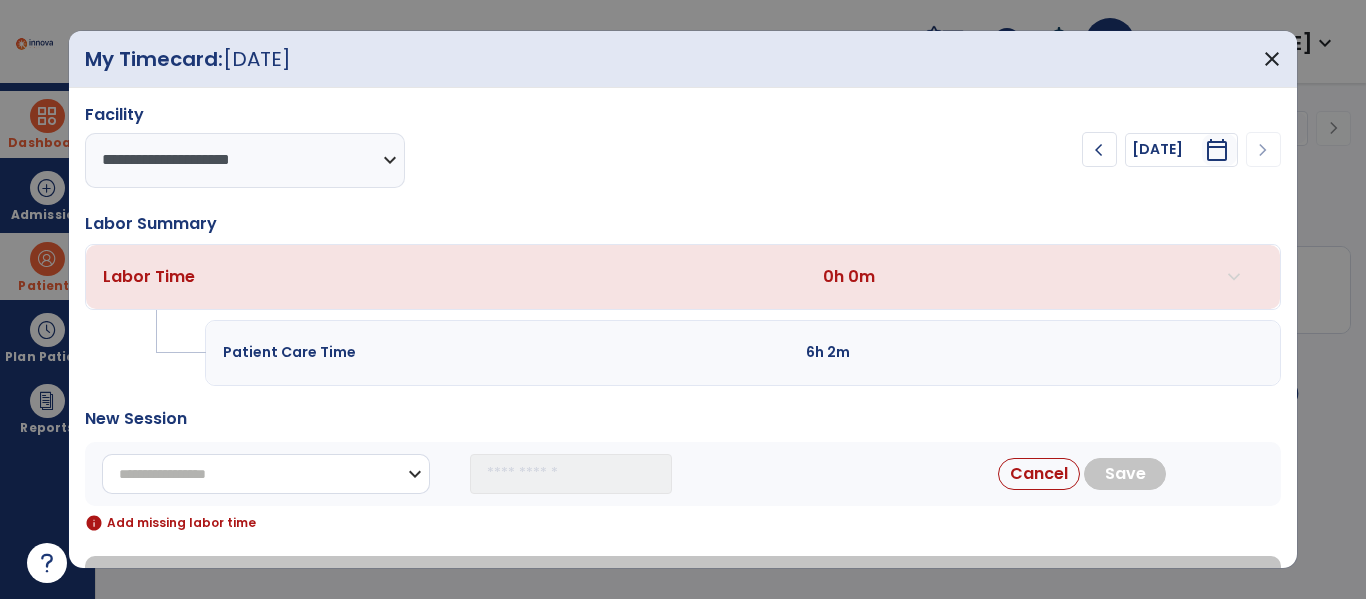 click on "**********" at bounding box center (266, 474) 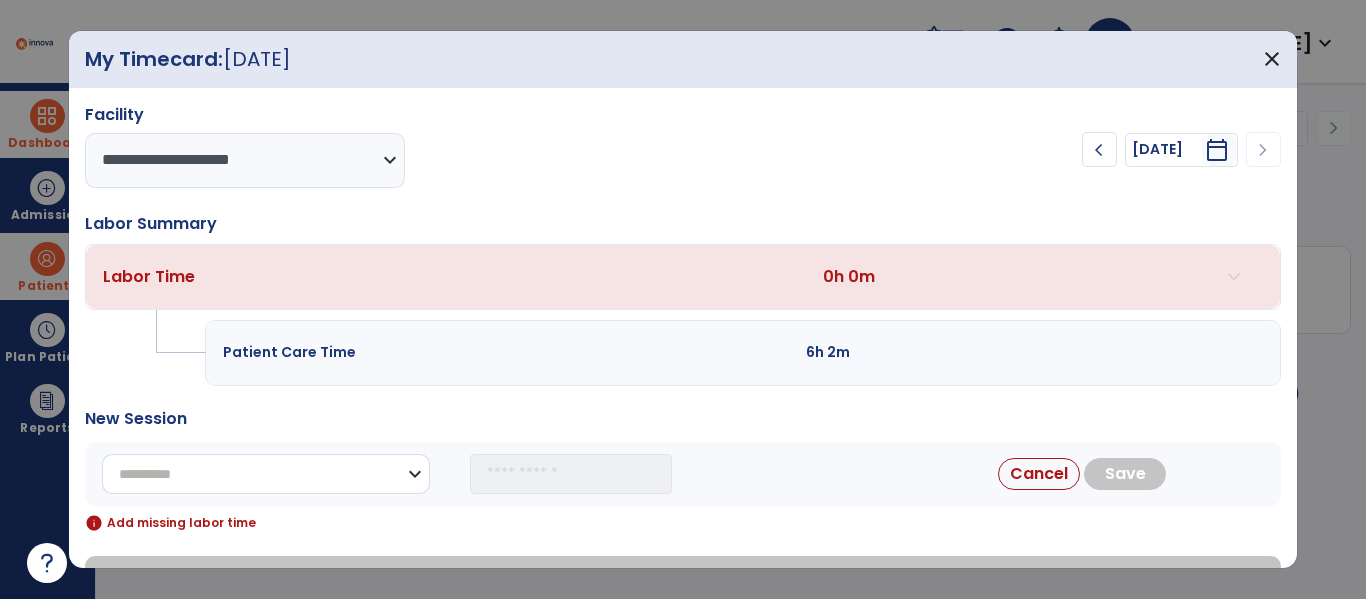 click on "**********" at bounding box center (266, 474) 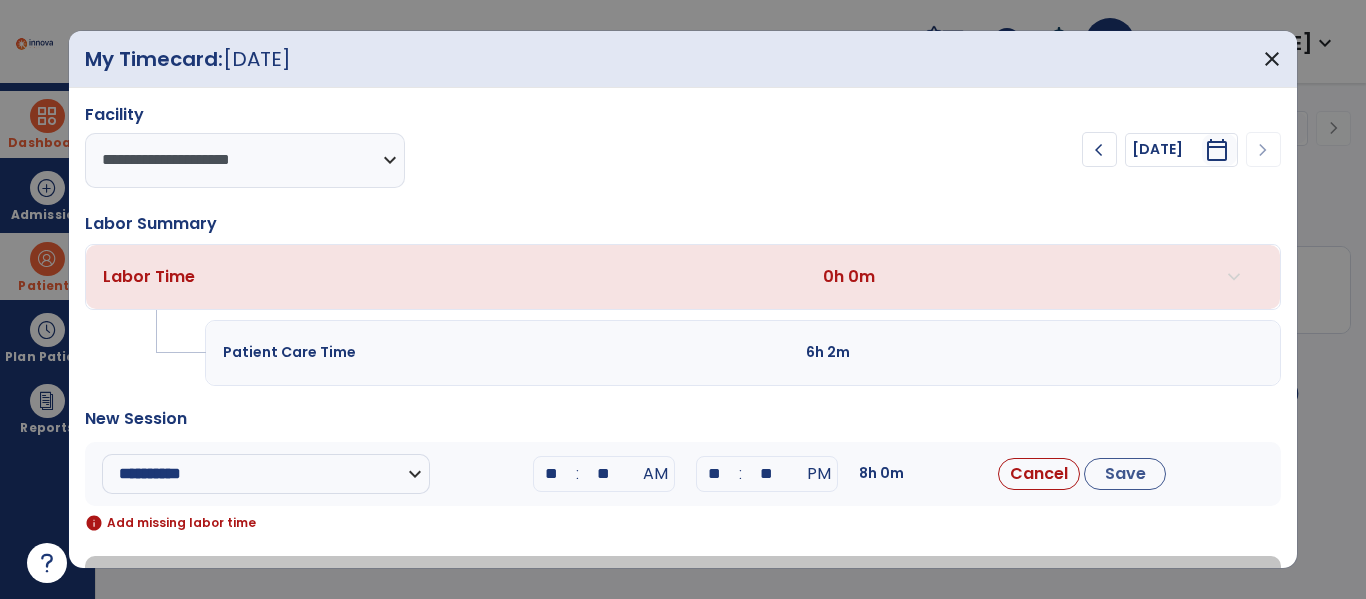 click on "**" at bounding box center (552, 474) 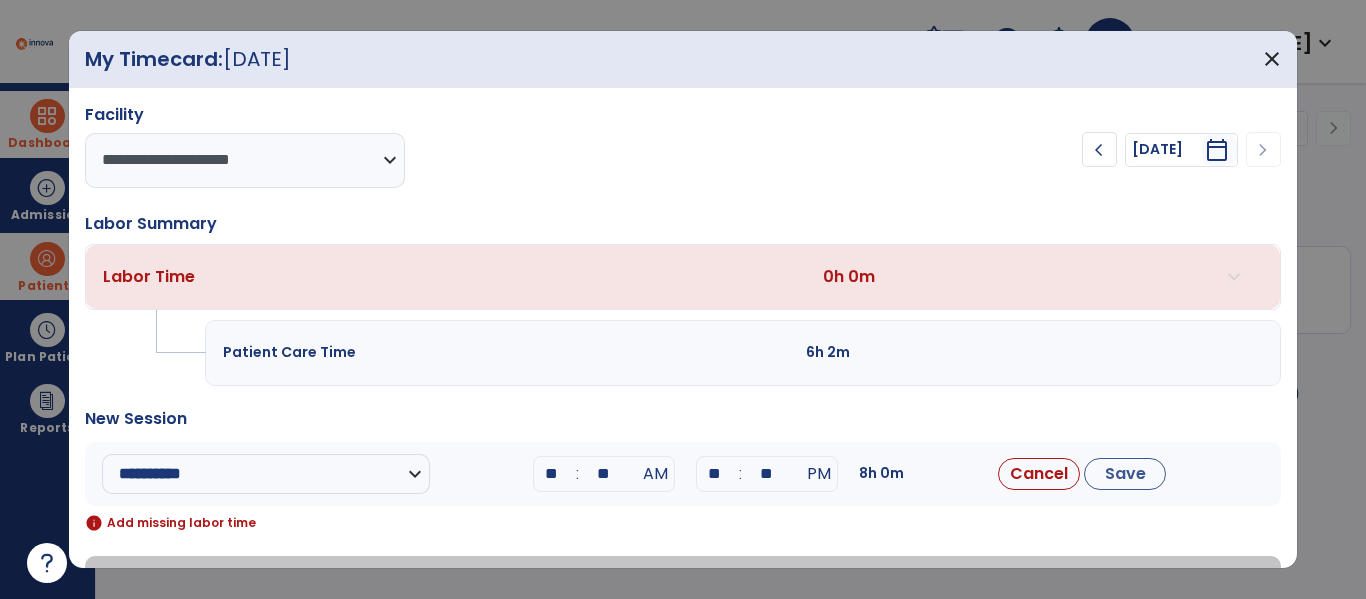 type on "**" 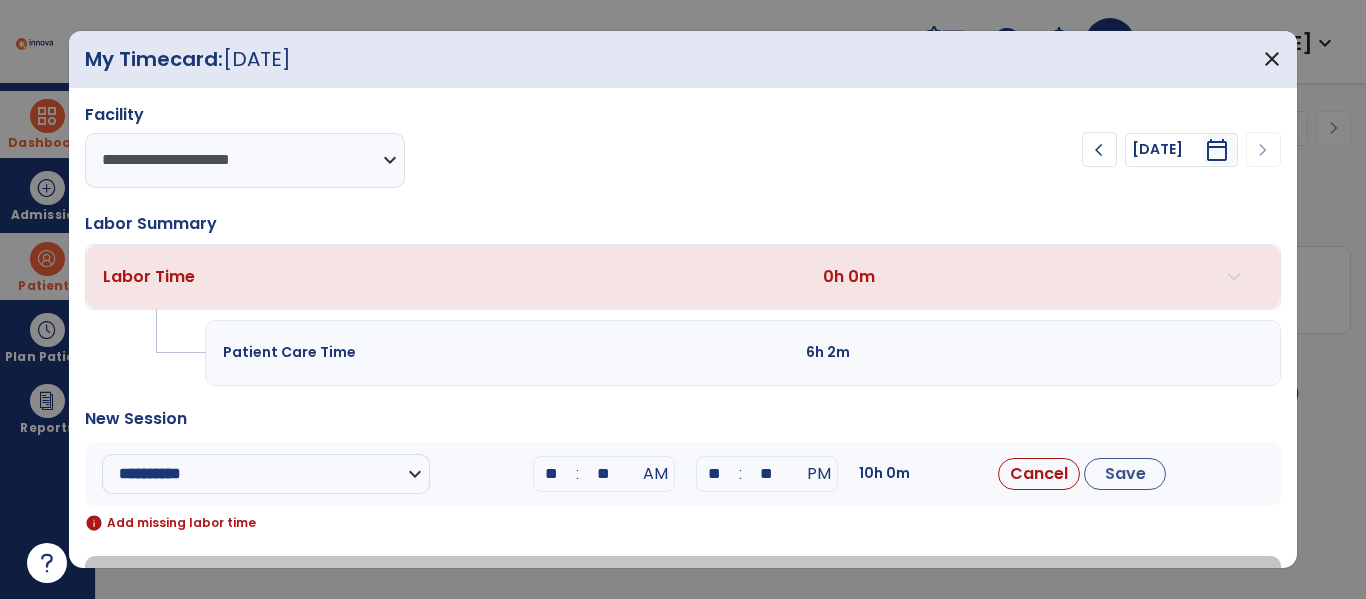 drag, startPoint x: 609, startPoint y: 471, endPoint x: 588, endPoint y: 474, distance: 21.213203 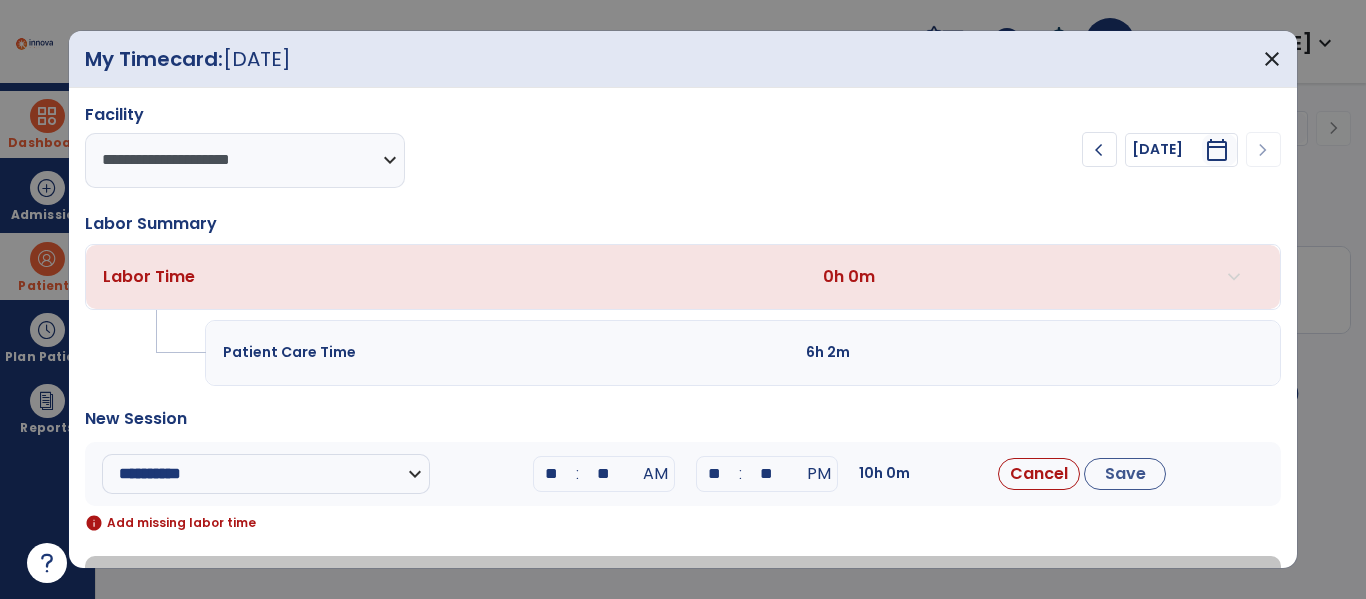 type on "**" 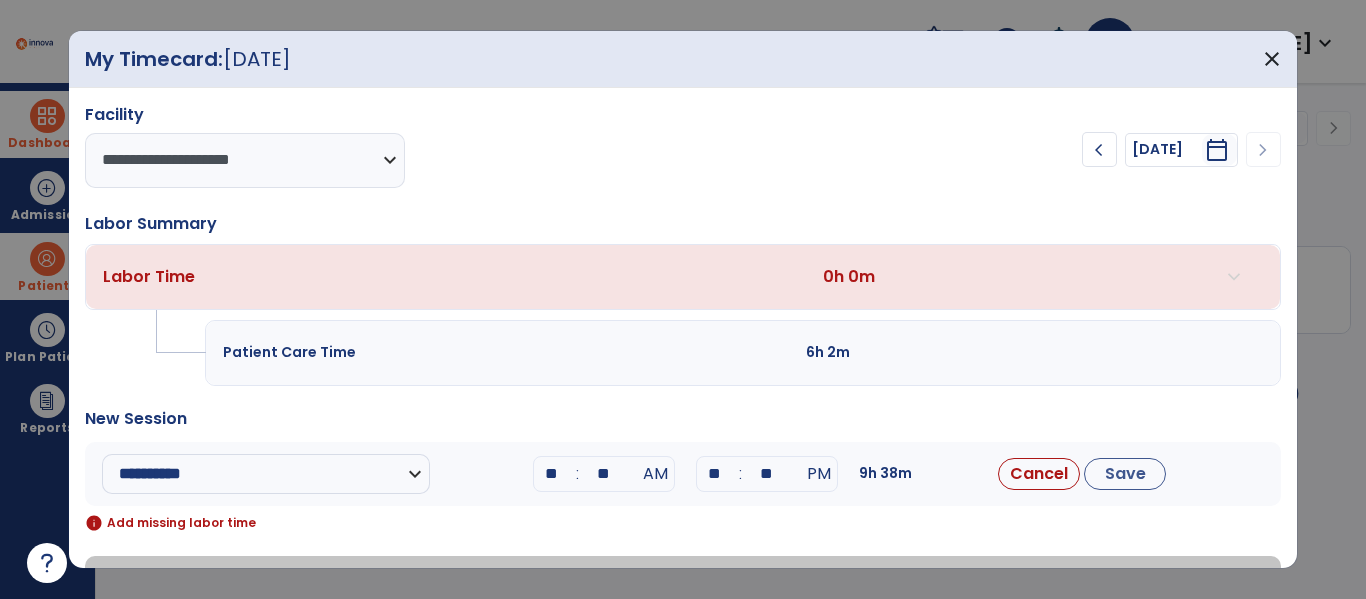 click on "**" at bounding box center (715, 474) 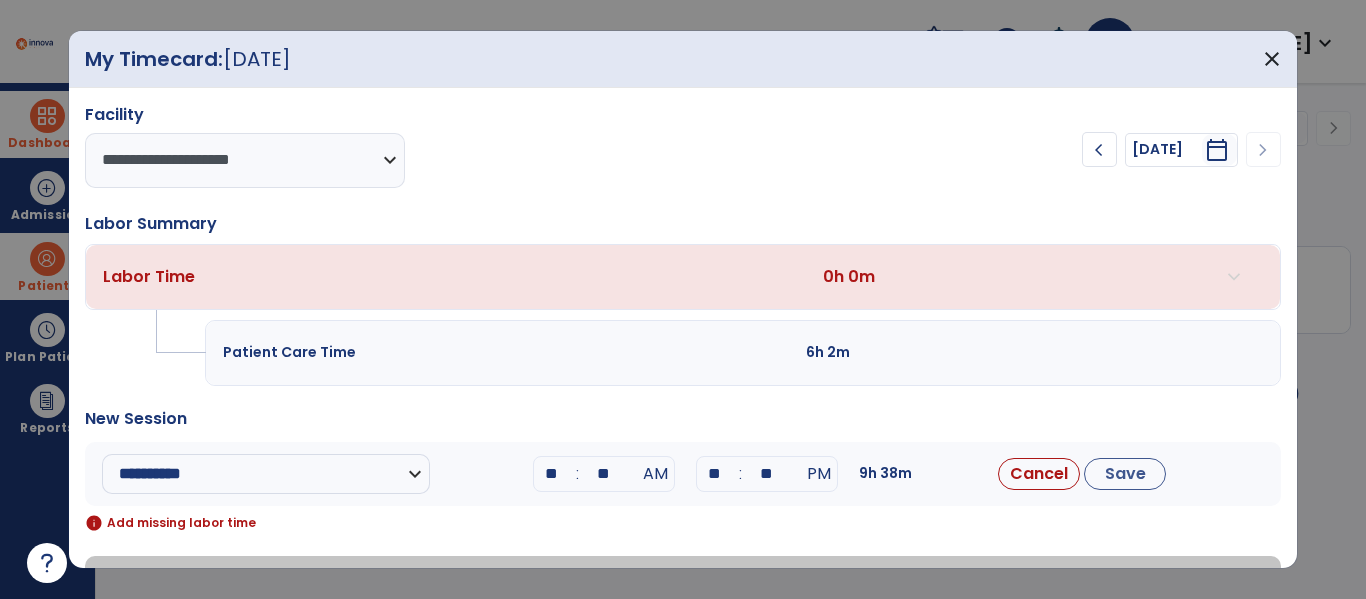 type on "**" 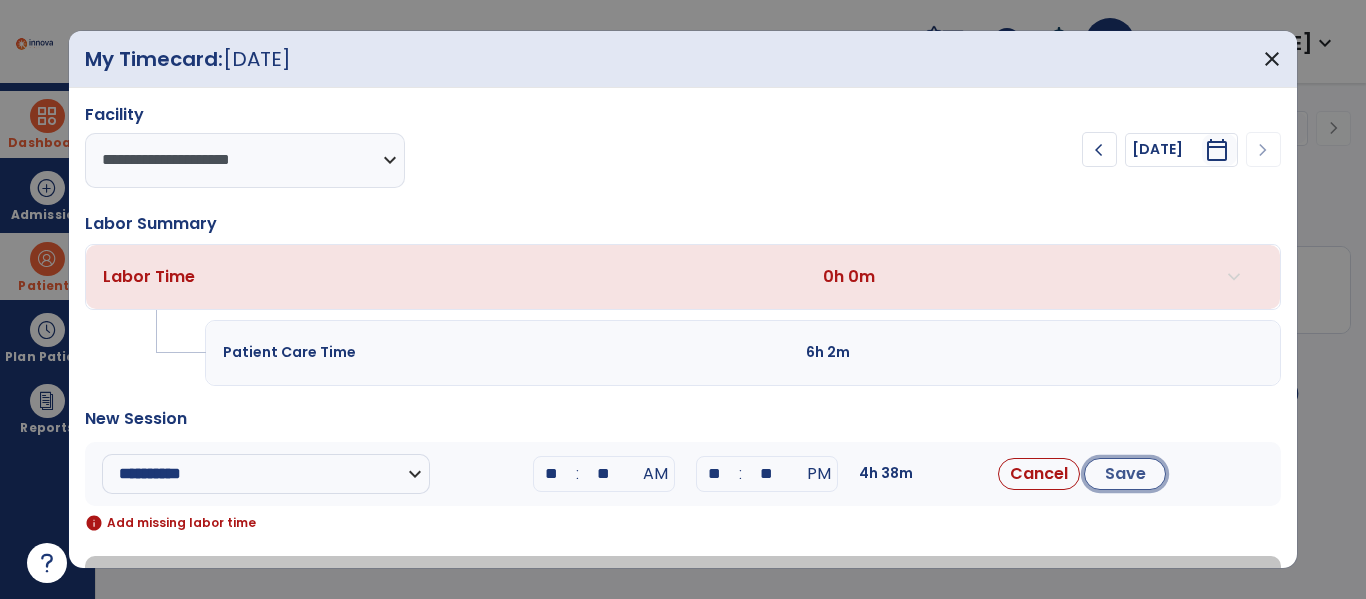 click on "Save" at bounding box center (1125, 474) 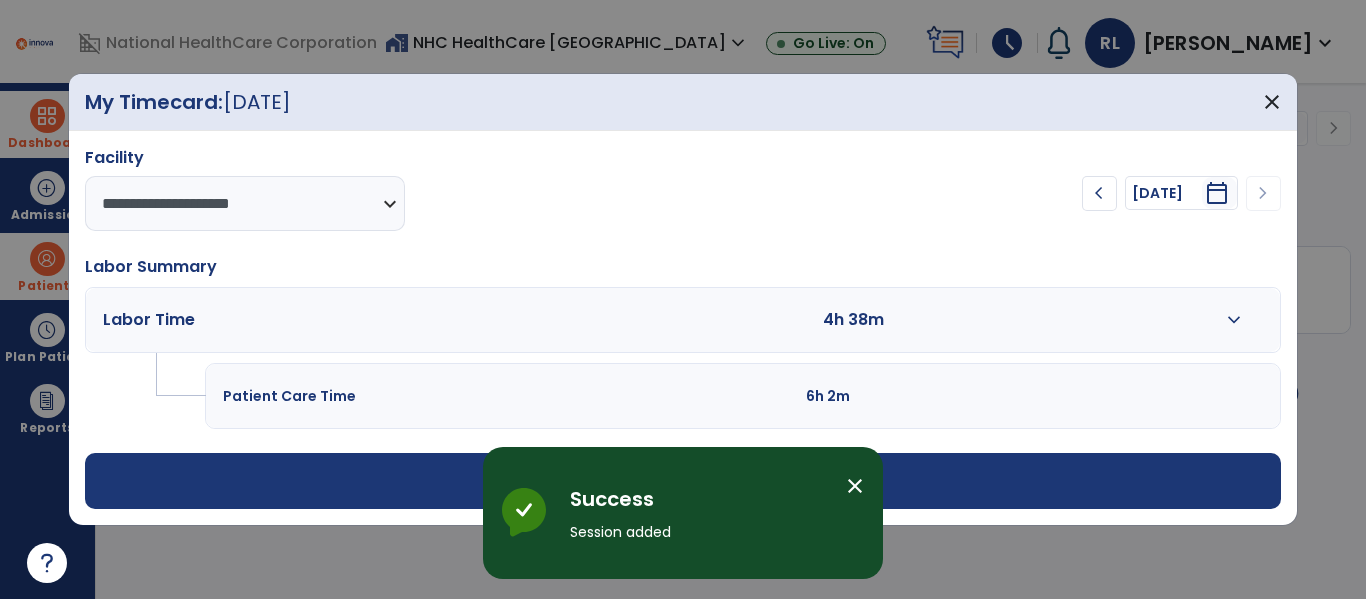 click on "close" at bounding box center [855, 486] 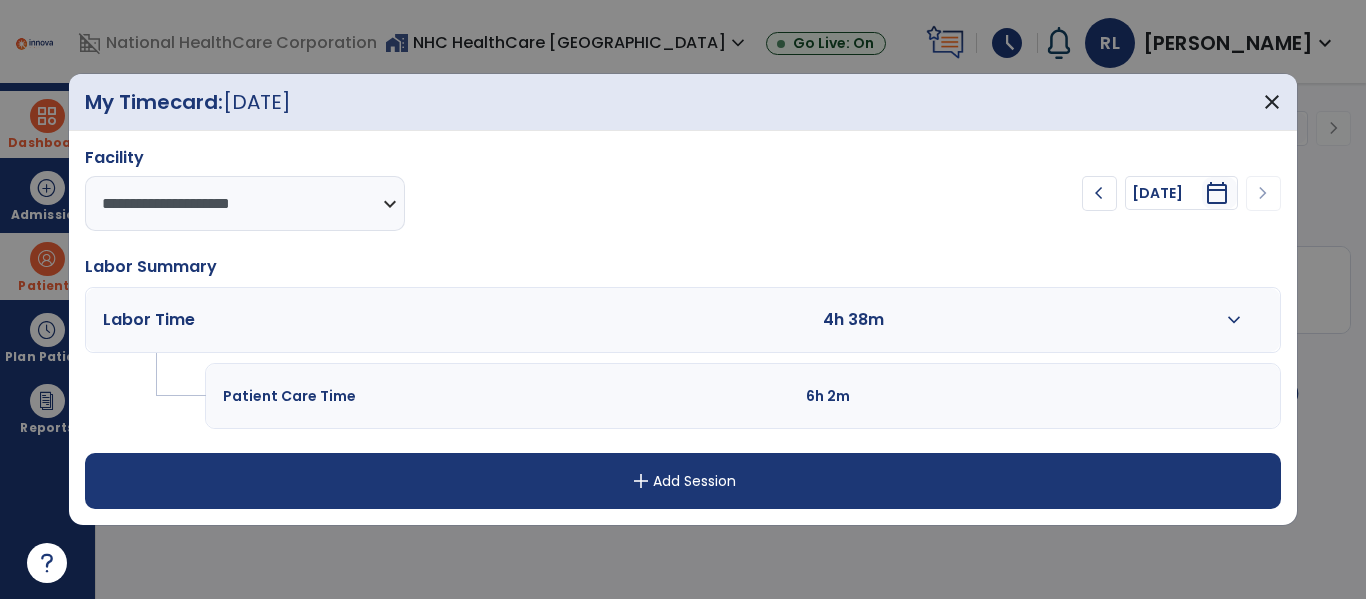 click on "add  Add Session" at bounding box center [682, 481] 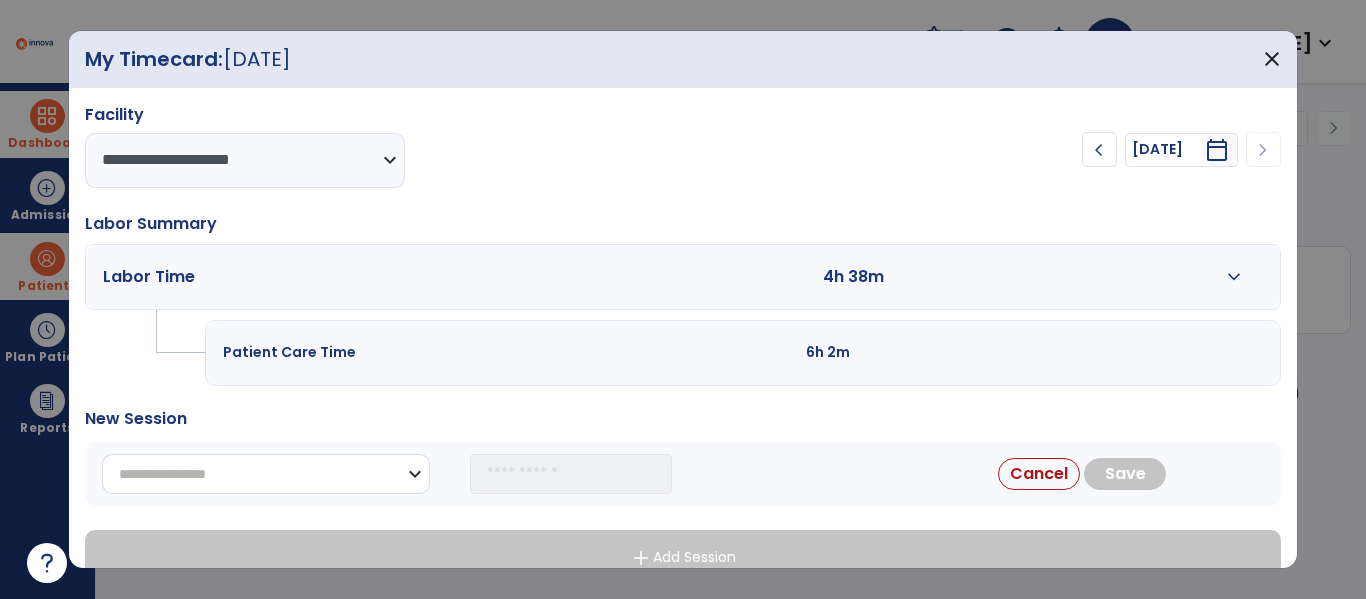 click on "**********" at bounding box center [266, 474] 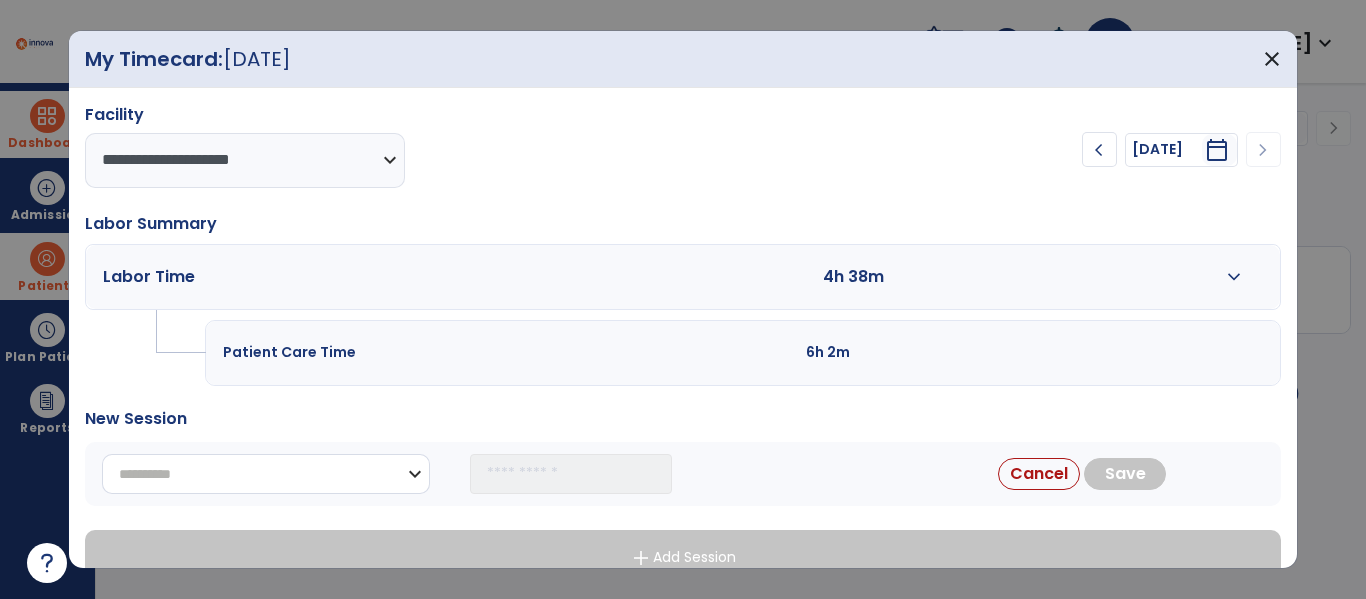 click on "**********" at bounding box center [266, 474] 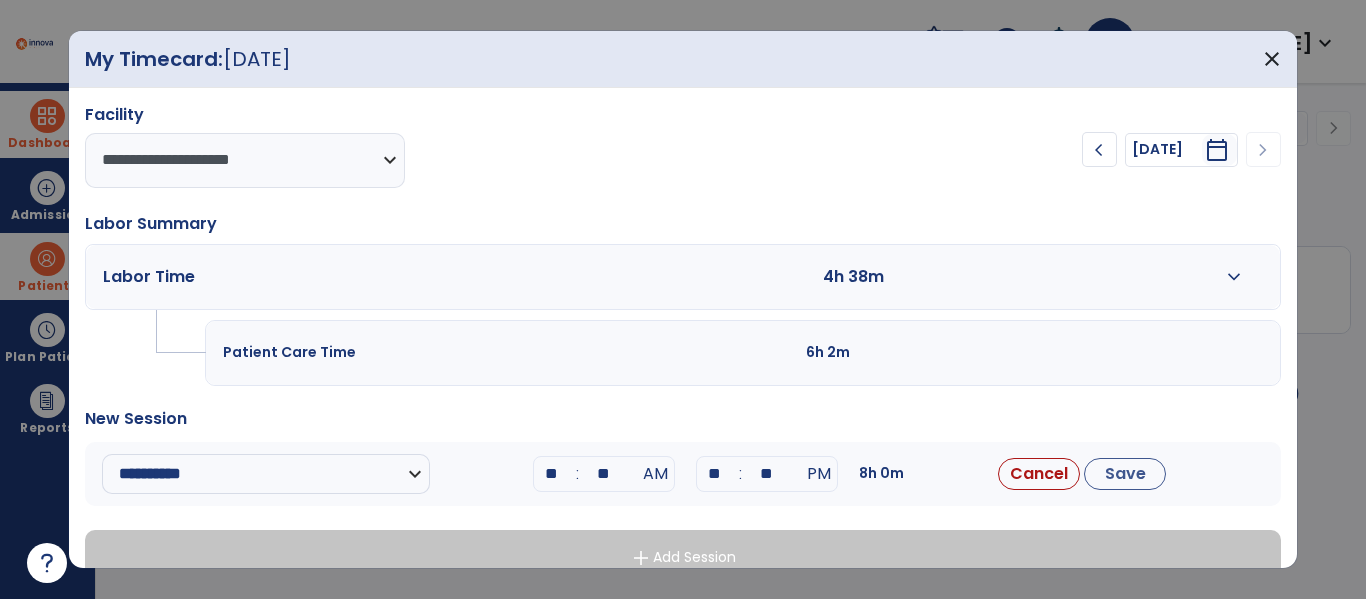 drag, startPoint x: 560, startPoint y: 474, endPoint x: 505, endPoint y: 479, distance: 55.226807 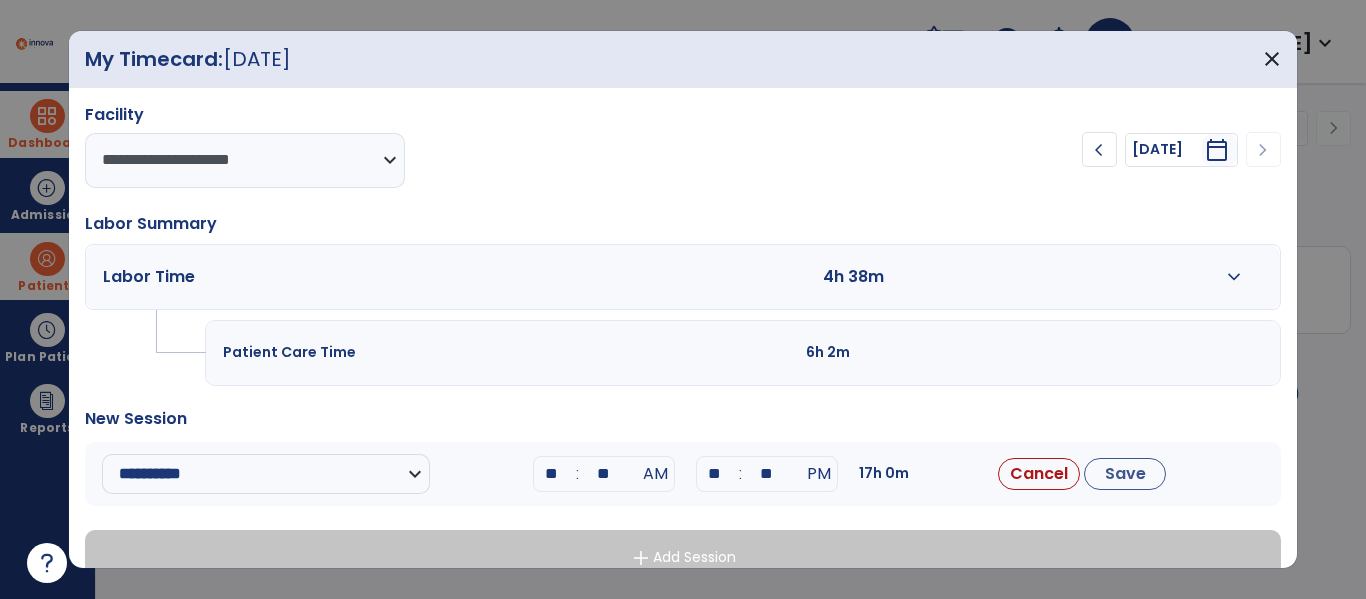 drag, startPoint x: 619, startPoint y: 480, endPoint x: 567, endPoint y: 479, distance: 52.009613 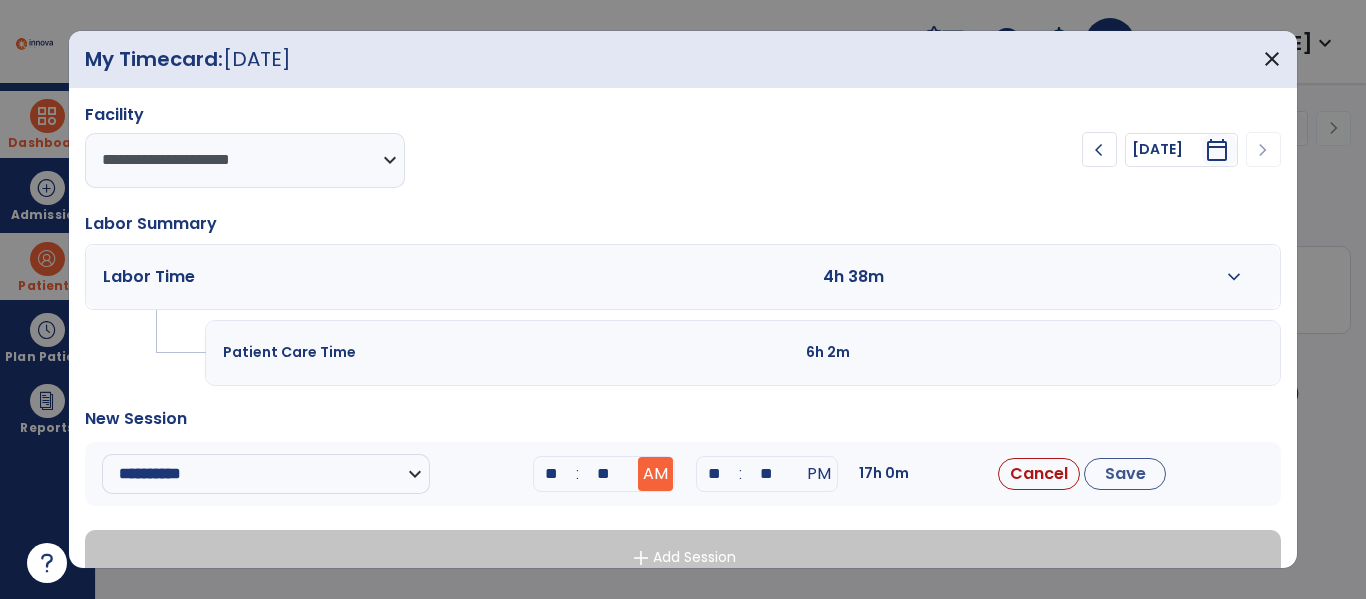 type on "**" 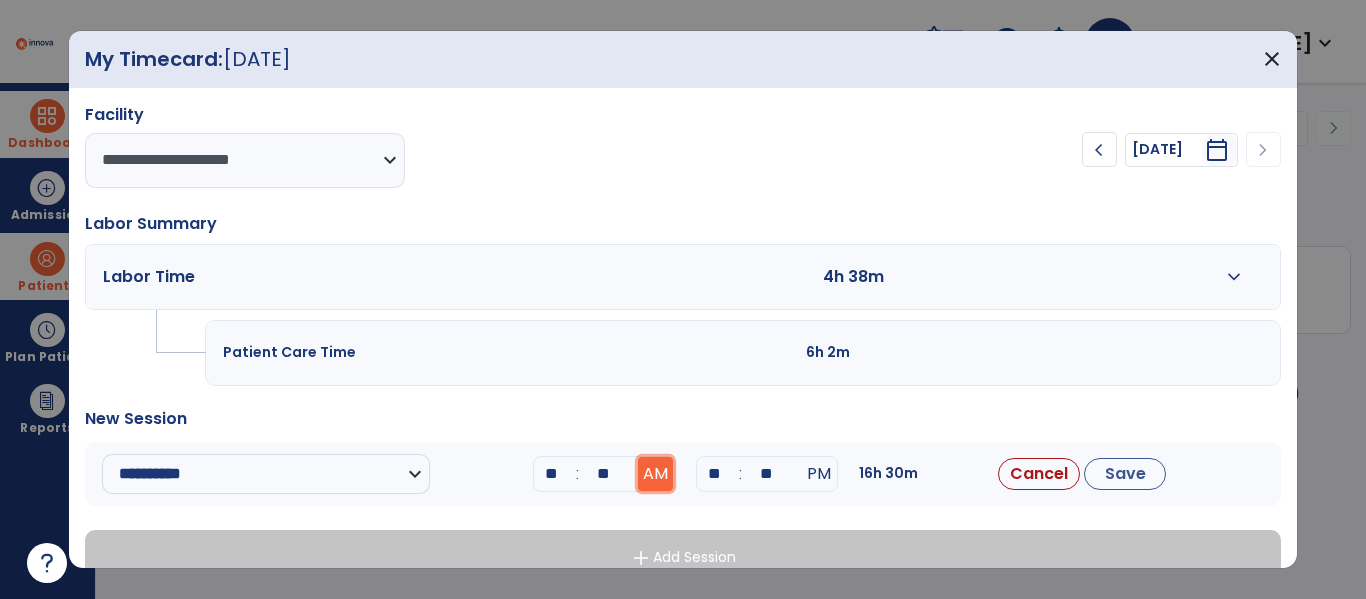 click on "AM" at bounding box center [655, 474] 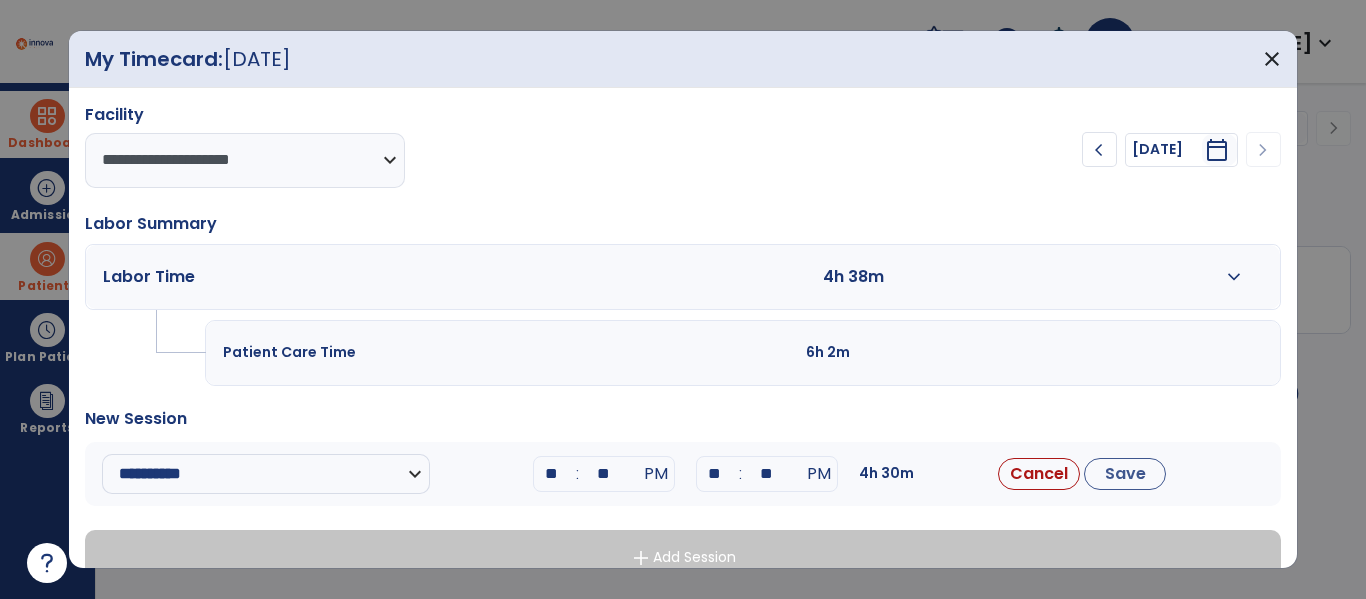 click on "**" at bounding box center [715, 474] 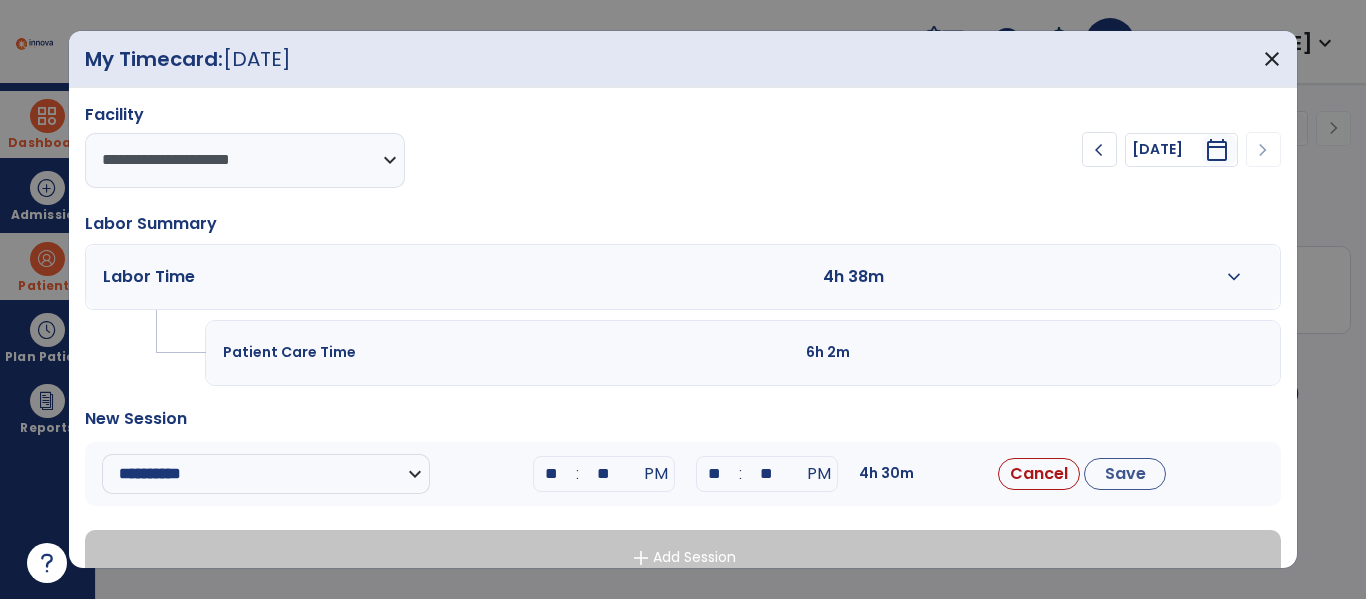 type on "**" 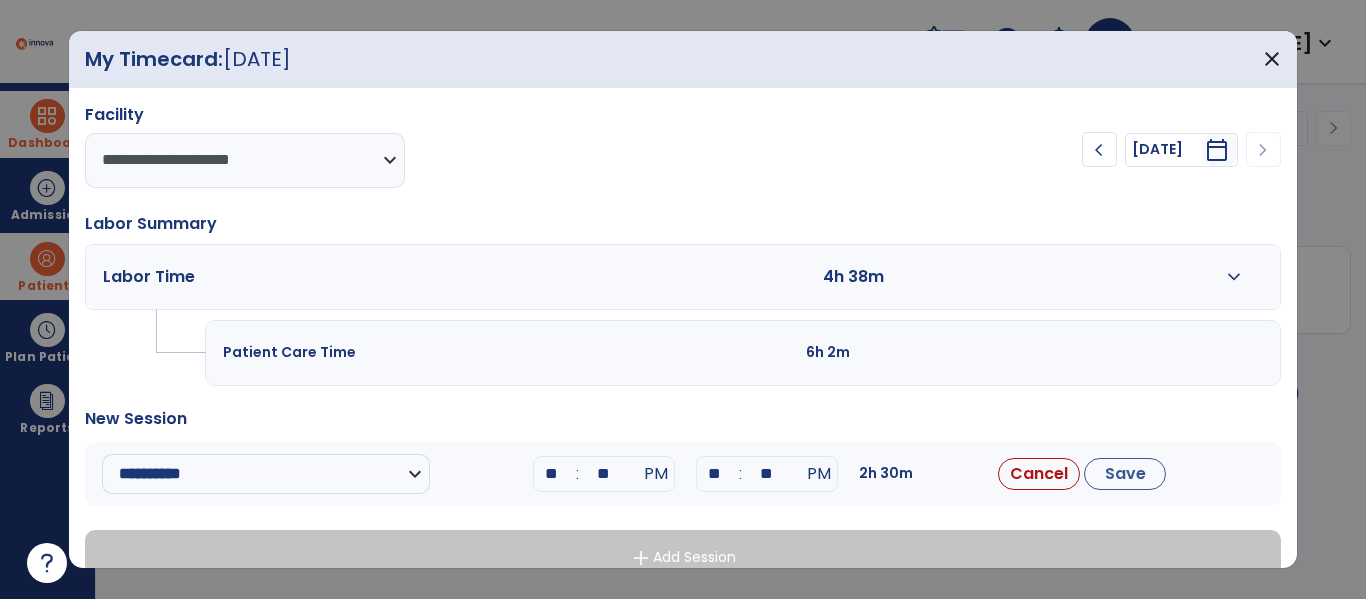 click on "**" at bounding box center [767, 474] 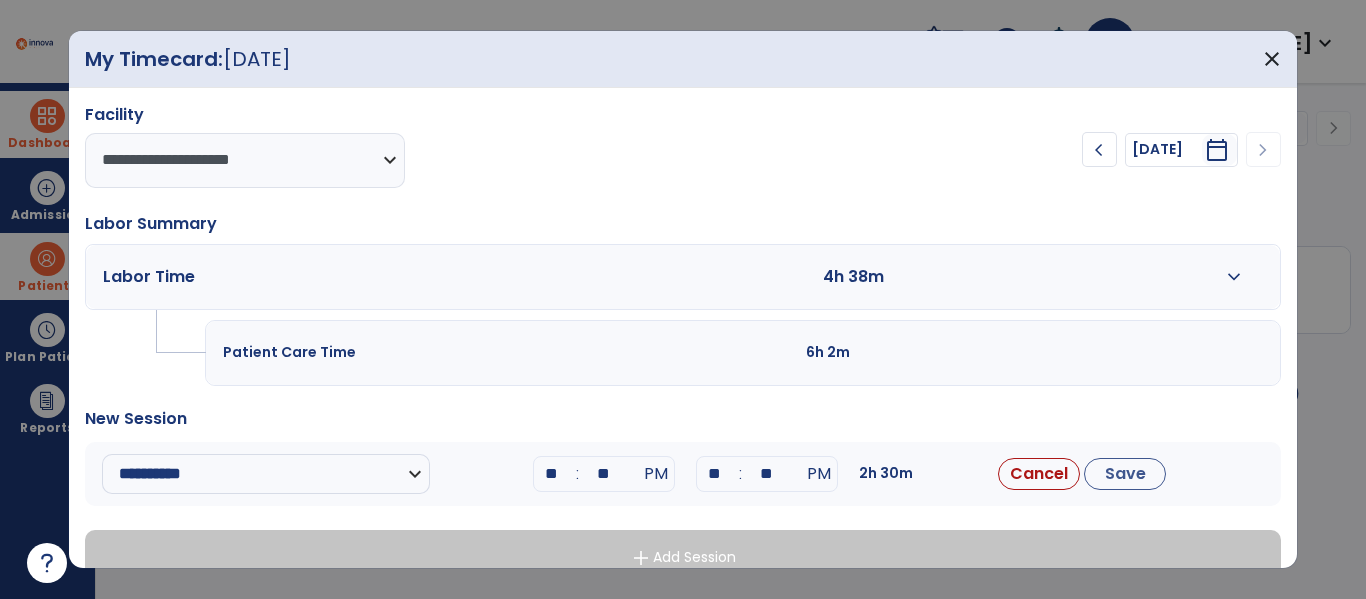 type on "**" 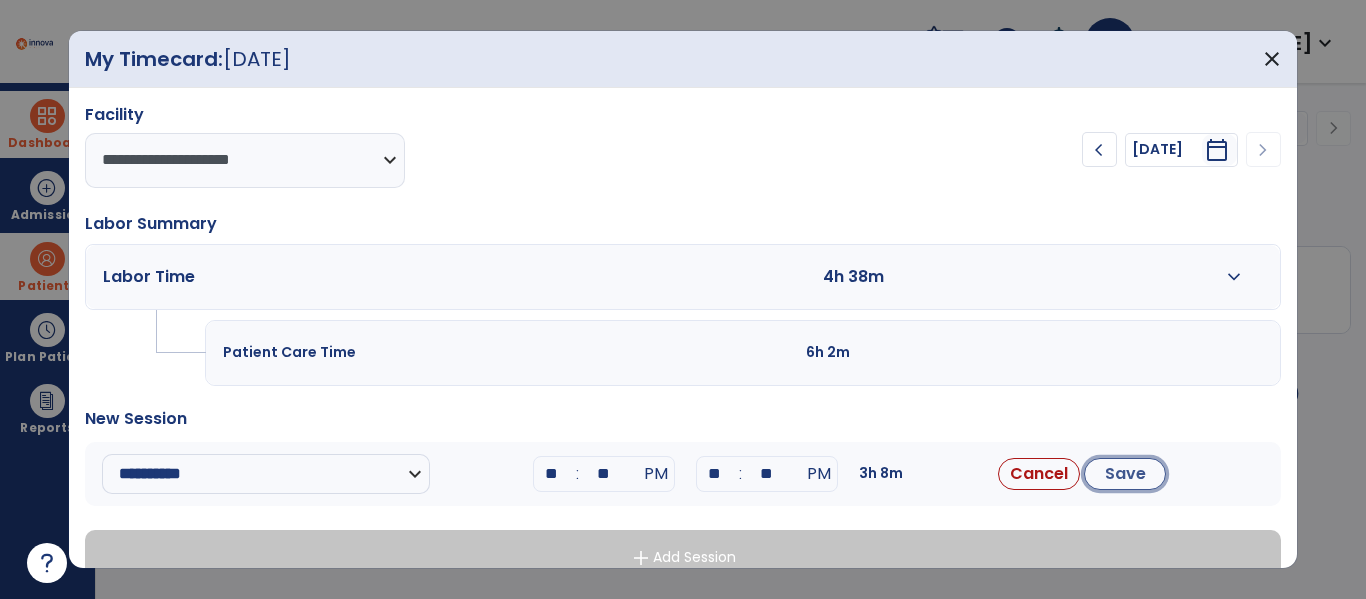 click on "Save" at bounding box center [1125, 474] 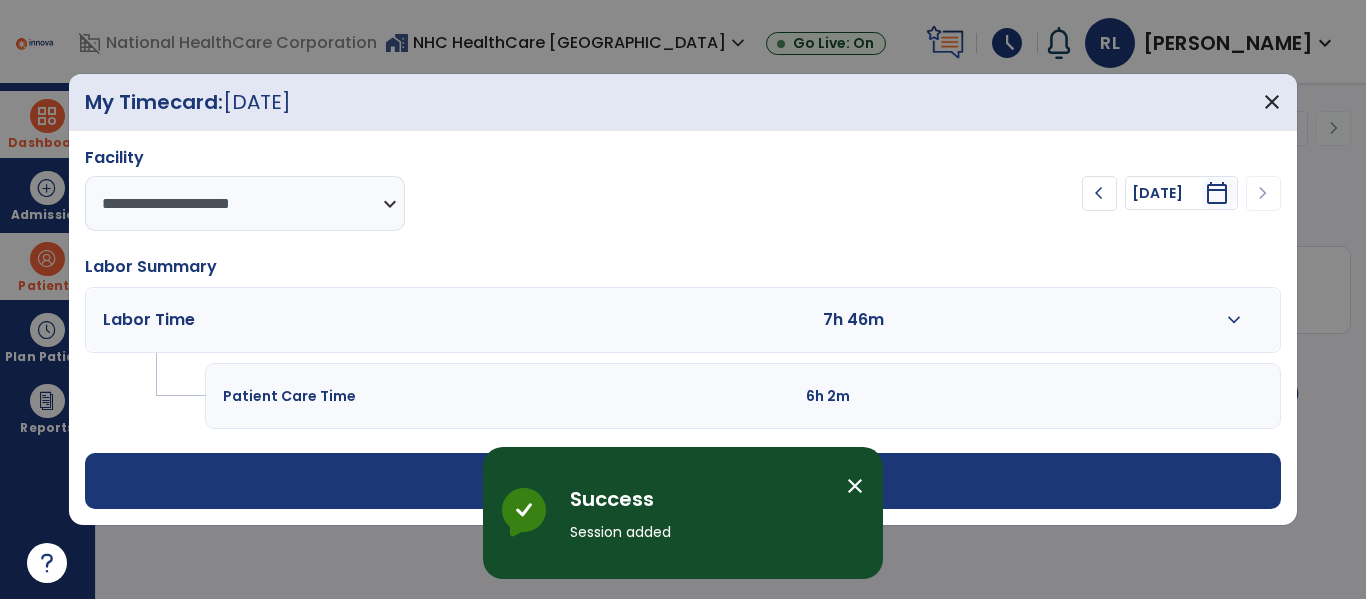 click on "close" at bounding box center [855, 486] 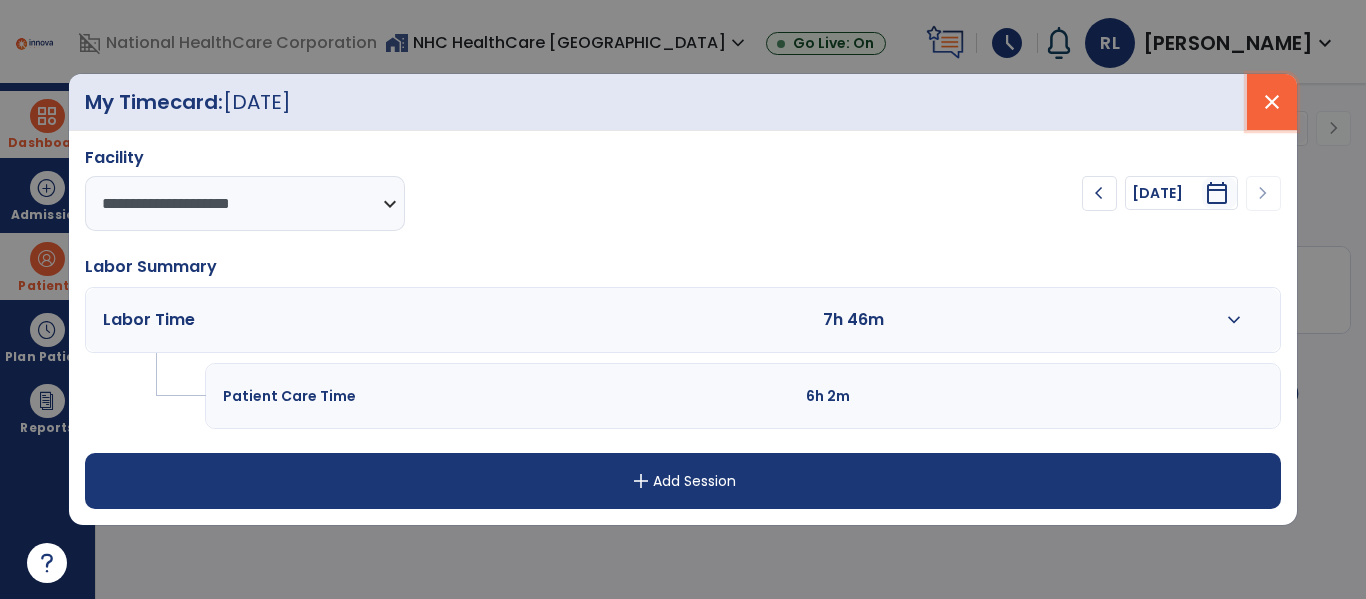 click on "close" at bounding box center [1272, 102] 